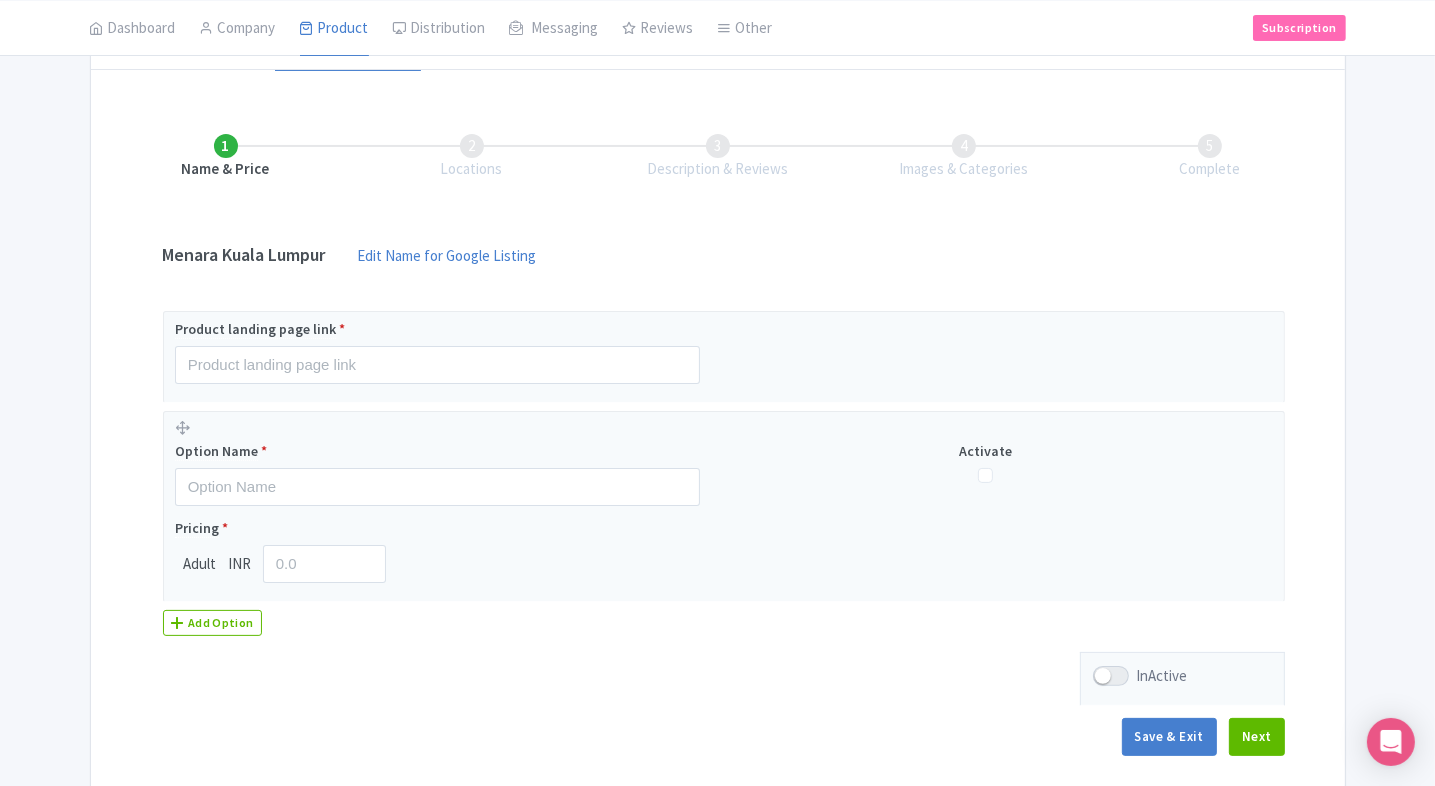 scroll, scrollTop: 0, scrollLeft: 0, axis: both 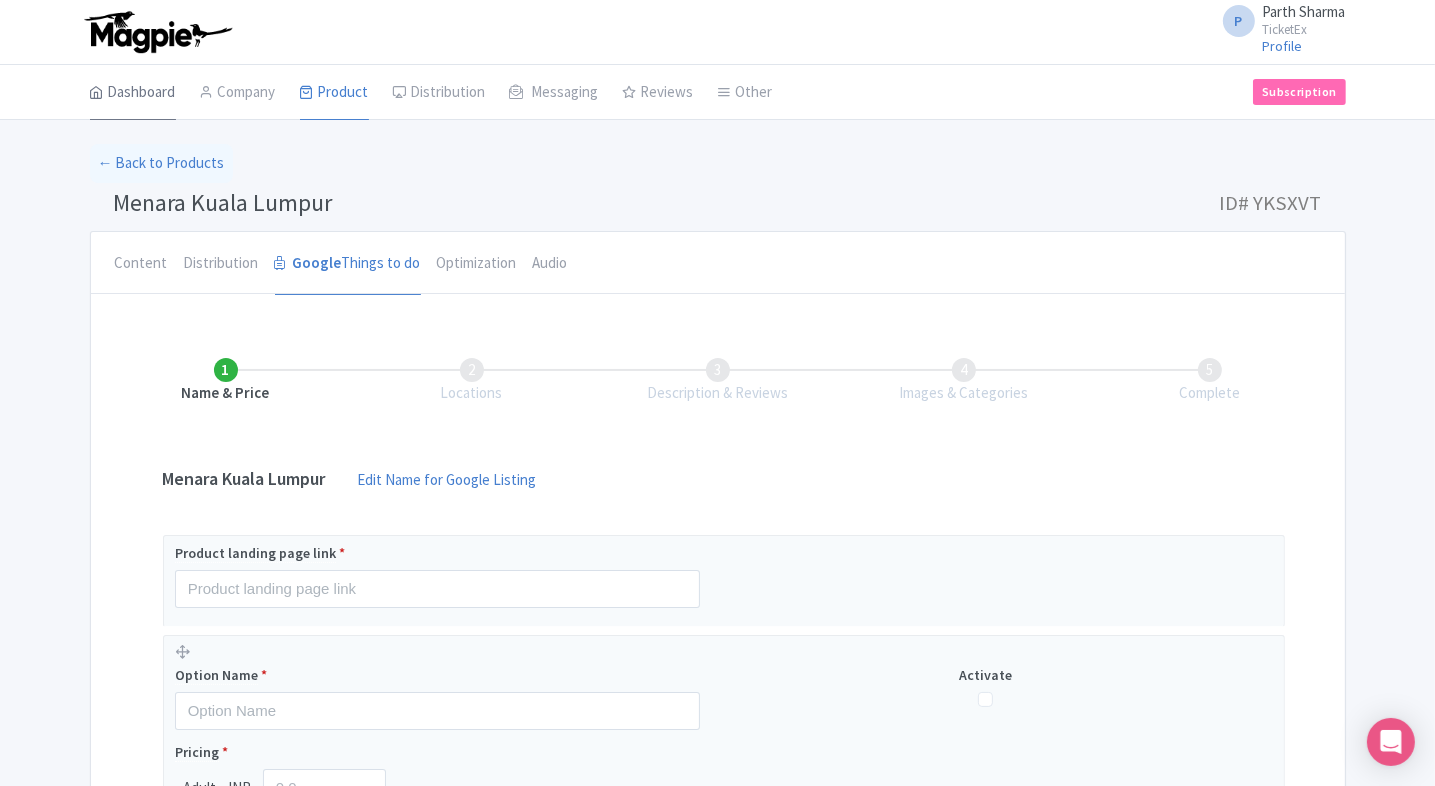 click on "Dashboard" at bounding box center [133, 93] 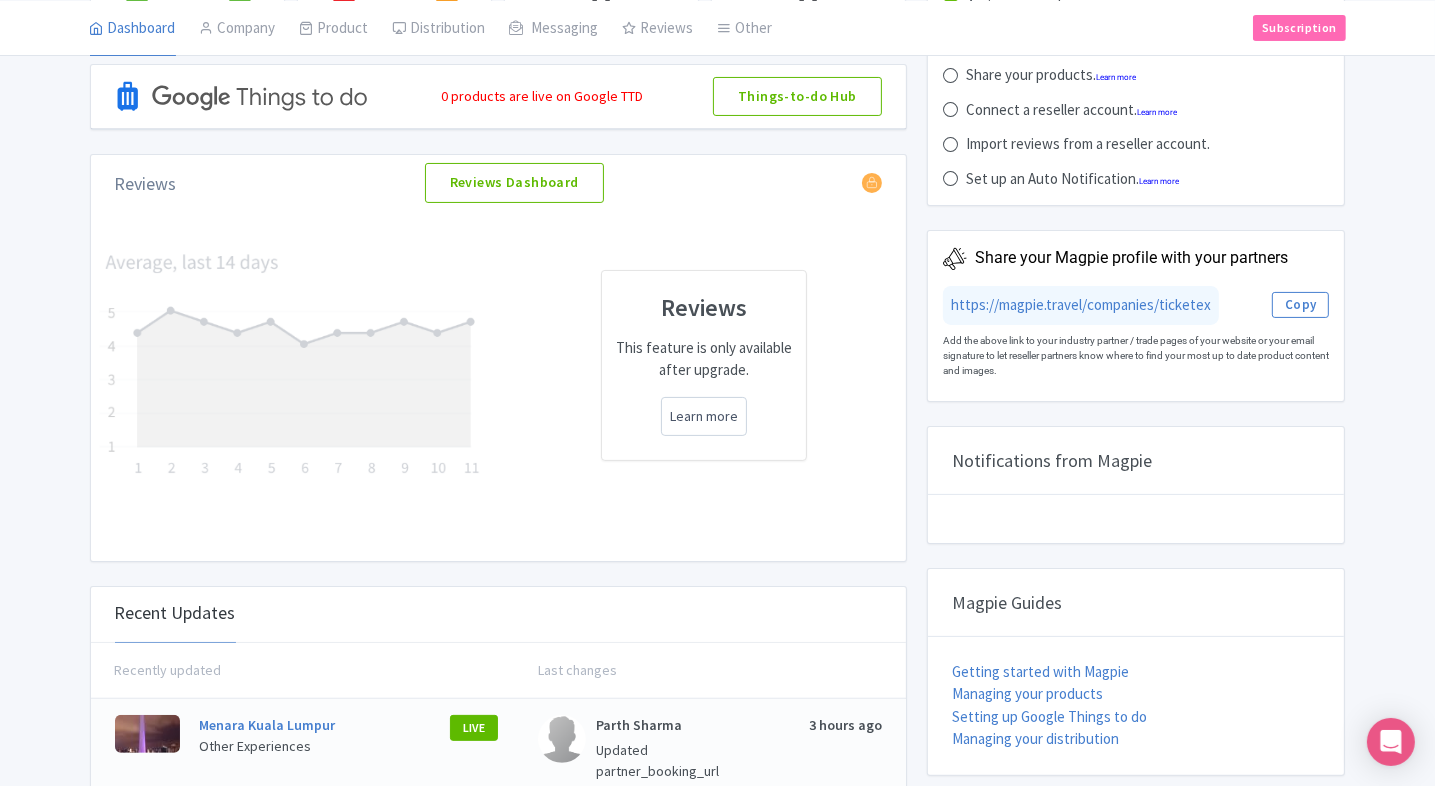 scroll, scrollTop: 0, scrollLeft: 0, axis: both 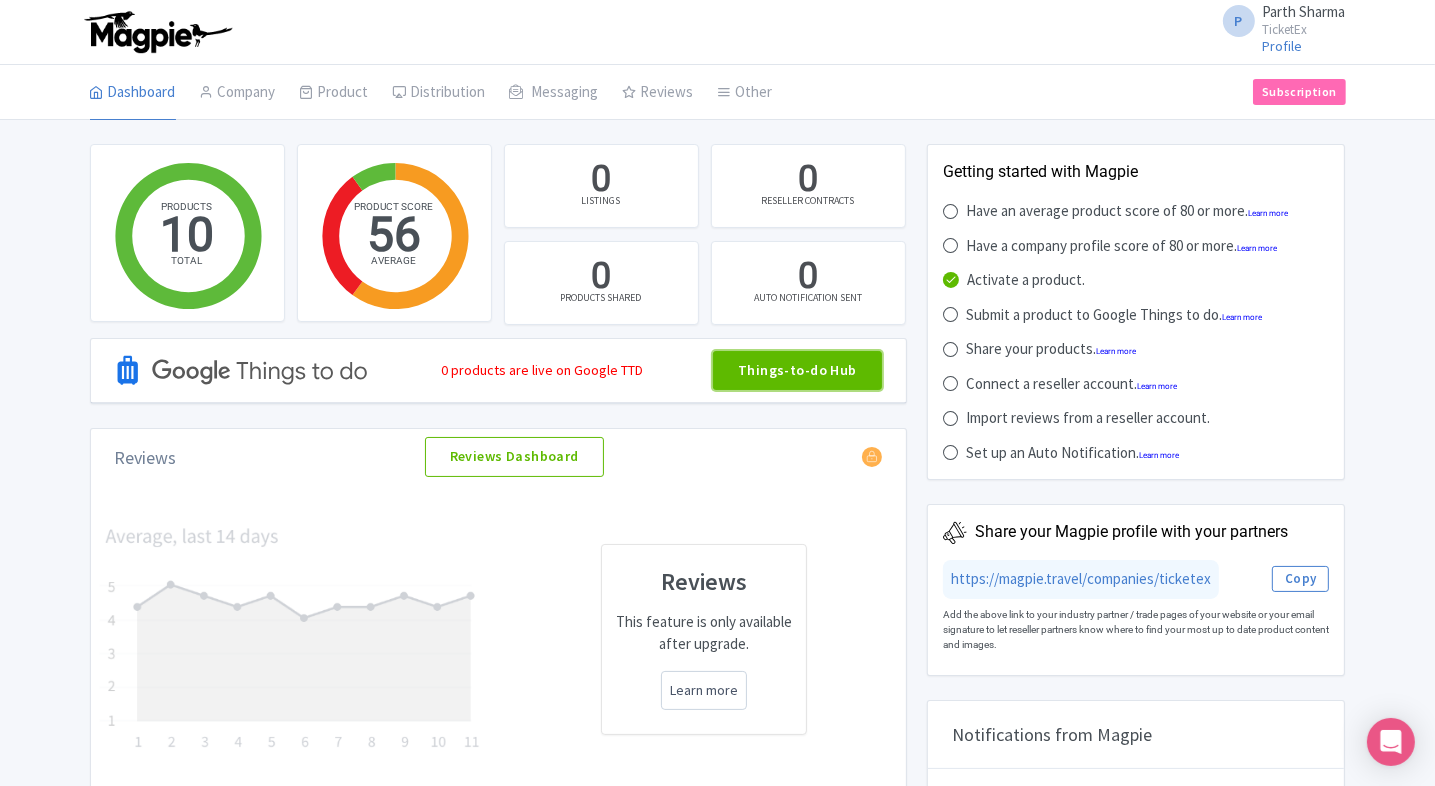 click on "Things-to-do Hub" at bounding box center [797, 371] 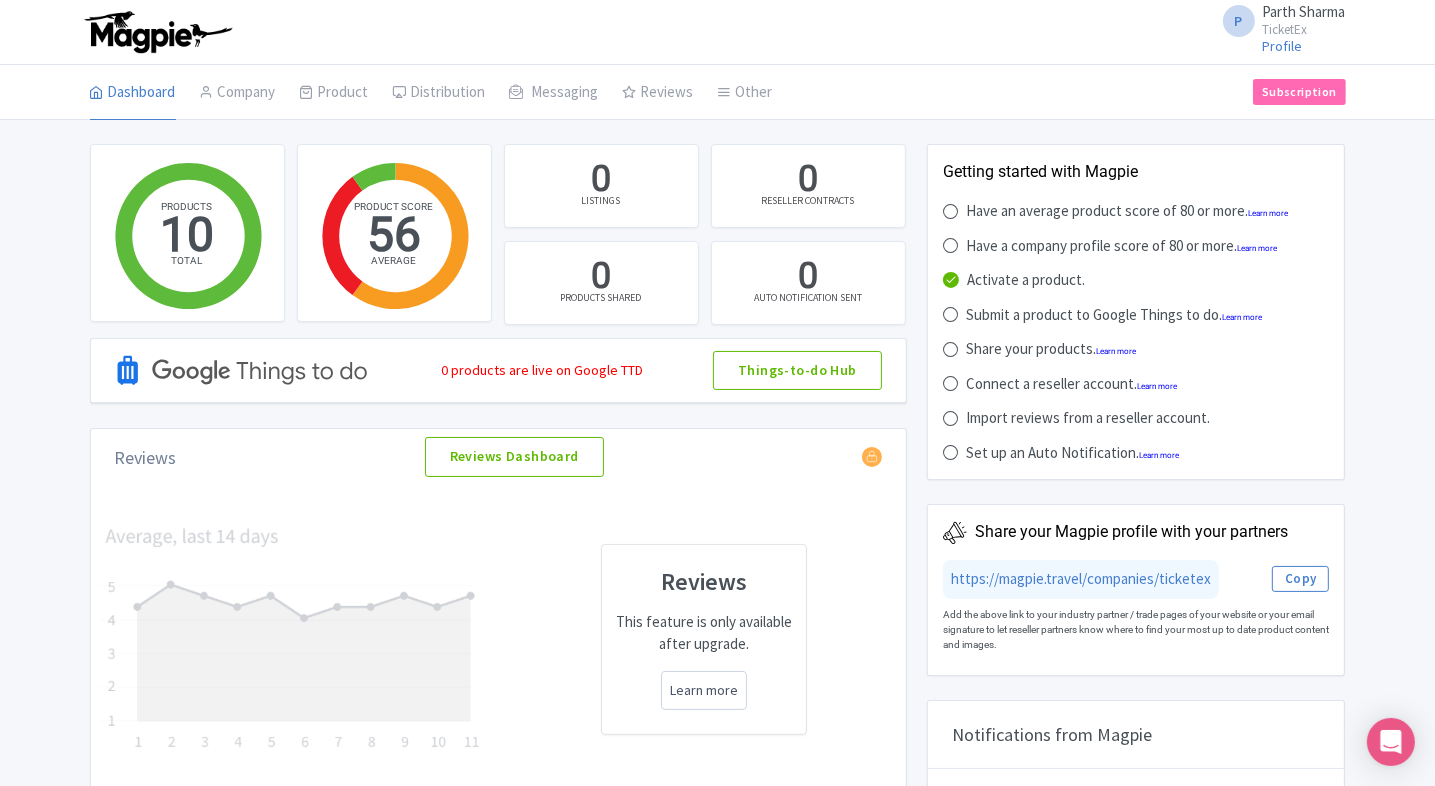 click on "PRODUCTS
10
TOTAL
PRODUCT SCORE
56
AVERAGE
Moderate:  6 Moderate:  6 Moderate:  6
0
LISTINGS
0
RESELLER CONTRACTS
0
PRODUCTS SHARED
0
AUTO NOTIFICATION SENT
0 products are live on Google TTD
Things-to-do Hub
Reviews
Reviews Dashboard
Reviews
This feature is only available after upgrade.
Learn more
Recent Updates
Recently updated
Last changes
Menara Kuala Lumpur
Other Experiences
LIVE
Parth Sharma
Updated partner_booking_url
3 hours ago
Menara Kuala Lumpur
Other Experiences
LIVE
Parth Sharma
Updated category, percent_complete, locationobj_id, and keywords
3 hours ago
Dreamworld Tickets, Gold Coast
Theme Parks
LIVE
Parth Sharma" at bounding box center [717, 887] 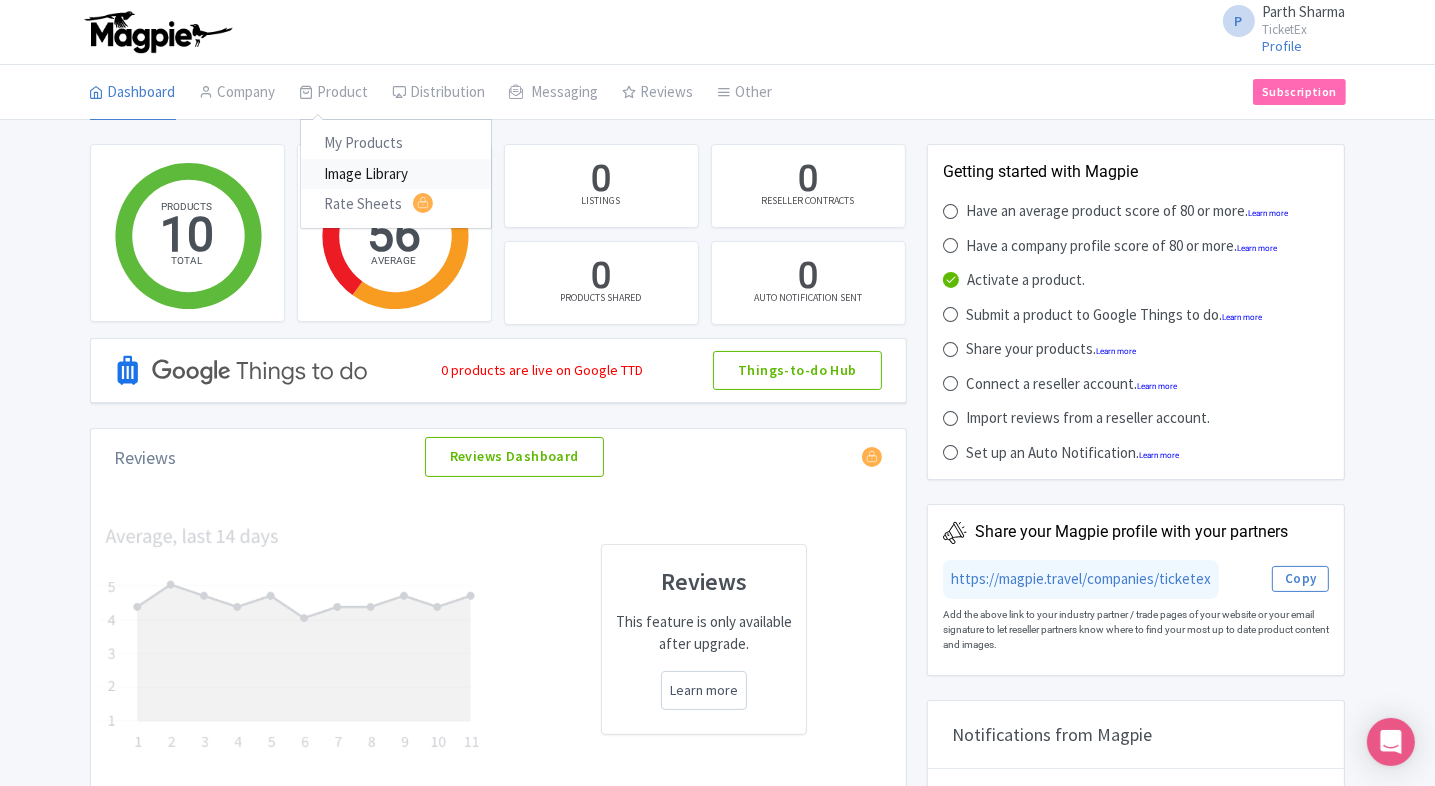 click on "Image Library" at bounding box center [396, 174] 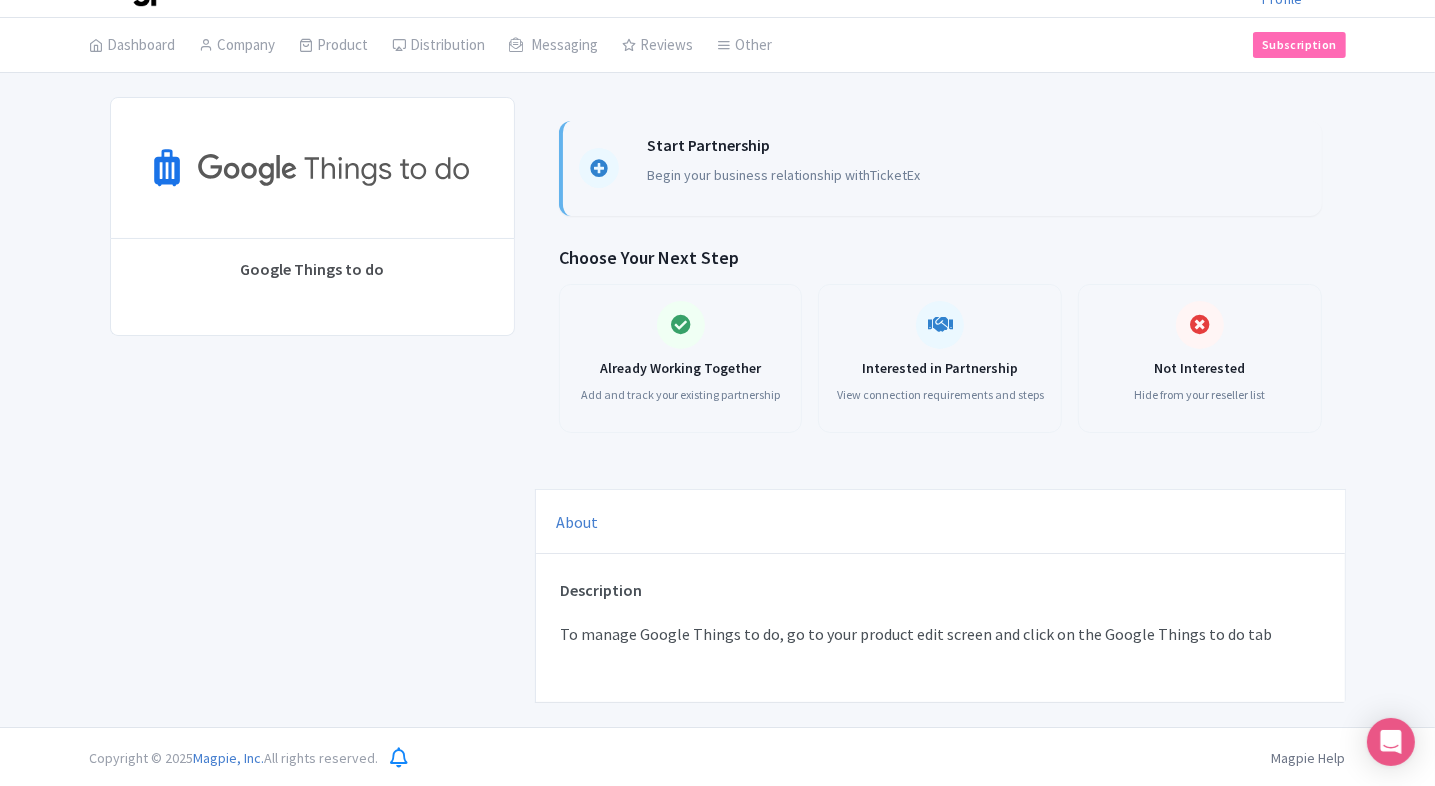 scroll, scrollTop: 0, scrollLeft: 0, axis: both 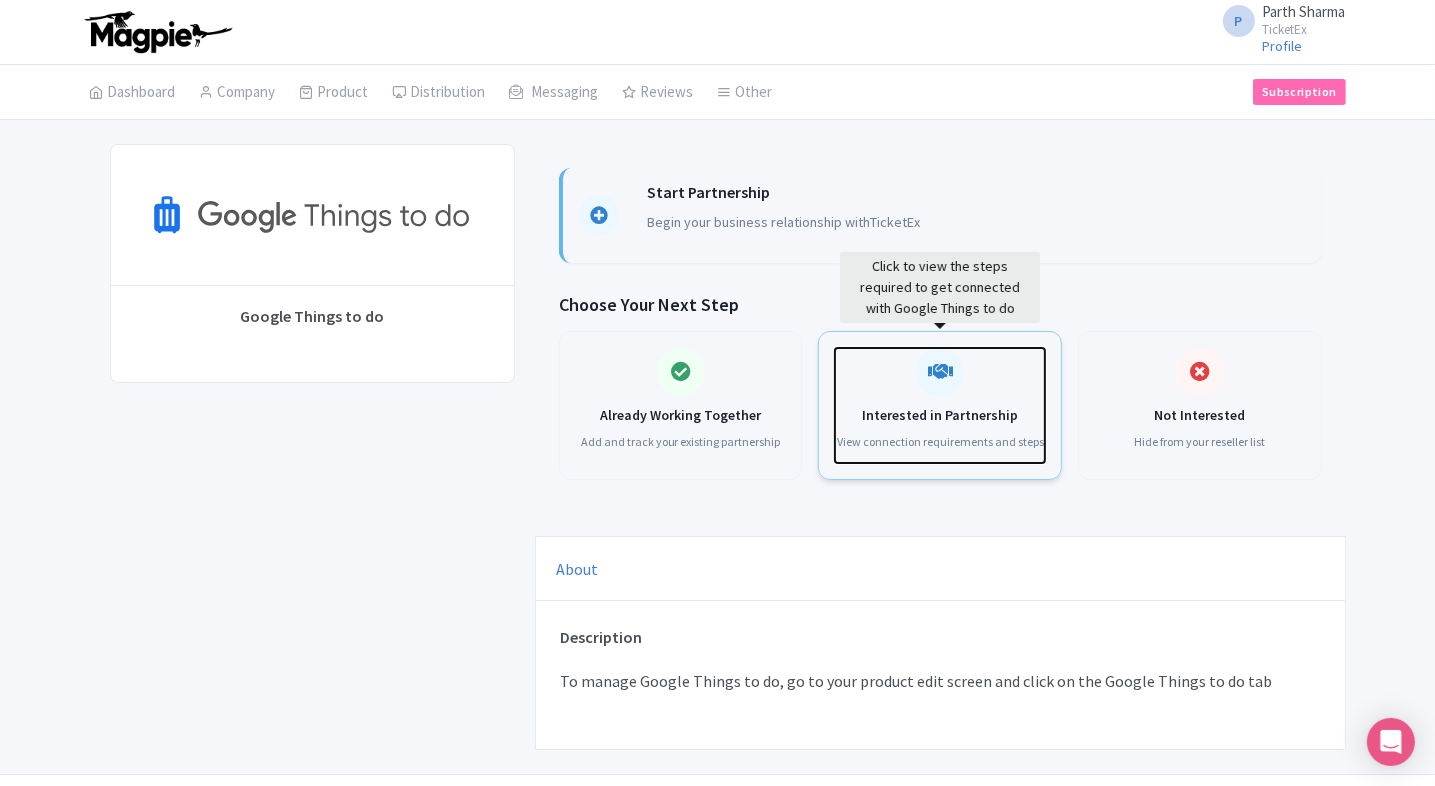 click on "Interested in Partnership
View connection requirements and steps" at bounding box center (940, 405) 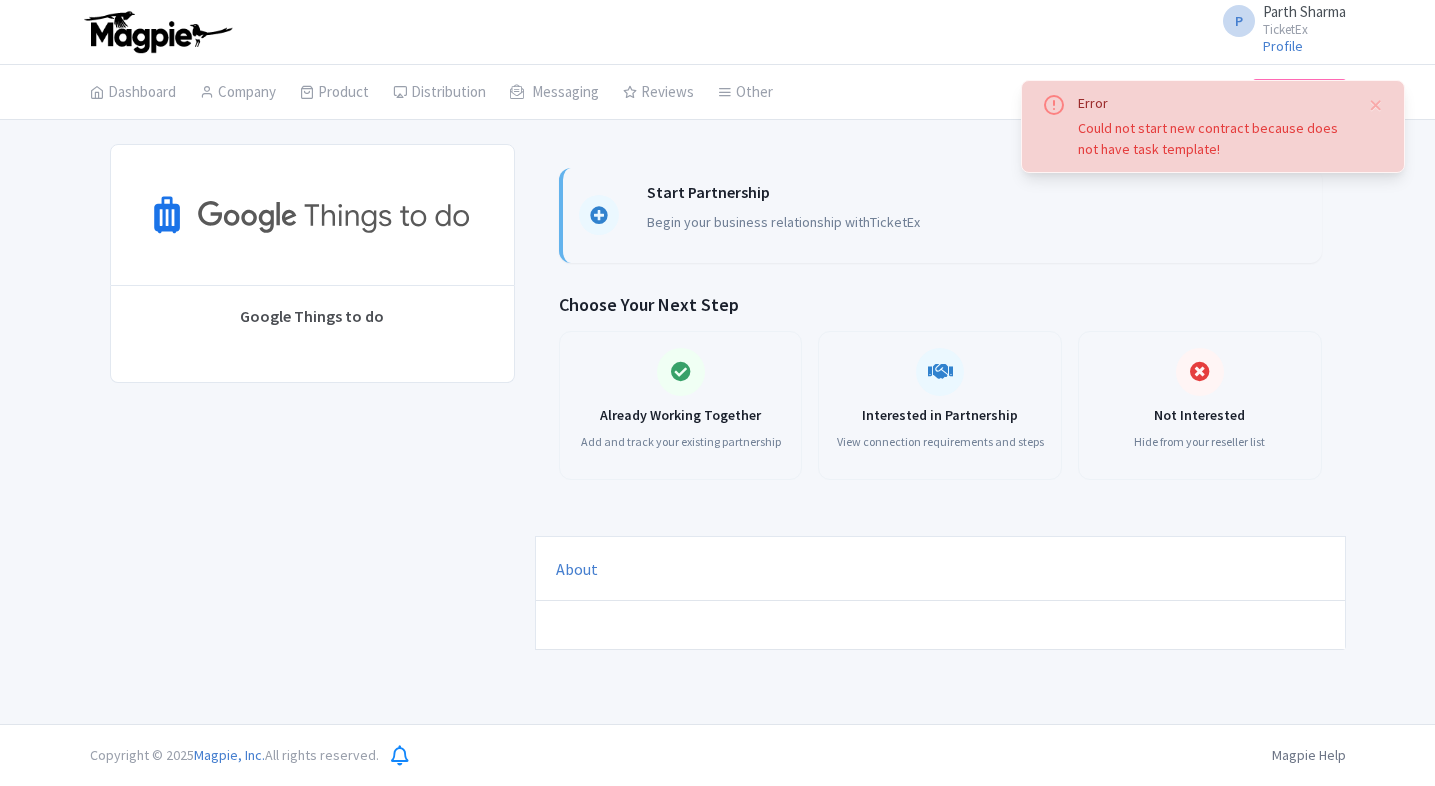 scroll, scrollTop: 0, scrollLeft: 0, axis: both 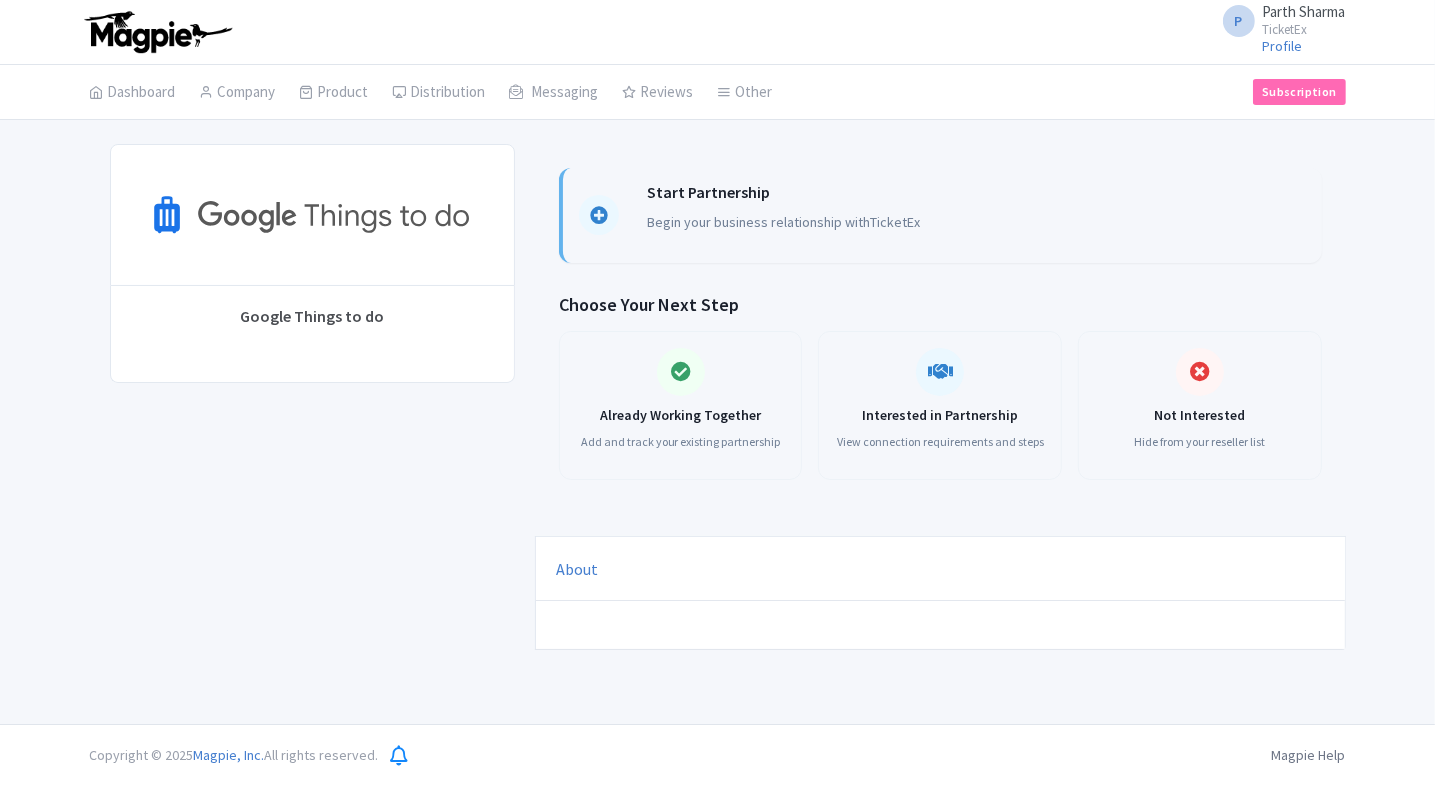 click on "Begin your business relationship with
TicketEx" at bounding box center (783, 222) 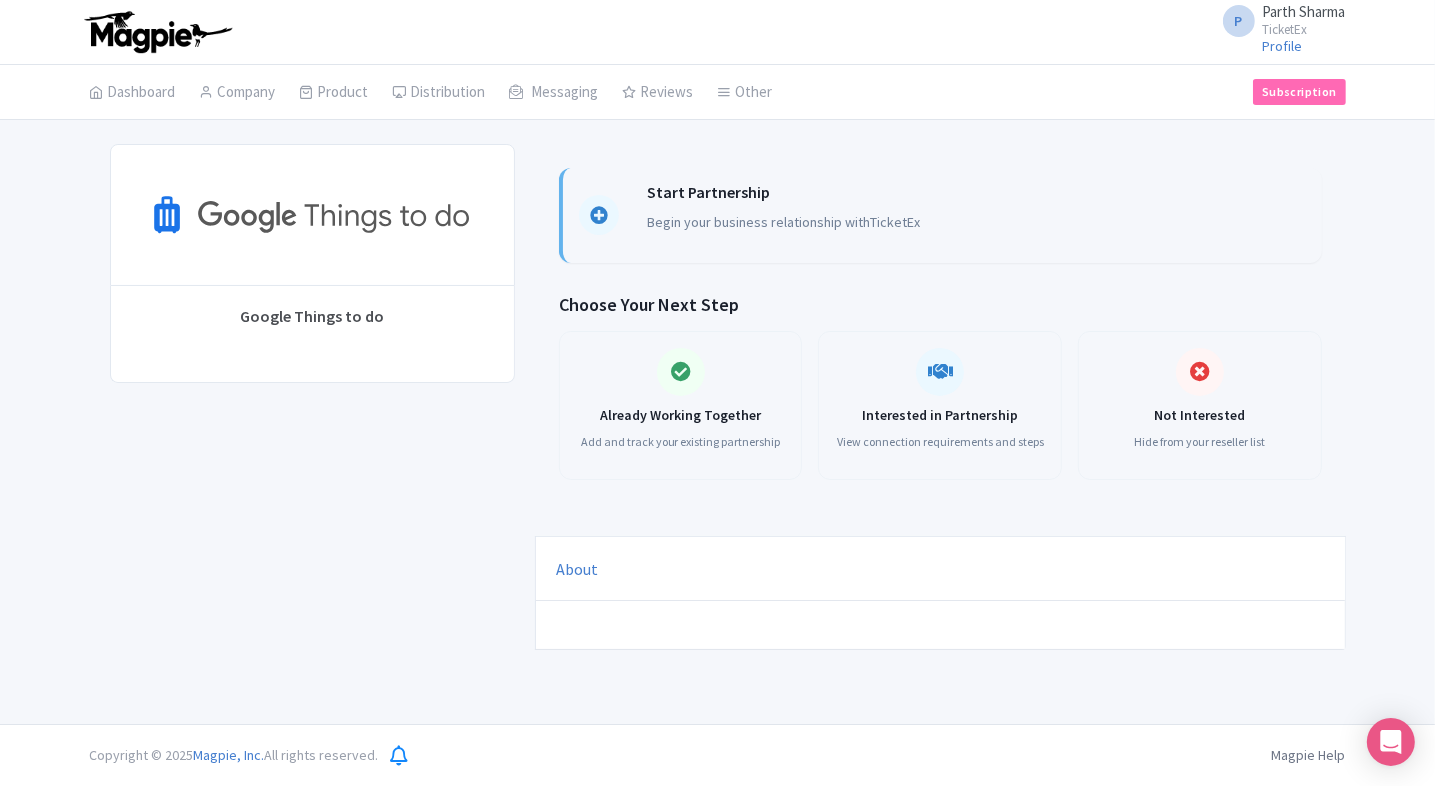 click on "Start Partnership
Begin your business relationship with
TicketEx" at bounding box center (942, 215) 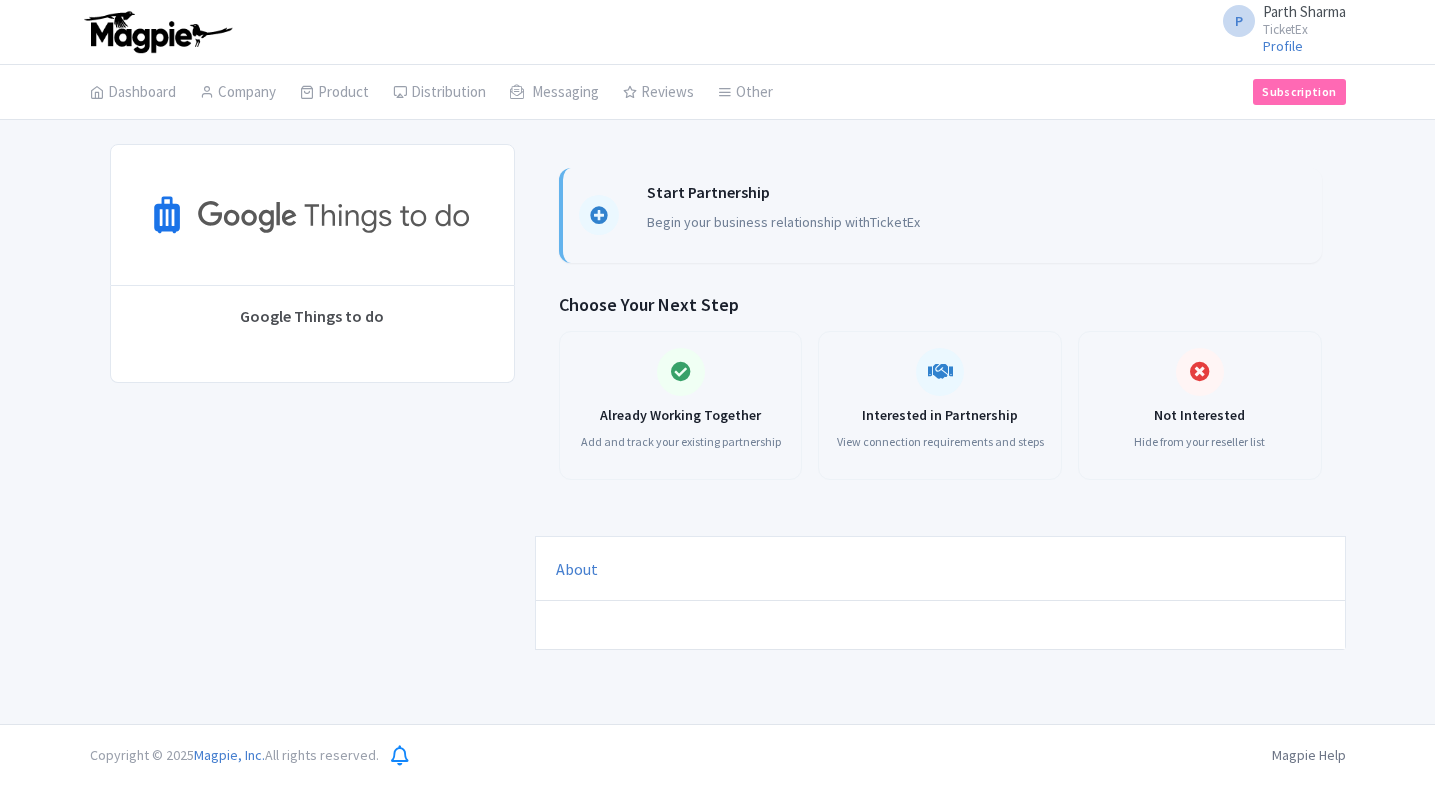 scroll, scrollTop: 0, scrollLeft: 0, axis: both 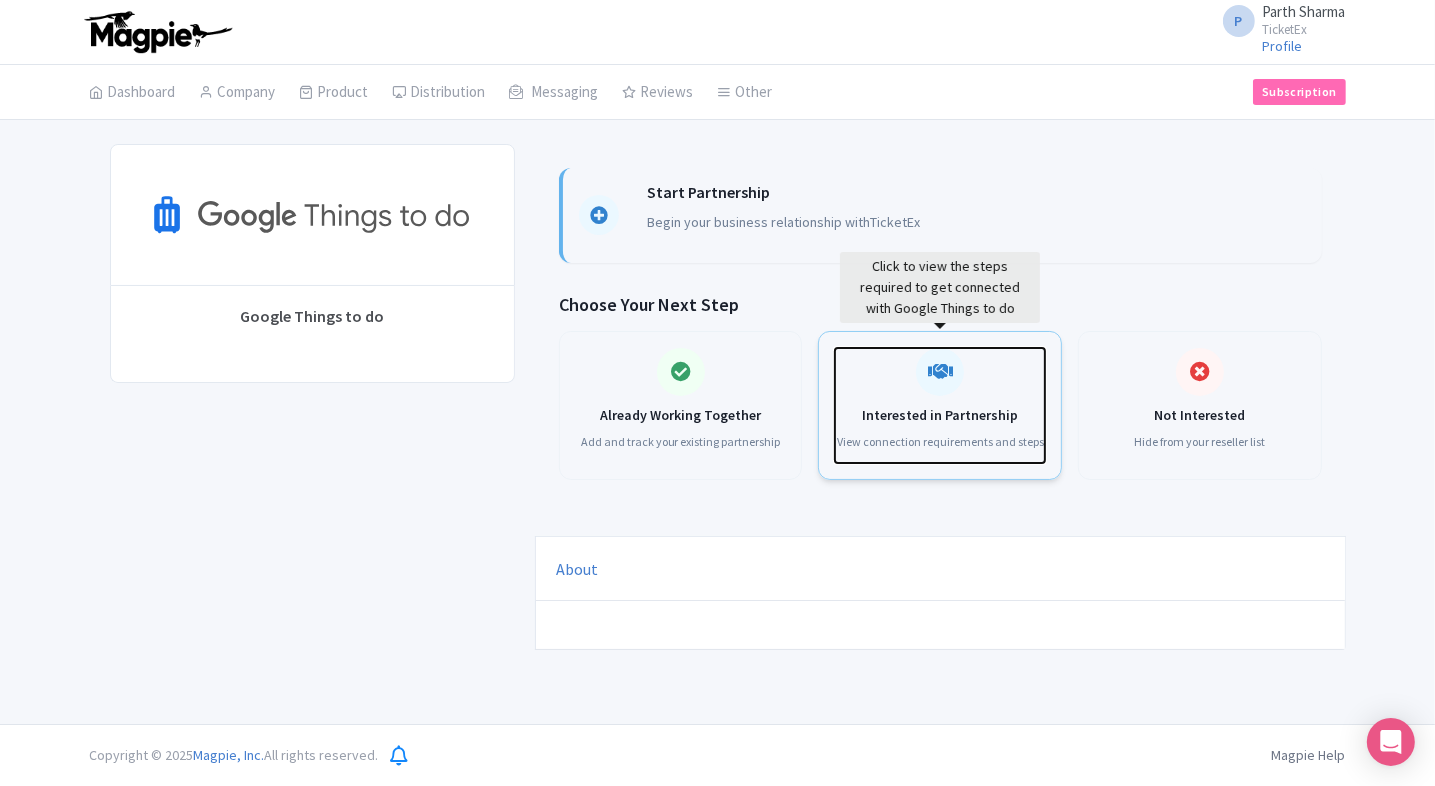 click at bounding box center (940, 372) 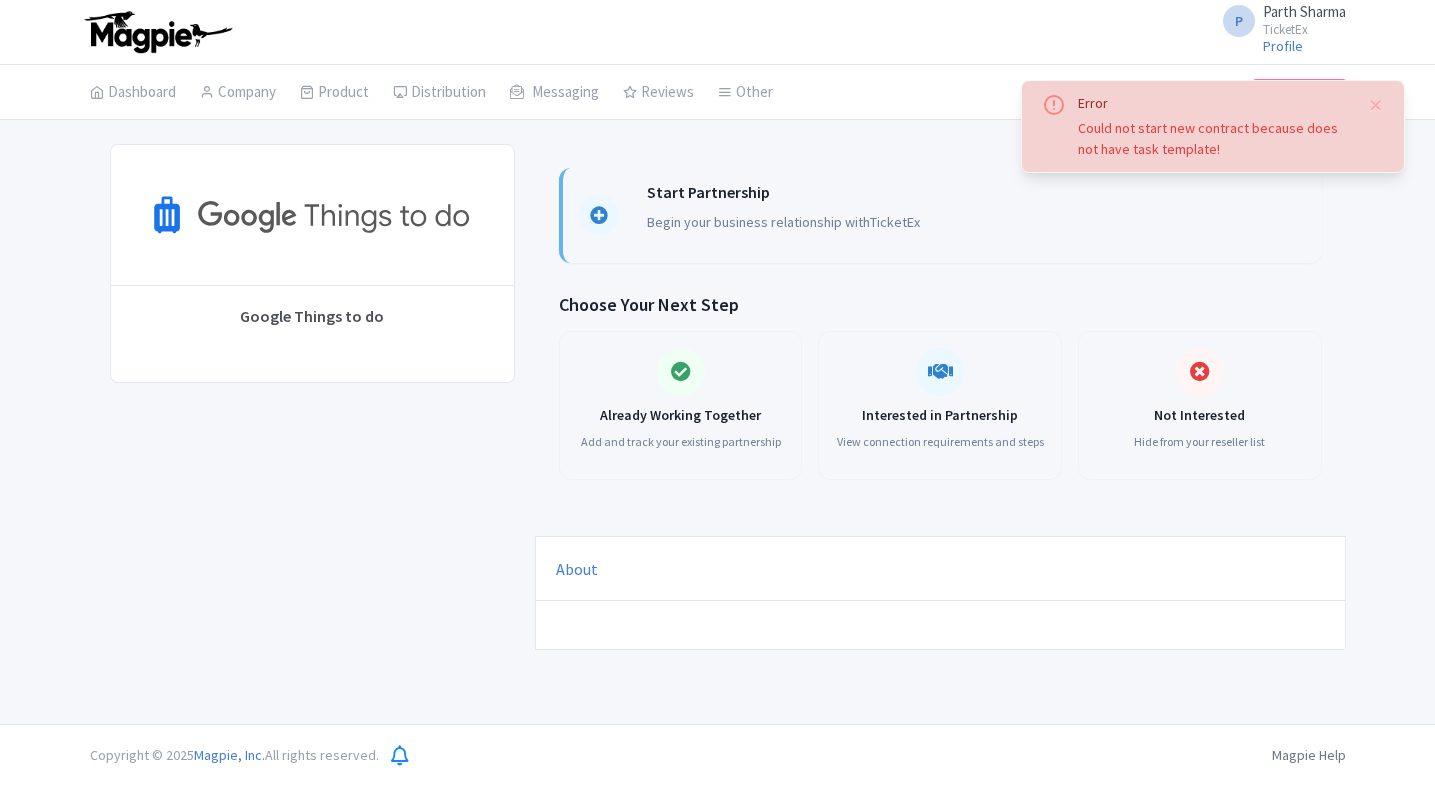 scroll, scrollTop: 0, scrollLeft: 0, axis: both 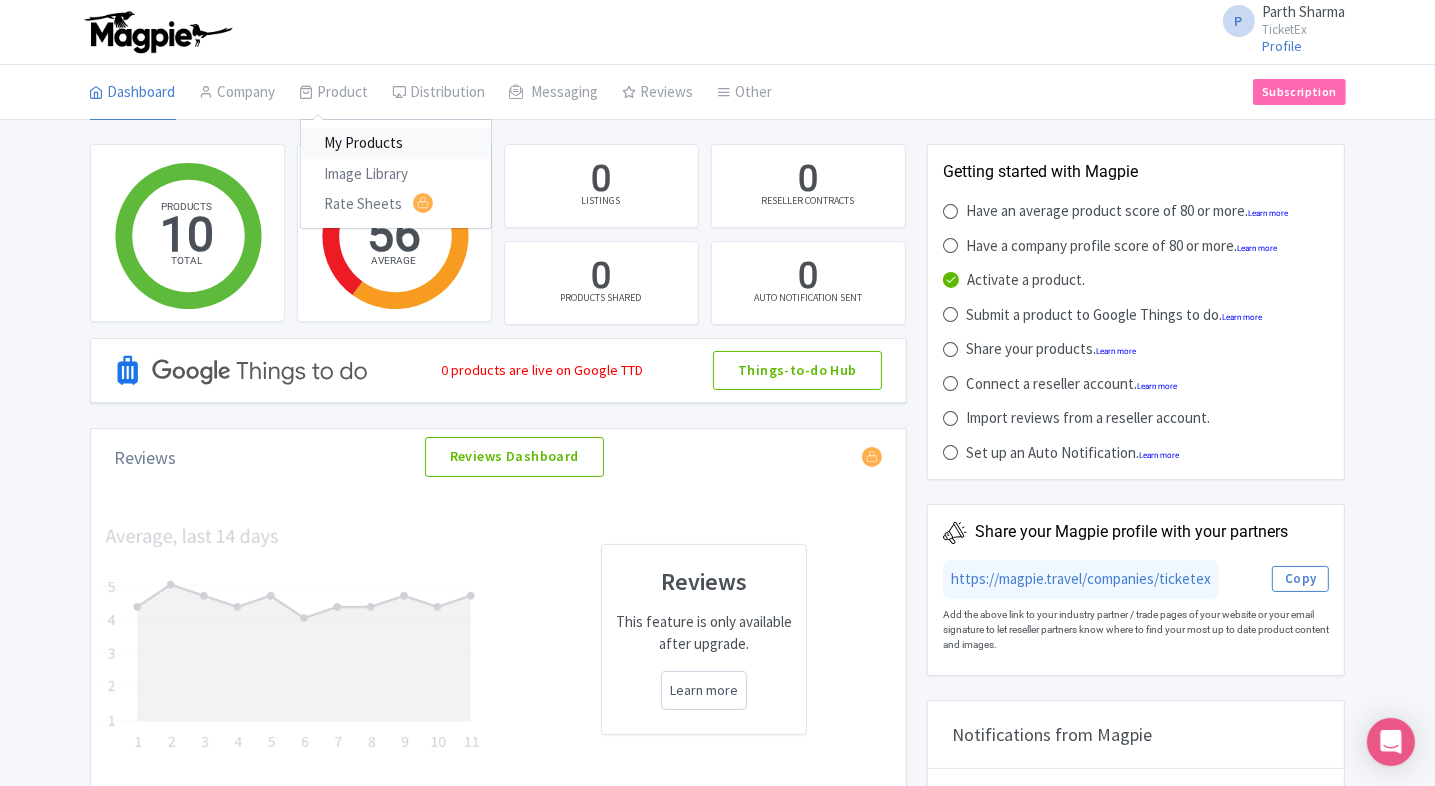 click on "My Products" at bounding box center [396, 143] 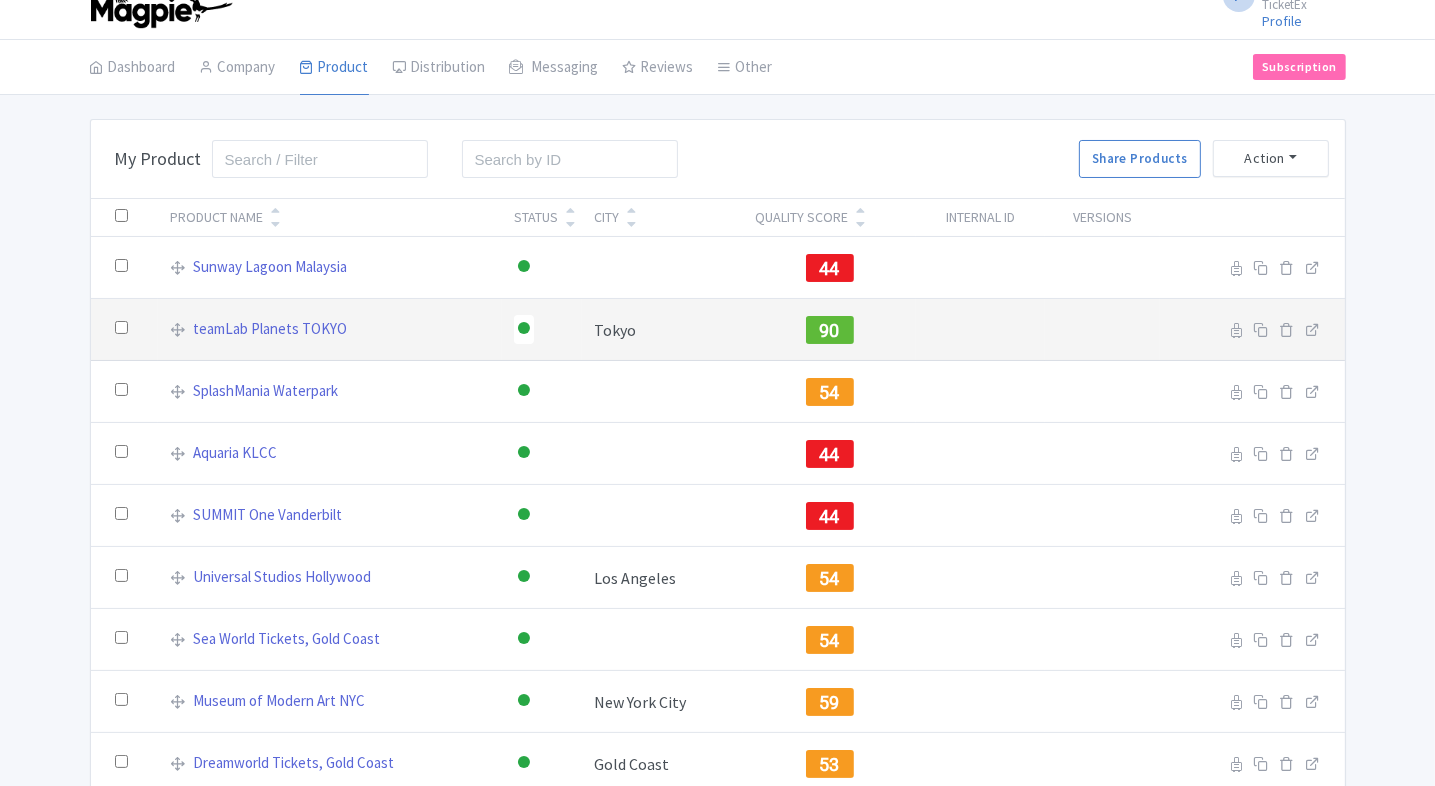 scroll, scrollTop: 0, scrollLeft: 0, axis: both 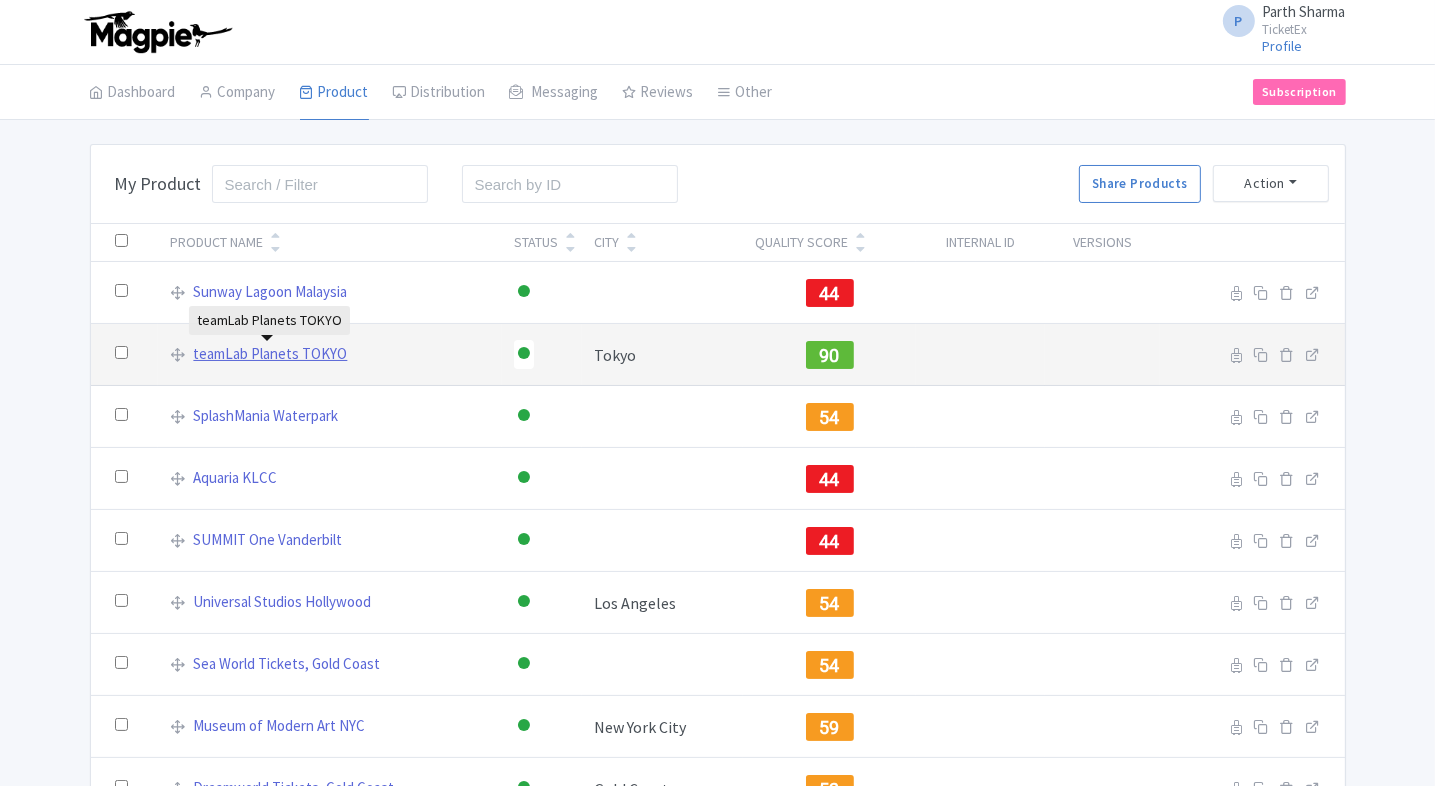 click on "teamLab Planets TOKYO" at bounding box center [270, 354] 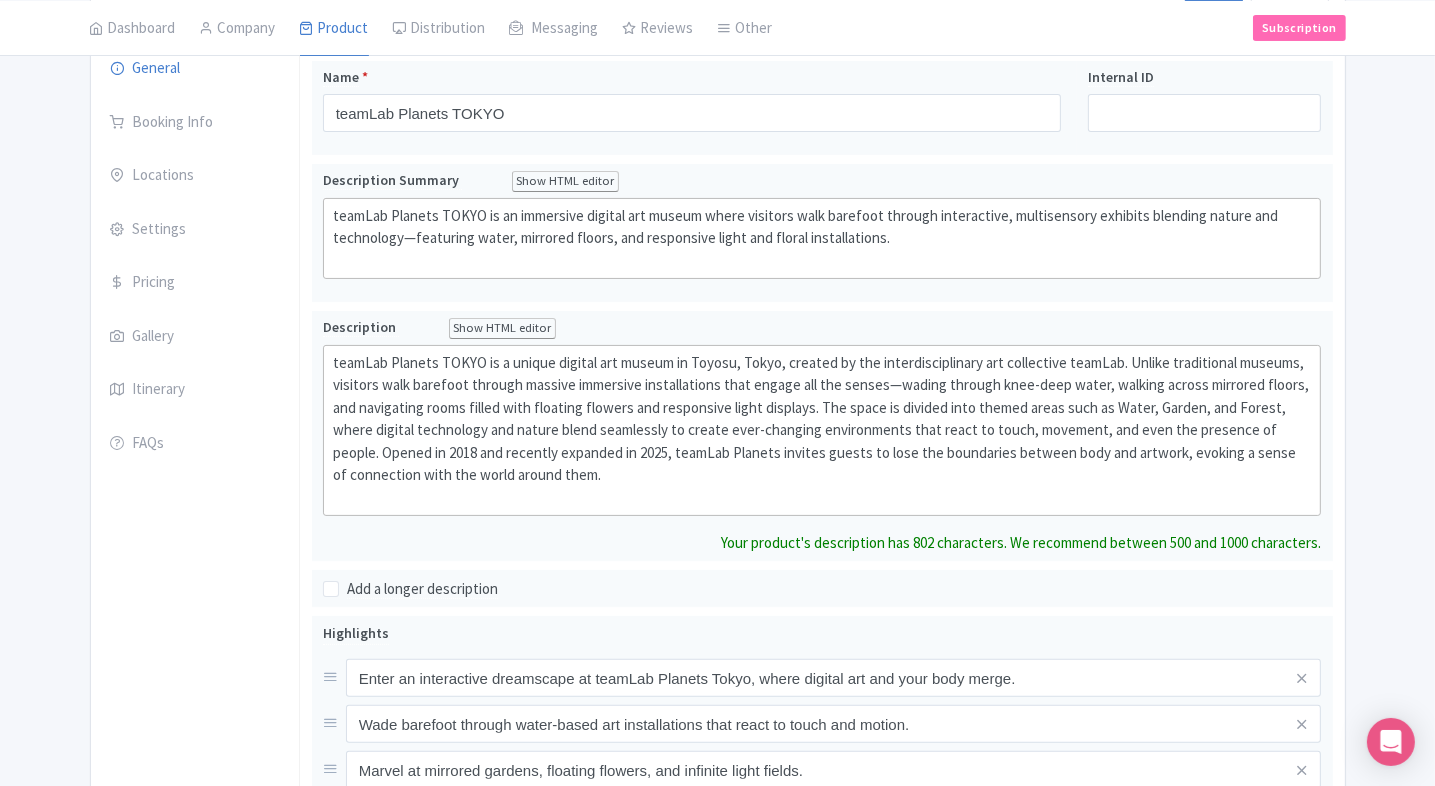 scroll, scrollTop: 0, scrollLeft: 0, axis: both 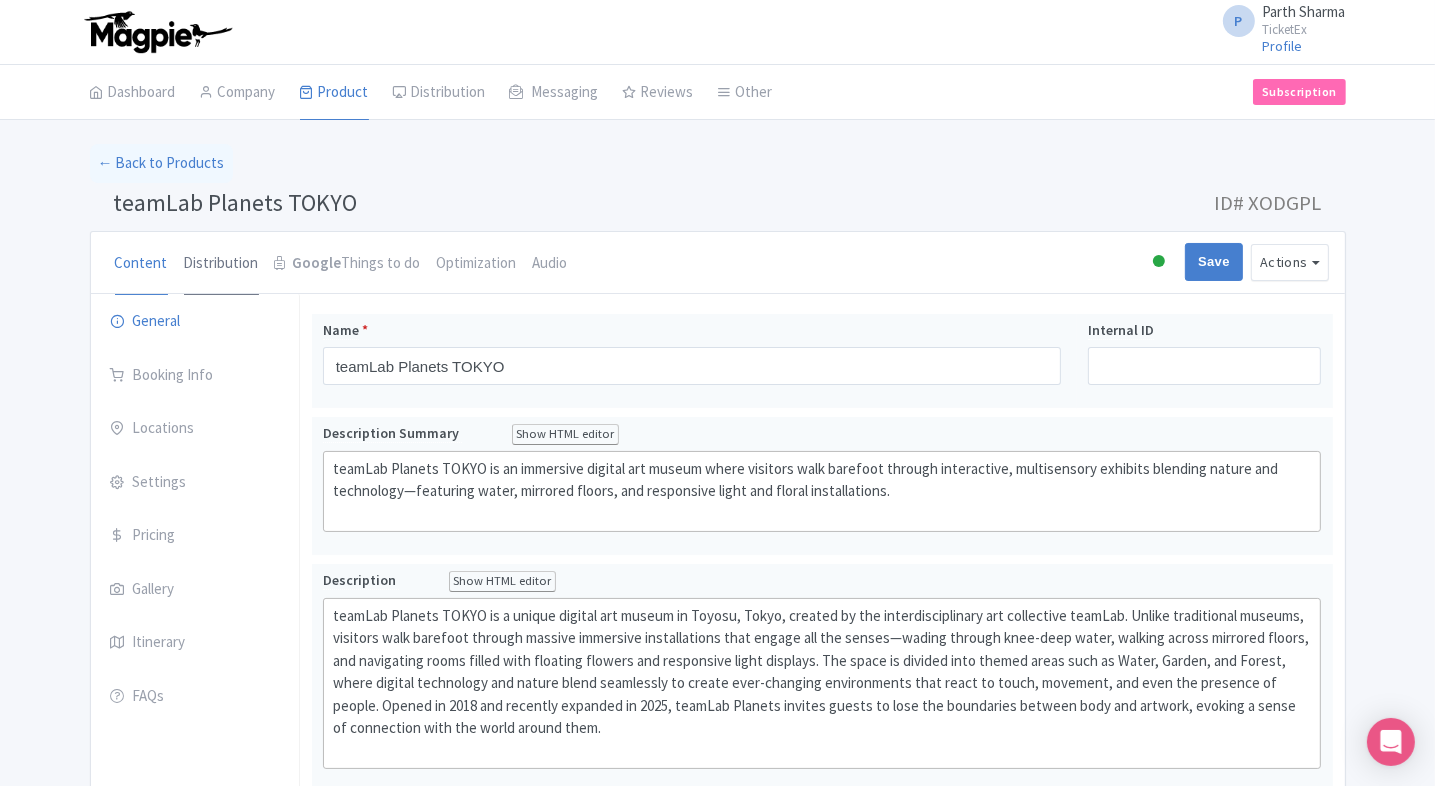 click on "Distribution" at bounding box center (221, 264) 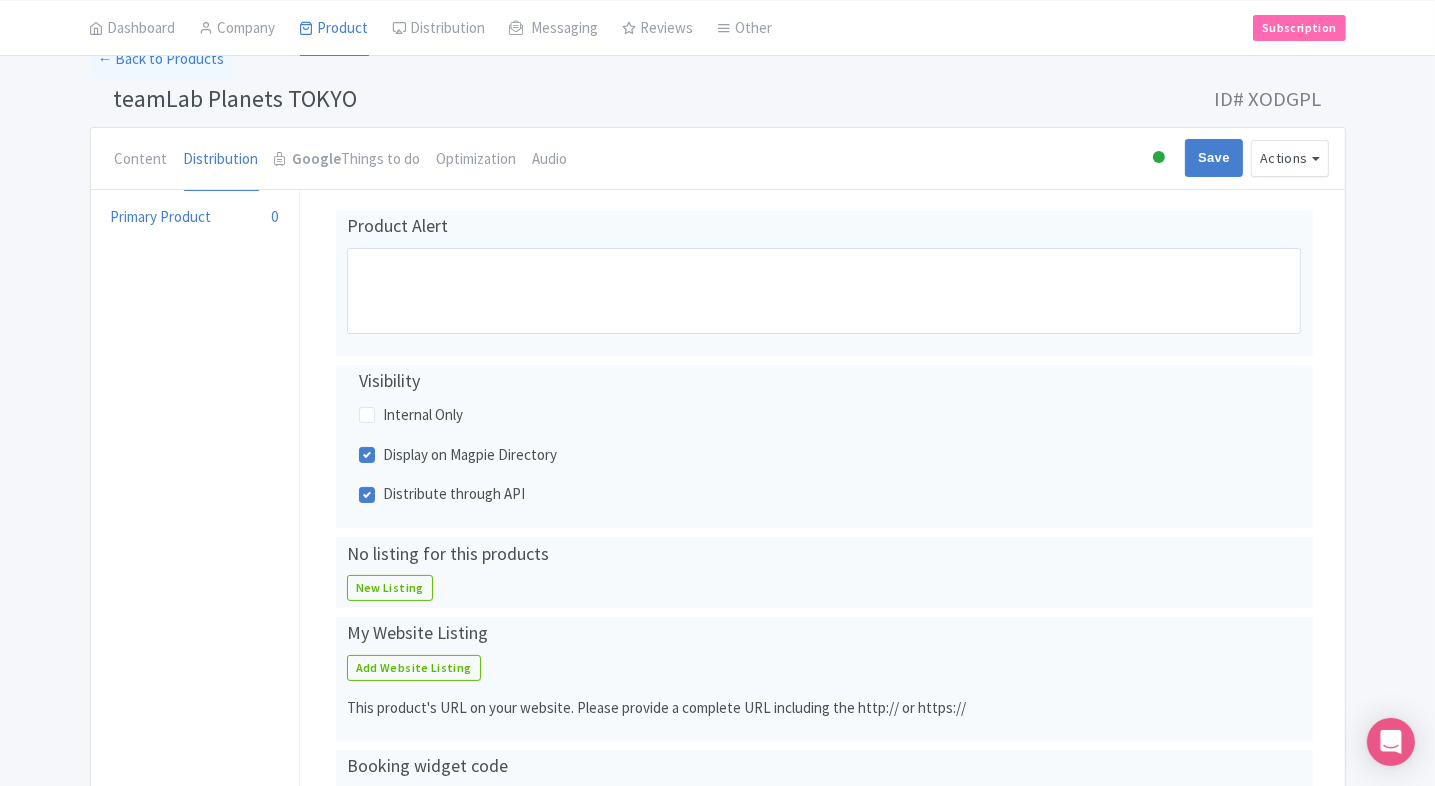 scroll, scrollTop: 104, scrollLeft: 0, axis: vertical 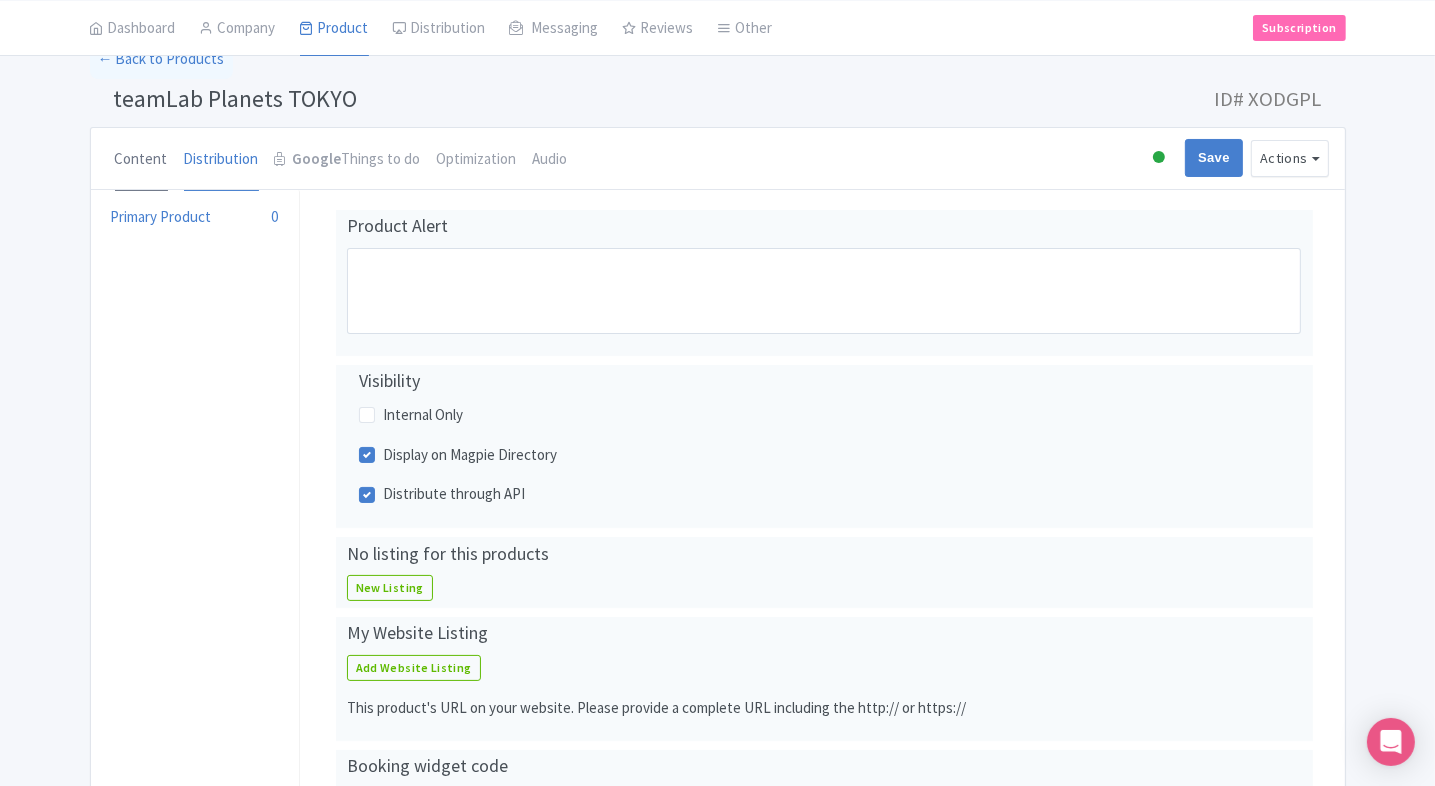 click on "Content" at bounding box center [141, 160] 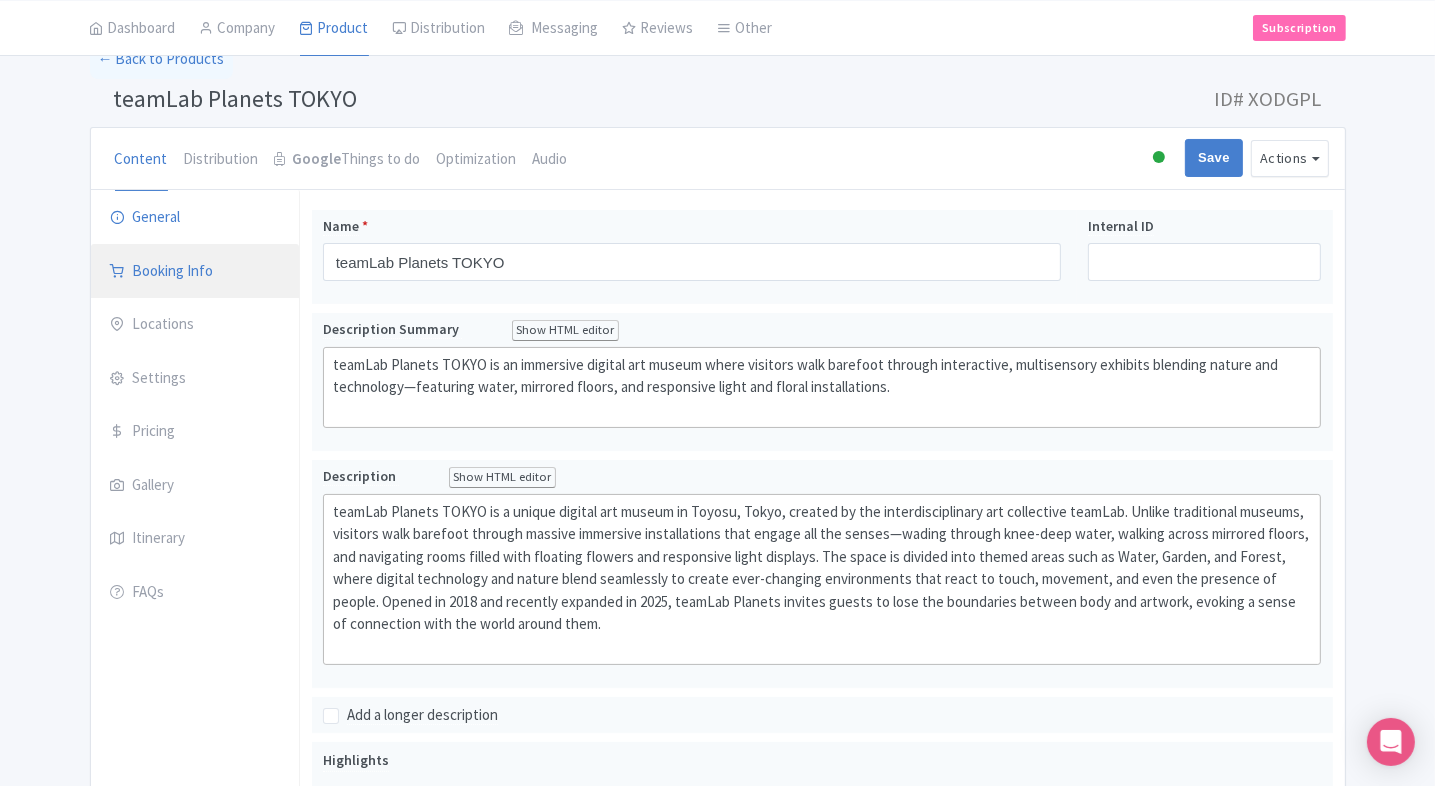click on "Booking Info" at bounding box center (195, 272) 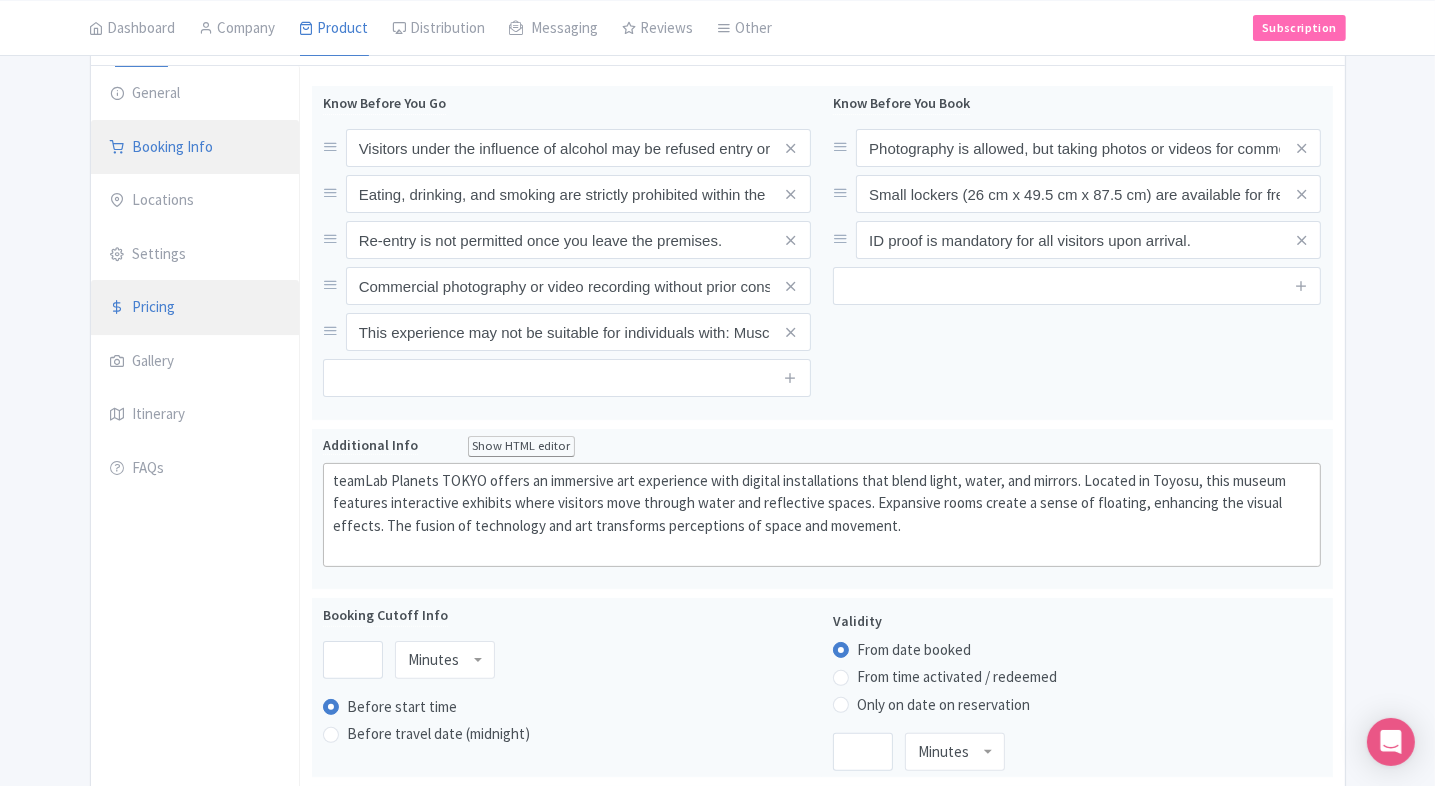 scroll, scrollTop: 0, scrollLeft: 0, axis: both 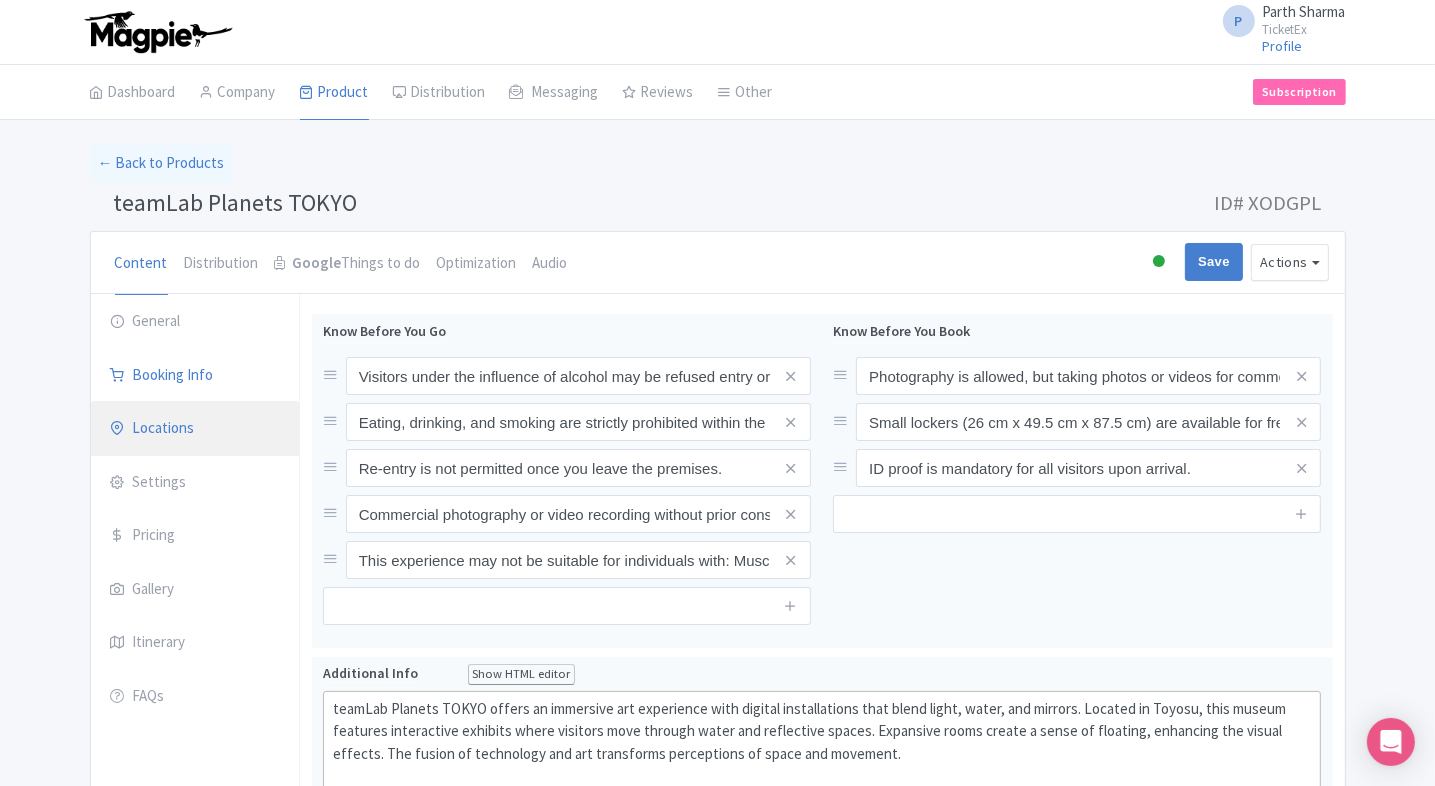 click on "Locations" at bounding box center (195, 429) 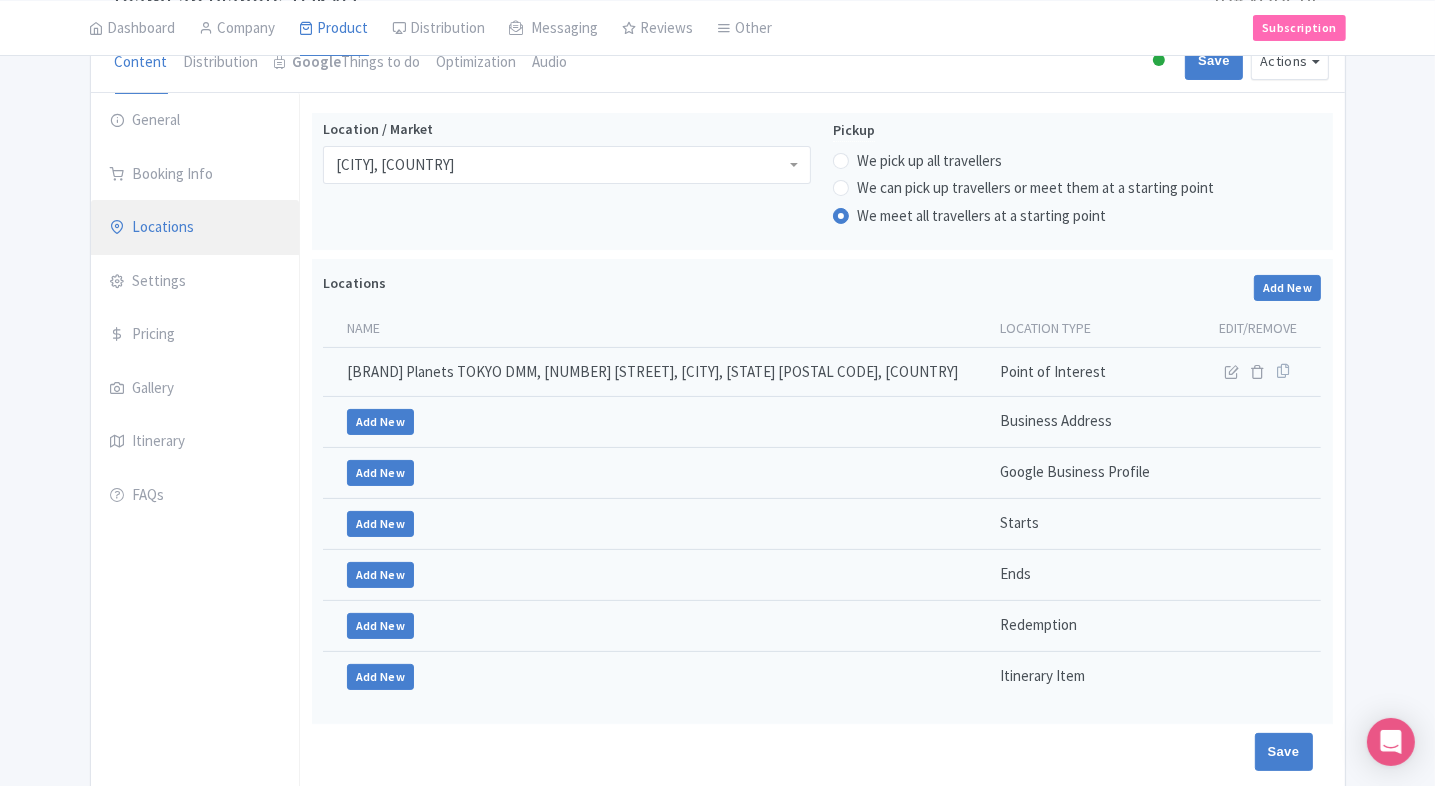 scroll, scrollTop: 192, scrollLeft: 0, axis: vertical 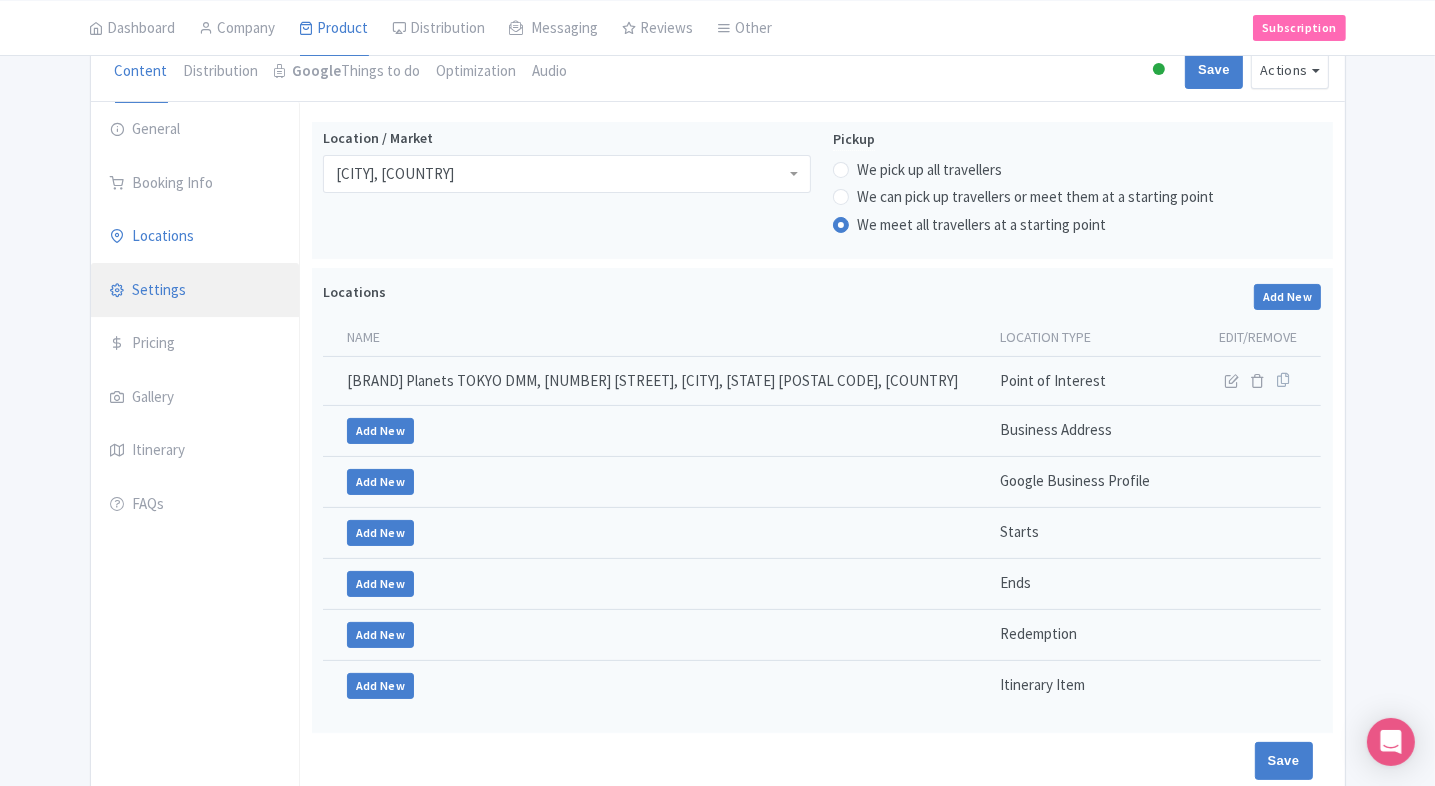 click on "Settings" at bounding box center (195, 291) 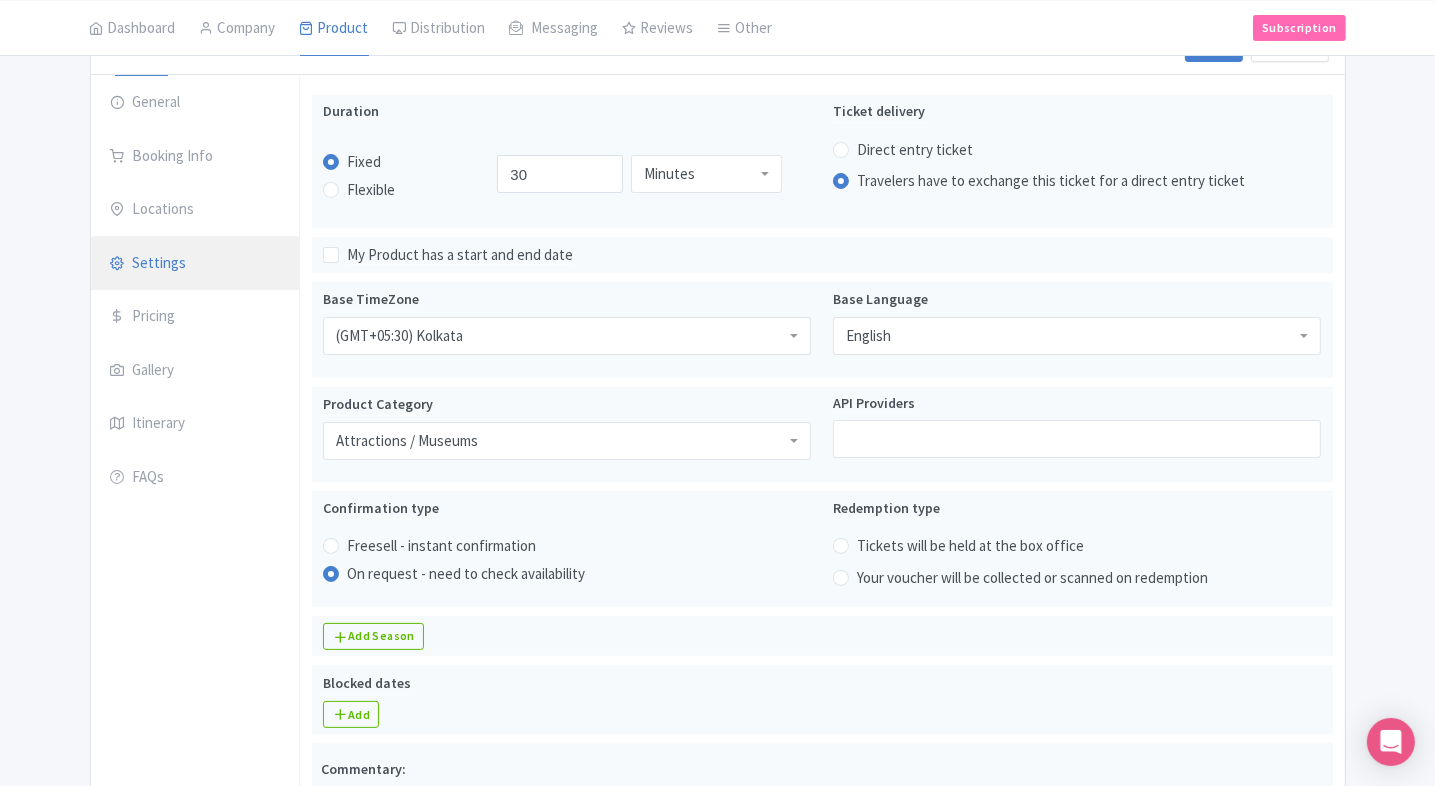 scroll, scrollTop: 0, scrollLeft: 0, axis: both 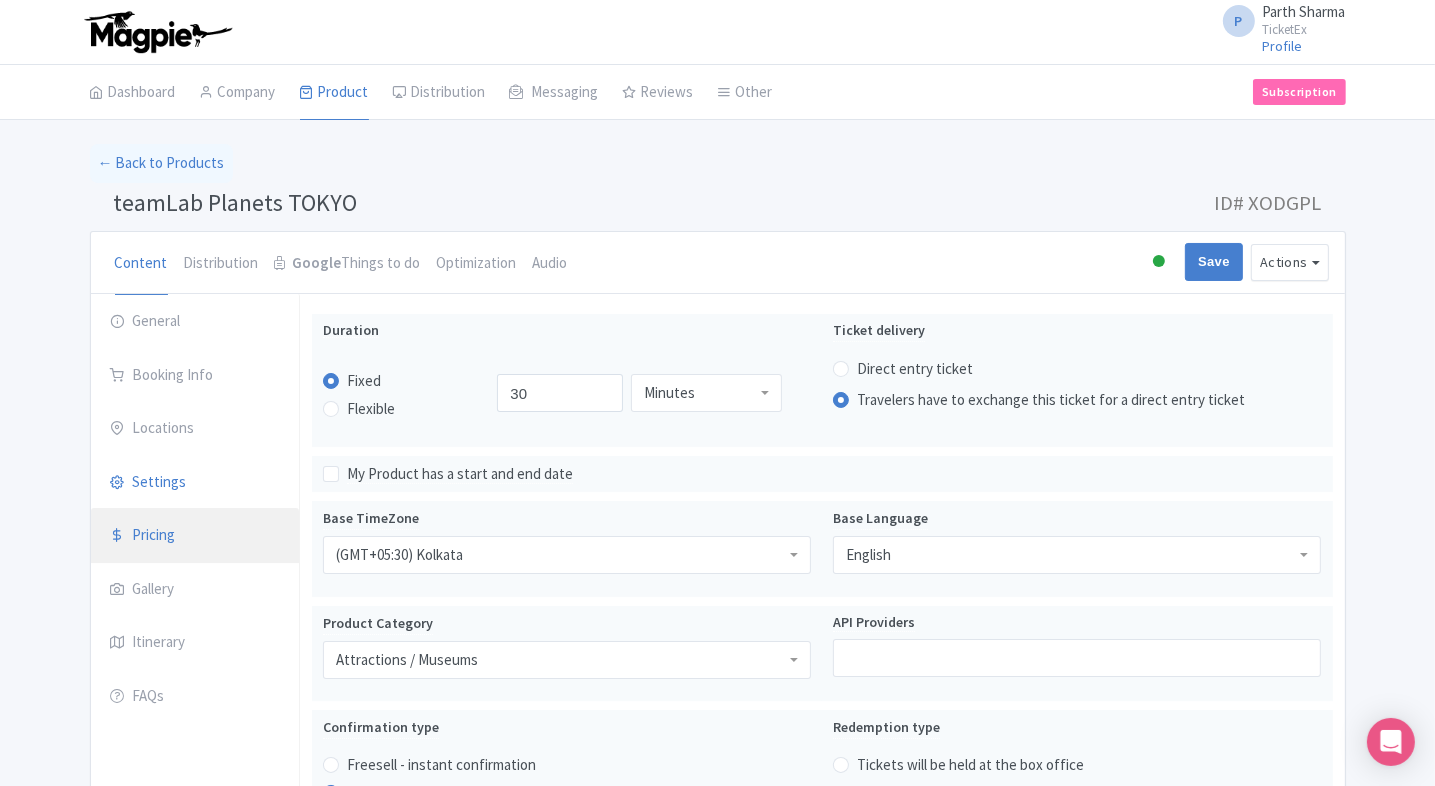 click on "Pricing" at bounding box center (195, 536) 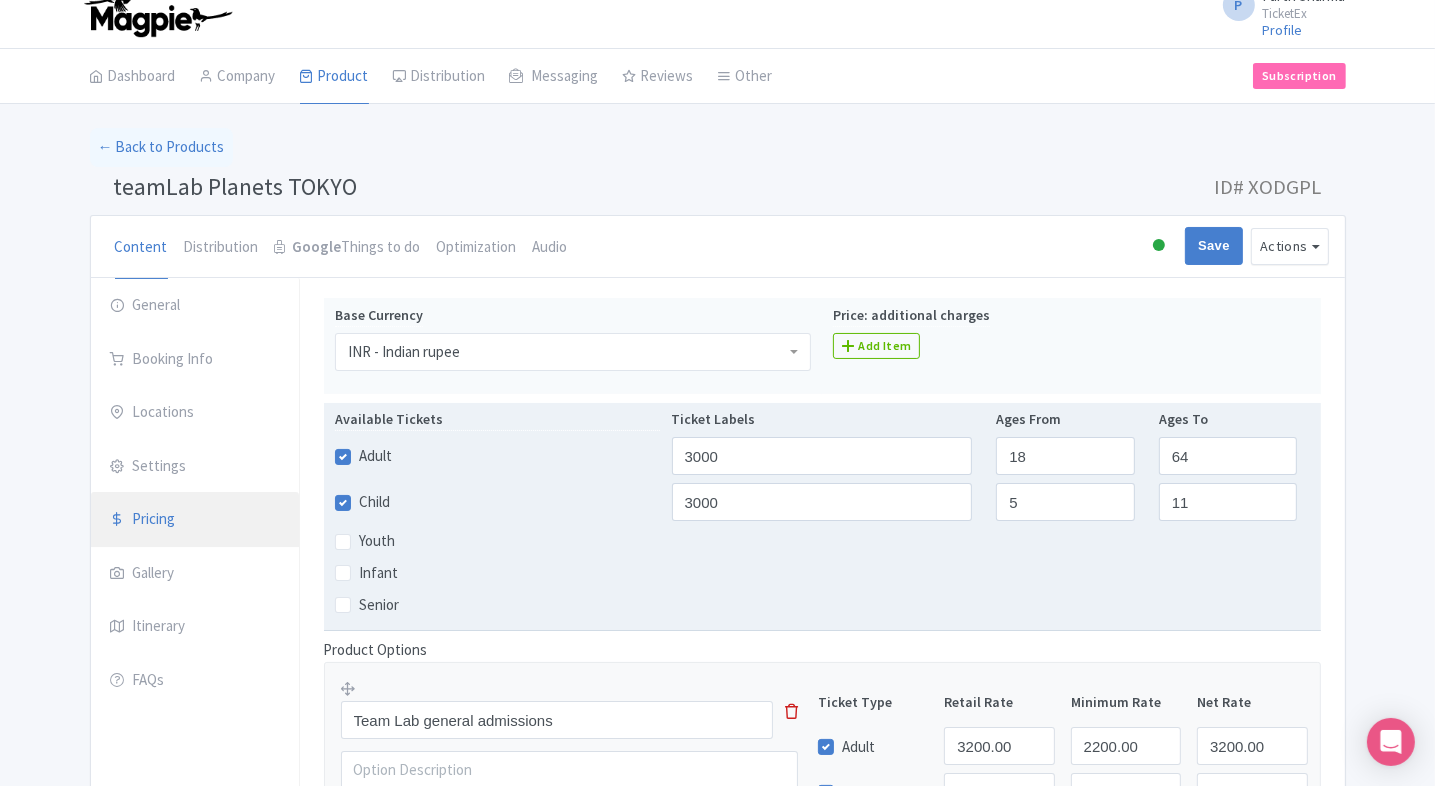 scroll, scrollTop: 0, scrollLeft: 0, axis: both 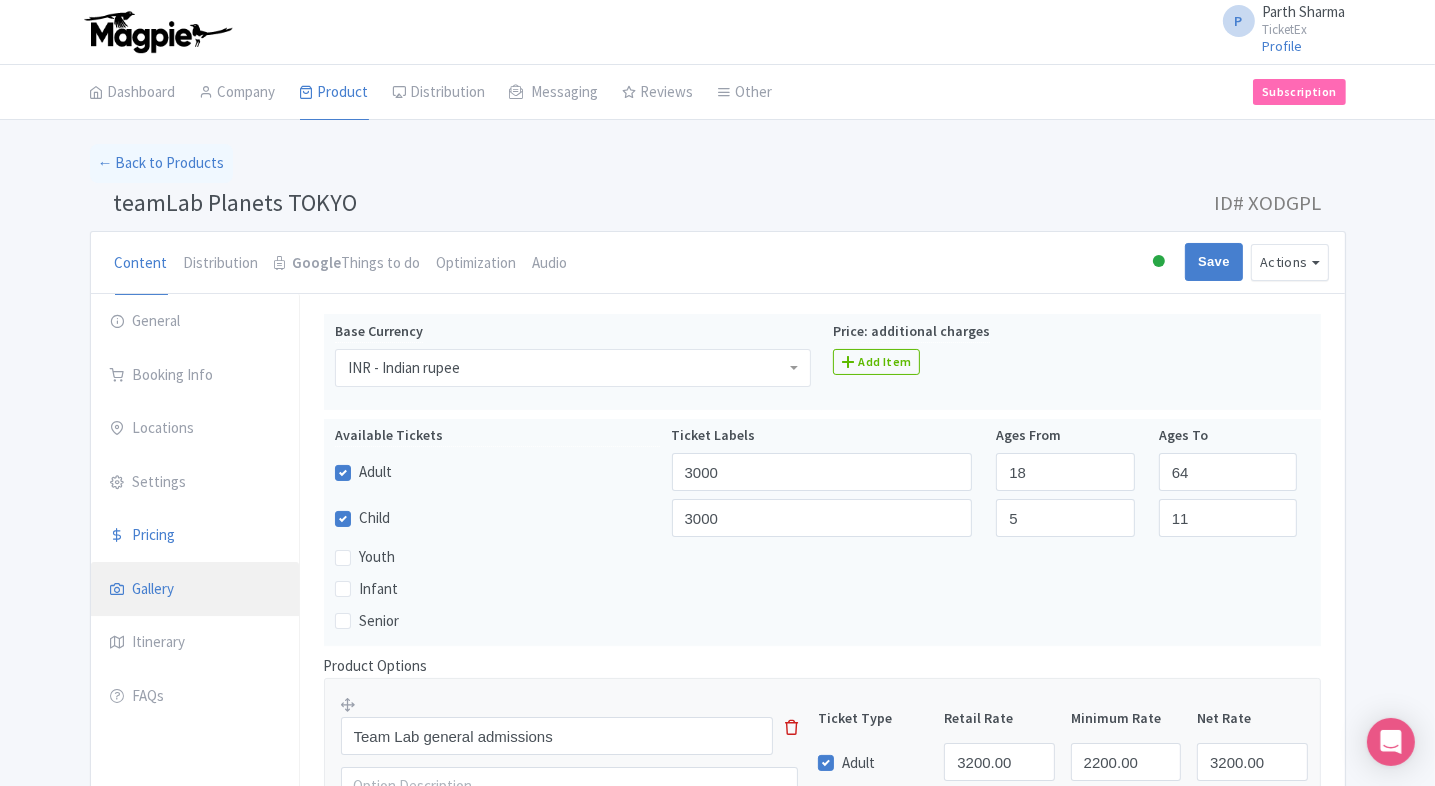 click on "Gallery" at bounding box center [195, 590] 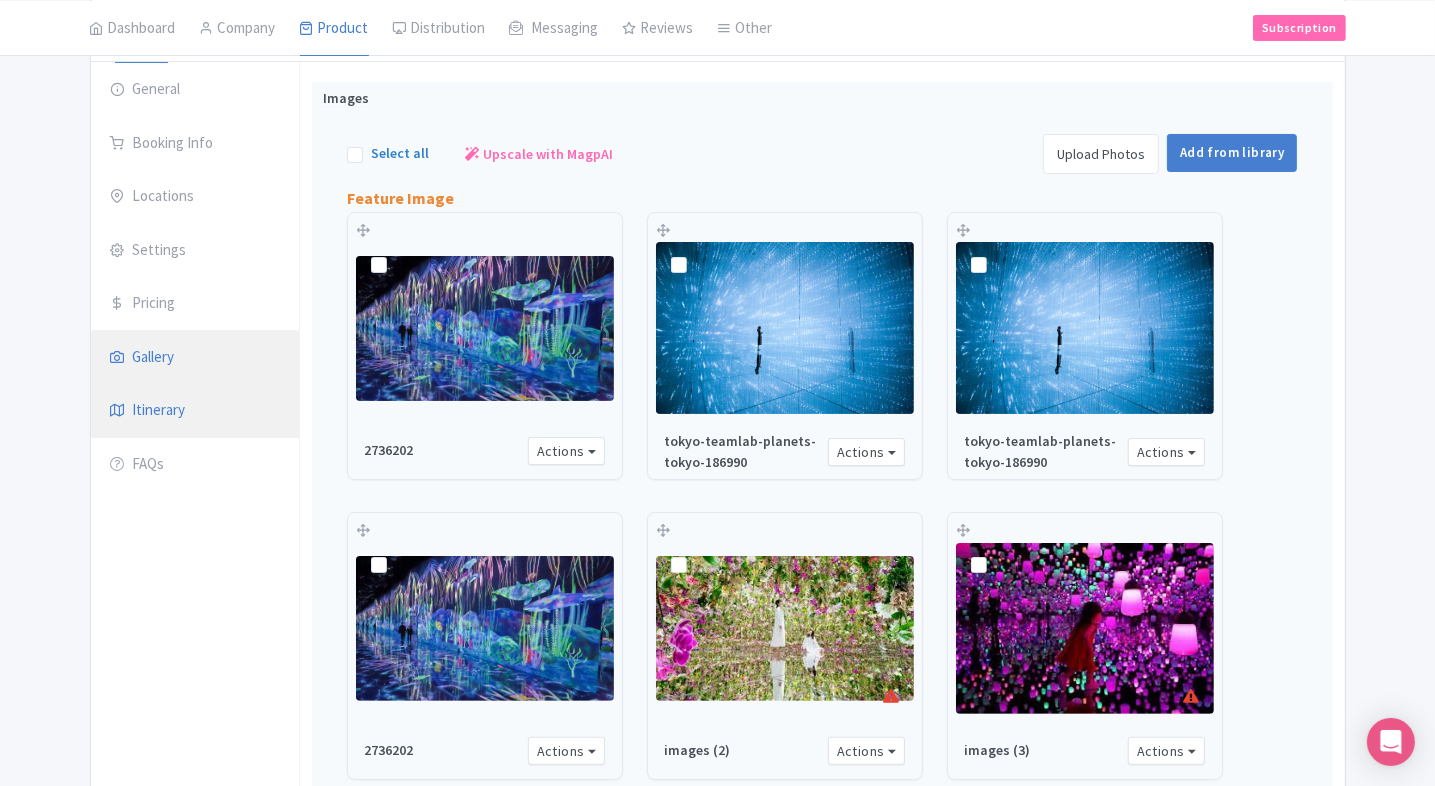 scroll, scrollTop: 0, scrollLeft: 0, axis: both 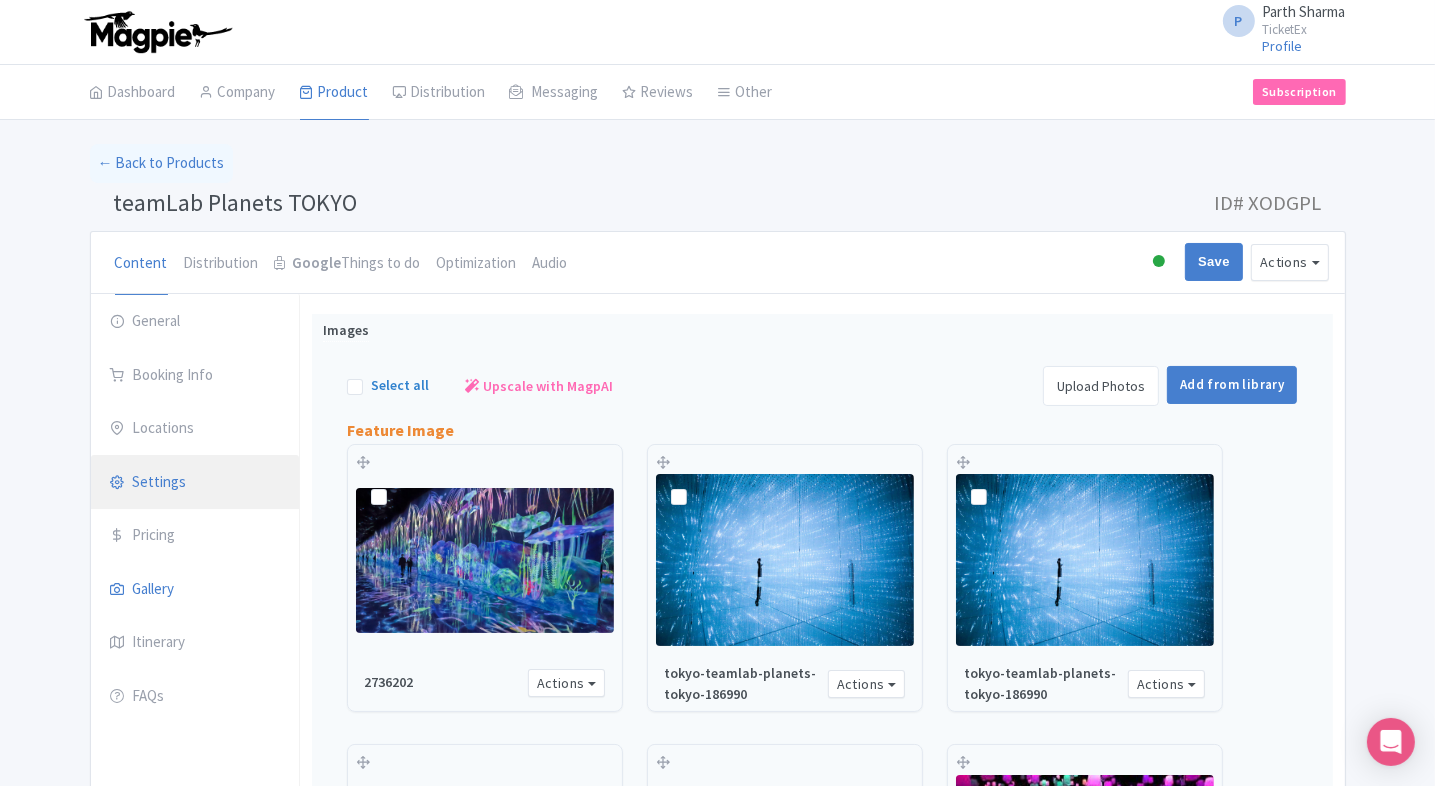 click on "Settings" at bounding box center (195, 483) 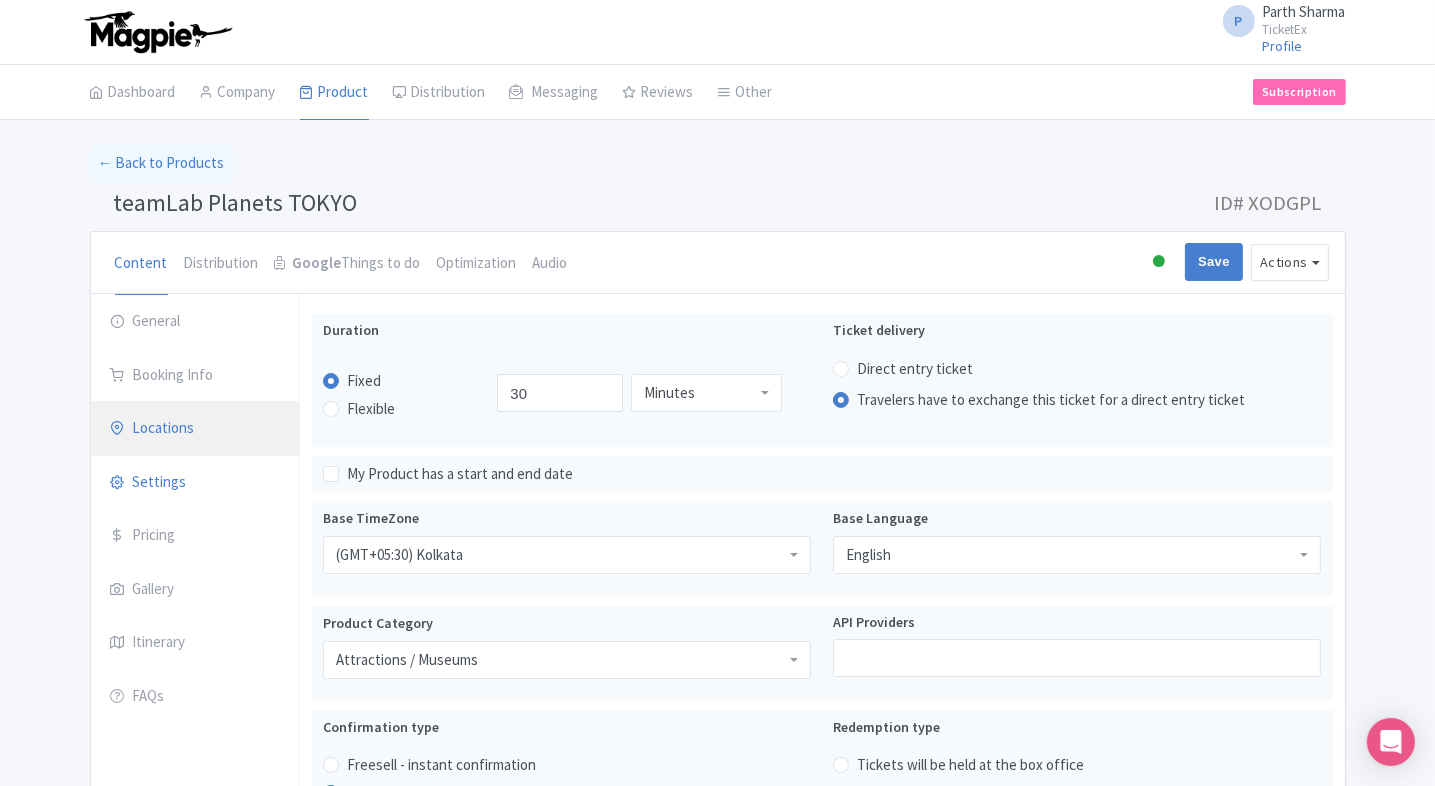 click on "Locations" at bounding box center (195, 429) 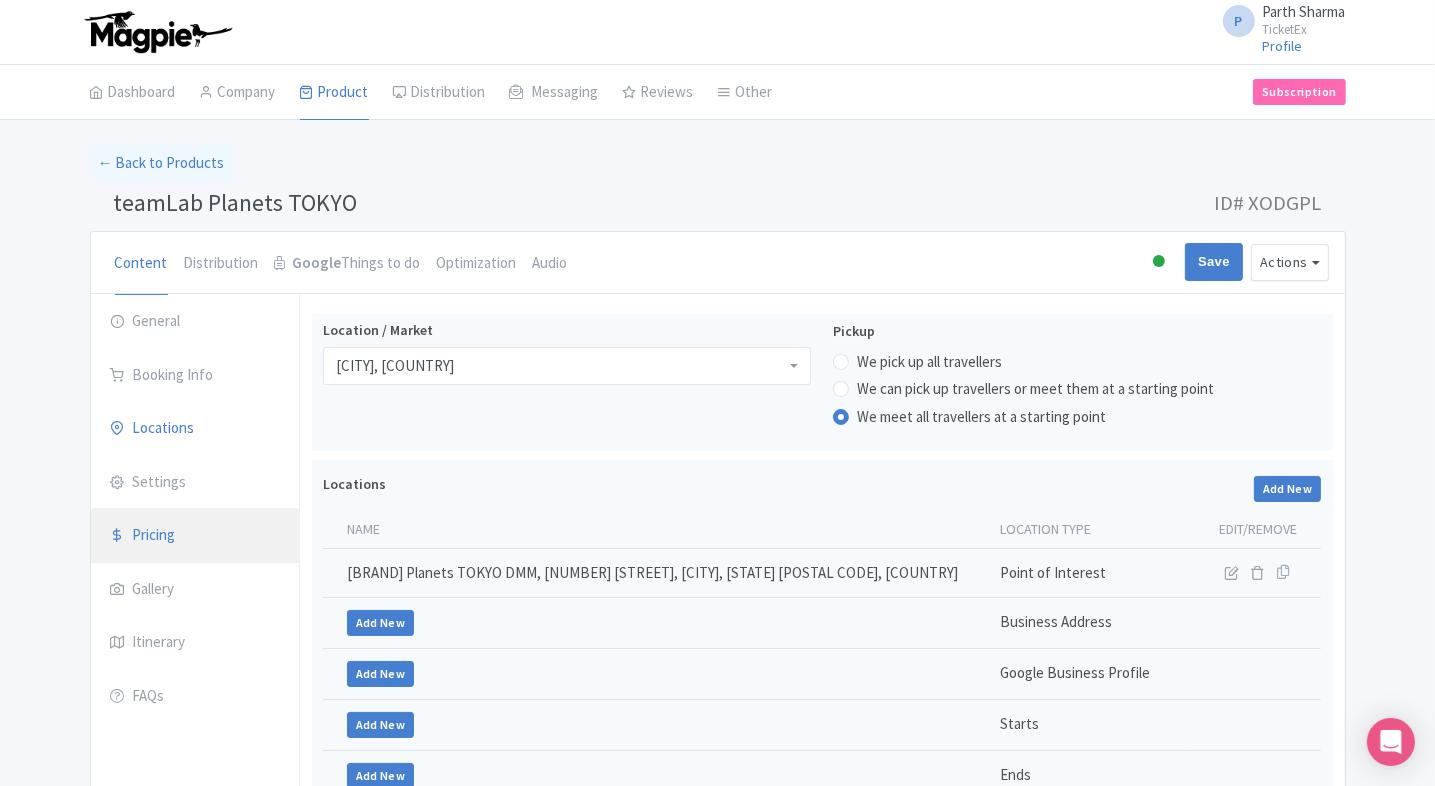 click on "Pricing" at bounding box center (195, 536) 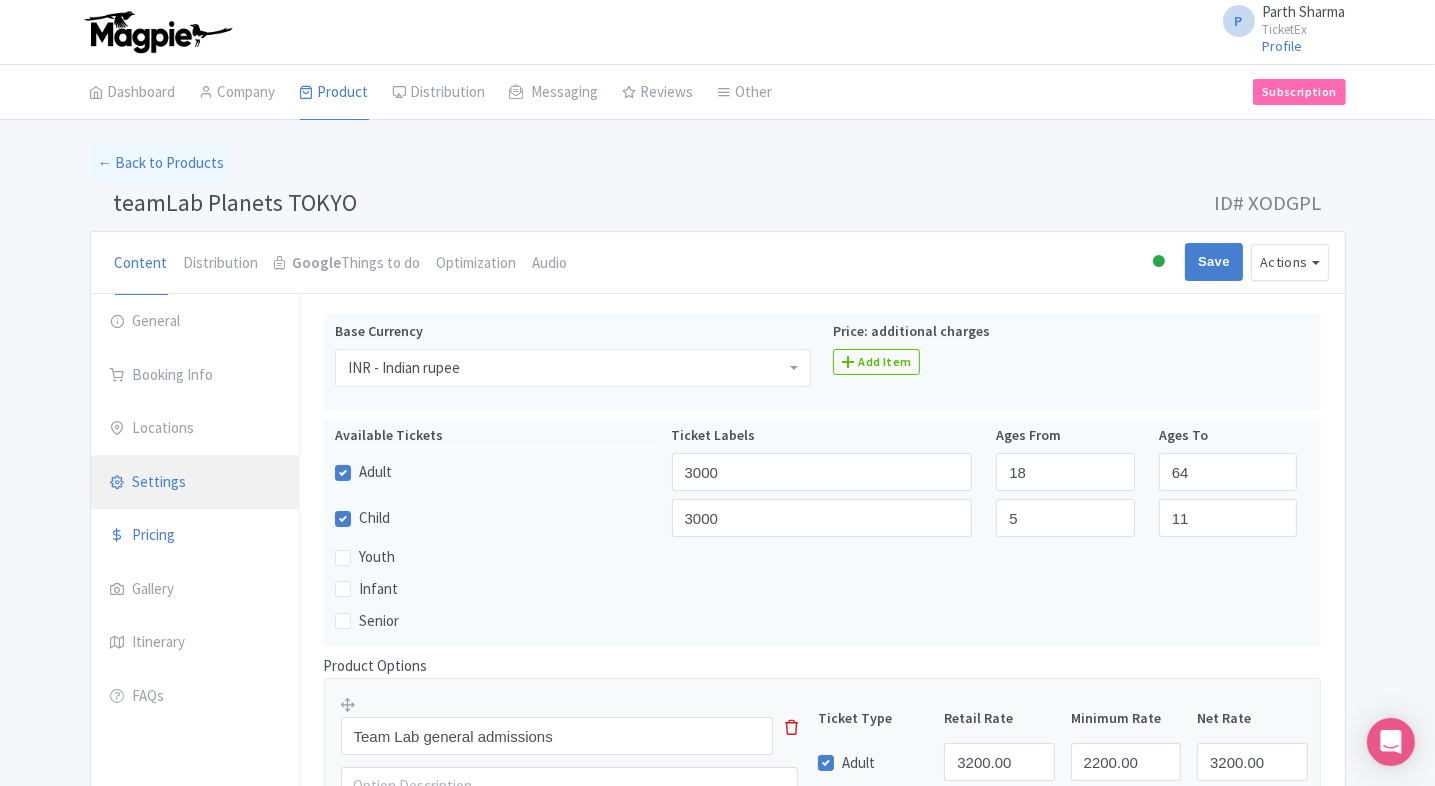 click on "Settings" at bounding box center (195, 483) 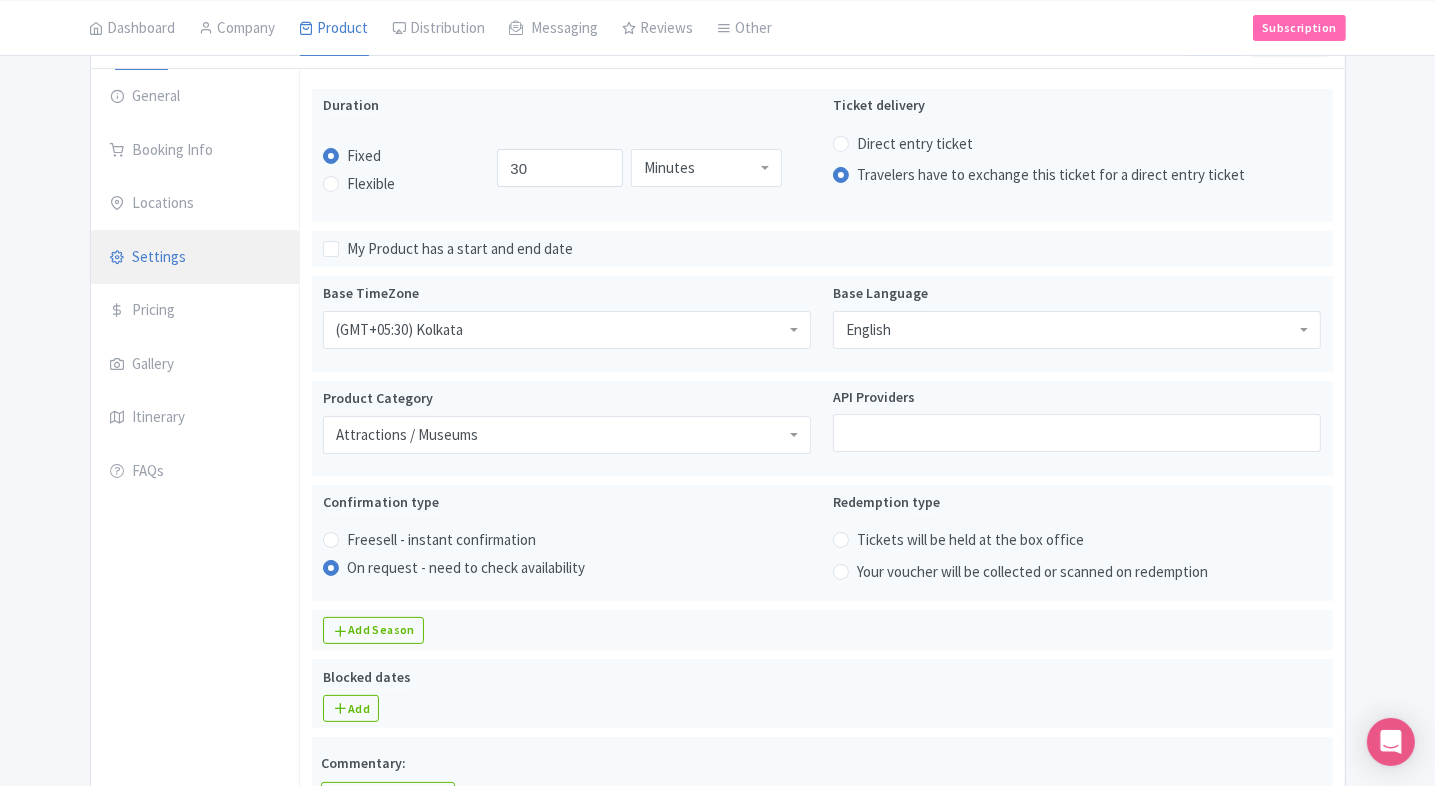 scroll, scrollTop: 271, scrollLeft: 0, axis: vertical 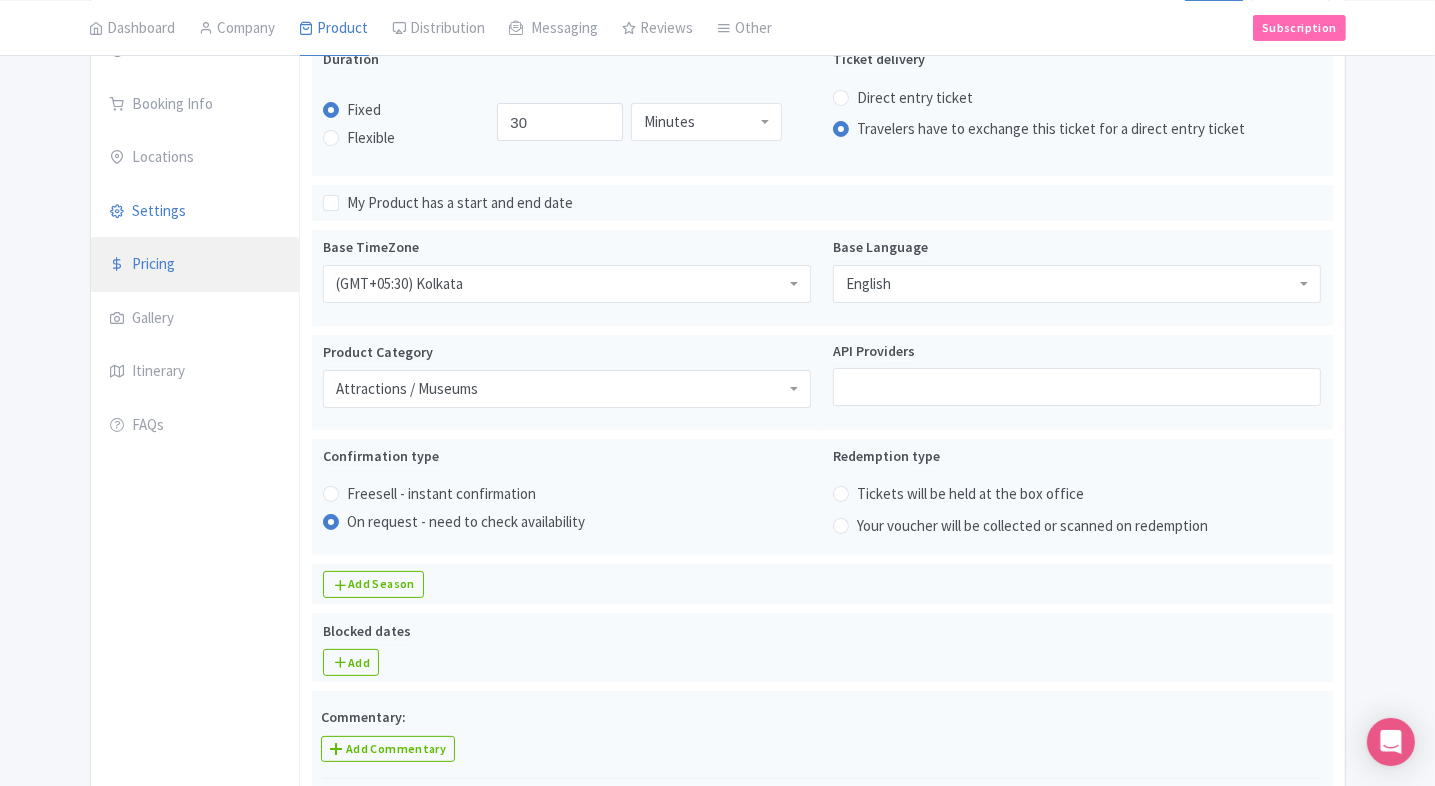 click on "Pricing" at bounding box center (195, 265) 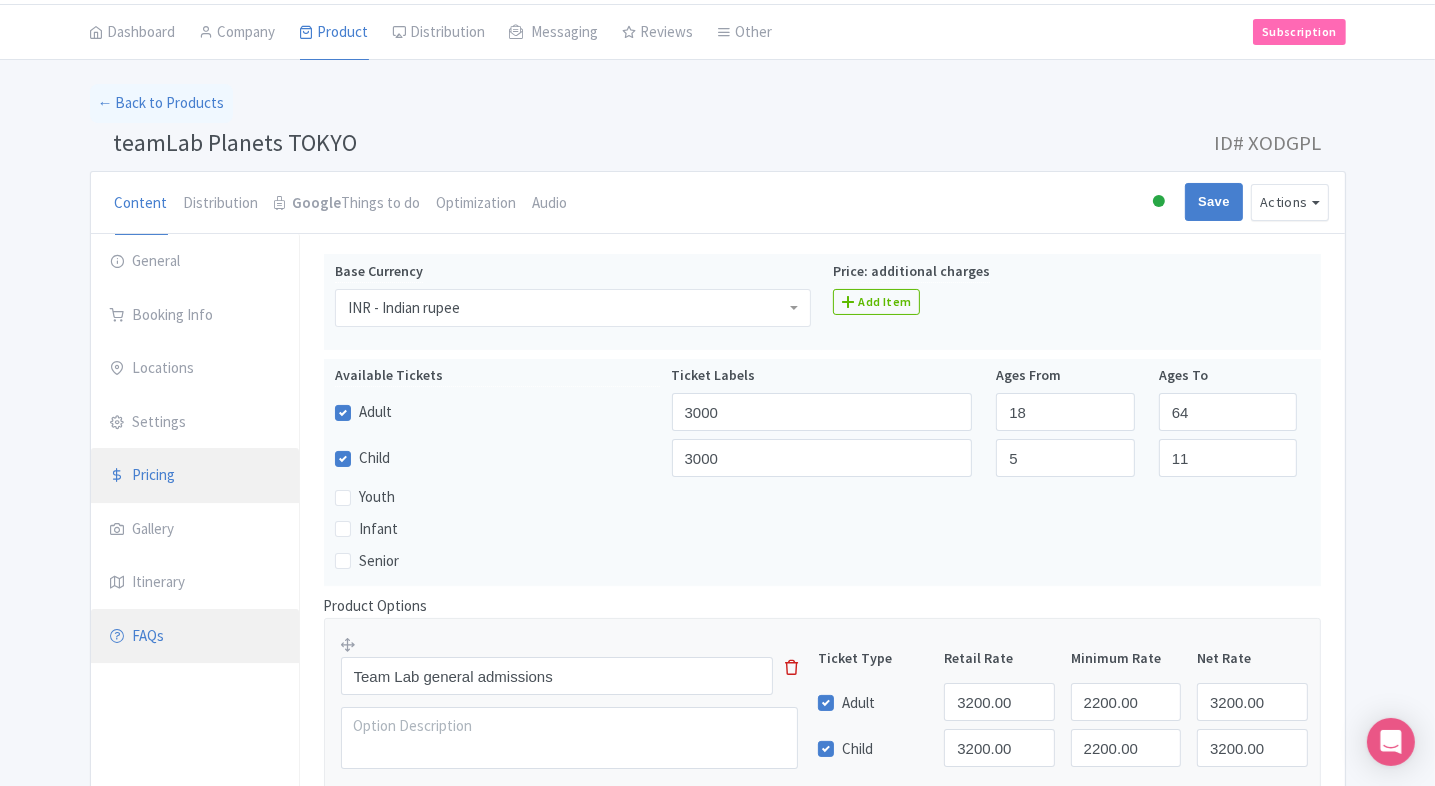 scroll, scrollTop: 0, scrollLeft: 0, axis: both 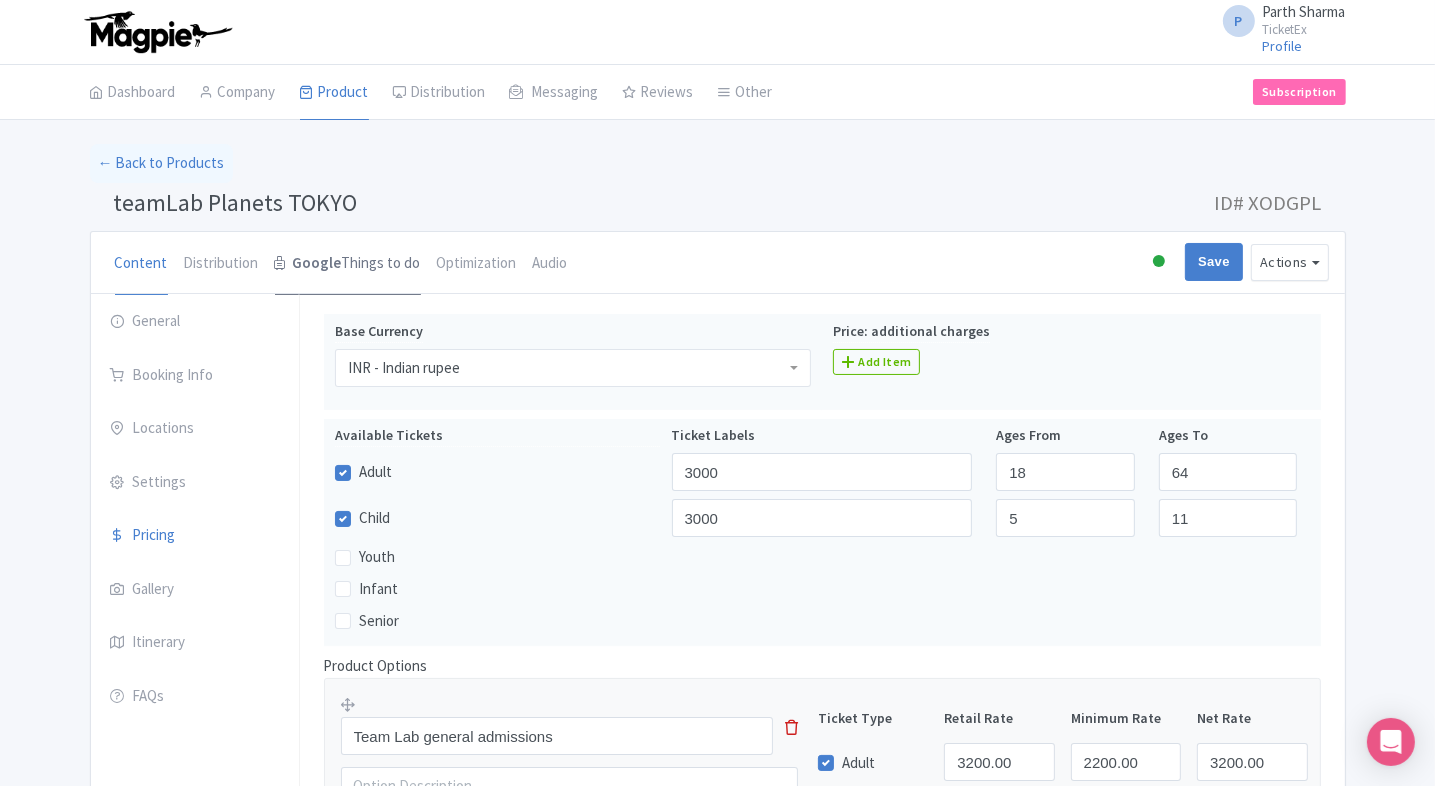 click on "Google  Things to do" at bounding box center (348, 264) 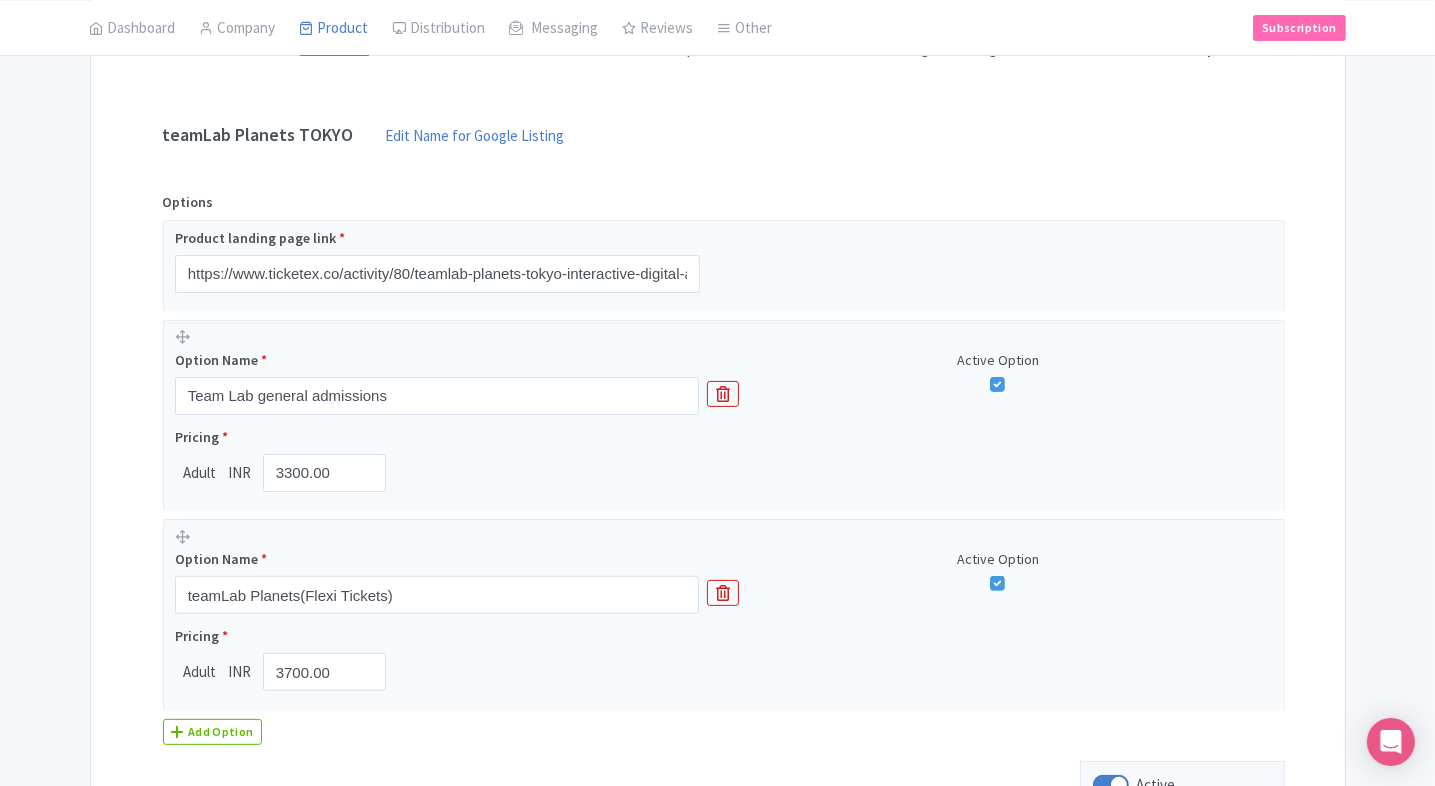 scroll, scrollTop: 536, scrollLeft: 0, axis: vertical 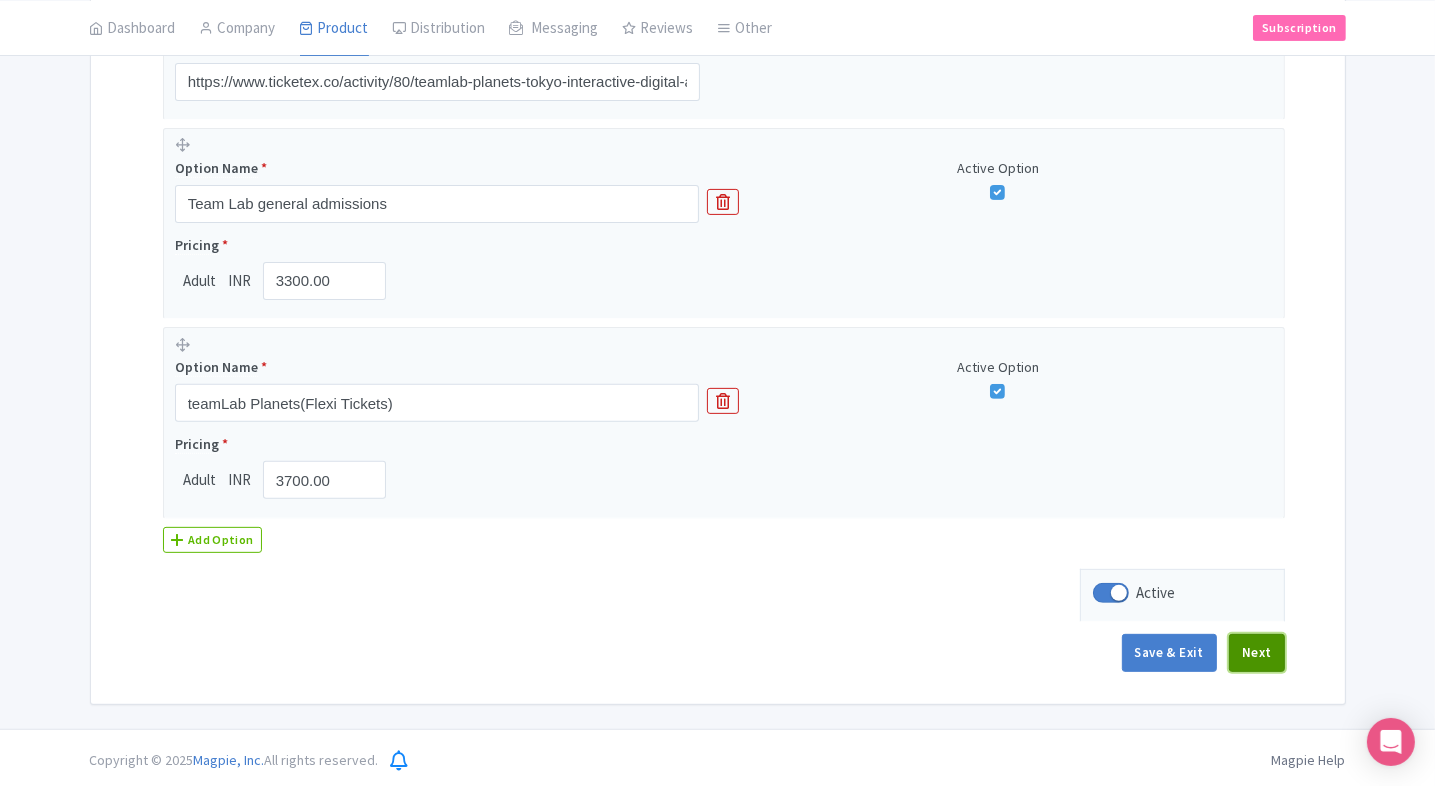 click on "Next" at bounding box center (1257, 653) 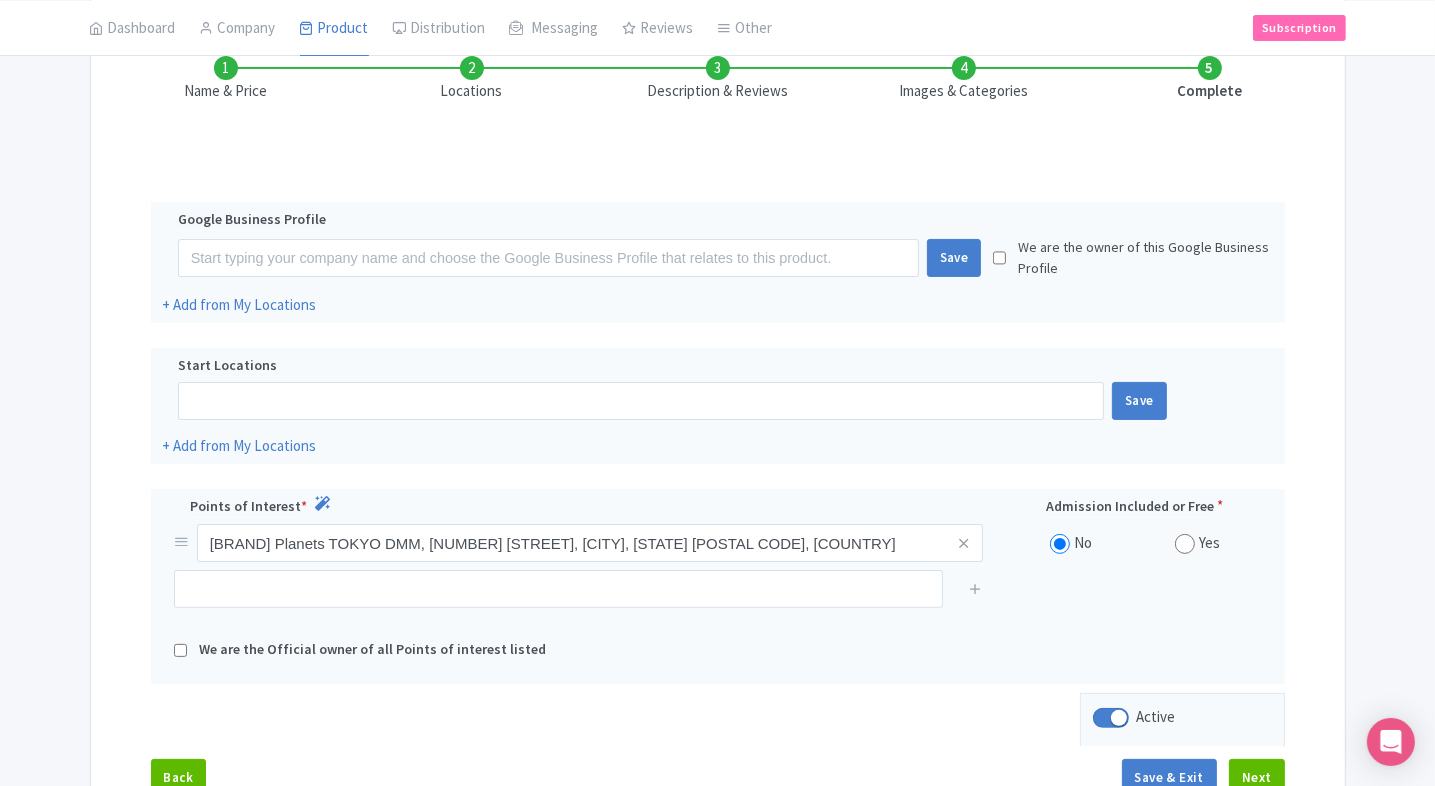 scroll, scrollTop: 300, scrollLeft: 0, axis: vertical 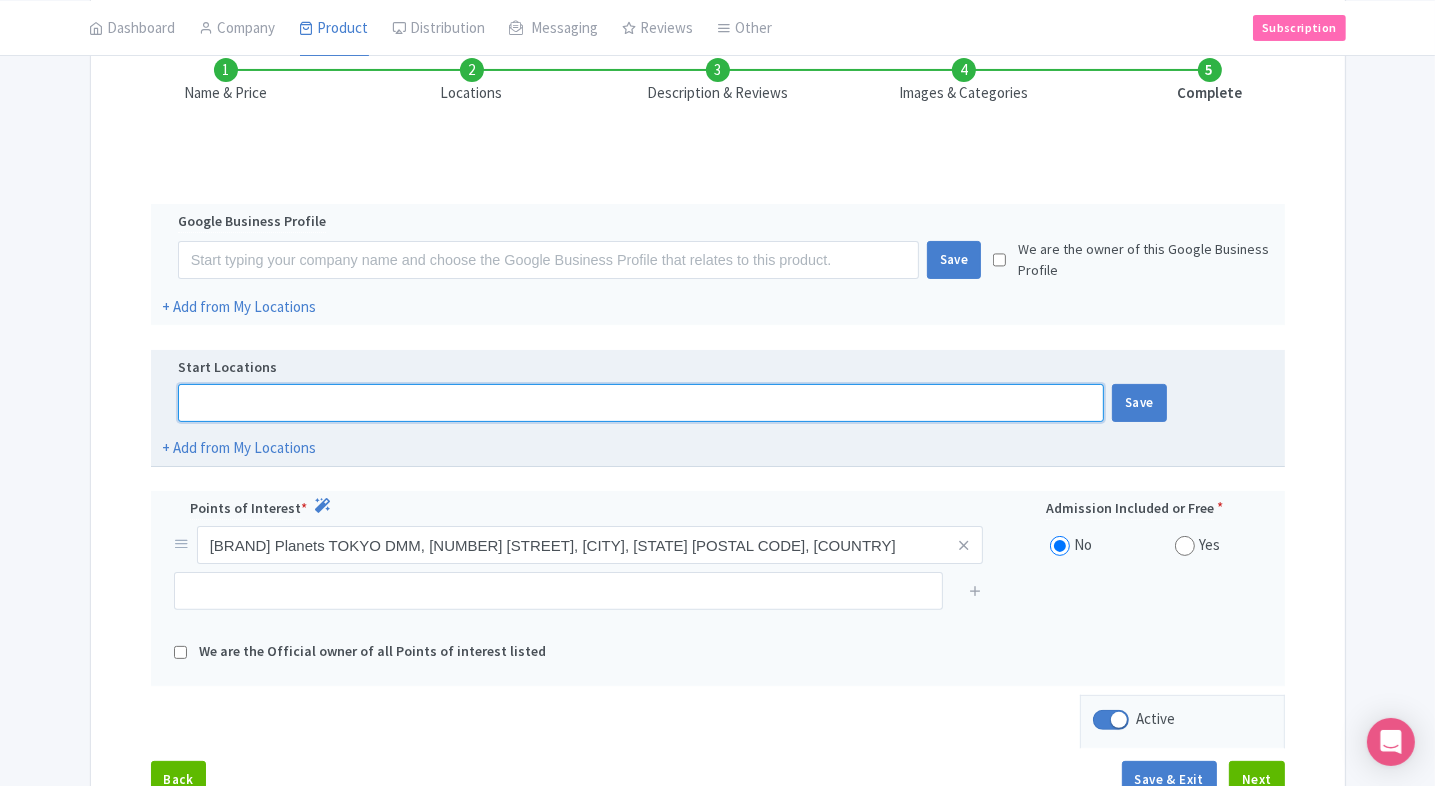 click at bounding box center [641, 403] 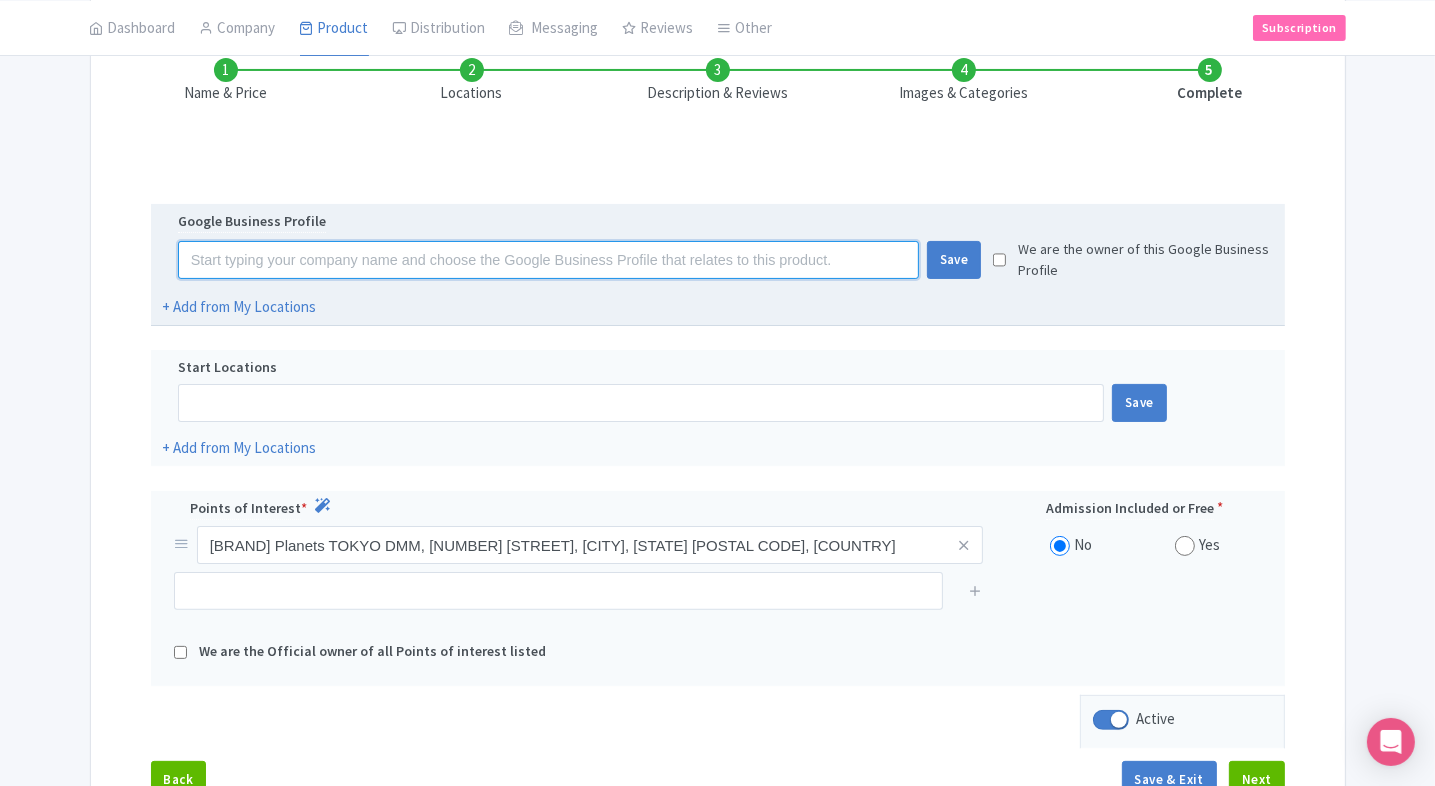 click at bounding box center (548, 260) 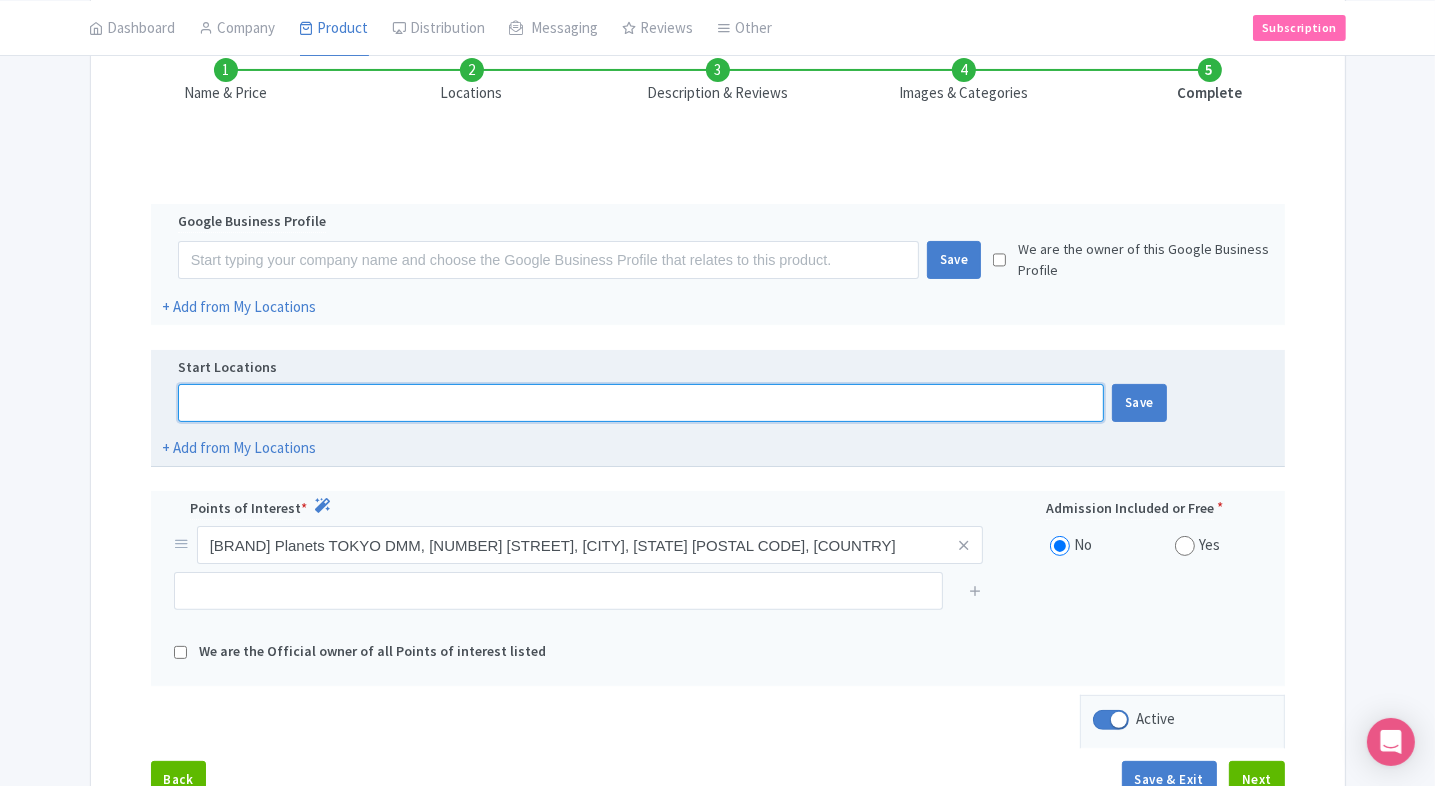 click at bounding box center (641, 403) 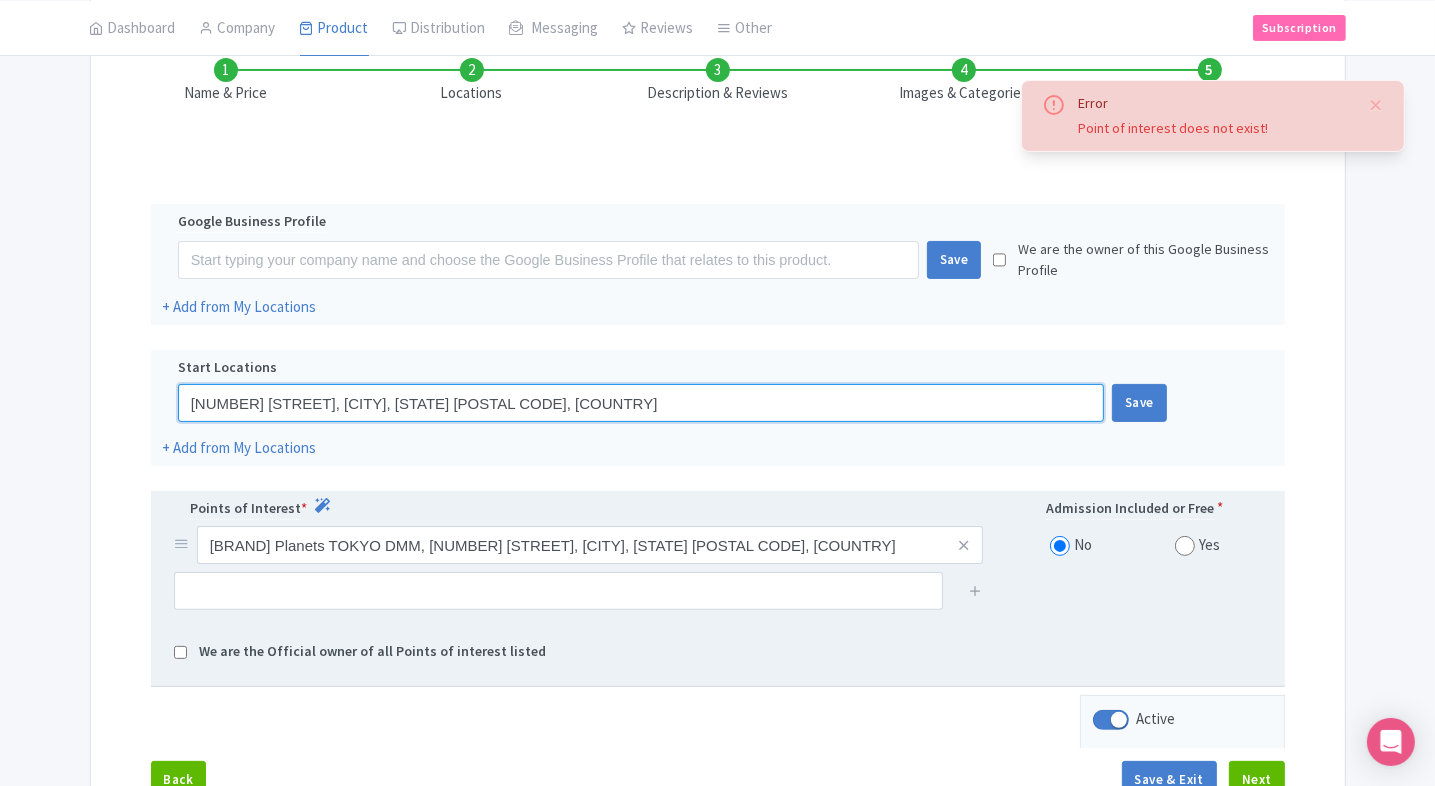 type on "6 Chome-1-16 Toyosu, Koto City, Tokyo 135-0061, Japan" 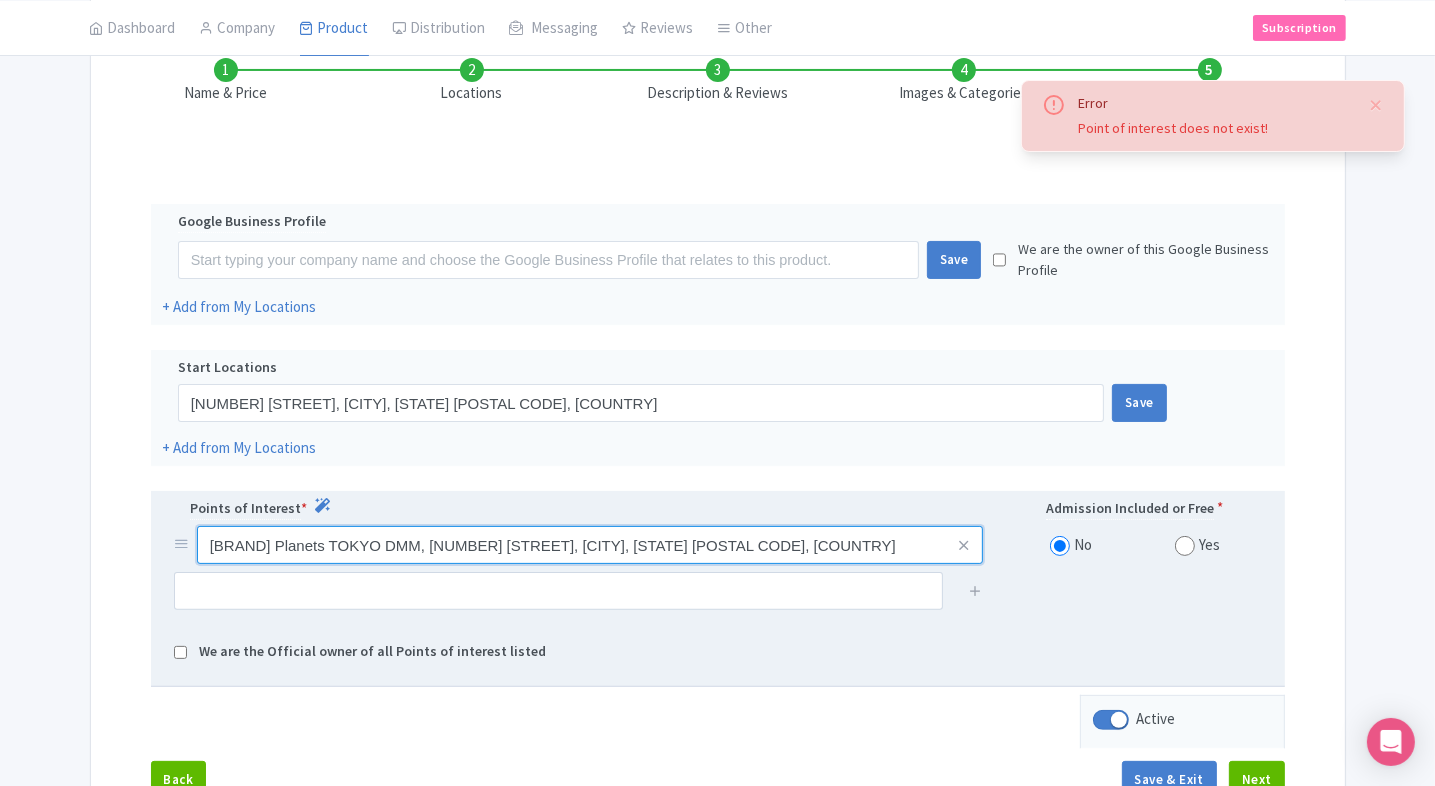 click on "teamLab Planets TOKYO DMM, 6-chōme-1-16 Toyosu, Koto City, Tokyo 135-0061, Japan" at bounding box center [590, 545] 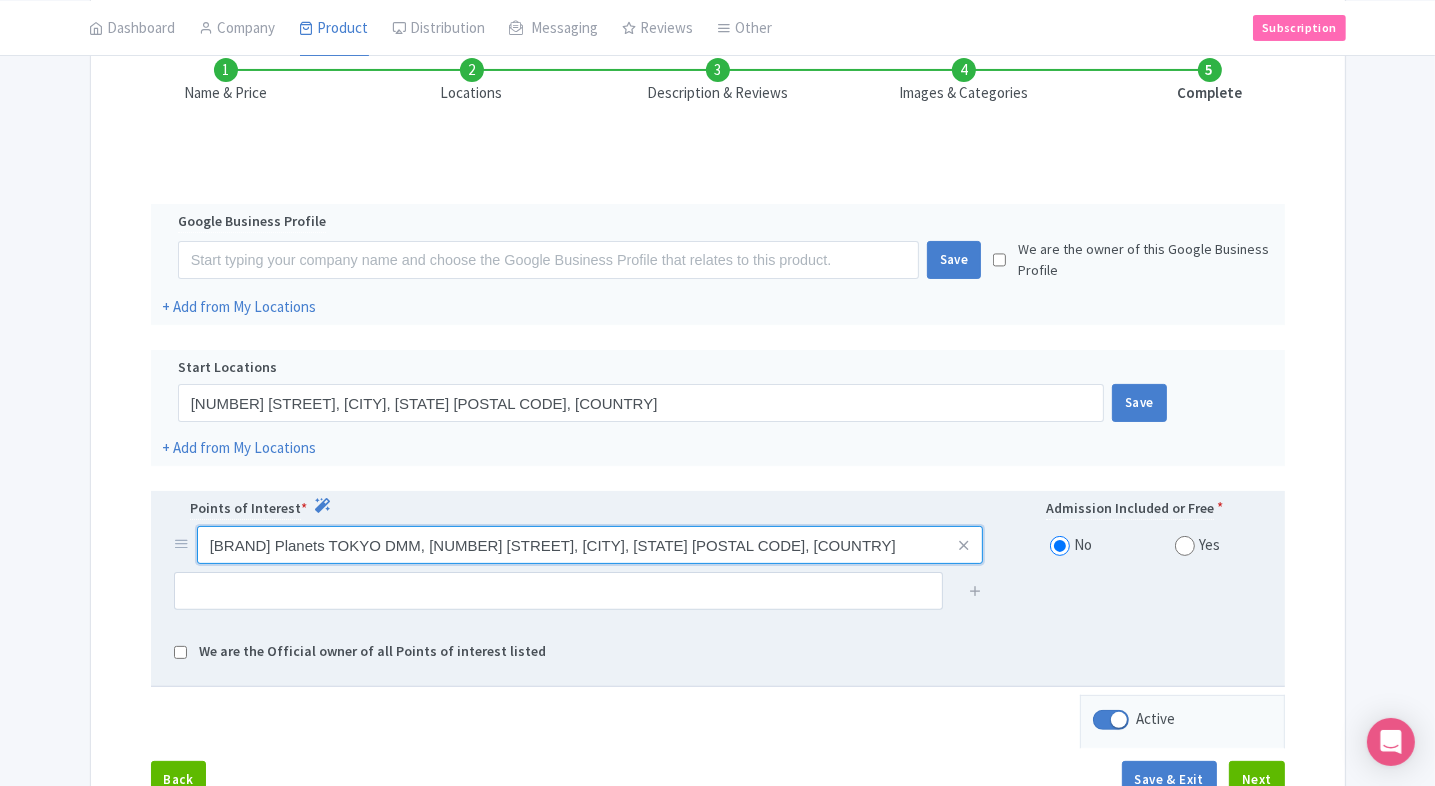 click on "teamLab Planets TOKYO DMM, 6-chōme-1-16 Toyosu, Koto City, Tokyo 135-0061, Japan" at bounding box center [590, 545] 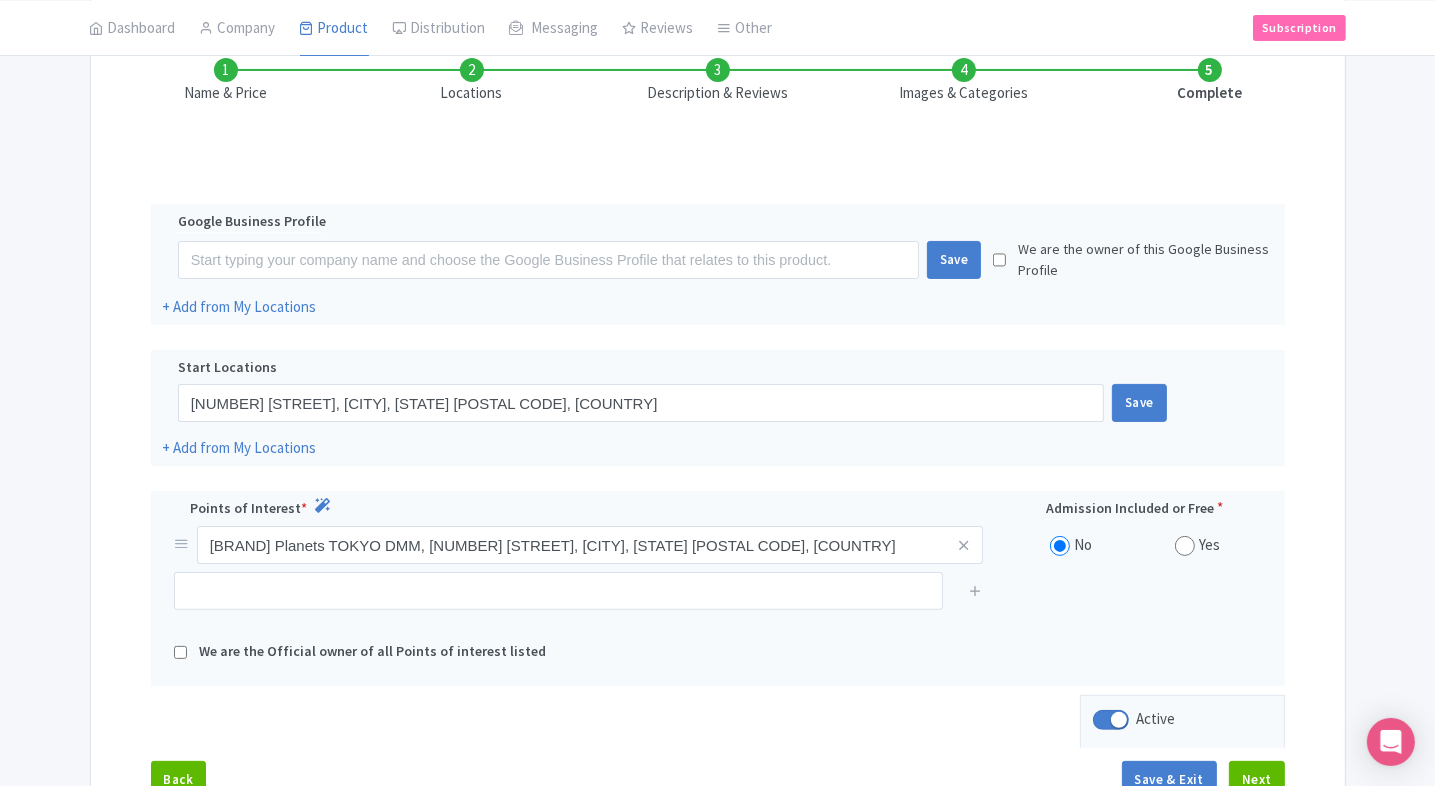 click on "Name & Price
Locations
Description & Reviews
Images & Categories
Complete
Edit Name for Google Listing
Regular Product Name:
teamLab Planets TOKYO
Save
Google Business Profile
Save
We are the owner of this Google Business Profile
+ Add from My Locations
Start Locations
6 Chome-1-16 Toyosu, Koto City, Tokyo 135-0061, Japan
Save
+ Add from My Locations
Points of Interest
*
Admission Included or Free
*
teamLab Planets TOKYO DMM, 6-chōme-1-16 Toyosu, Koto City, Tokyo 135-0061, Japan
No
Yes
We are the Official owner of all Points of interest listed
Active
Back
Save & Exit
Next" at bounding box center (718, 418) 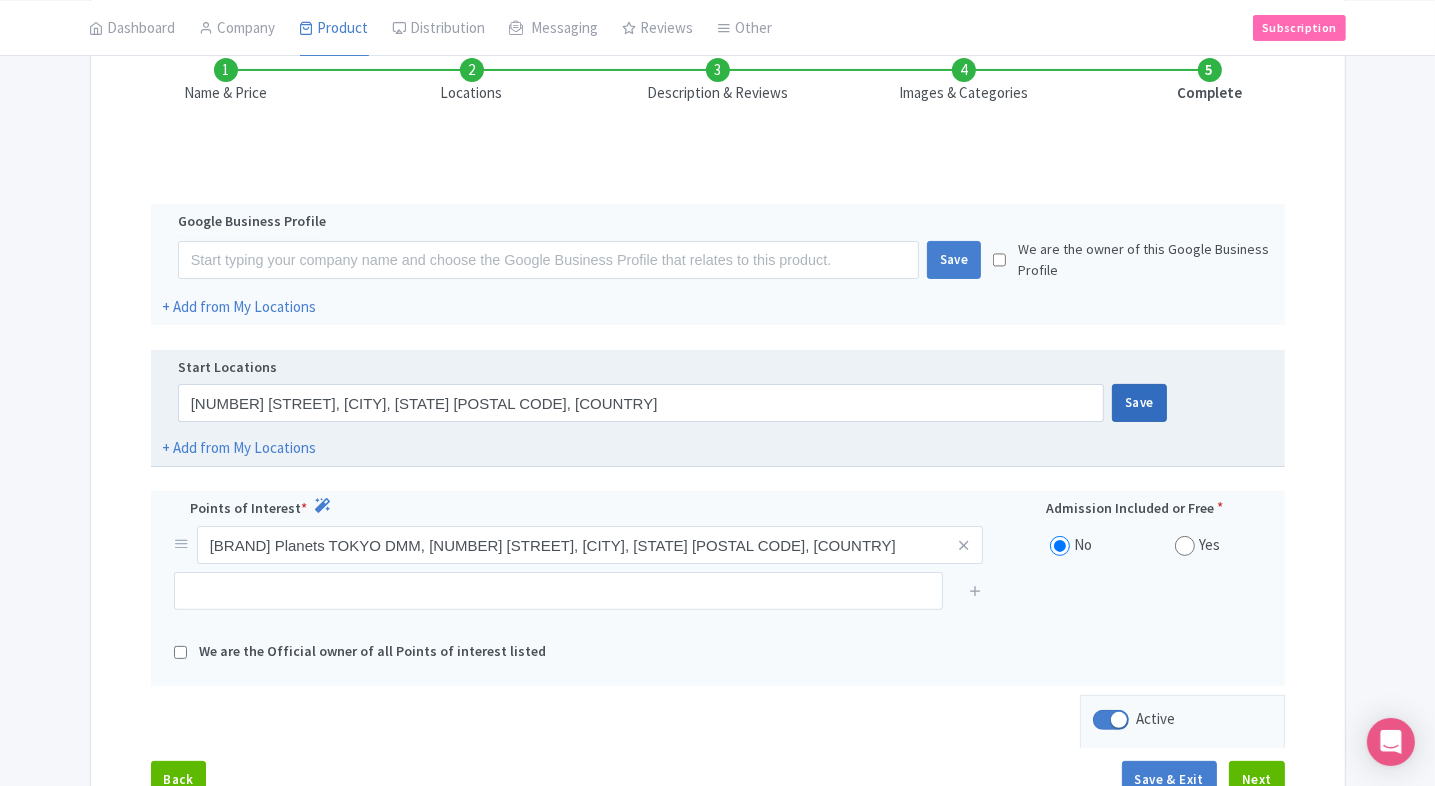 click on "Save" at bounding box center (1139, 403) 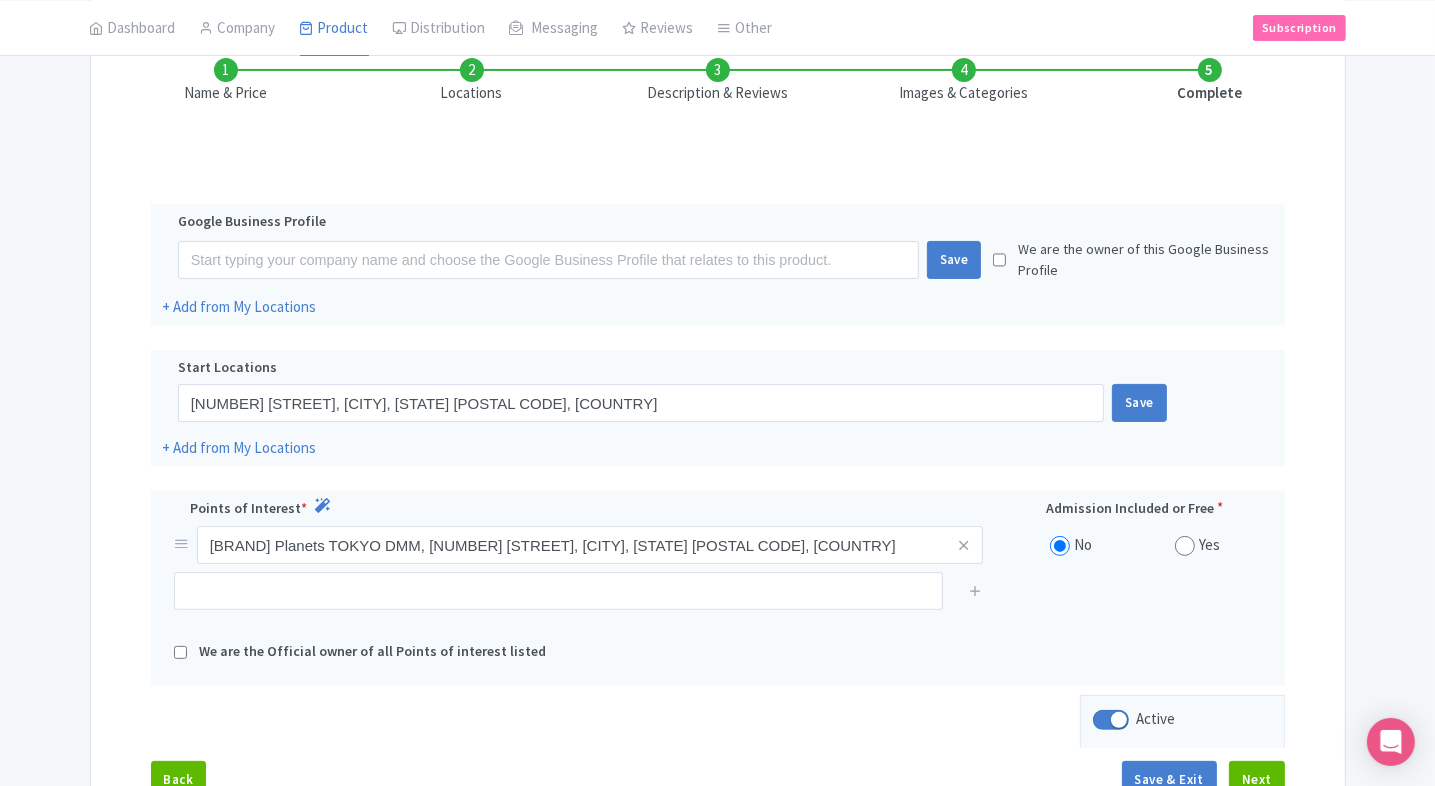 click on "Error
Point of interest does not exist!
← Back to Products
teamLab Planets TOKYO
ID# XODGPL
Content
Distribution
Google  Things to do
Optimization
Audio
Active
Inactive
Building
Archived
Save
Actions
View on Magpie
Customer View
Industry Partner View
Download
Excel
Word
All Images ZIP
Share Products
Delete Product
Create new version
Confirm Copy Operation
Yes, Copy
Cancel
You are currently editing a version of this product: Primary Product
General
Booking Info
Locations
Settings
Pricing
Gallery" at bounding box center [717, 352] 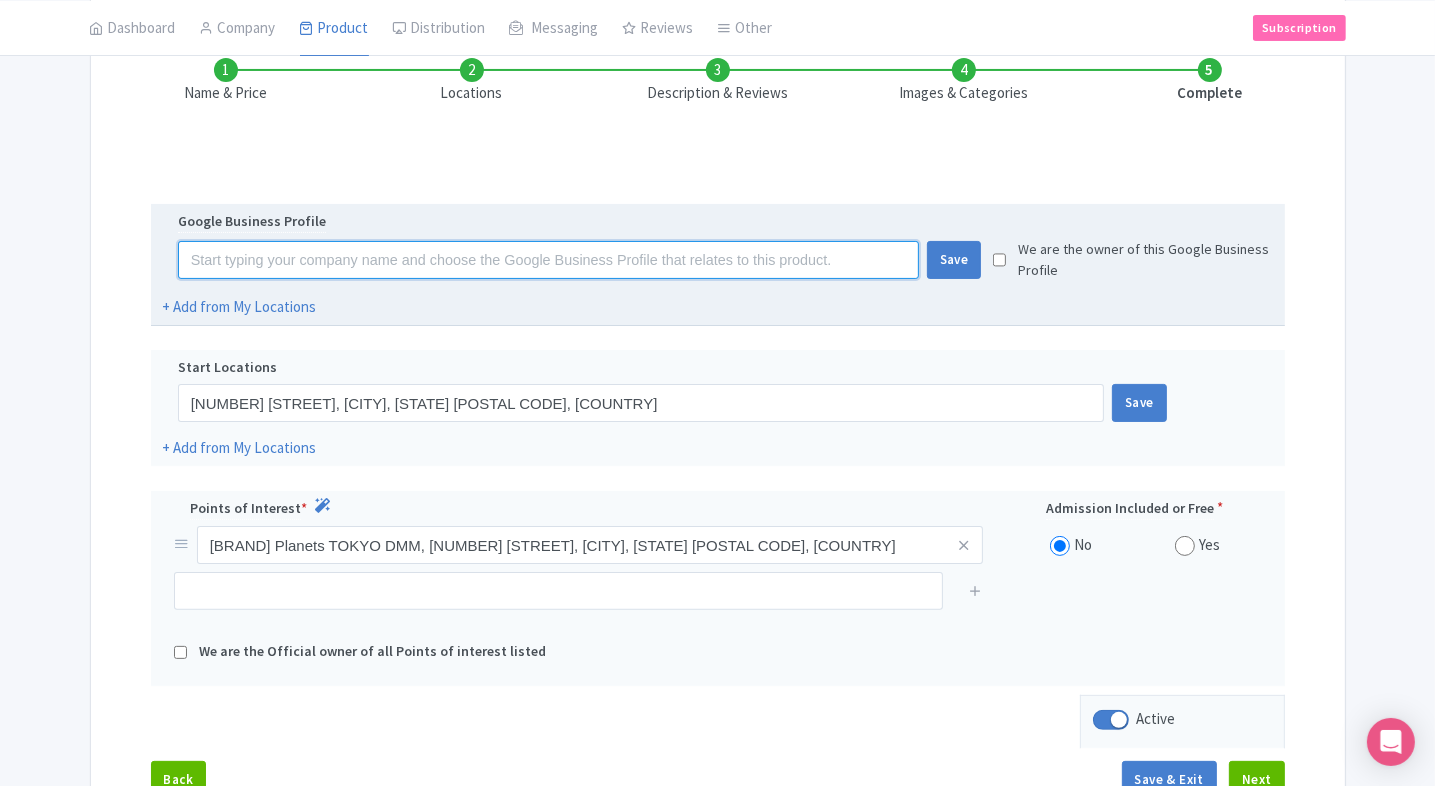 click at bounding box center (548, 260) 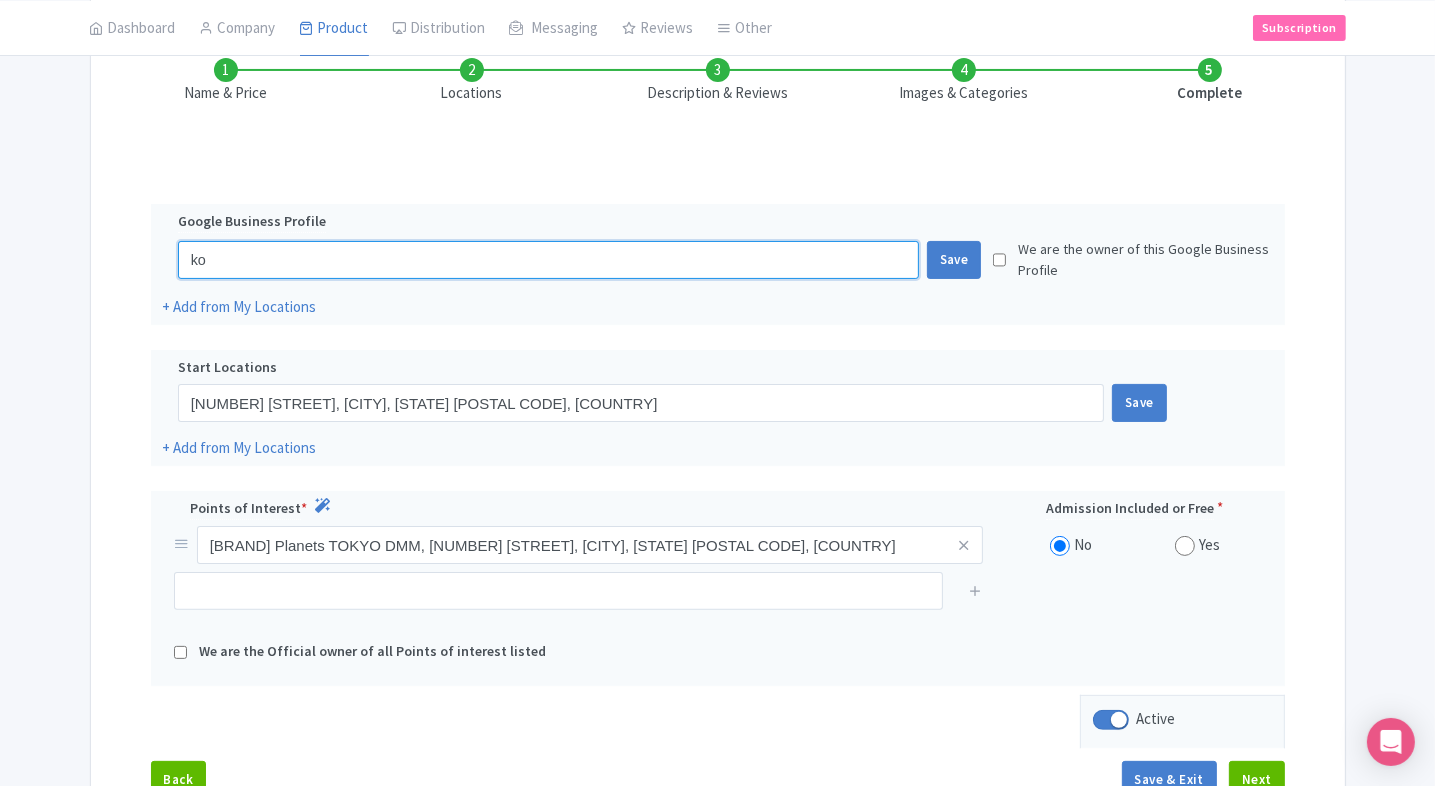 type on "k" 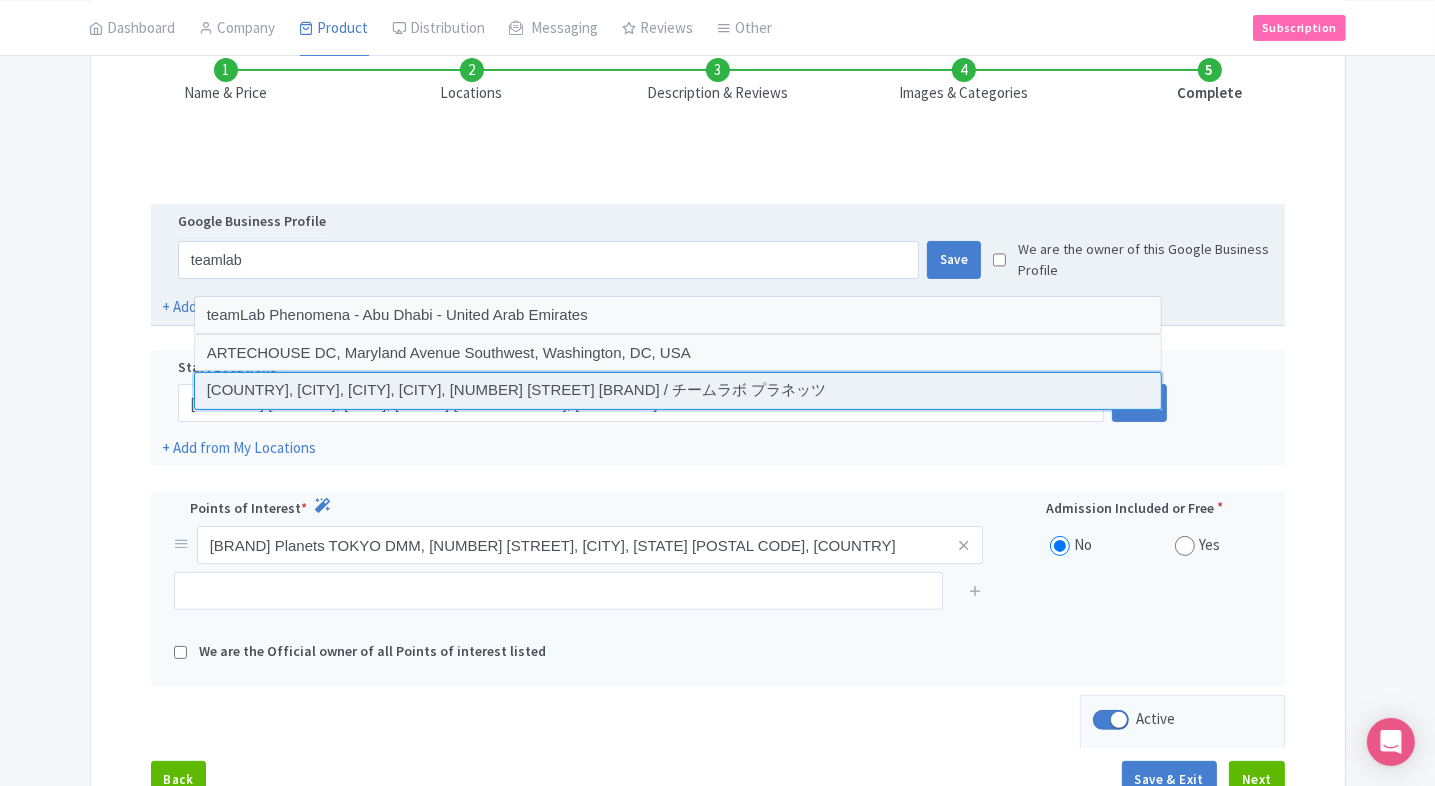 click at bounding box center (678, 391) 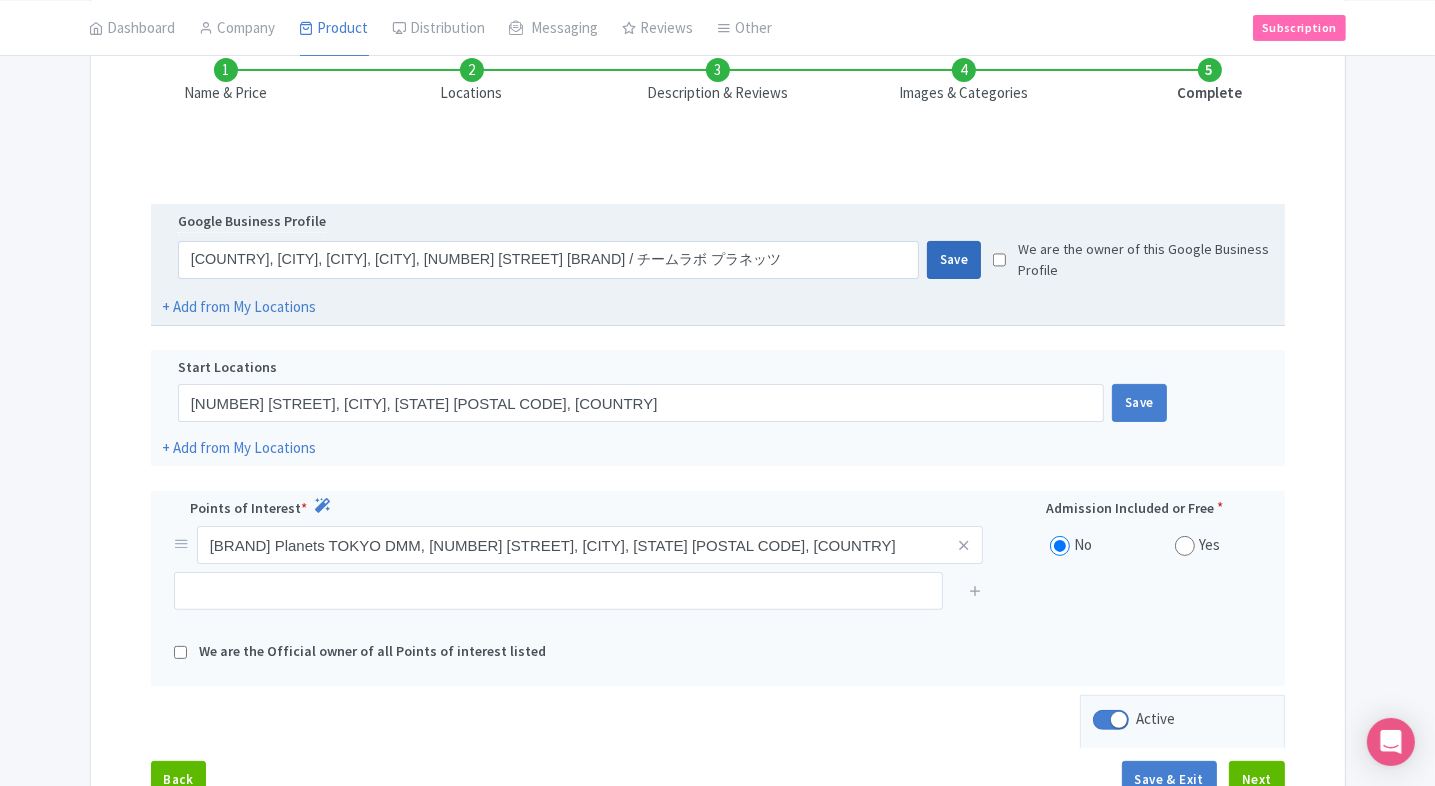 click on "Save" at bounding box center [954, 260] 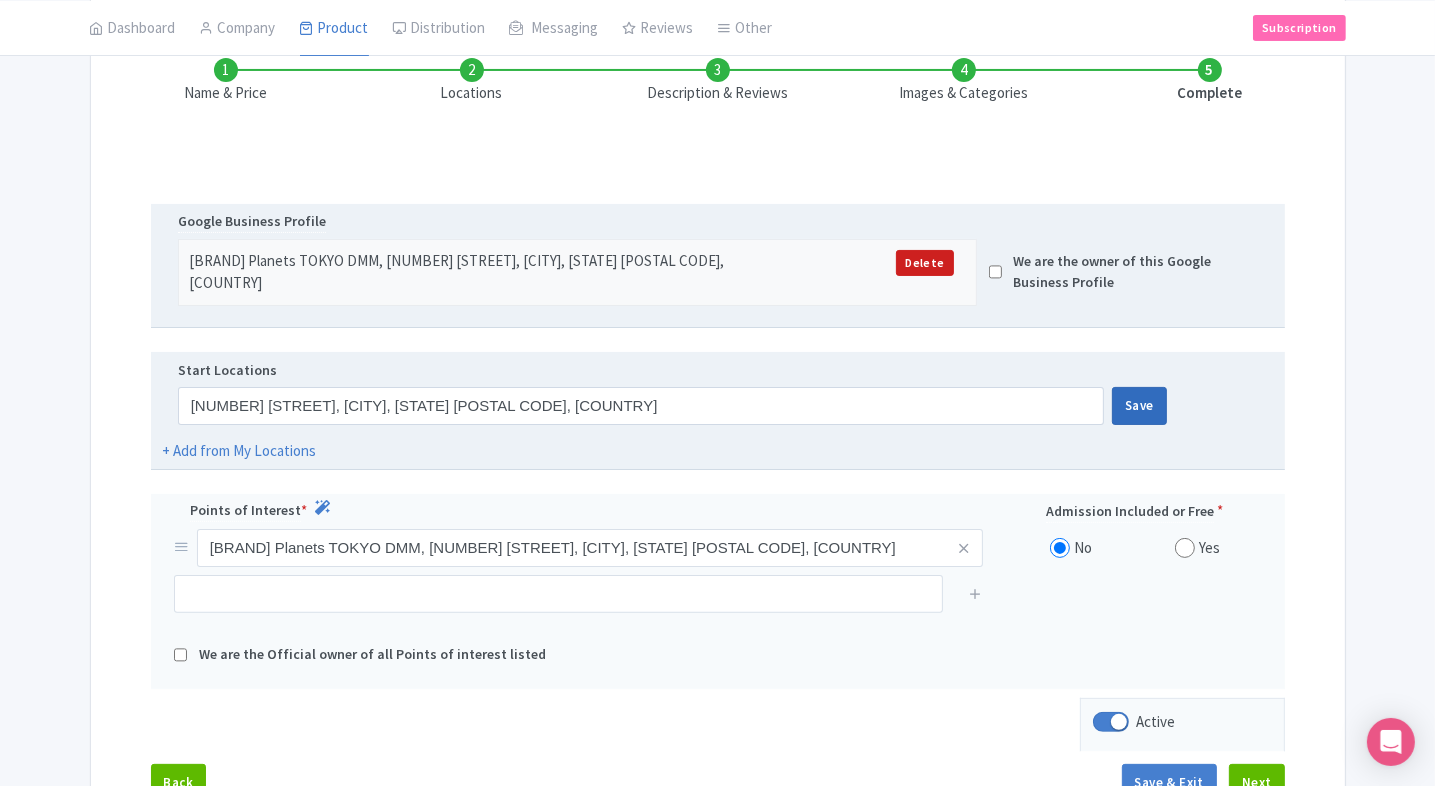 click on "Save" at bounding box center [1139, 406] 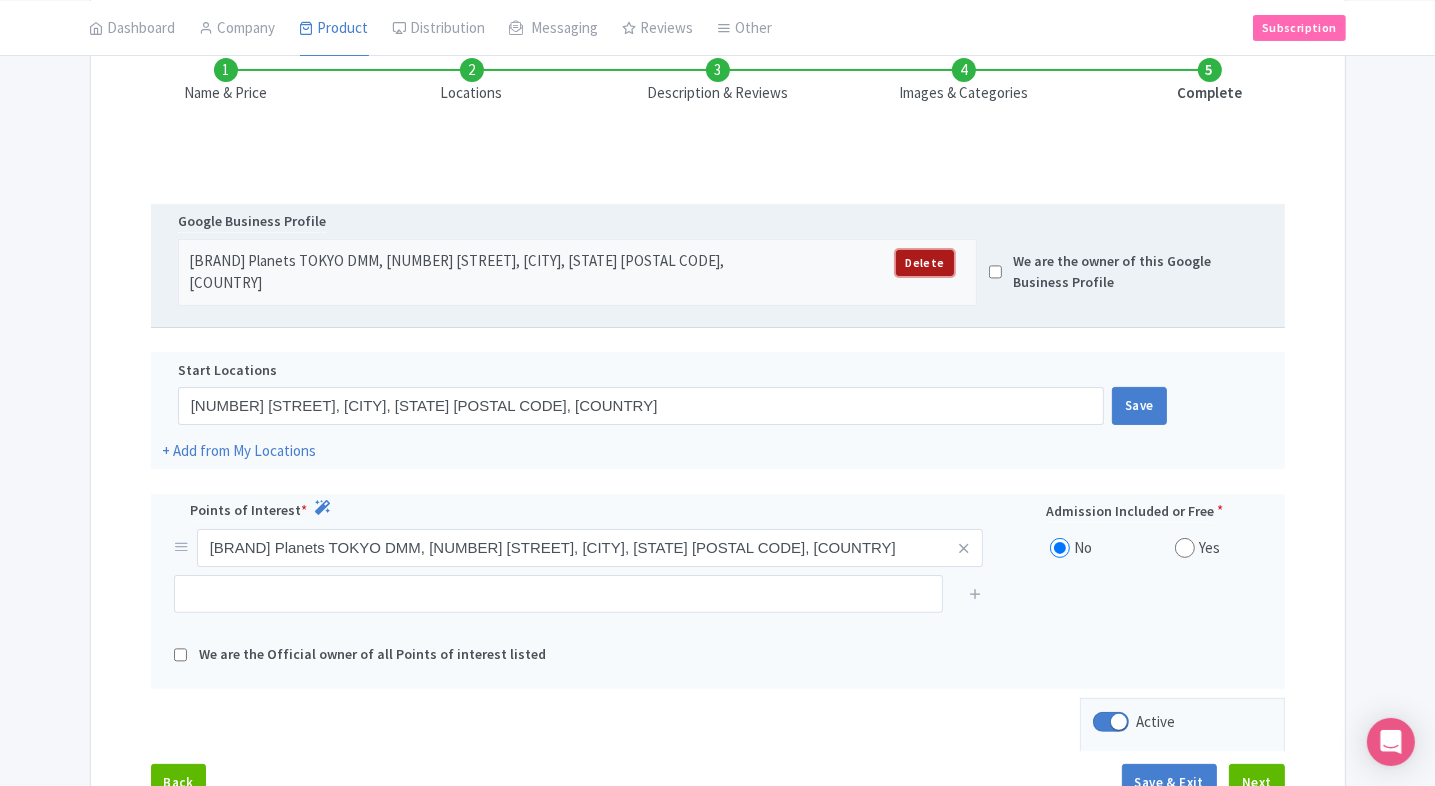click on "Delete" at bounding box center [924, 263] 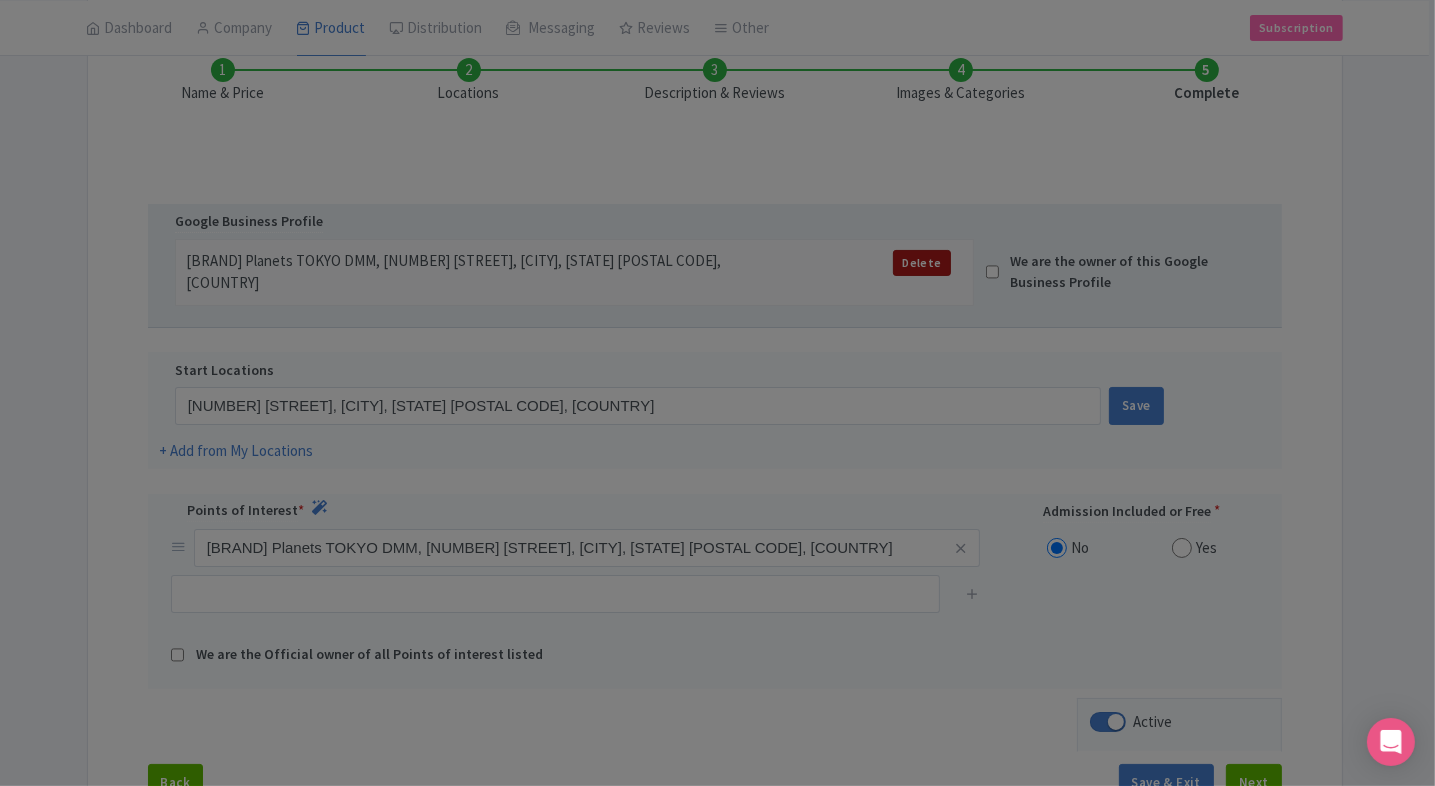 scroll, scrollTop: 0, scrollLeft: 0, axis: both 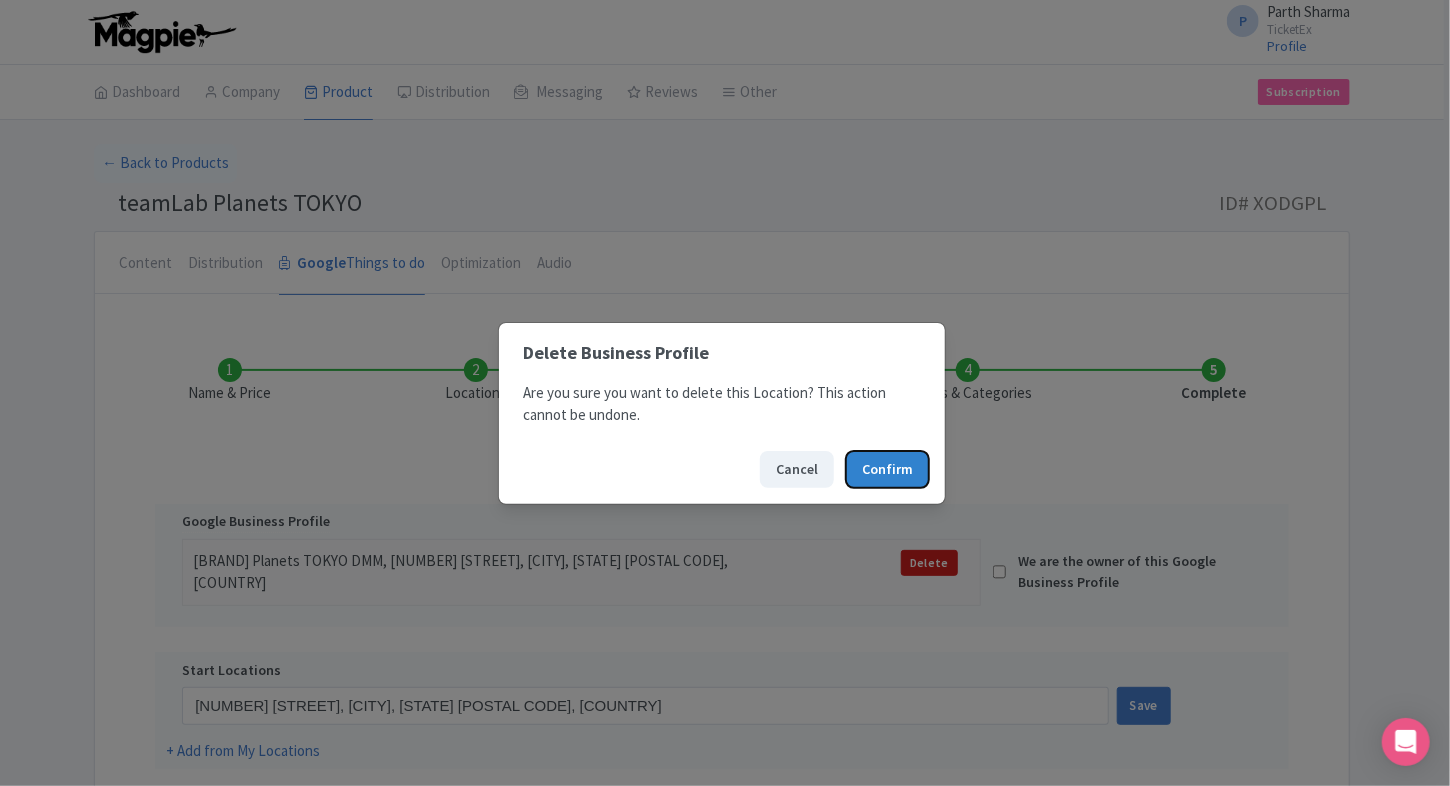 click on "Confirm" at bounding box center [887, 469] 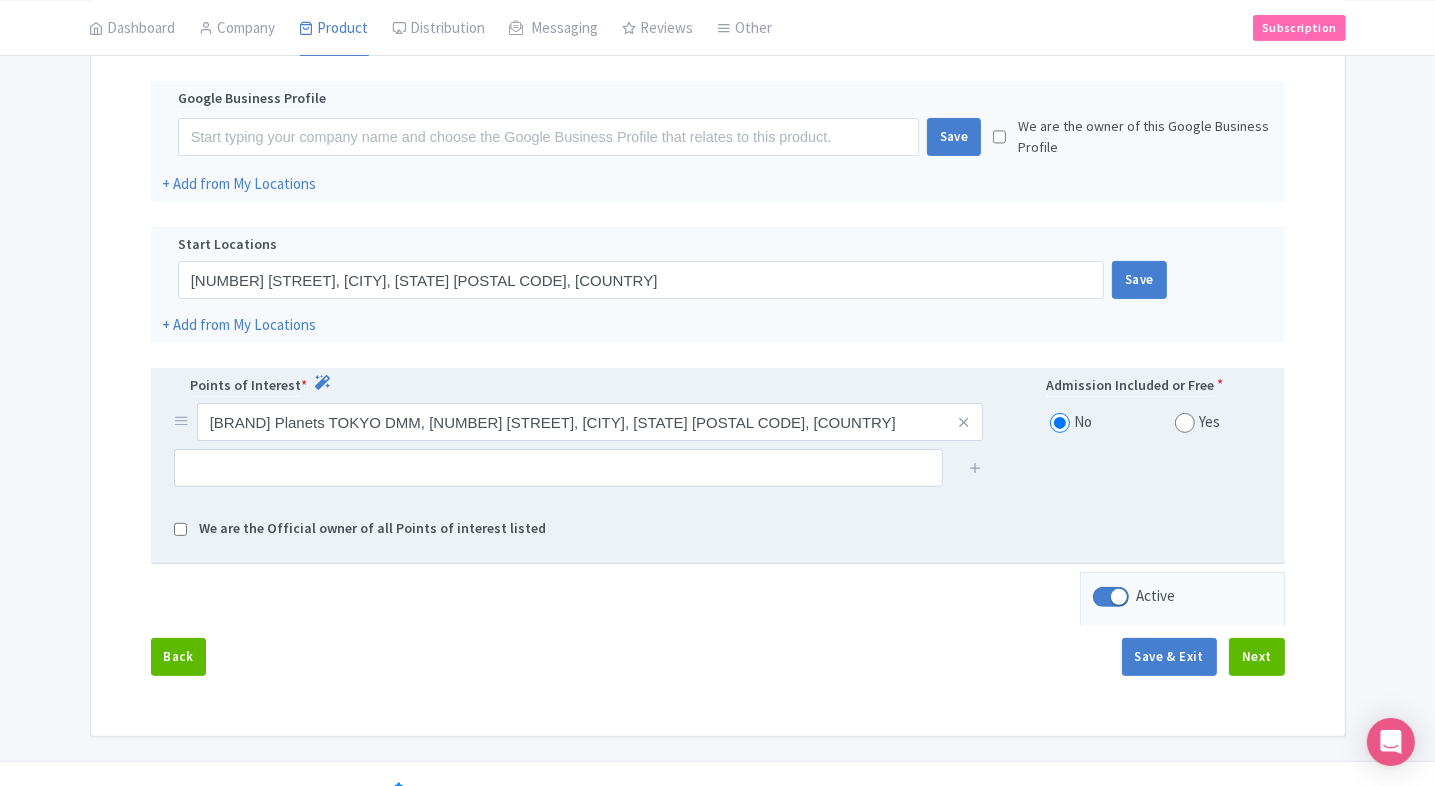 scroll, scrollTop: 436, scrollLeft: 0, axis: vertical 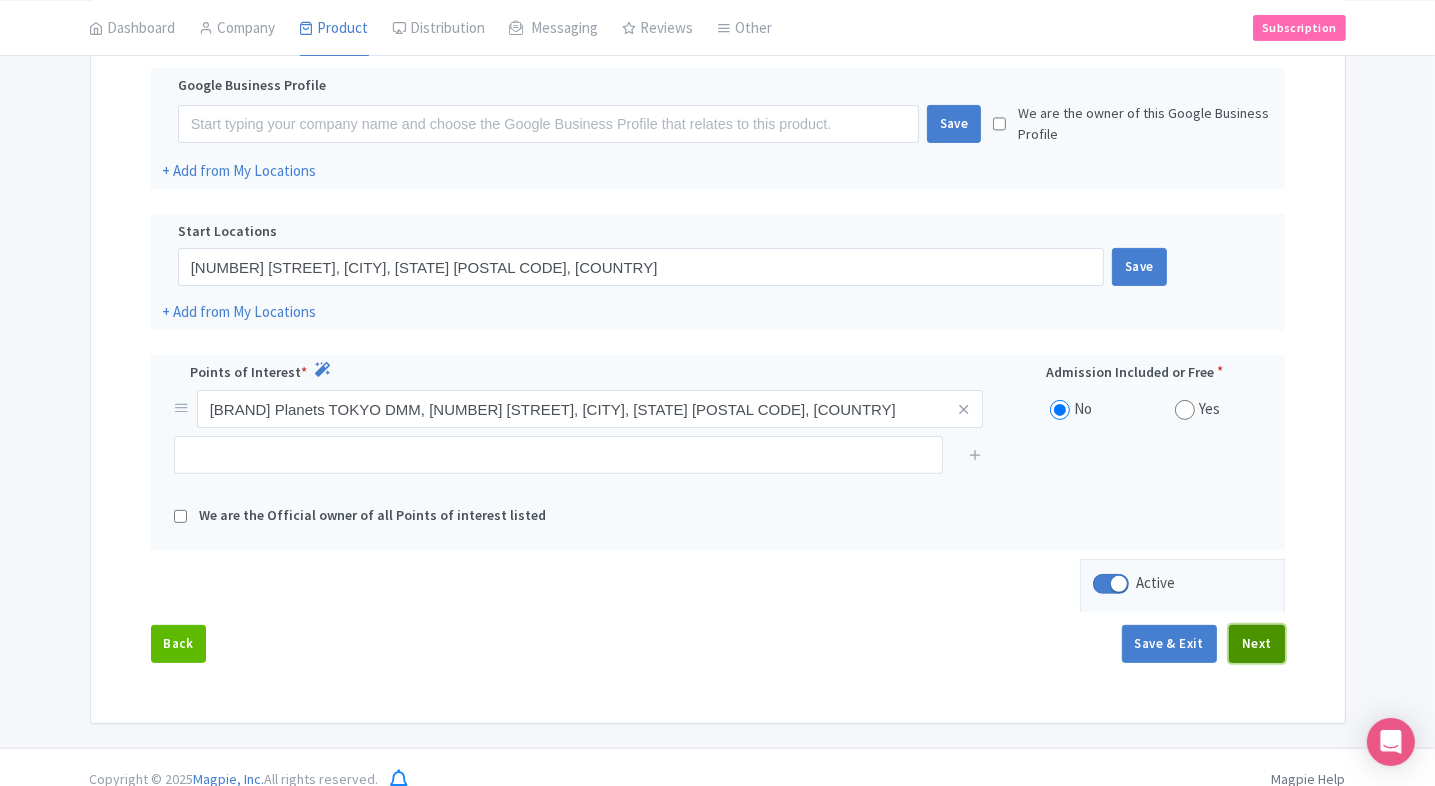 click on "Next" at bounding box center [1257, 644] 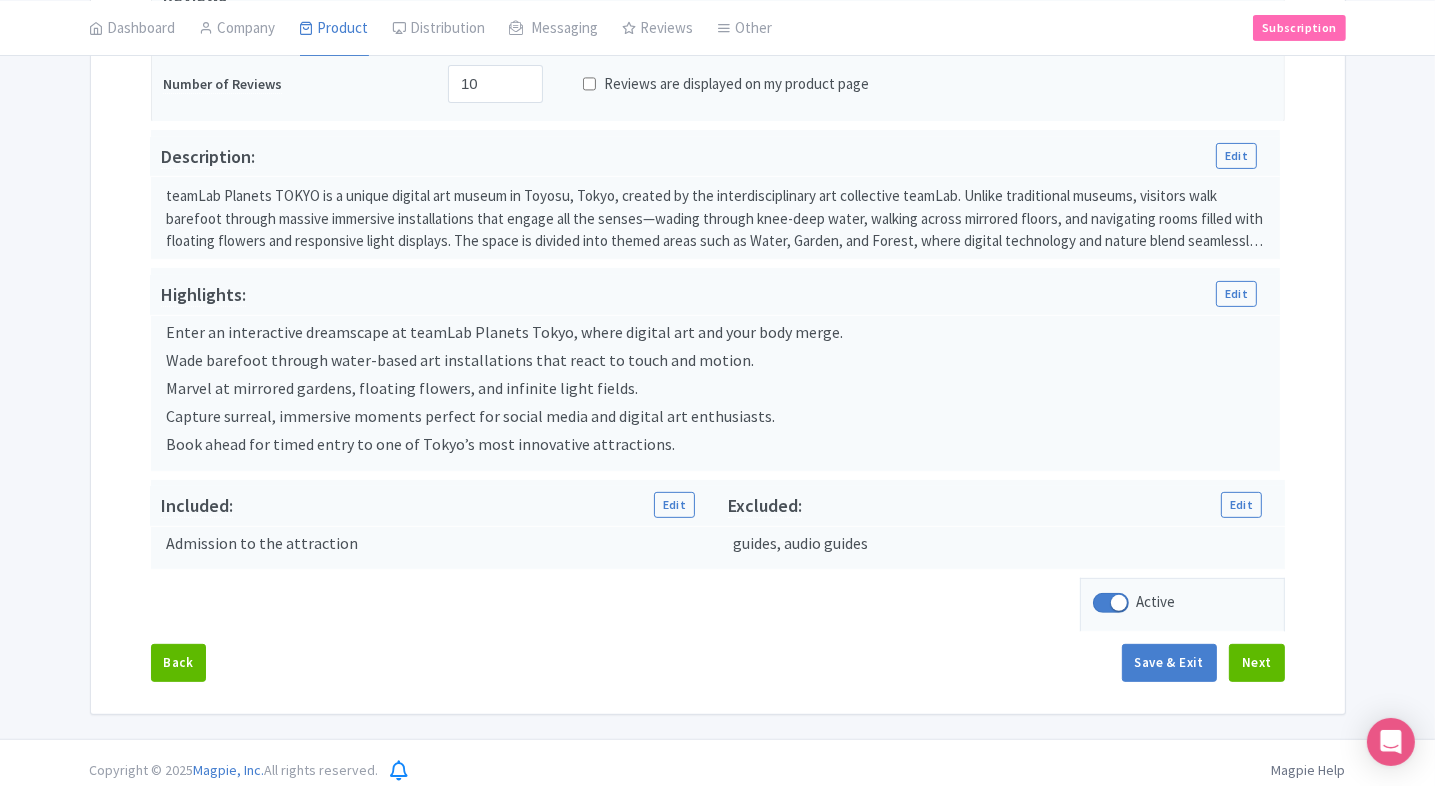 scroll, scrollTop: 540, scrollLeft: 0, axis: vertical 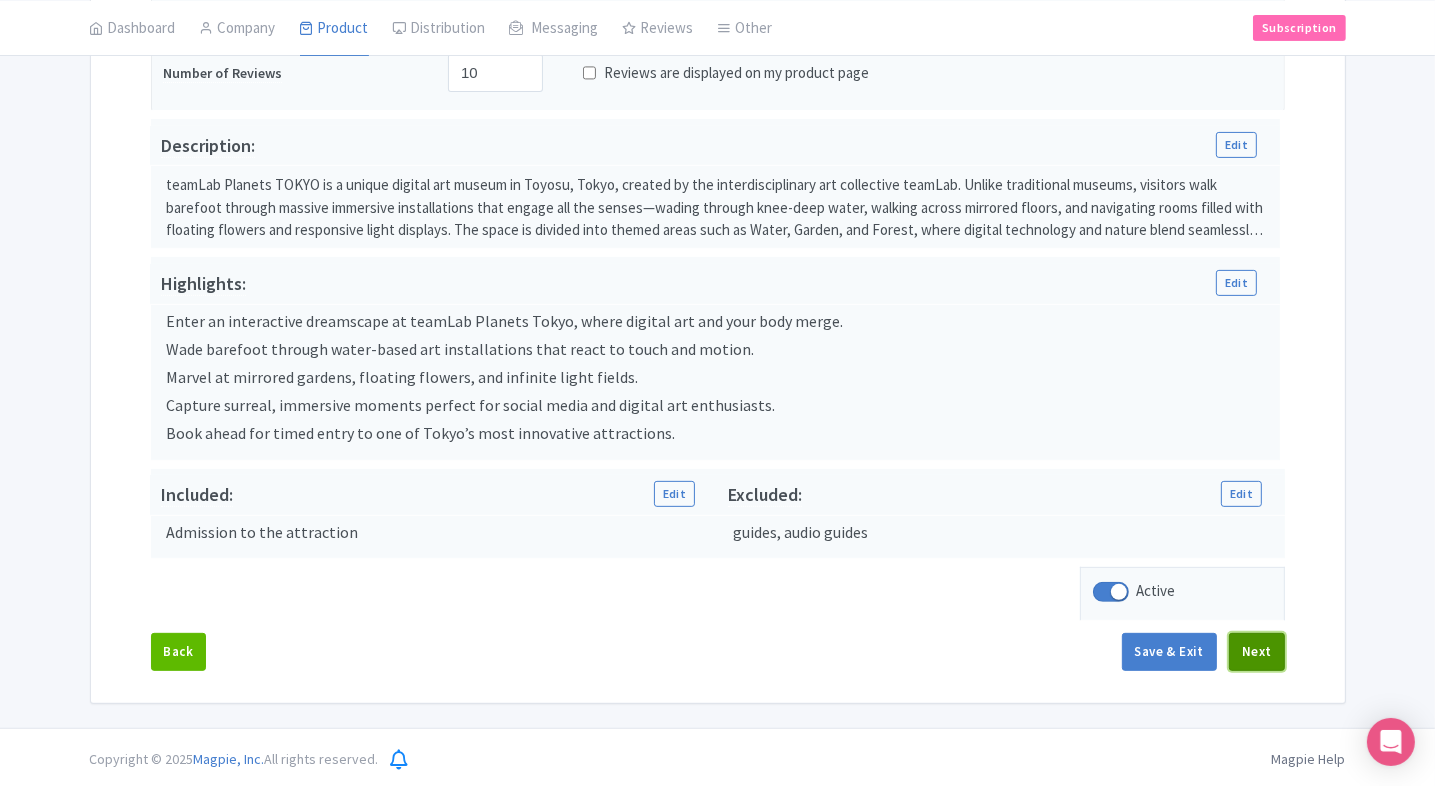 click on "Next" at bounding box center (1257, 652) 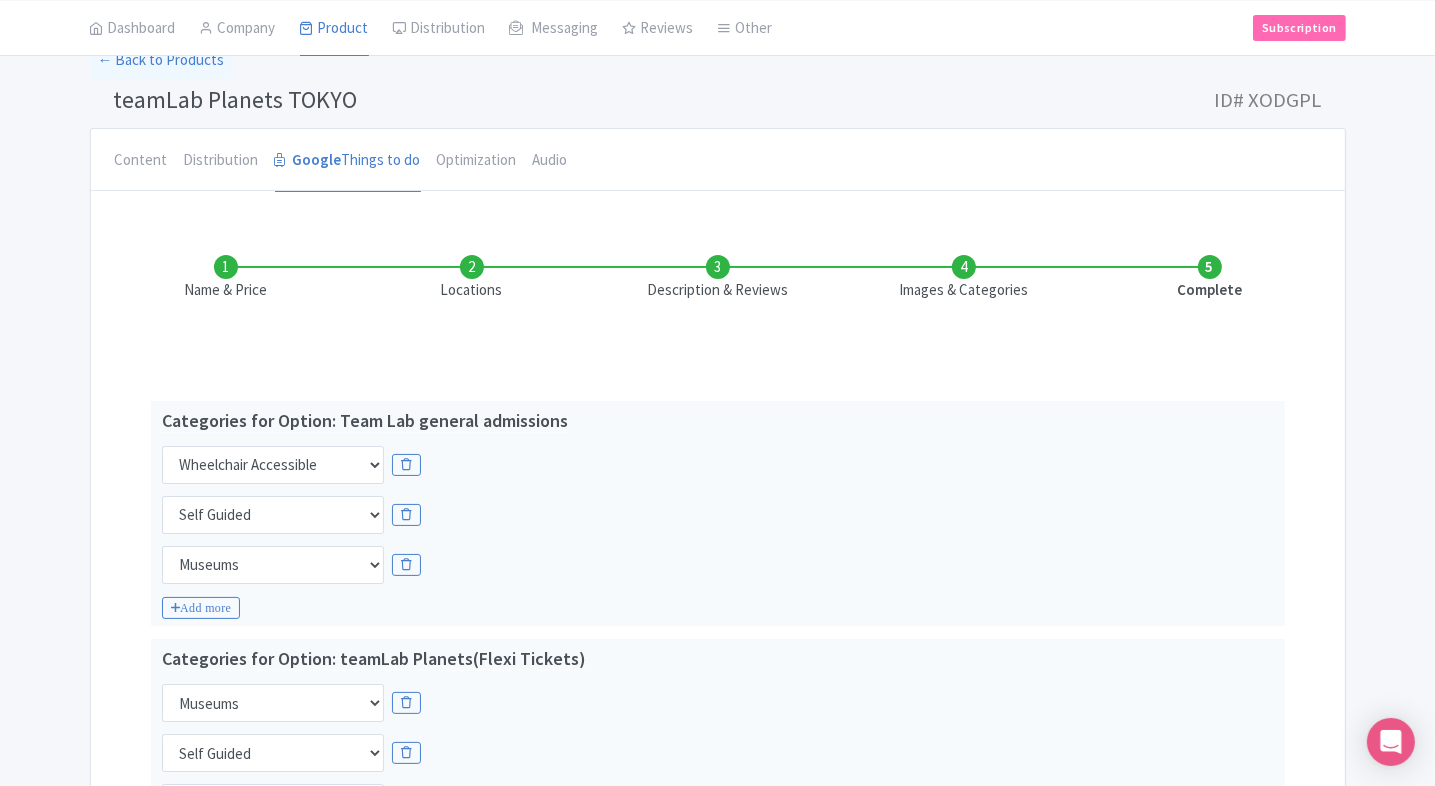 scroll, scrollTop: 0, scrollLeft: 0, axis: both 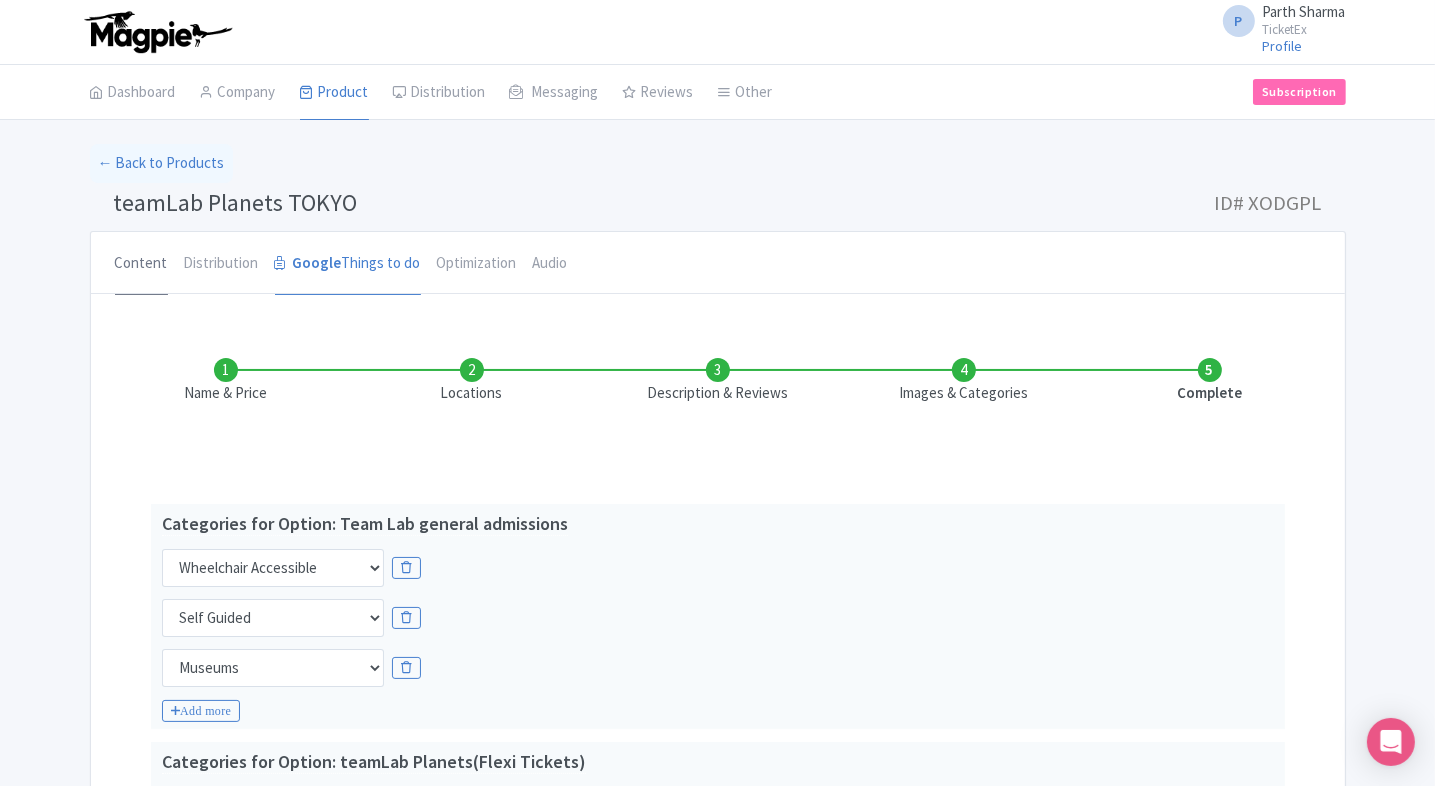 click on "Content" at bounding box center [141, 264] 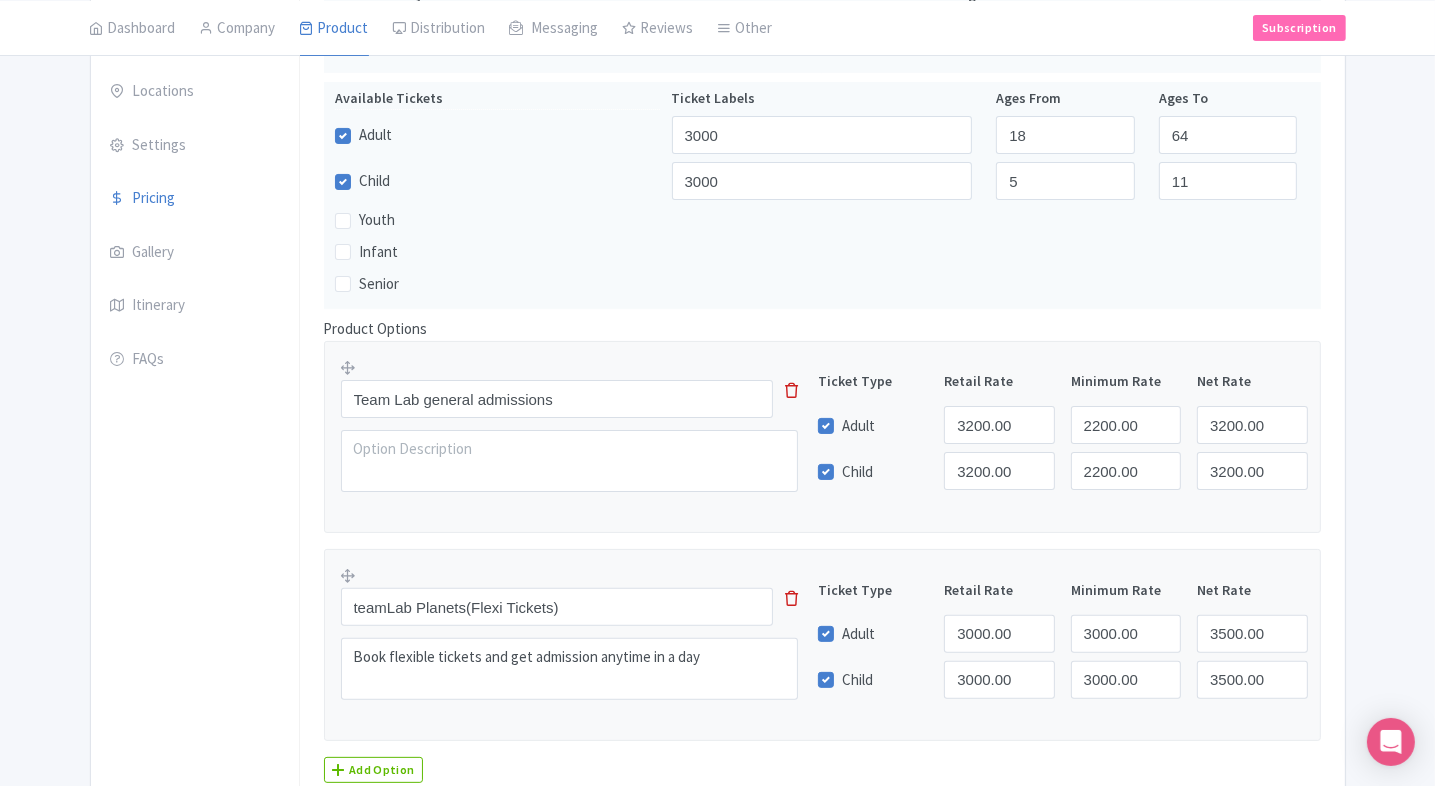 scroll, scrollTop: 0, scrollLeft: 0, axis: both 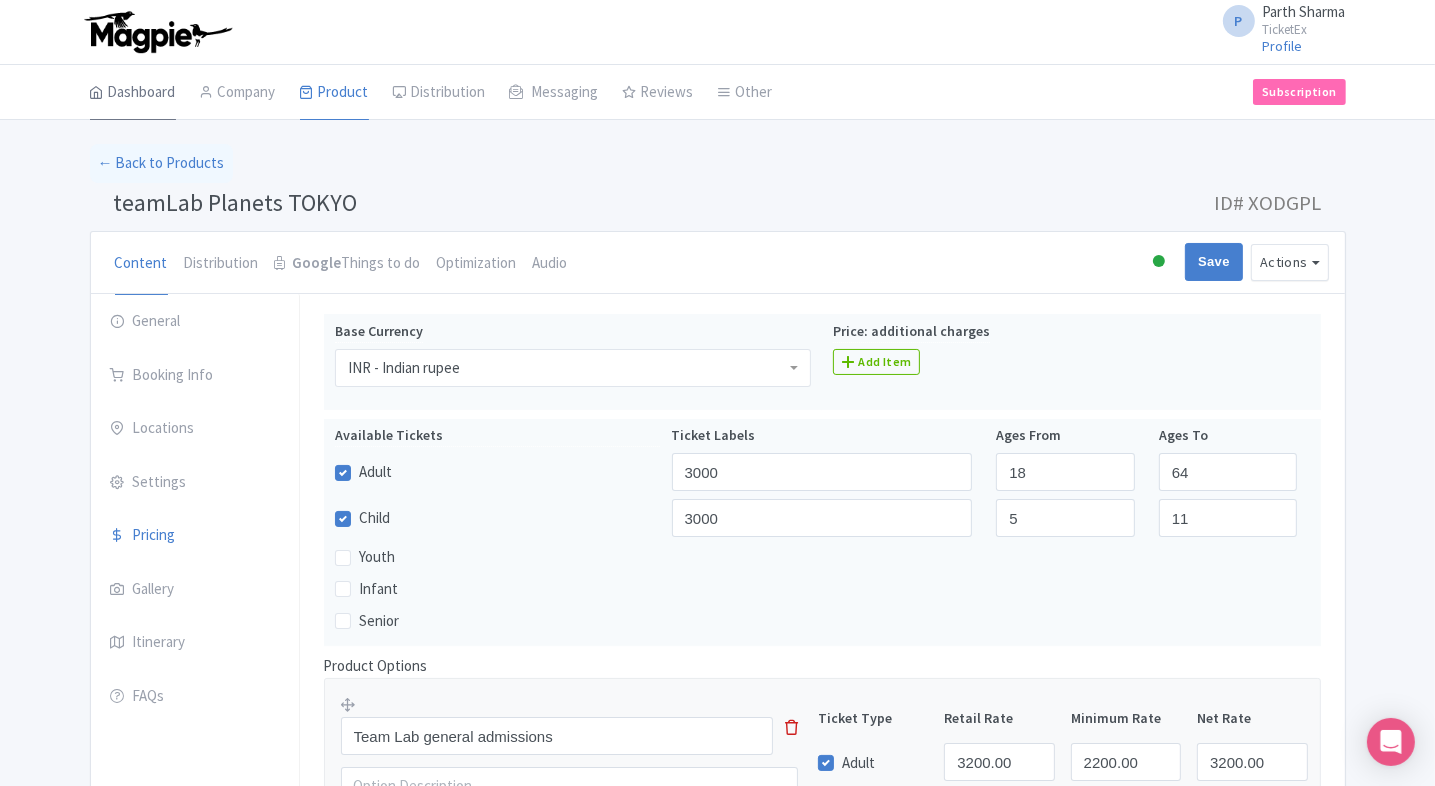 click on "Dashboard" at bounding box center [133, 93] 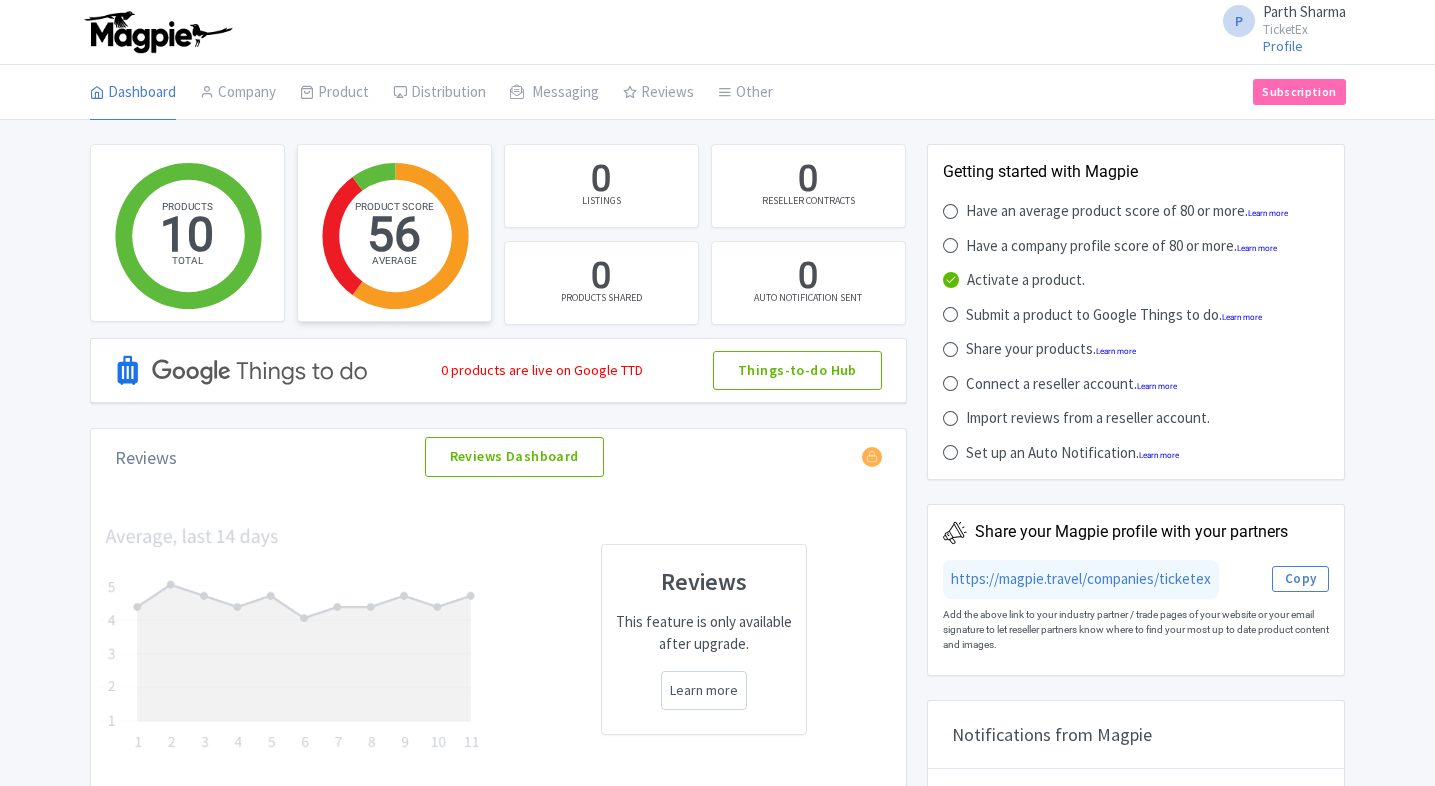 scroll, scrollTop: 0, scrollLeft: 0, axis: both 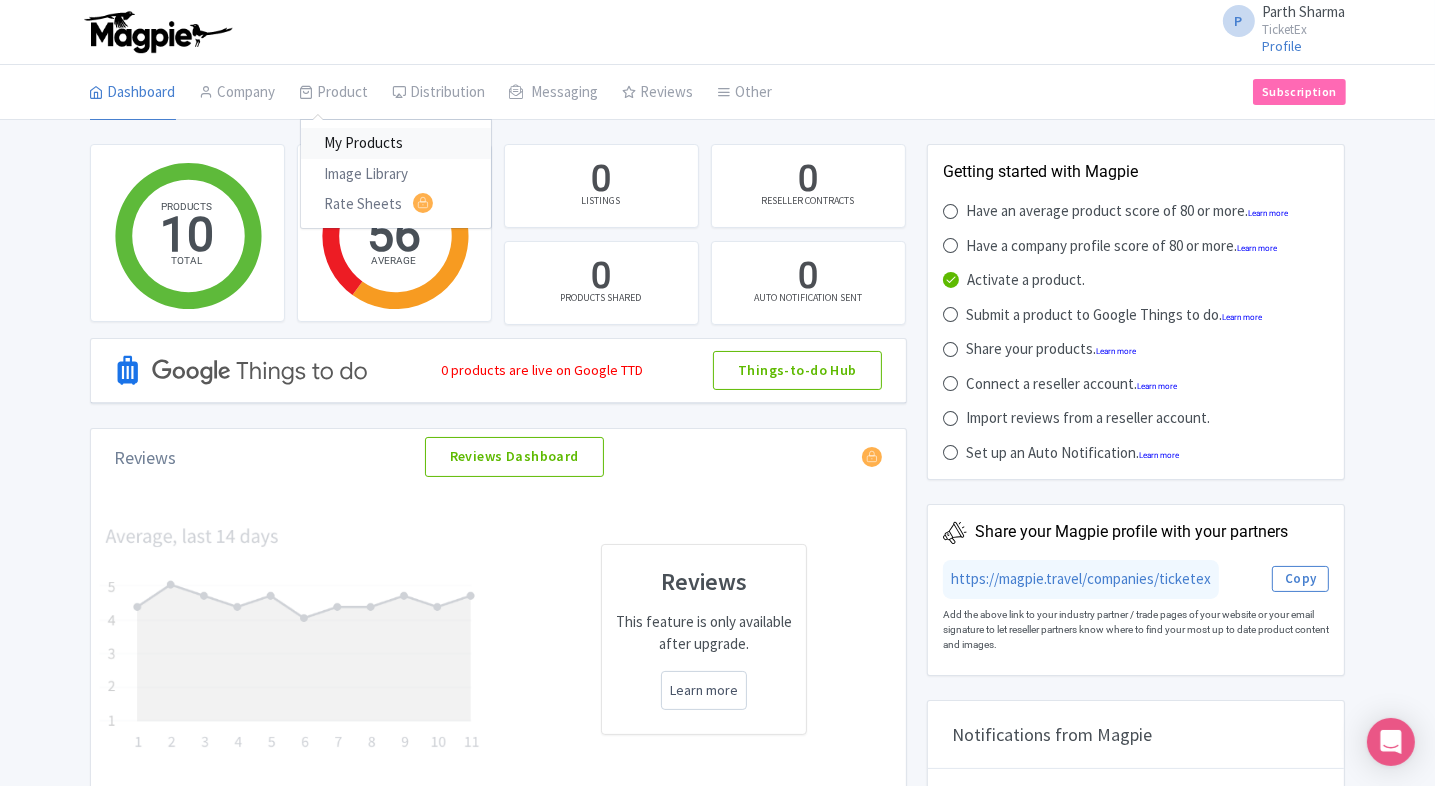 click on "My Products" at bounding box center (396, 143) 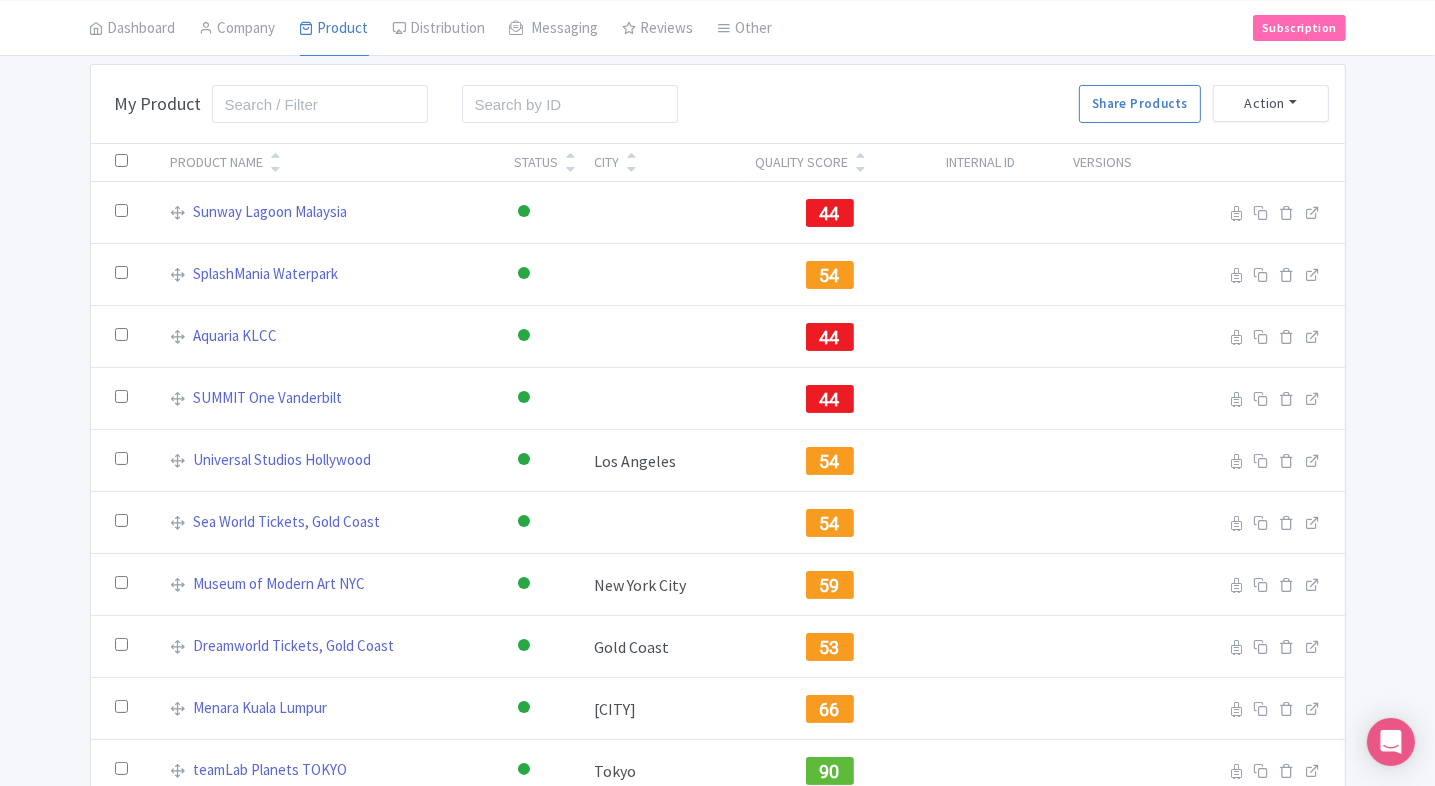 scroll, scrollTop: 79, scrollLeft: 0, axis: vertical 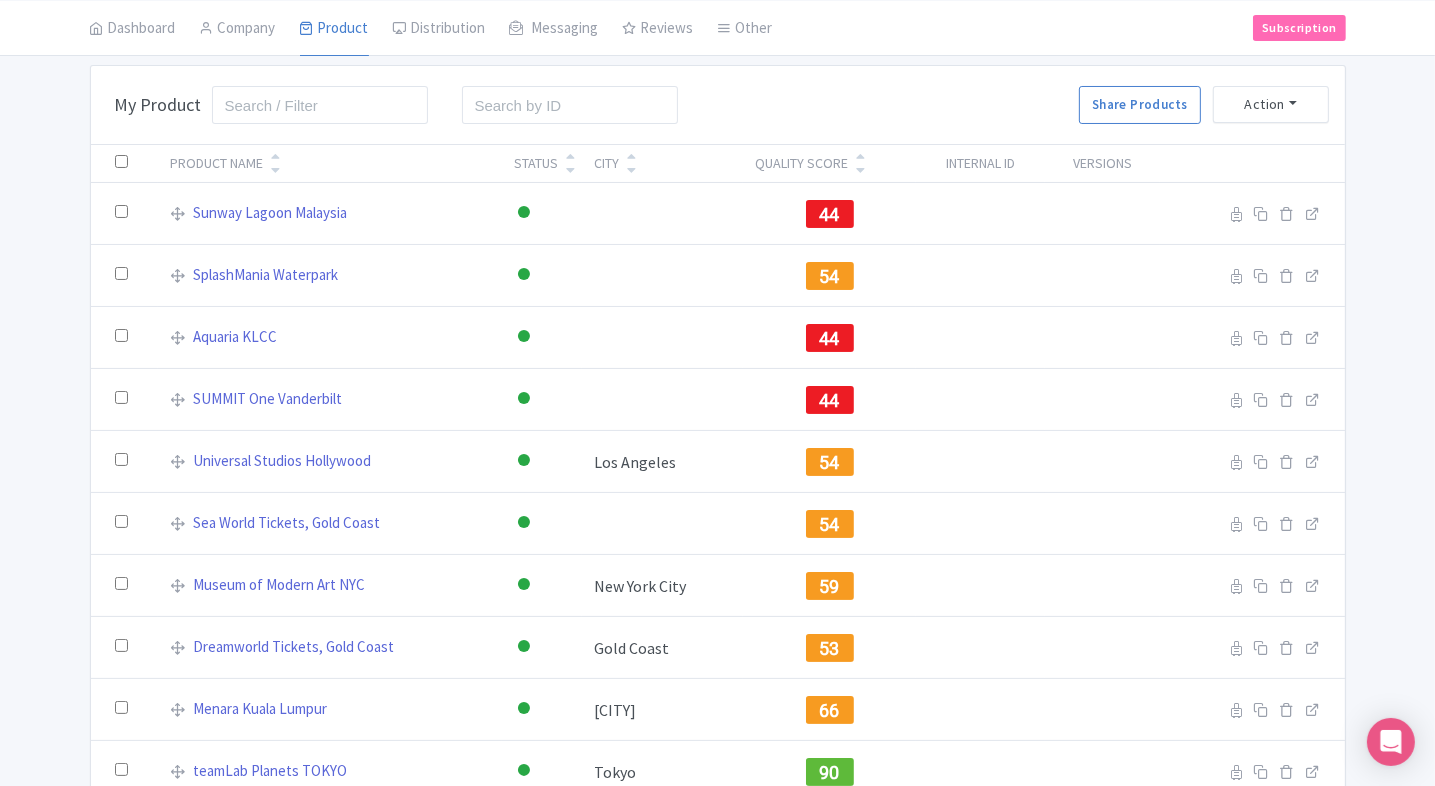 click at bounding box center [860, 170] 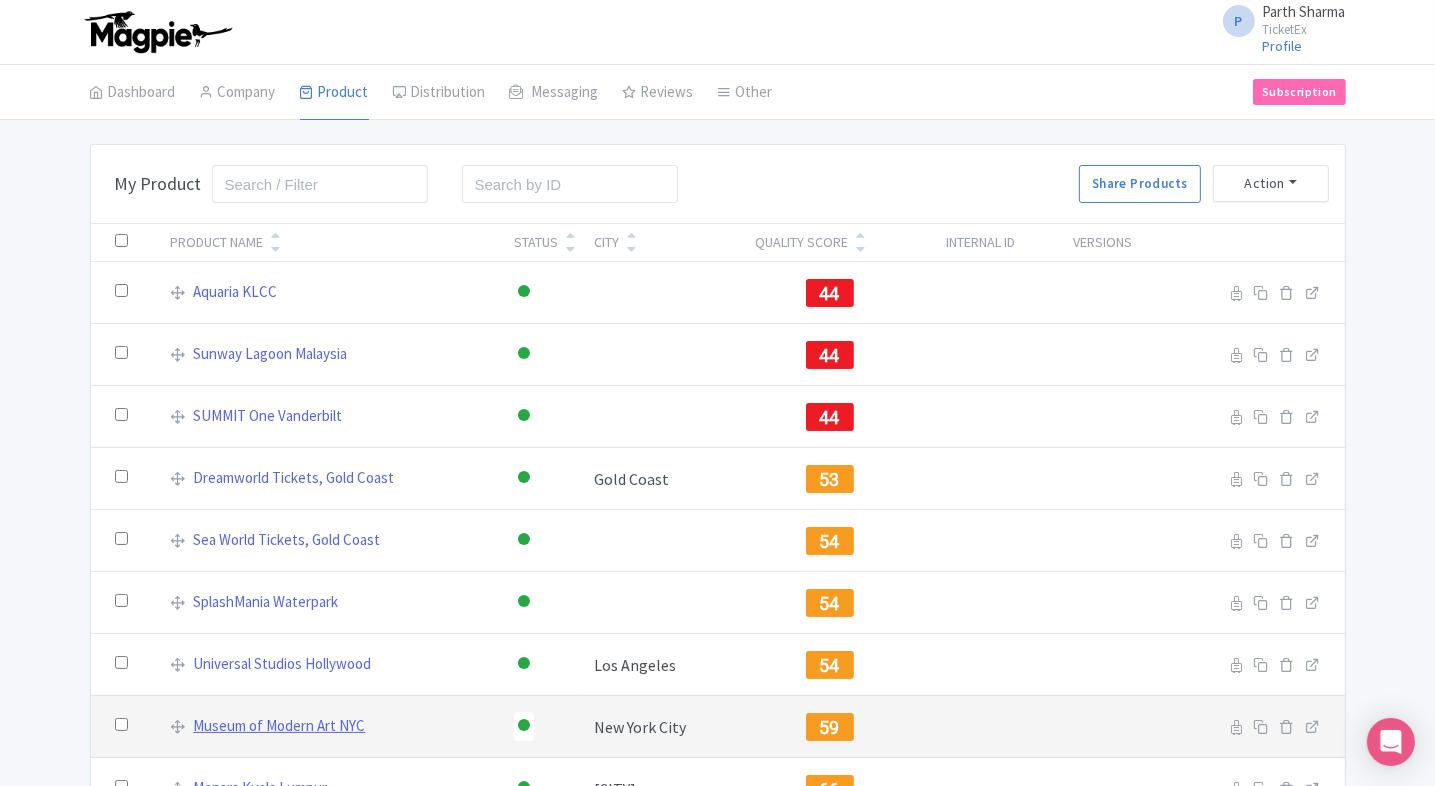 scroll, scrollTop: 178, scrollLeft: 0, axis: vertical 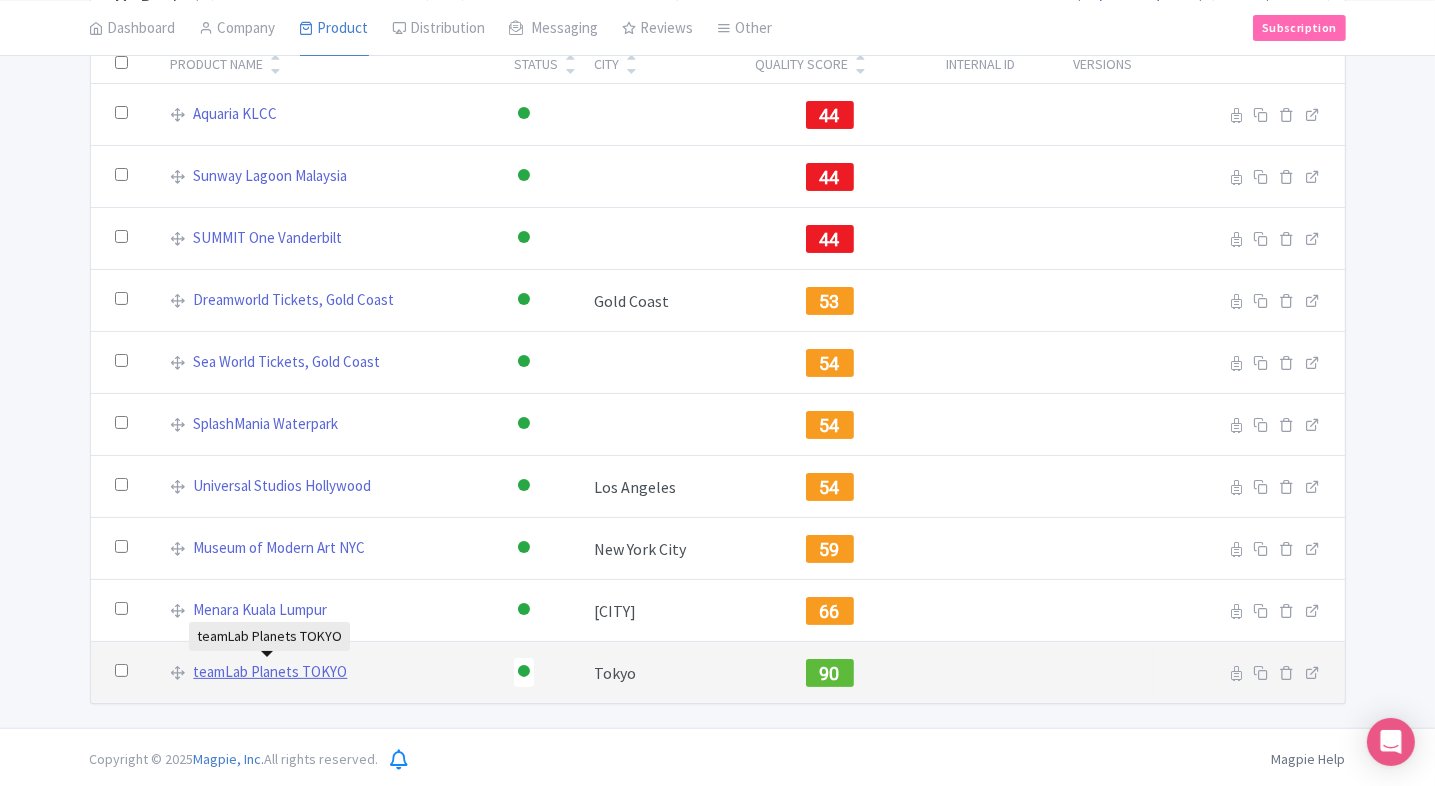click on "teamLab Planets TOKYO" at bounding box center (270, 672) 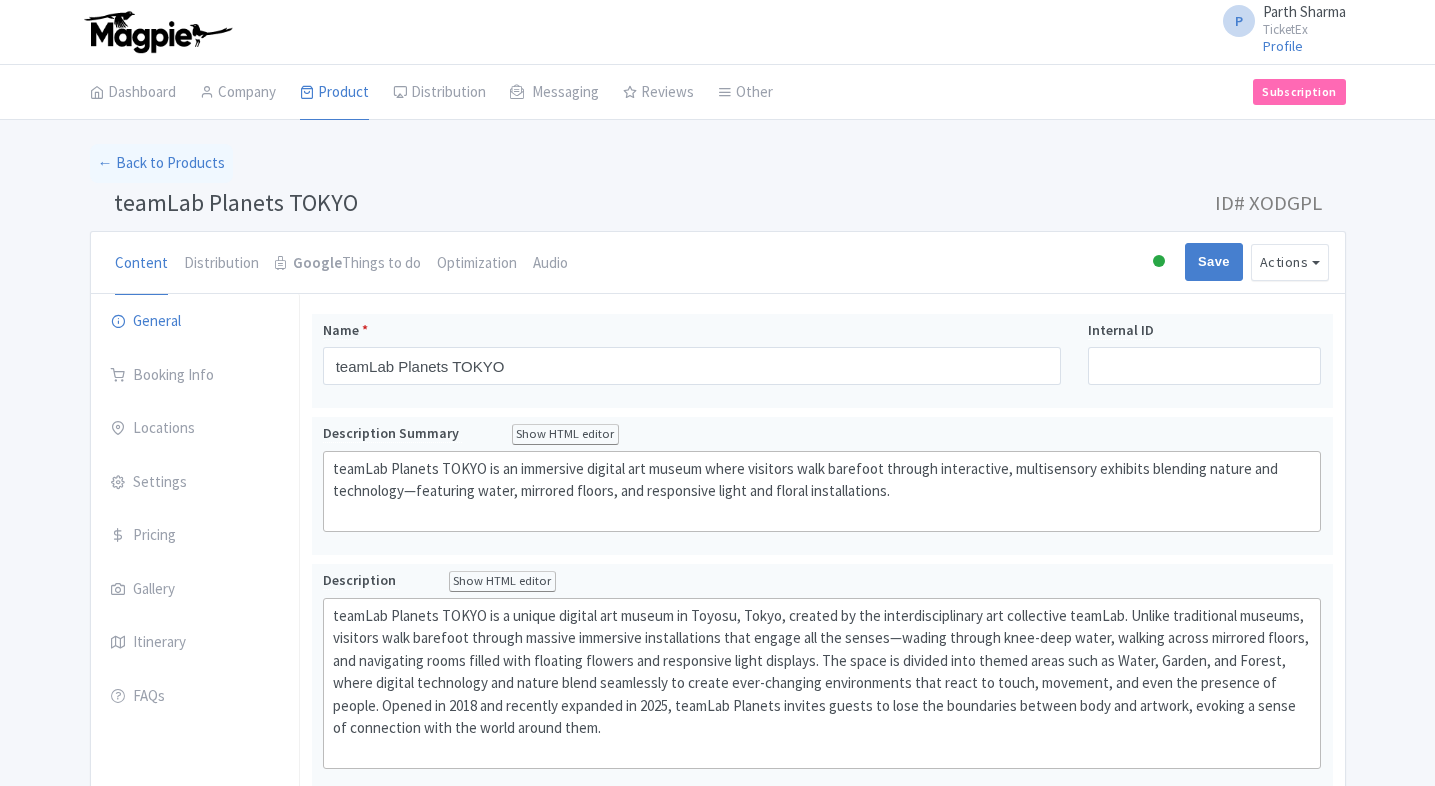 scroll, scrollTop: 0, scrollLeft: 0, axis: both 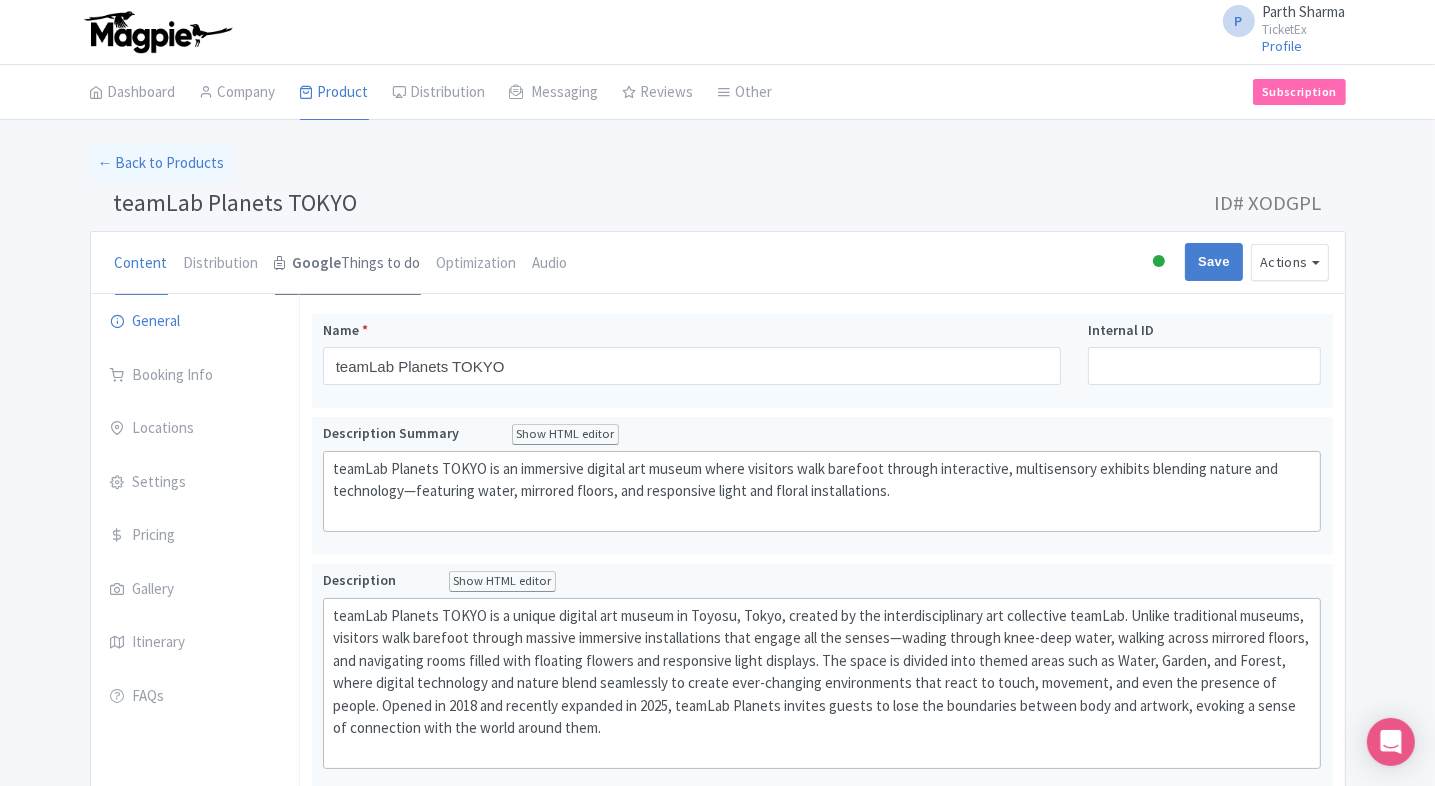 click on "Google  Things to do" at bounding box center (348, 264) 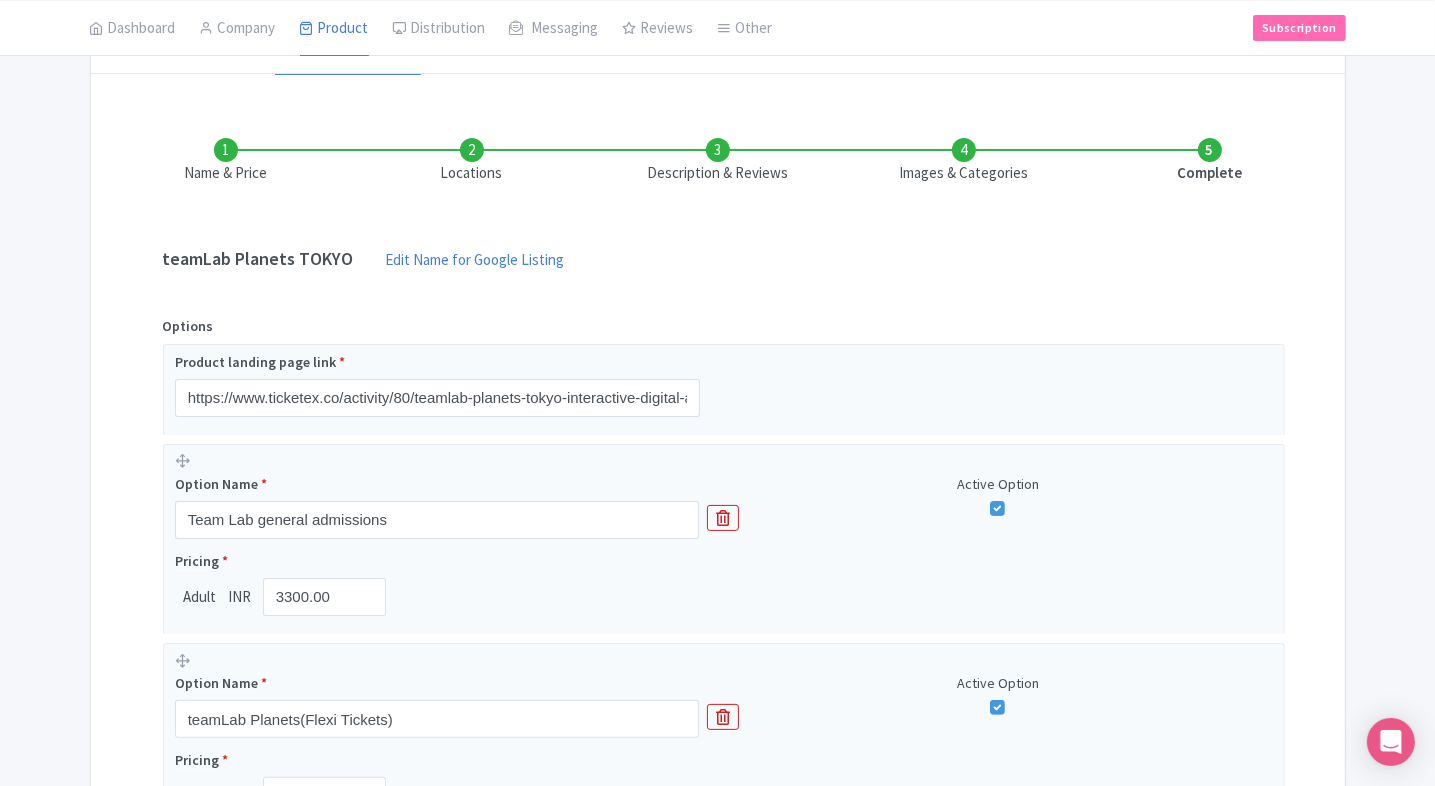 scroll, scrollTop: 0, scrollLeft: 0, axis: both 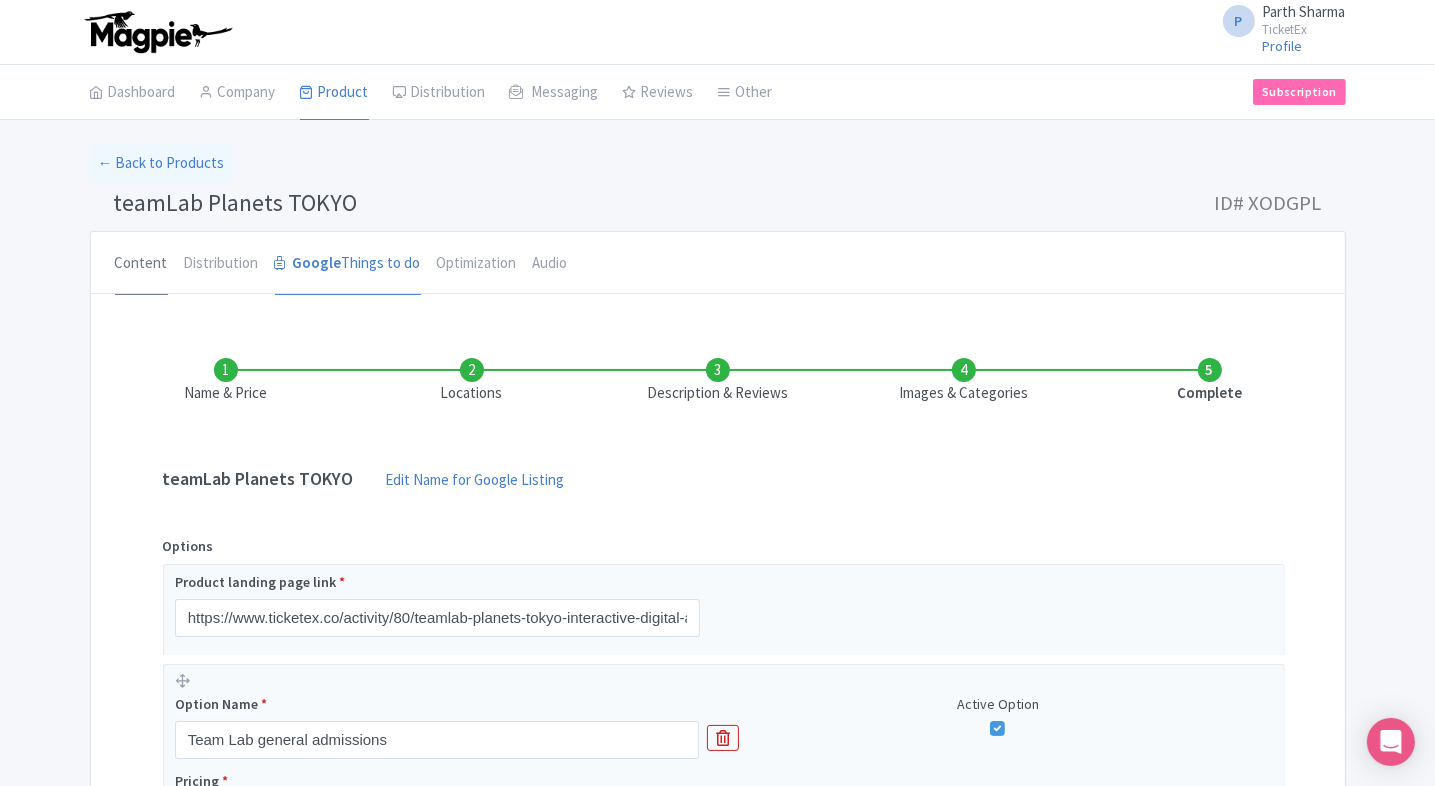 click on "Content" at bounding box center (141, 264) 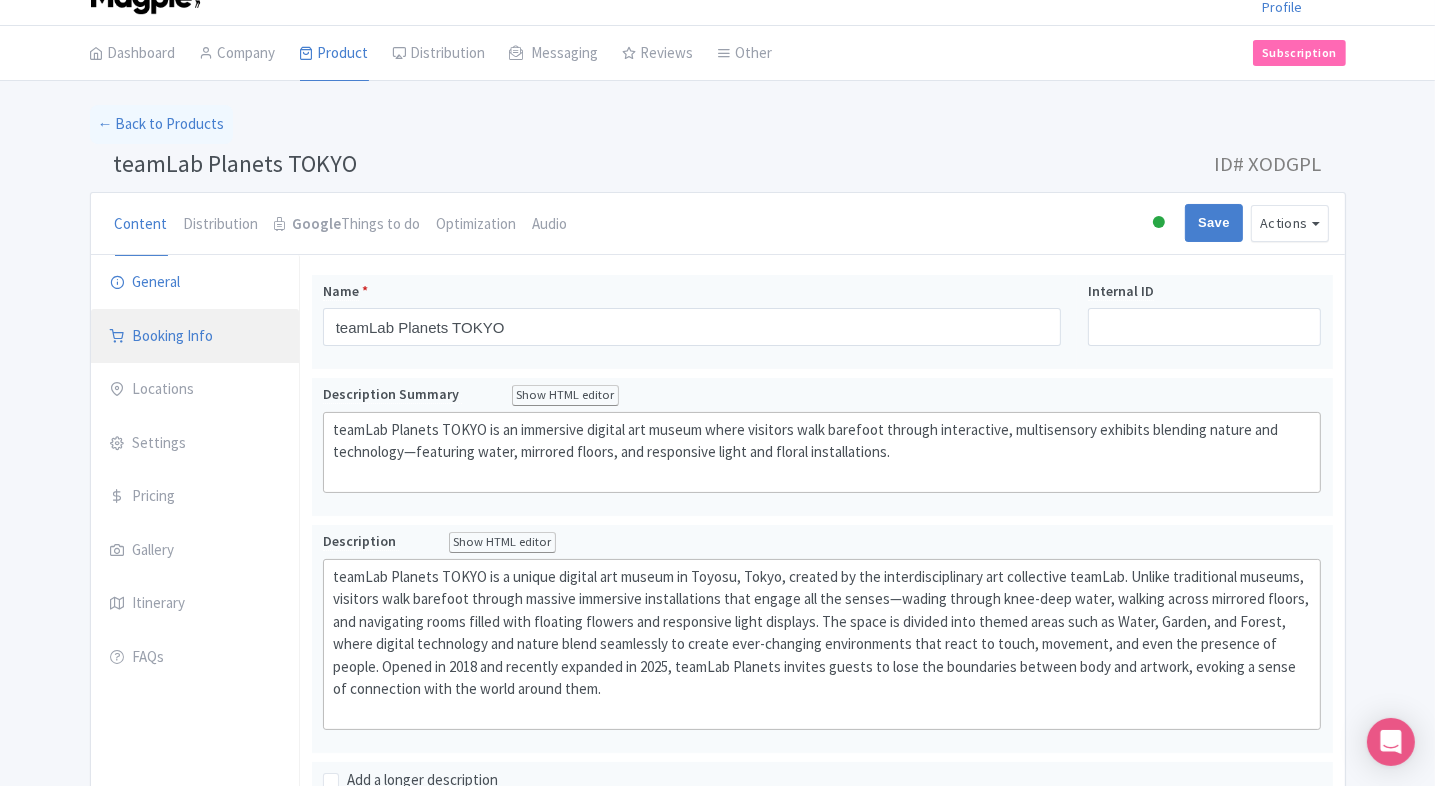 scroll, scrollTop: 35, scrollLeft: 0, axis: vertical 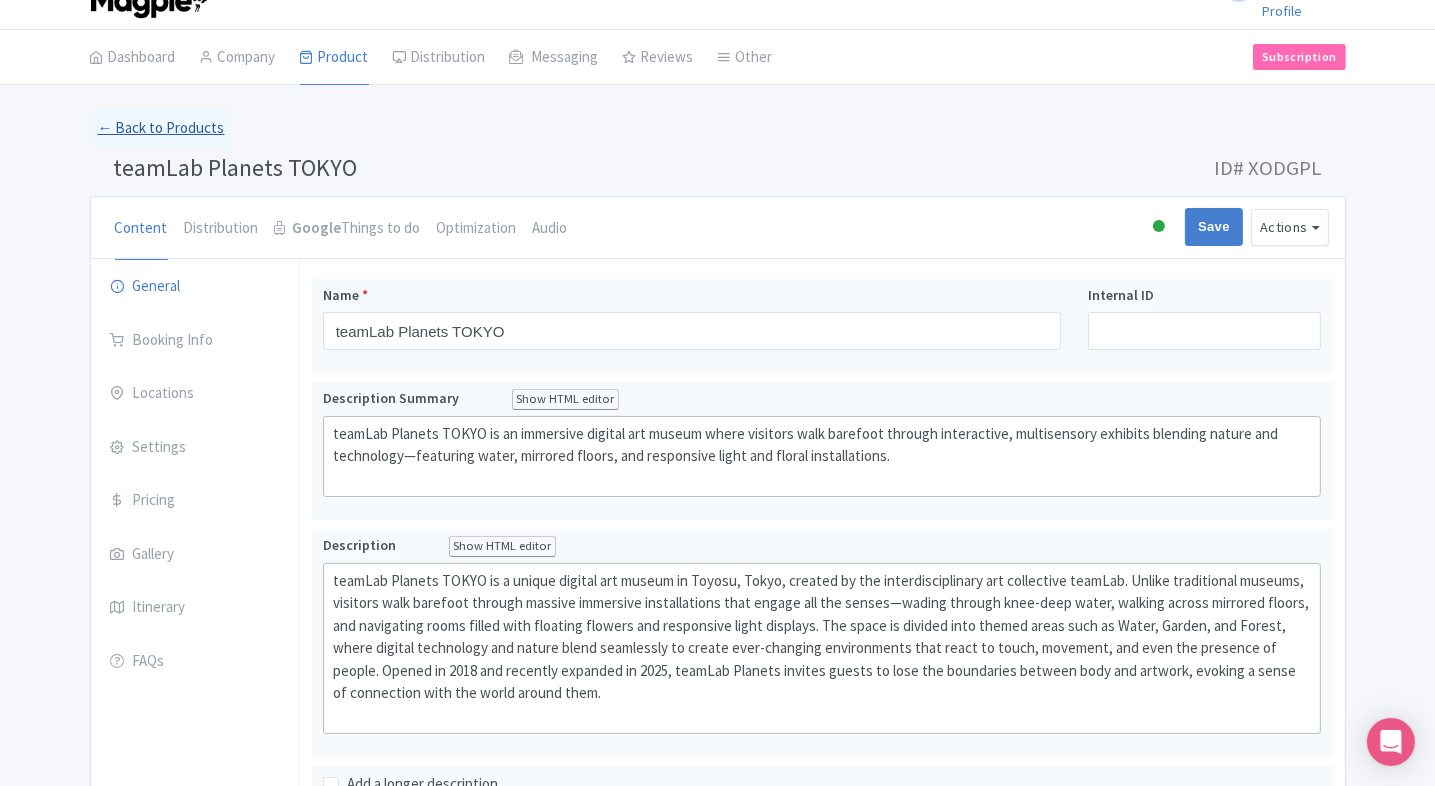 click on "← Back to Products" at bounding box center [161, 128] 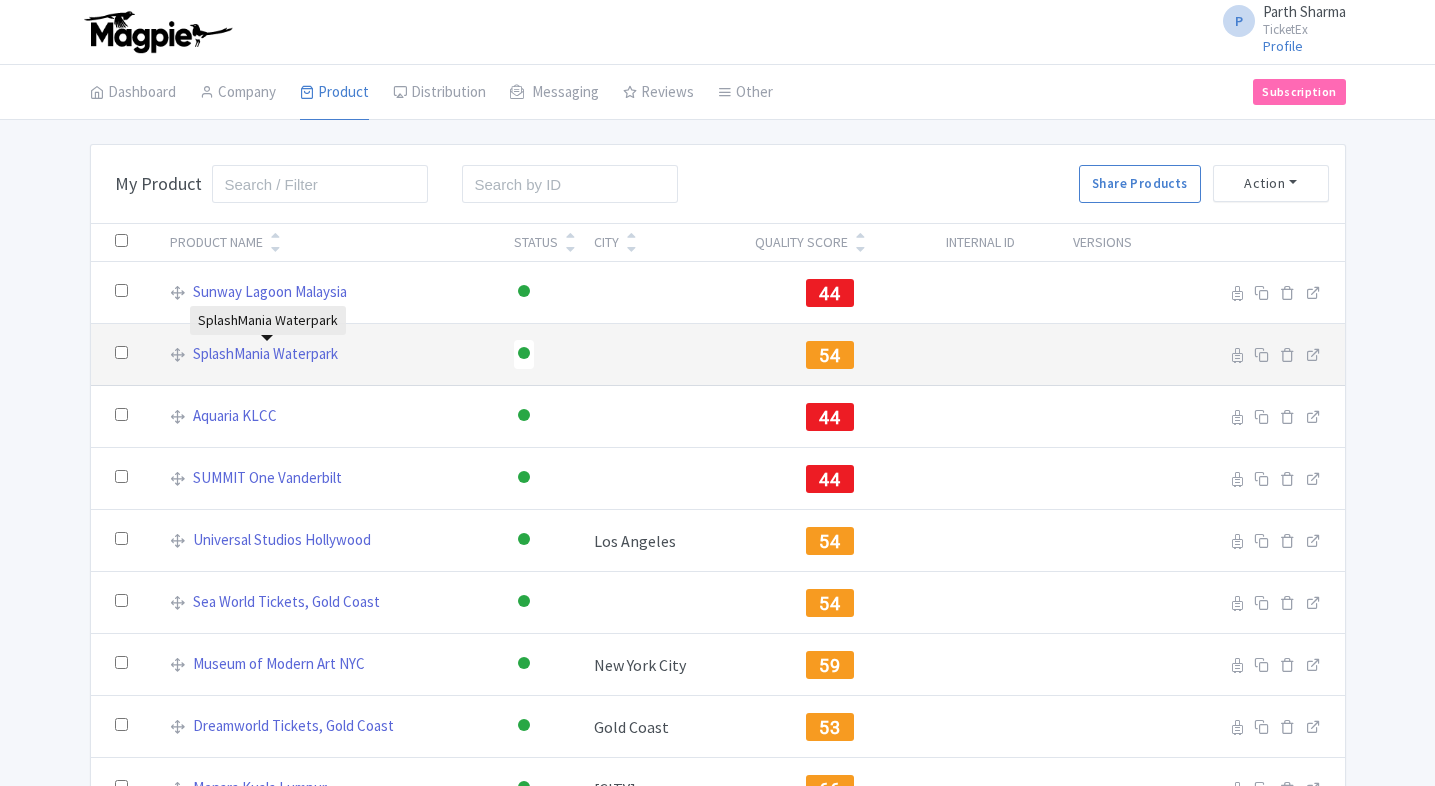 scroll, scrollTop: 0, scrollLeft: 0, axis: both 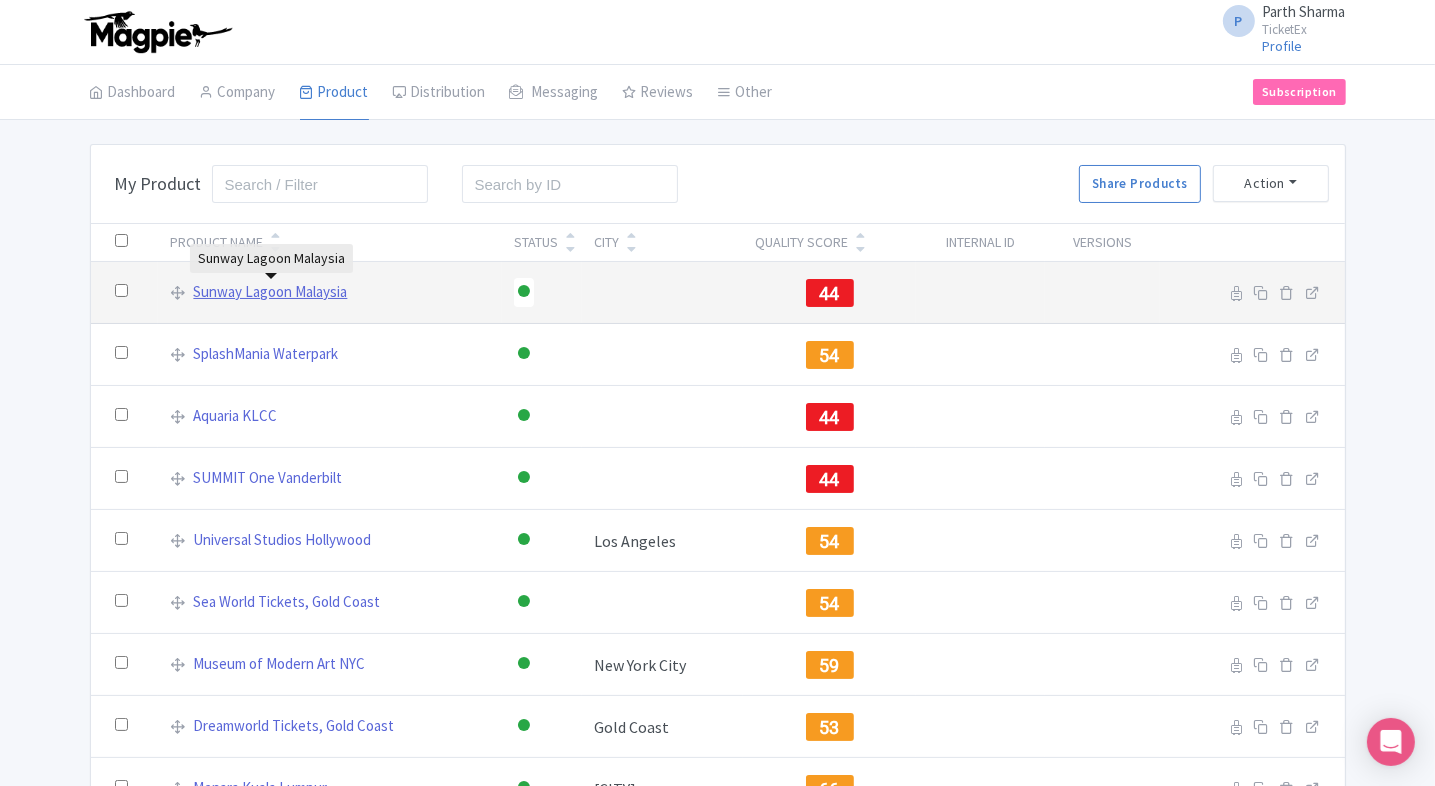 click on "Sunway Lagoon Malaysia" at bounding box center [270, 292] 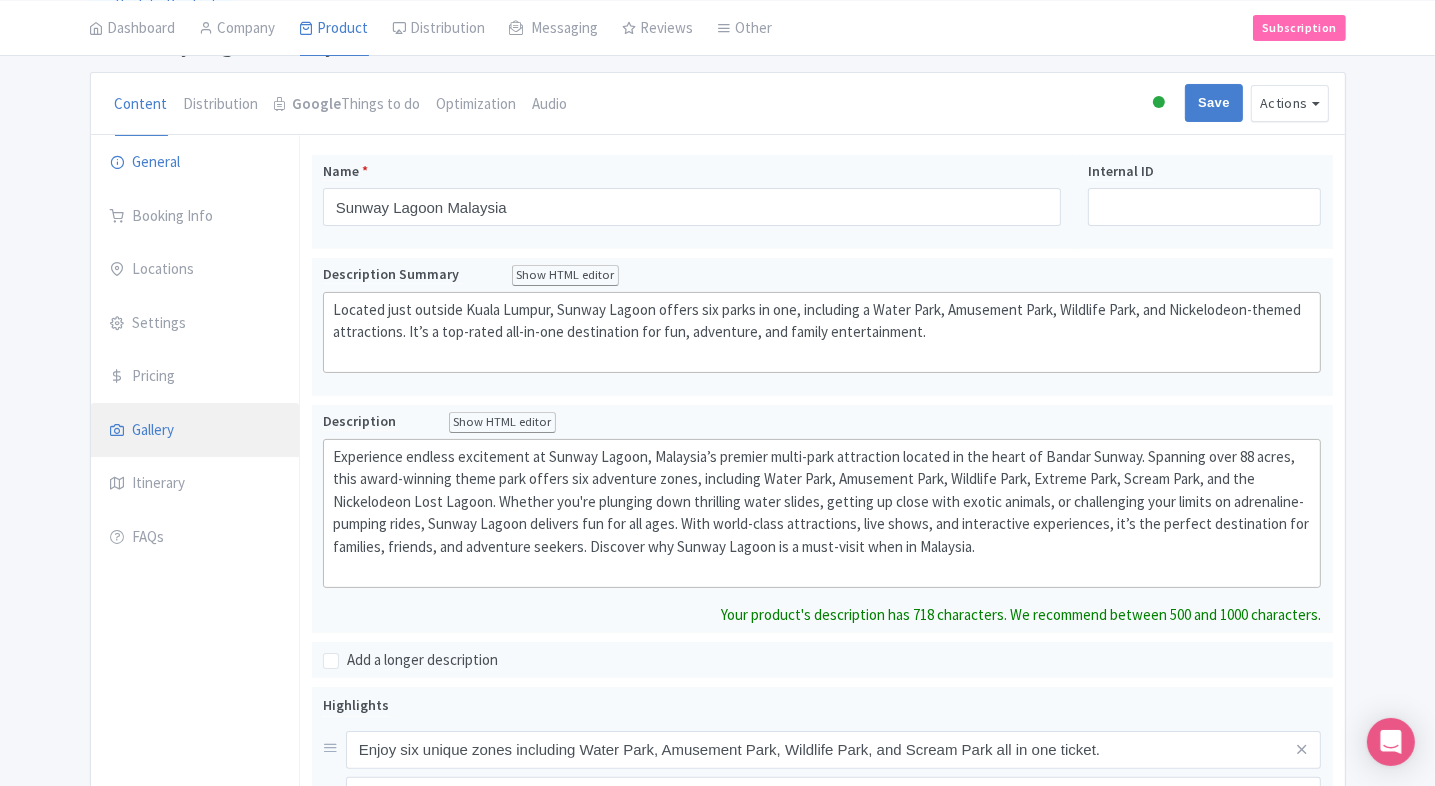 scroll, scrollTop: 158, scrollLeft: 0, axis: vertical 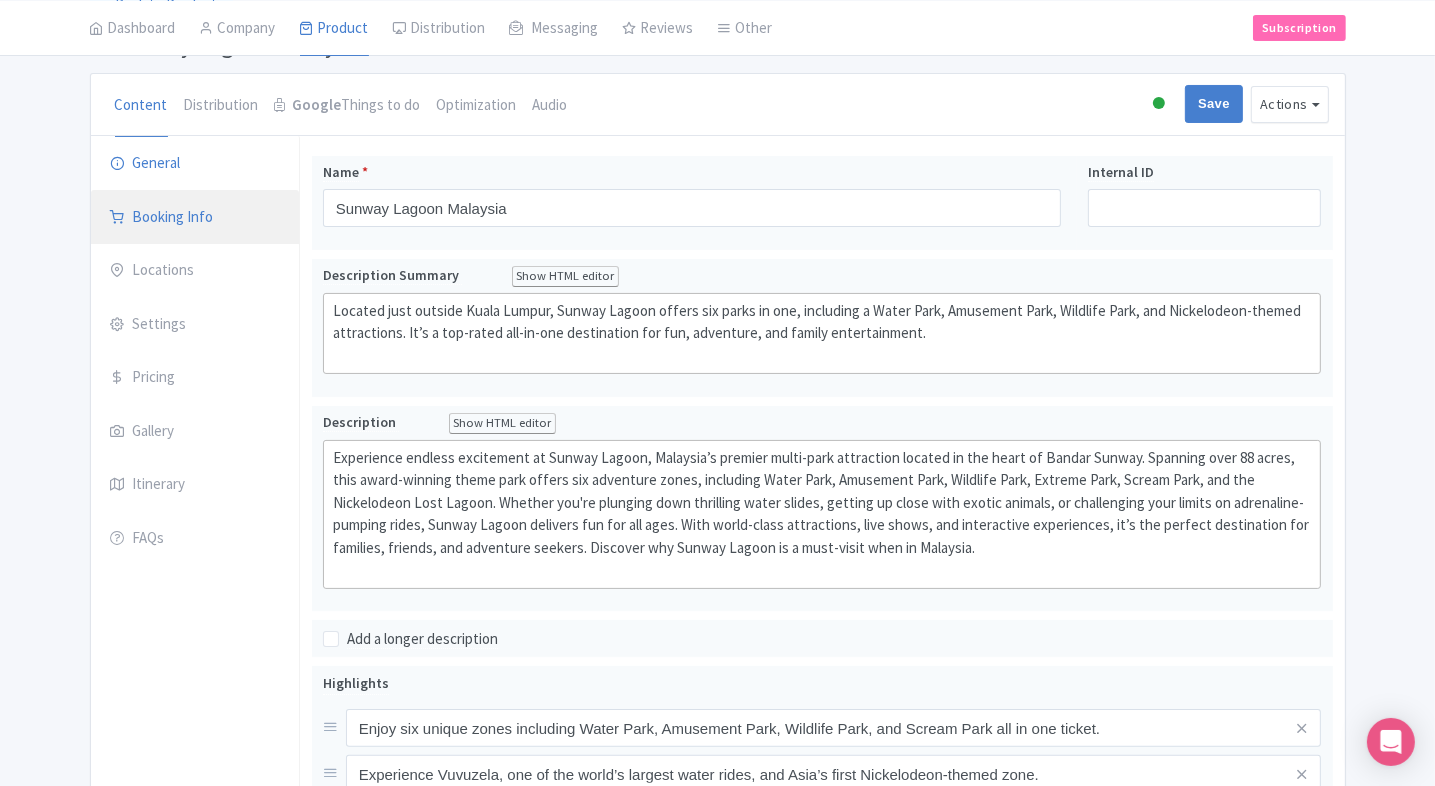 click on "Booking Info" at bounding box center [195, 218] 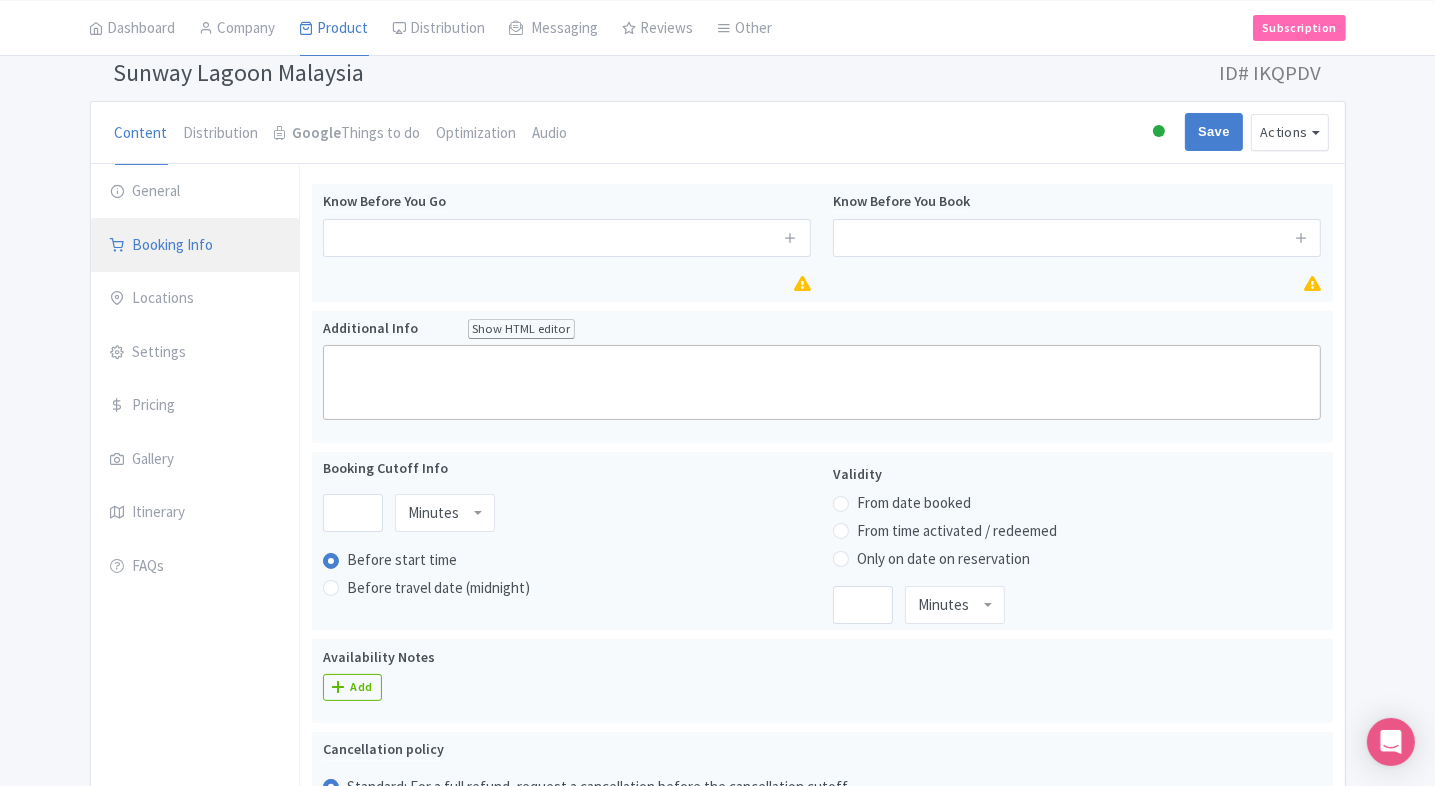 scroll, scrollTop: 116, scrollLeft: 0, axis: vertical 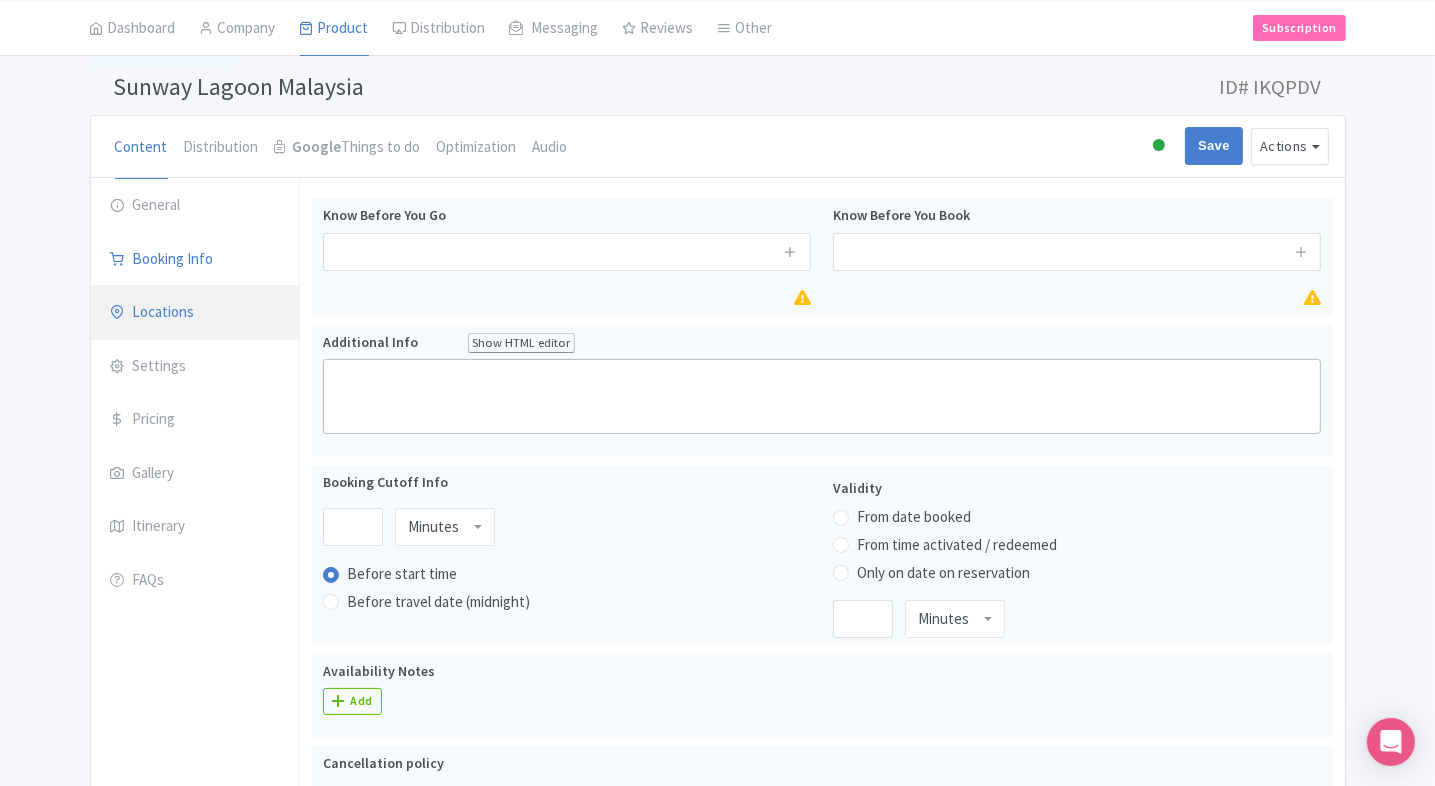 click on "Locations" at bounding box center (195, 313) 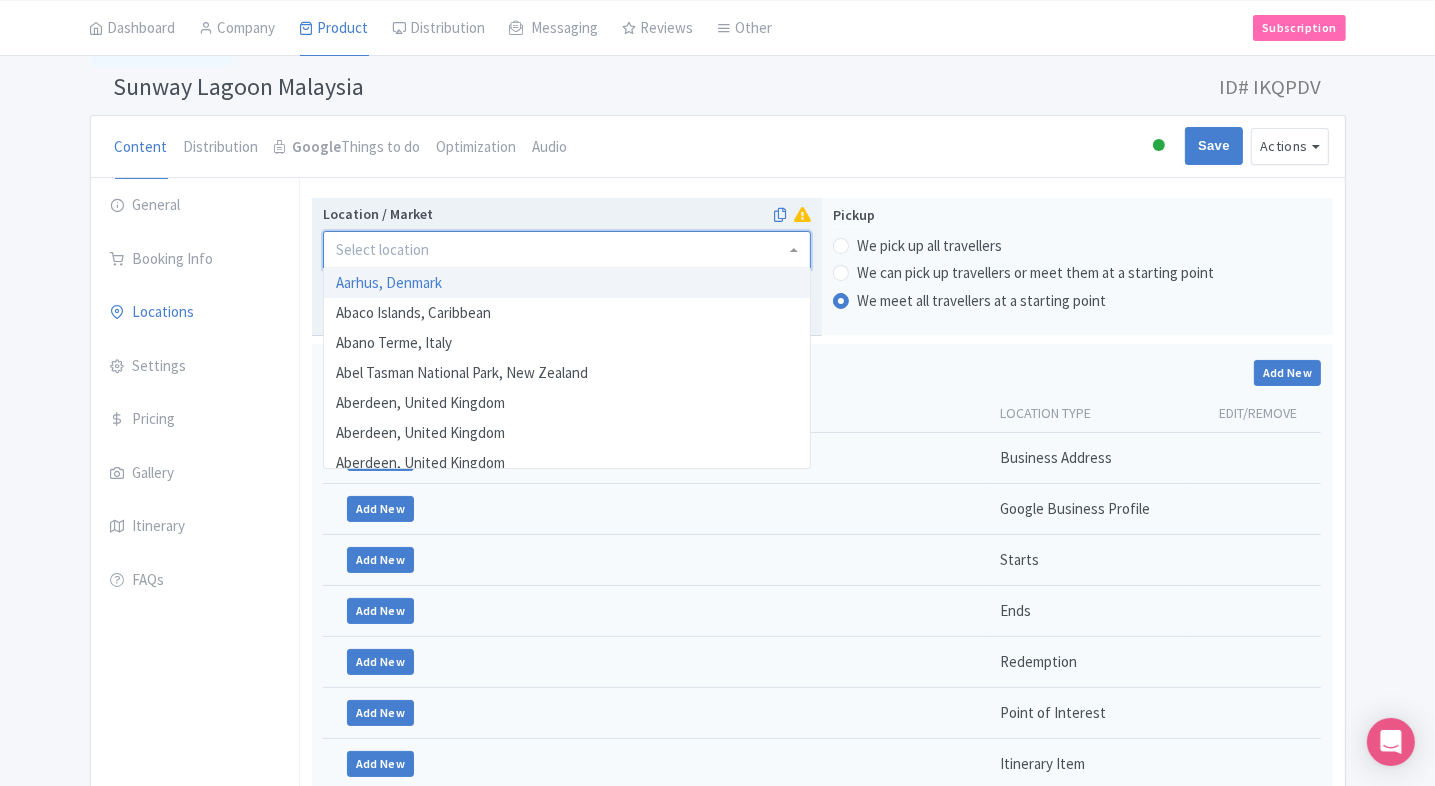 click on "Location / Market" at bounding box center [384, 250] 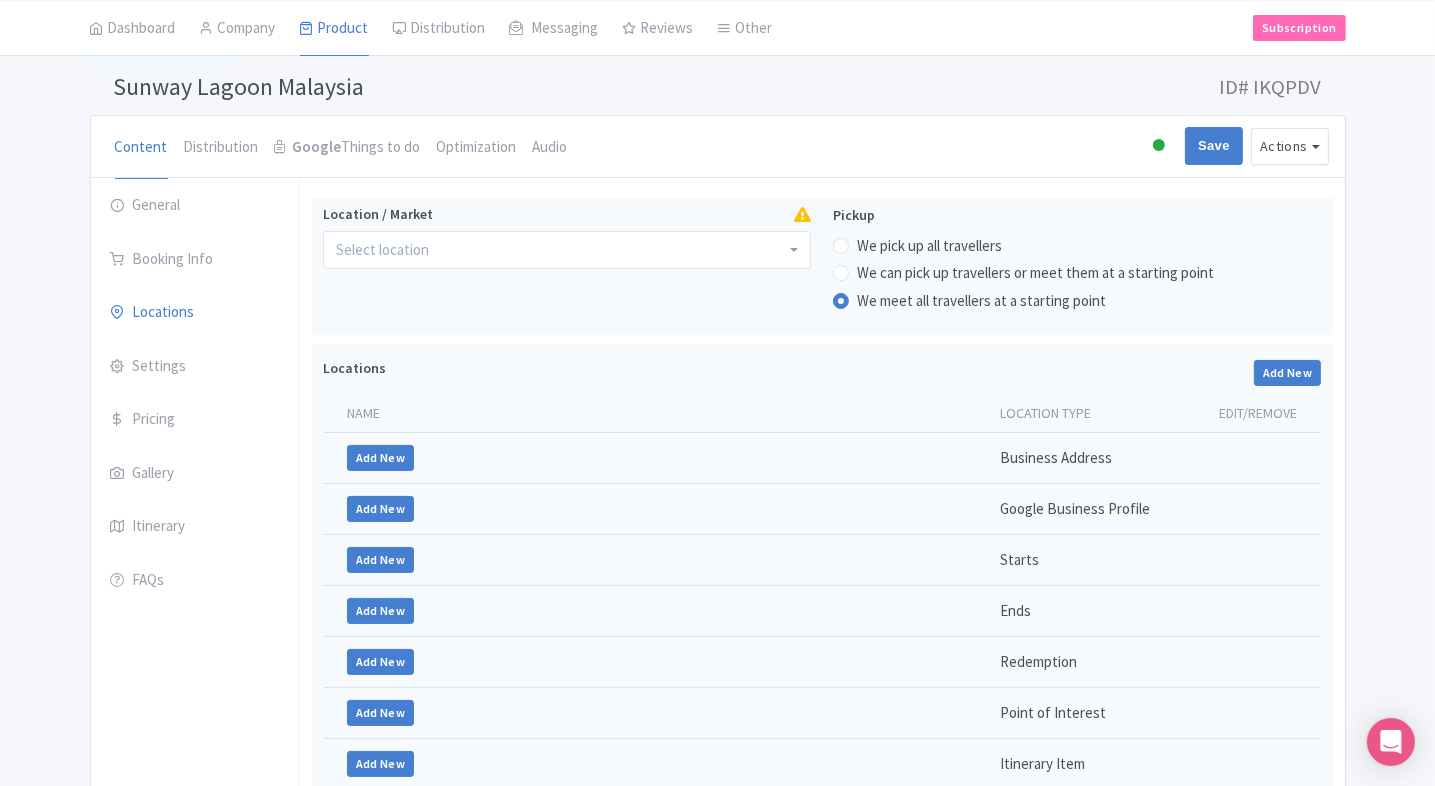click on "← Back to Products
Sunway Lagoon Malaysia
ID# IKQPDV
Content
Distribution
Google  Things to do
Optimization
Audio
Active
Inactive
Building
Archived
Save
Actions
View on Magpie
Customer View
Industry Partner View
Download
Excel
Word
All Images ZIP
Share Products
Delete Product
Create new version
Confirm Copy Operation
Yes, Copy
Cancel
You are currently editing a version of this product: Primary Product
General
Booking Info
Locations
Settings
Pricing
Gallery
Itinerary
FAQs
Sunway Lagoon Malaysia
Name   *
Sunway Lagoon Malaysia
Your product's name has 22 characters. We recommend between 10 and 60 characters." at bounding box center [717, 454] 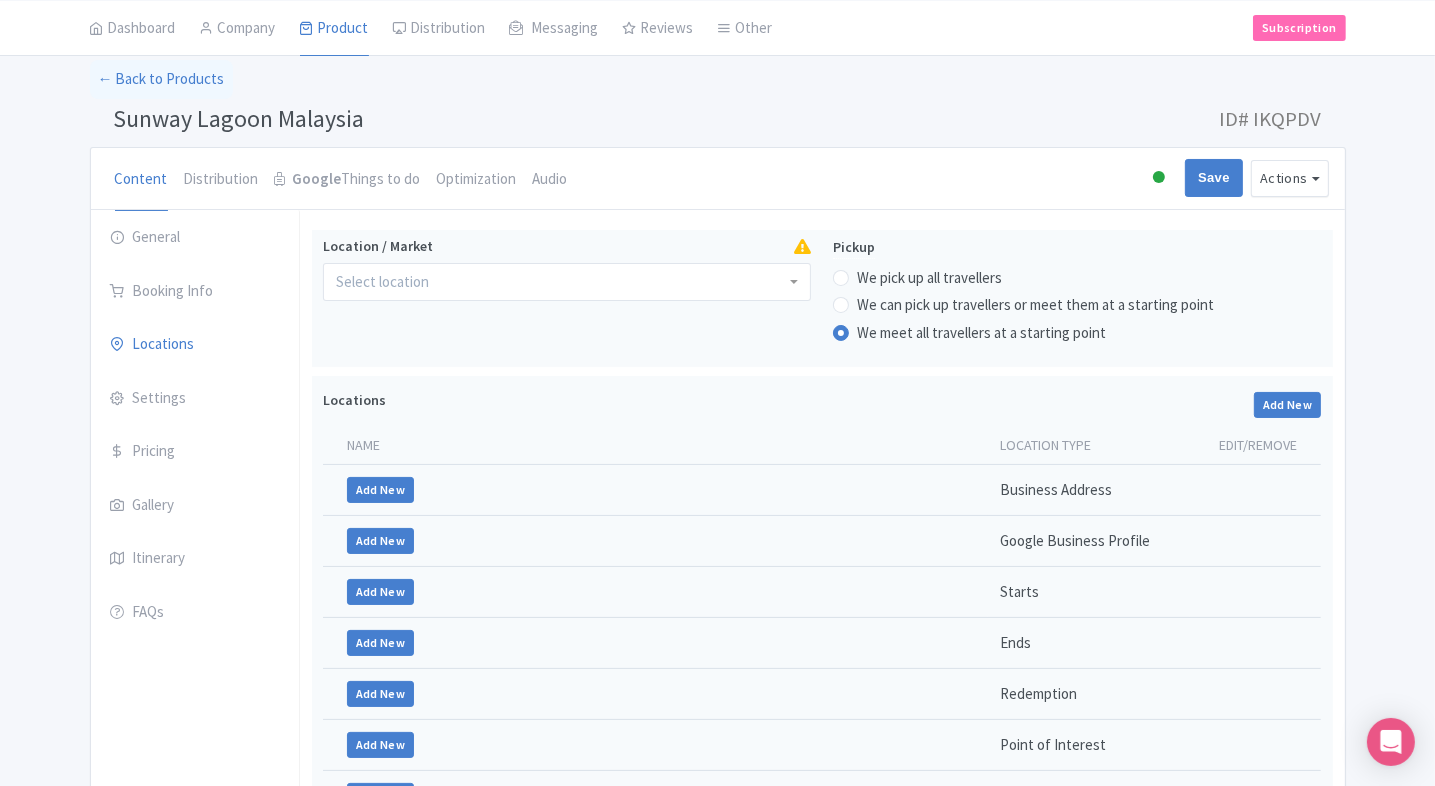 scroll, scrollTop: 106, scrollLeft: 0, axis: vertical 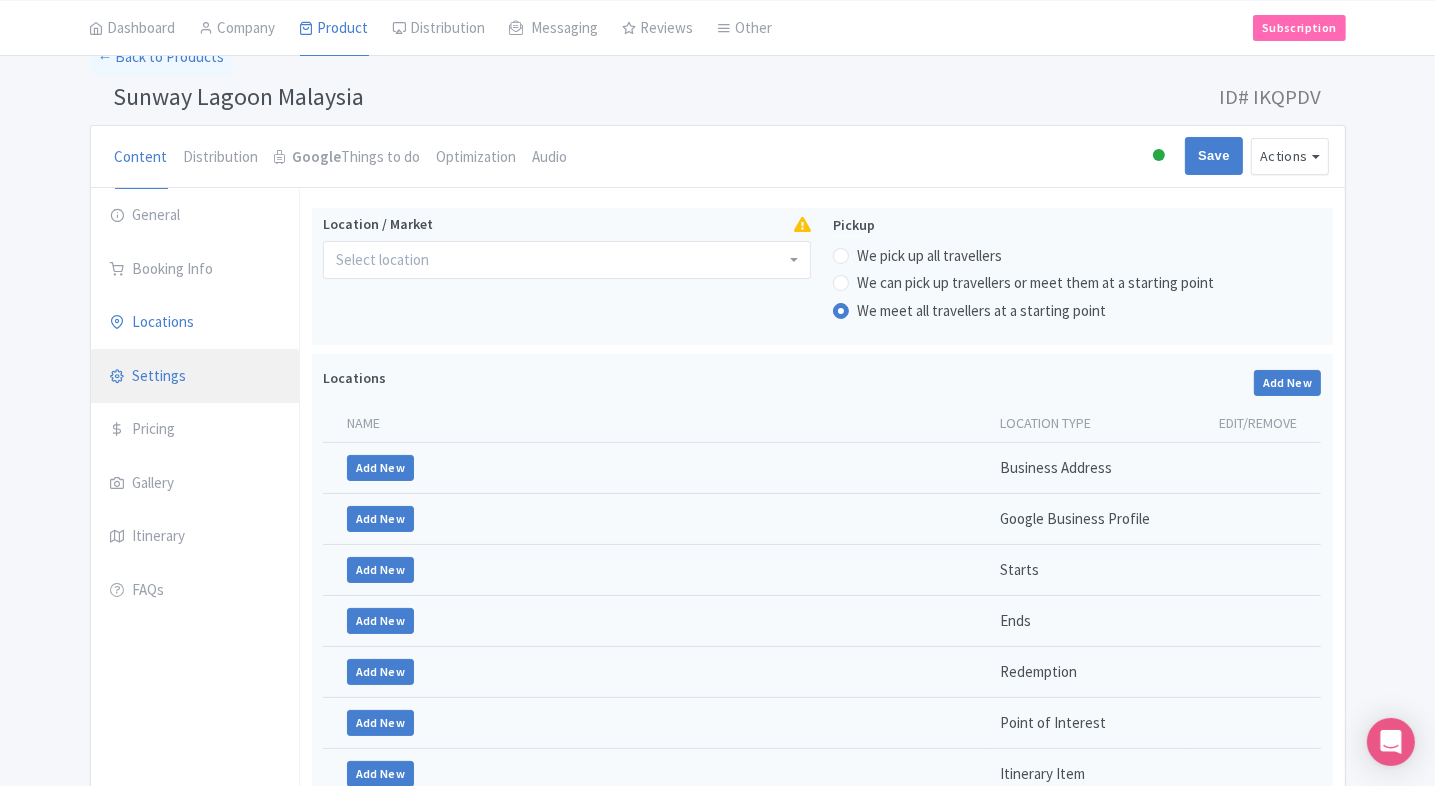 click on "Settings" at bounding box center [195, 377] 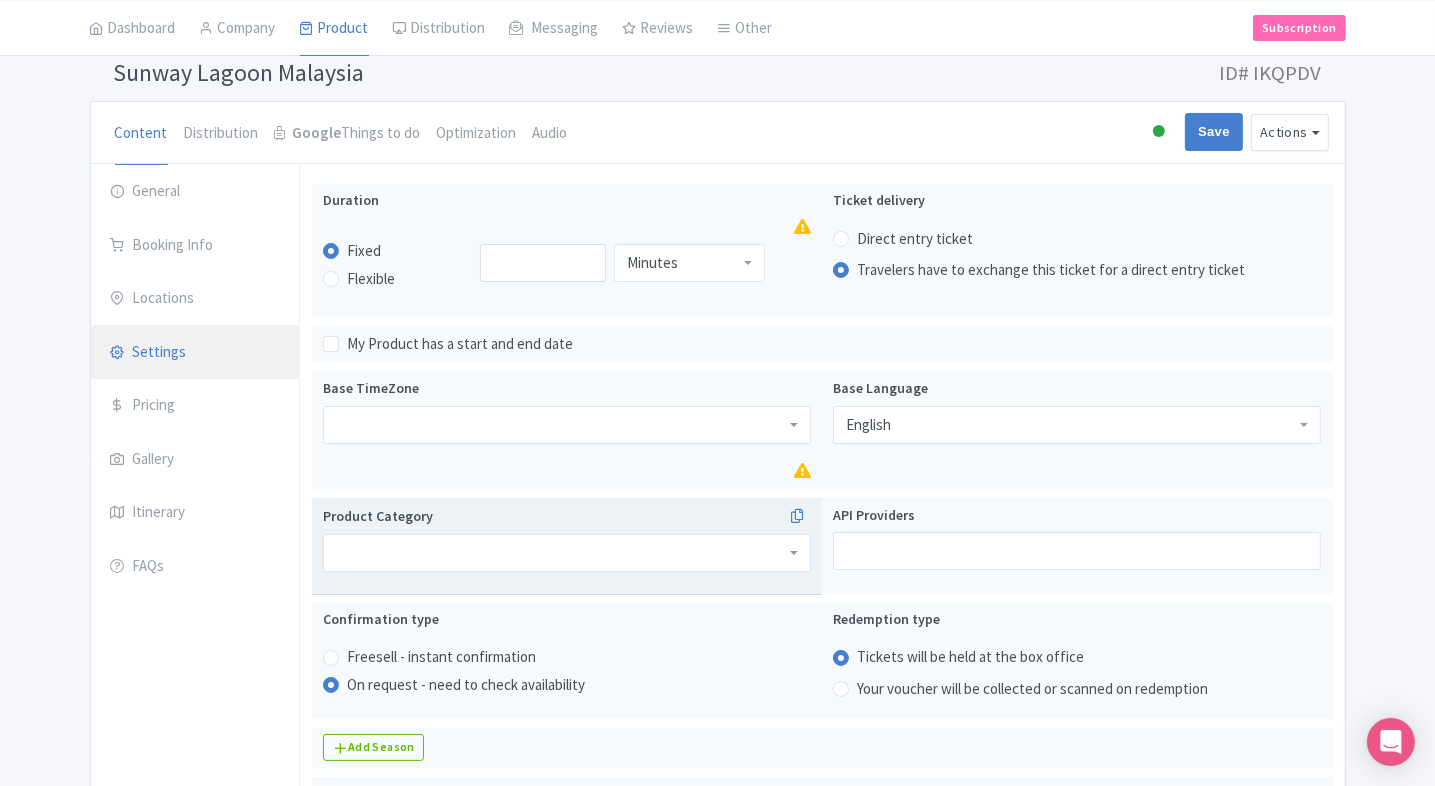 scroll, scrollTop: 132, scrollLeft: 0, axis: vertical 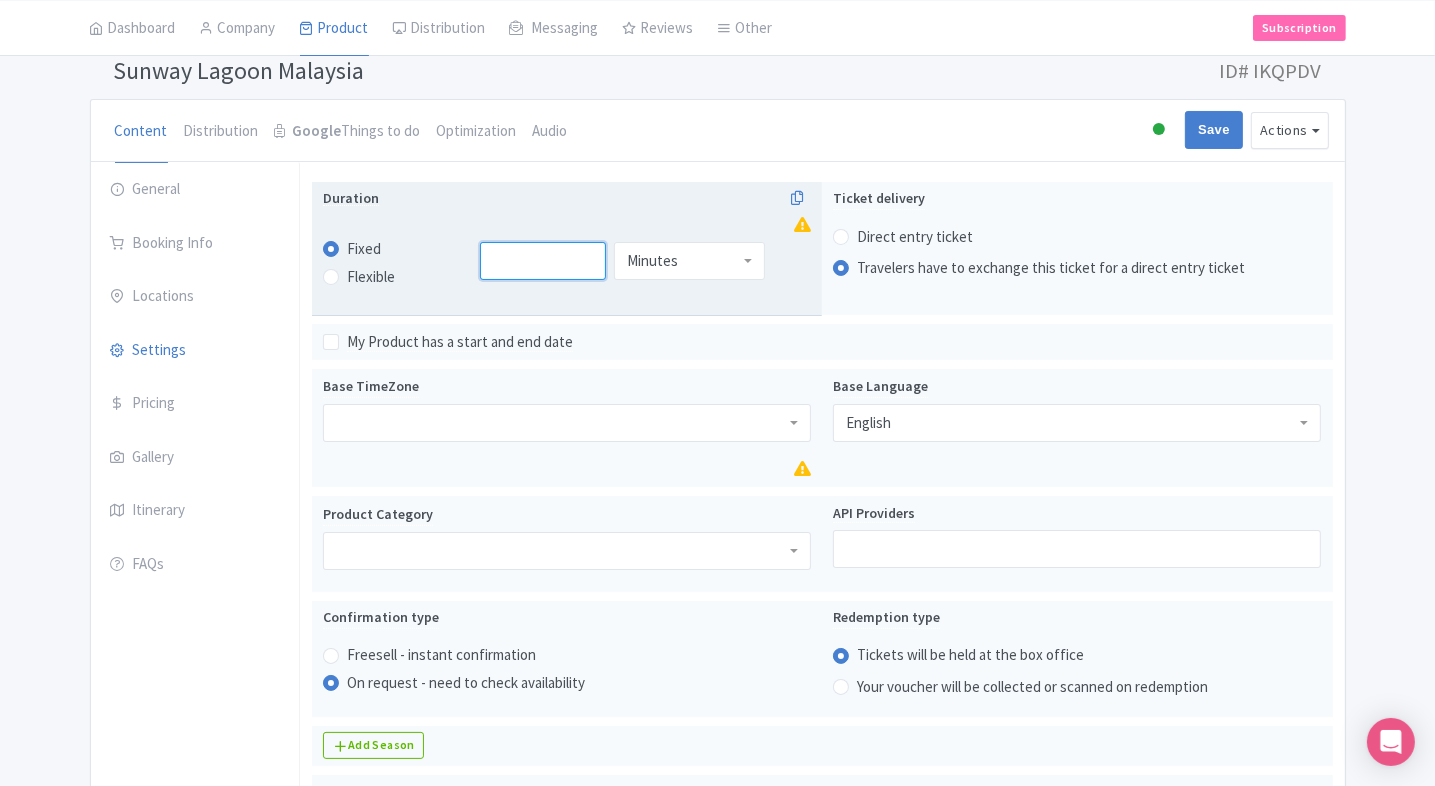 click at bounding box center (543, 261) 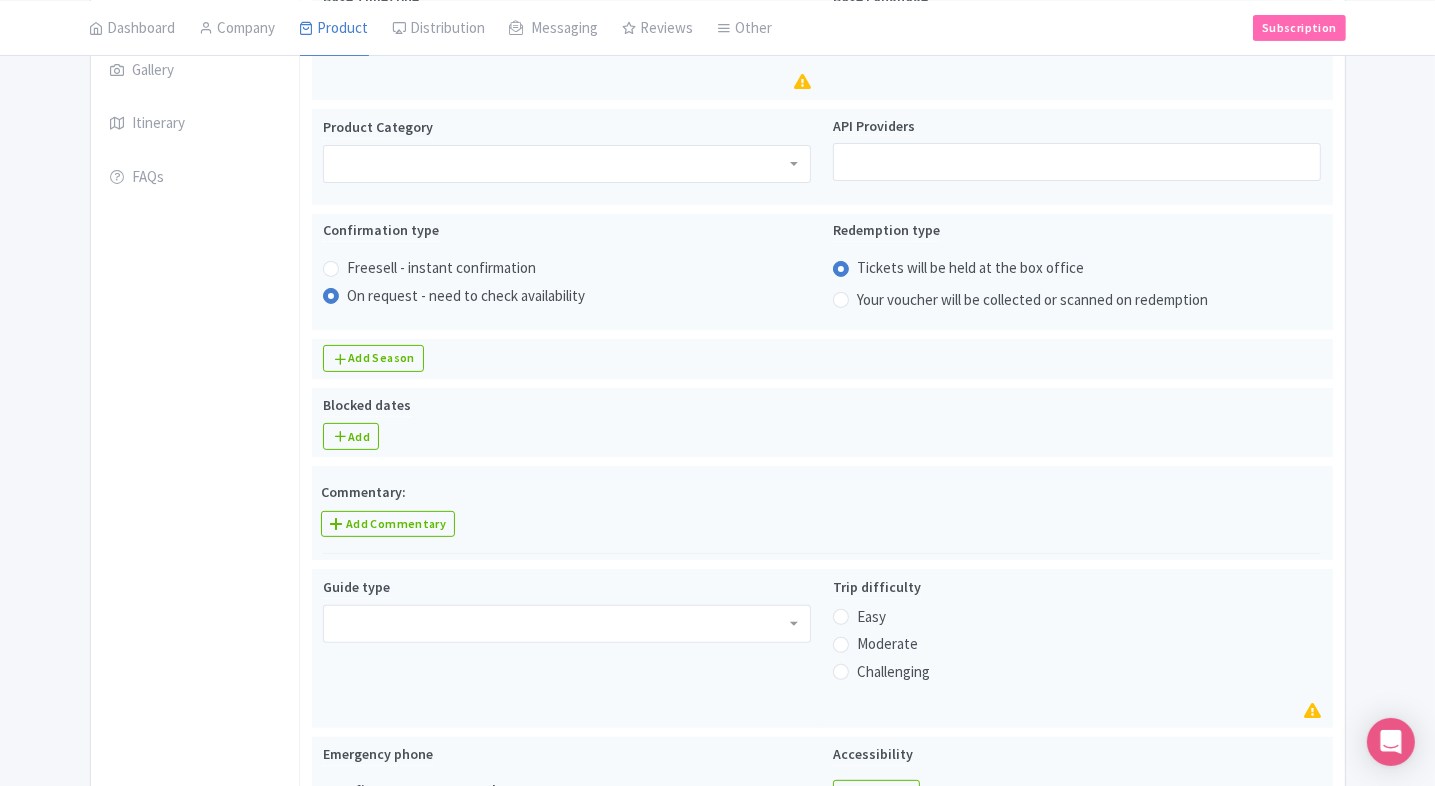 scroll, scrollTop: 598, scrollLeft: 0, axis: vertical 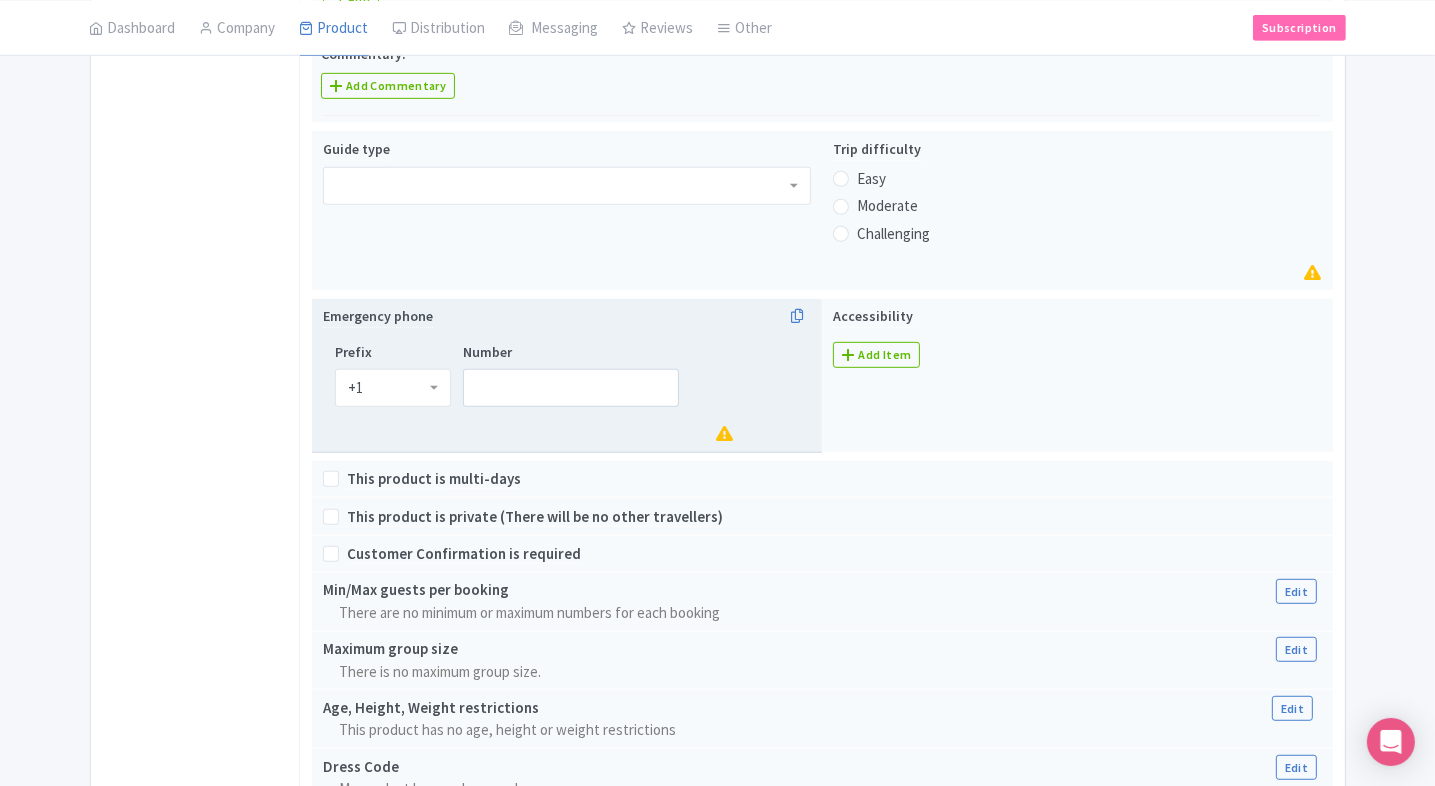 click on "Prefix +1 +1" at bounding box center (393, 394) 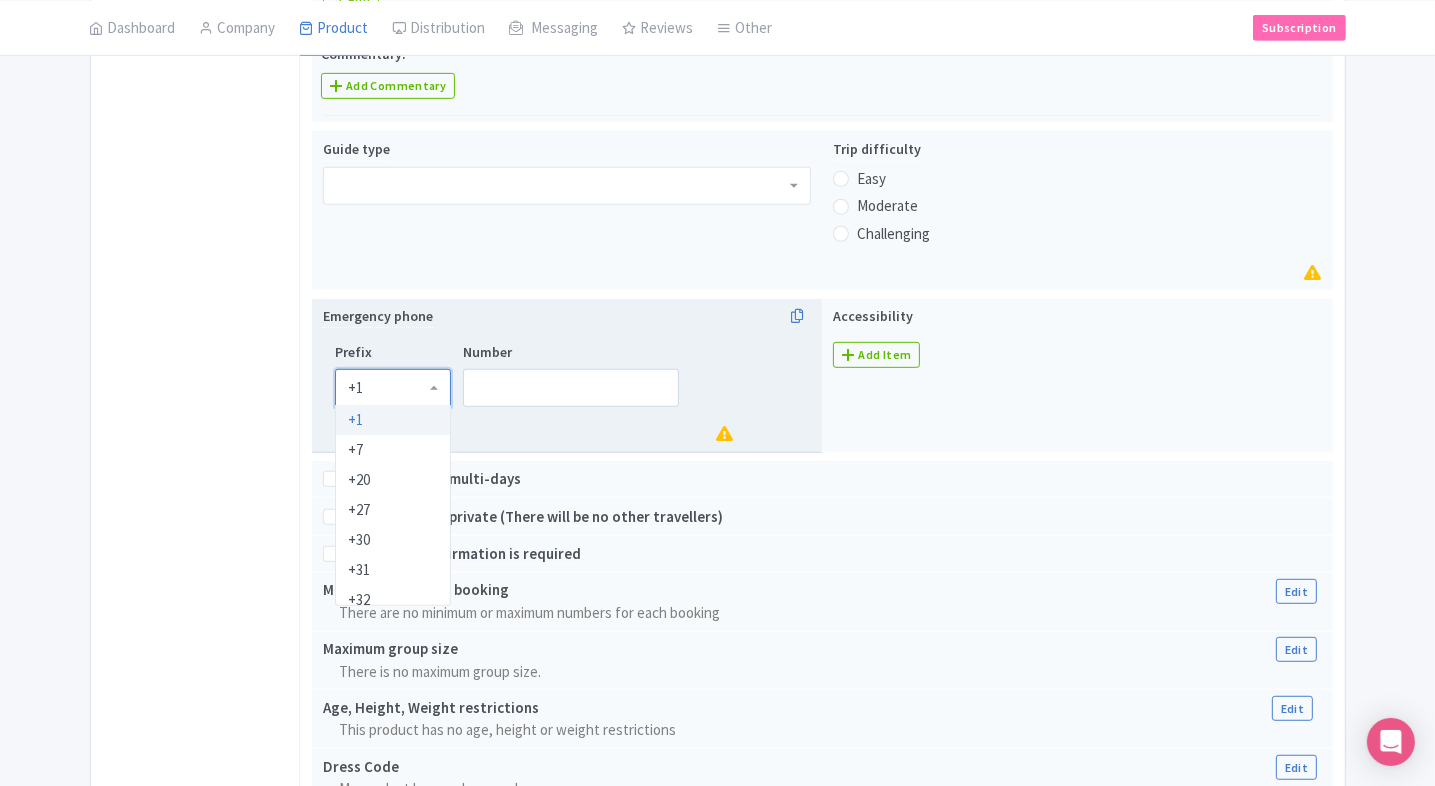 click on "+1" at bounding box center [393, 388] 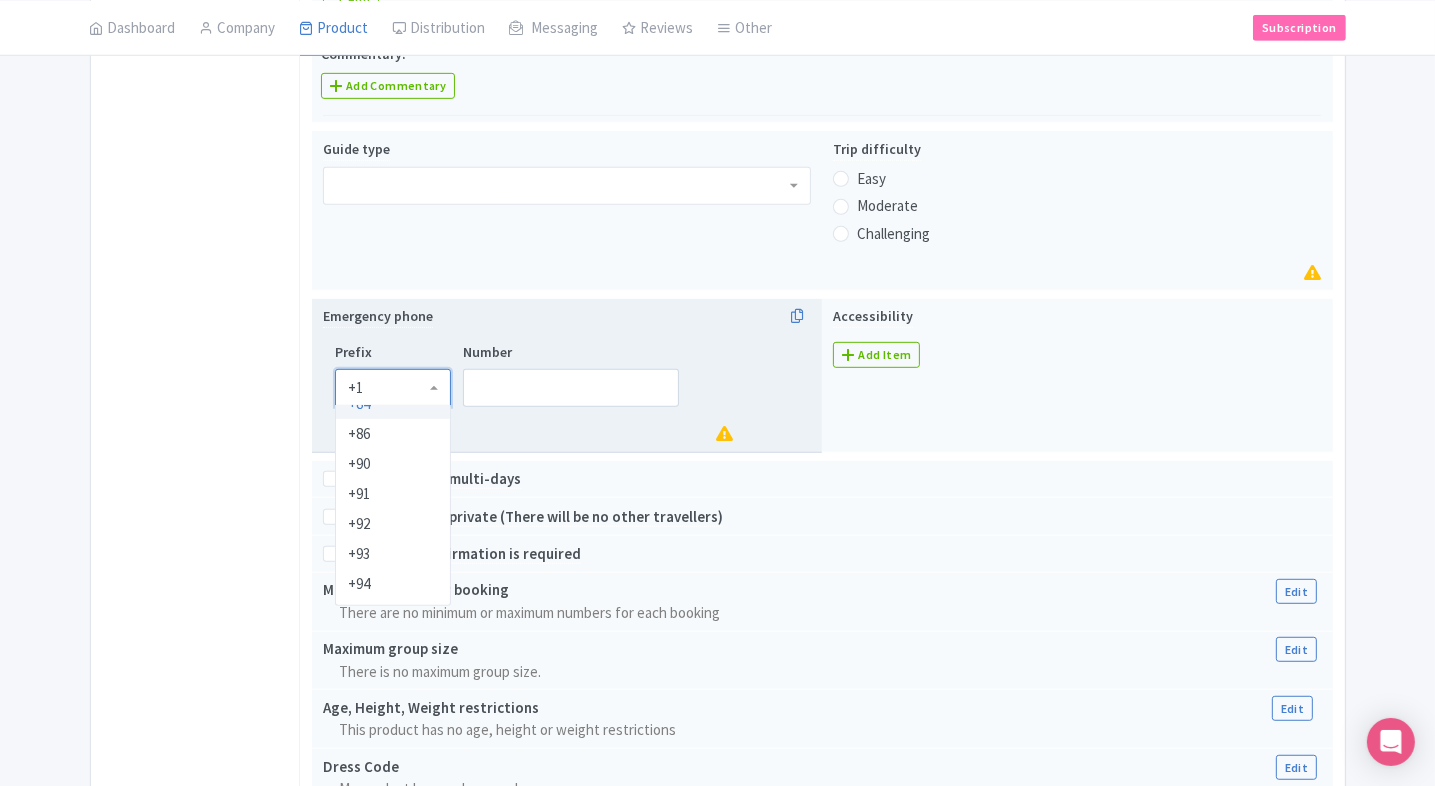 scroll, scrollTop: 1134, scrollLeft: 0, axis: vertical 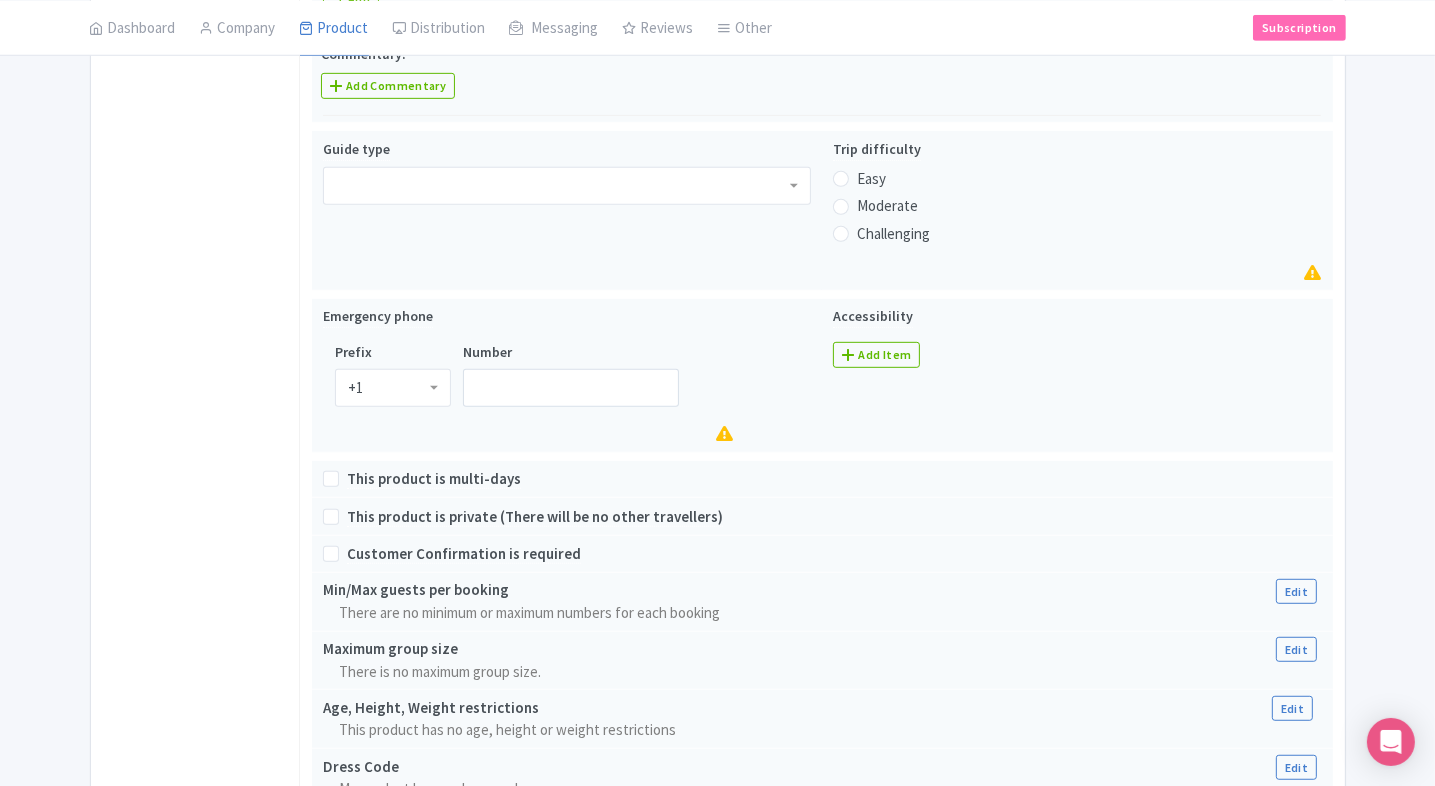 click on "General
Booking Info
Locations
Settings
Pricing
Gallery
Itinerary
FAQs" at bounding box center [195, 337] 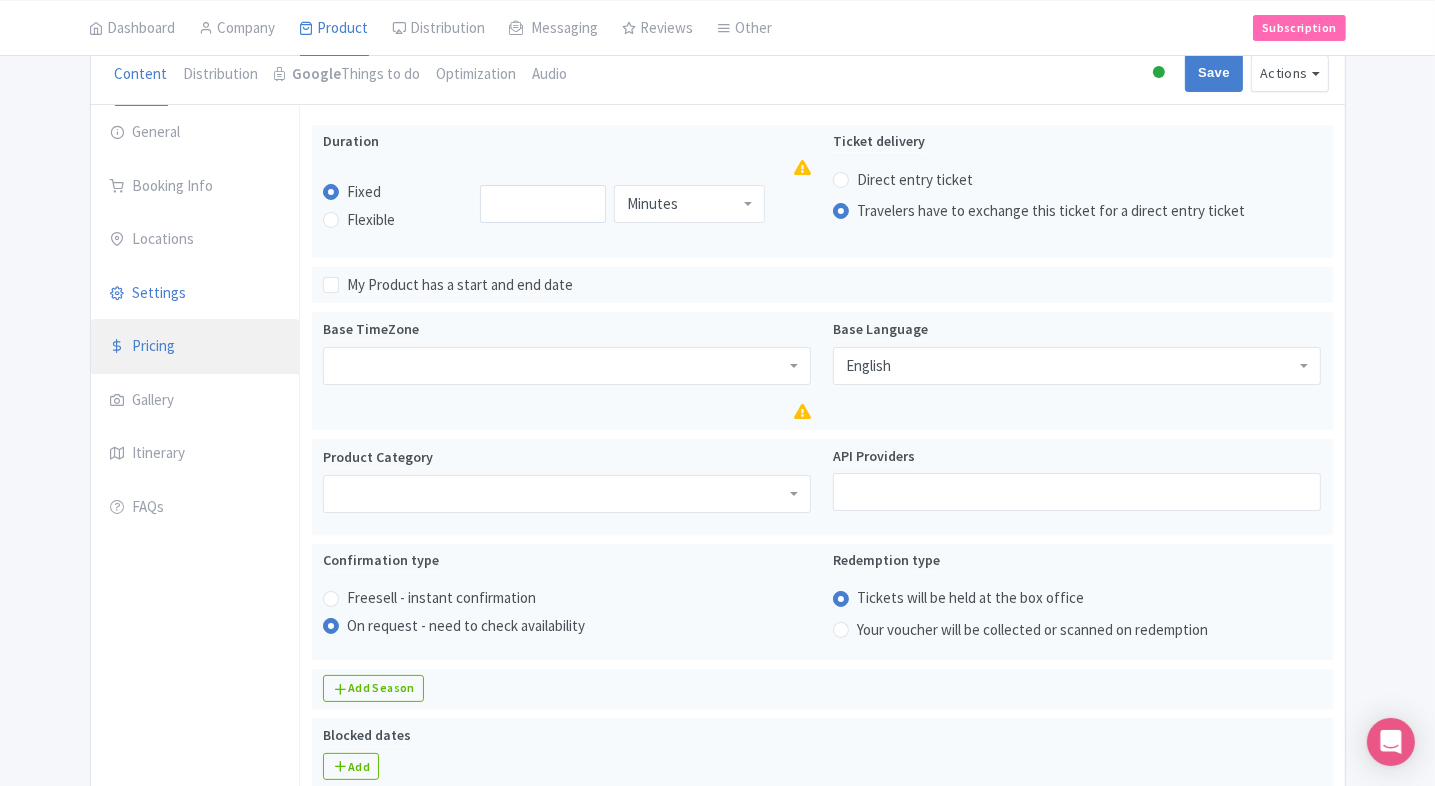 click on "Pricing" at bounding box center (195, 347) 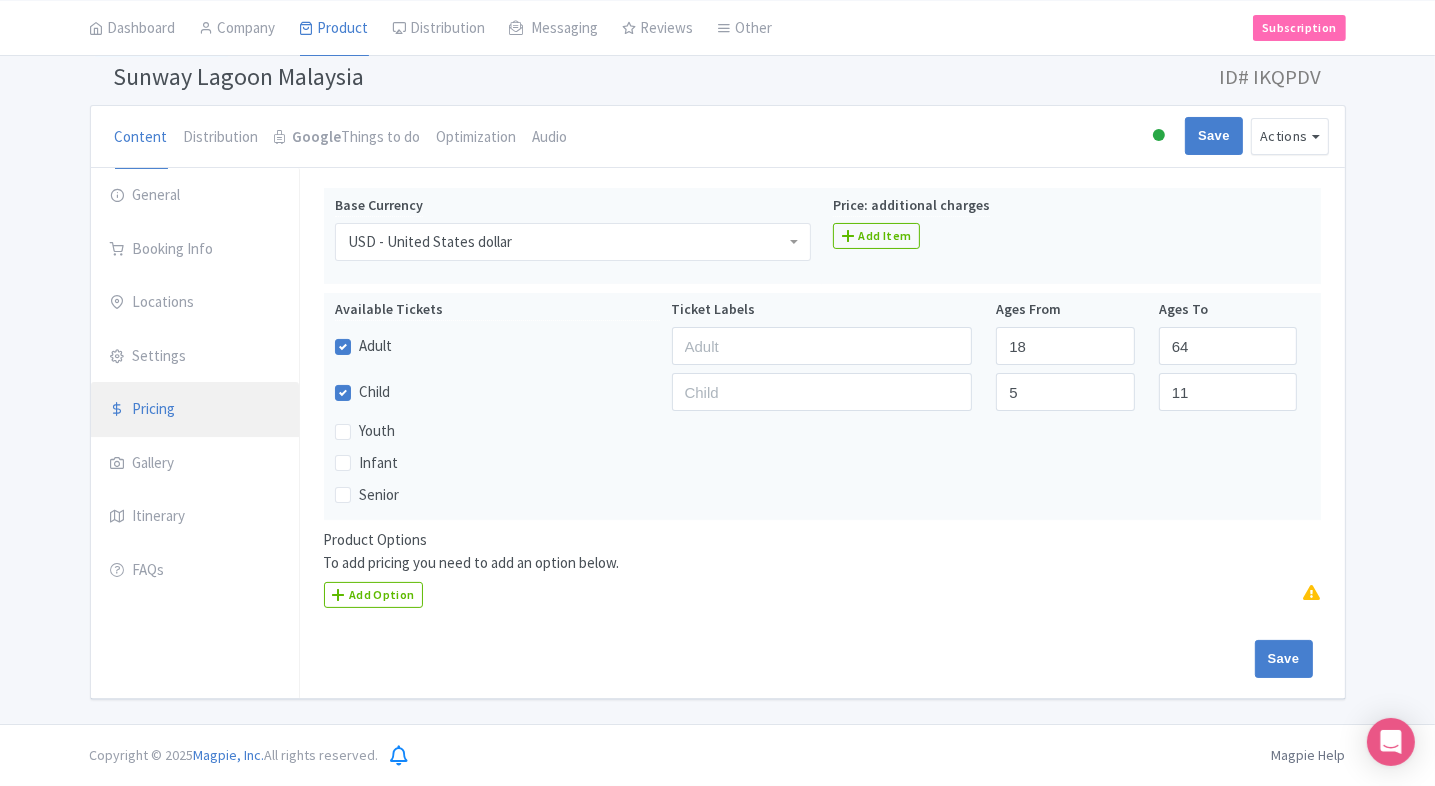 scroll, scrollTop: 122, scrollLeft: 0, axis: vertical 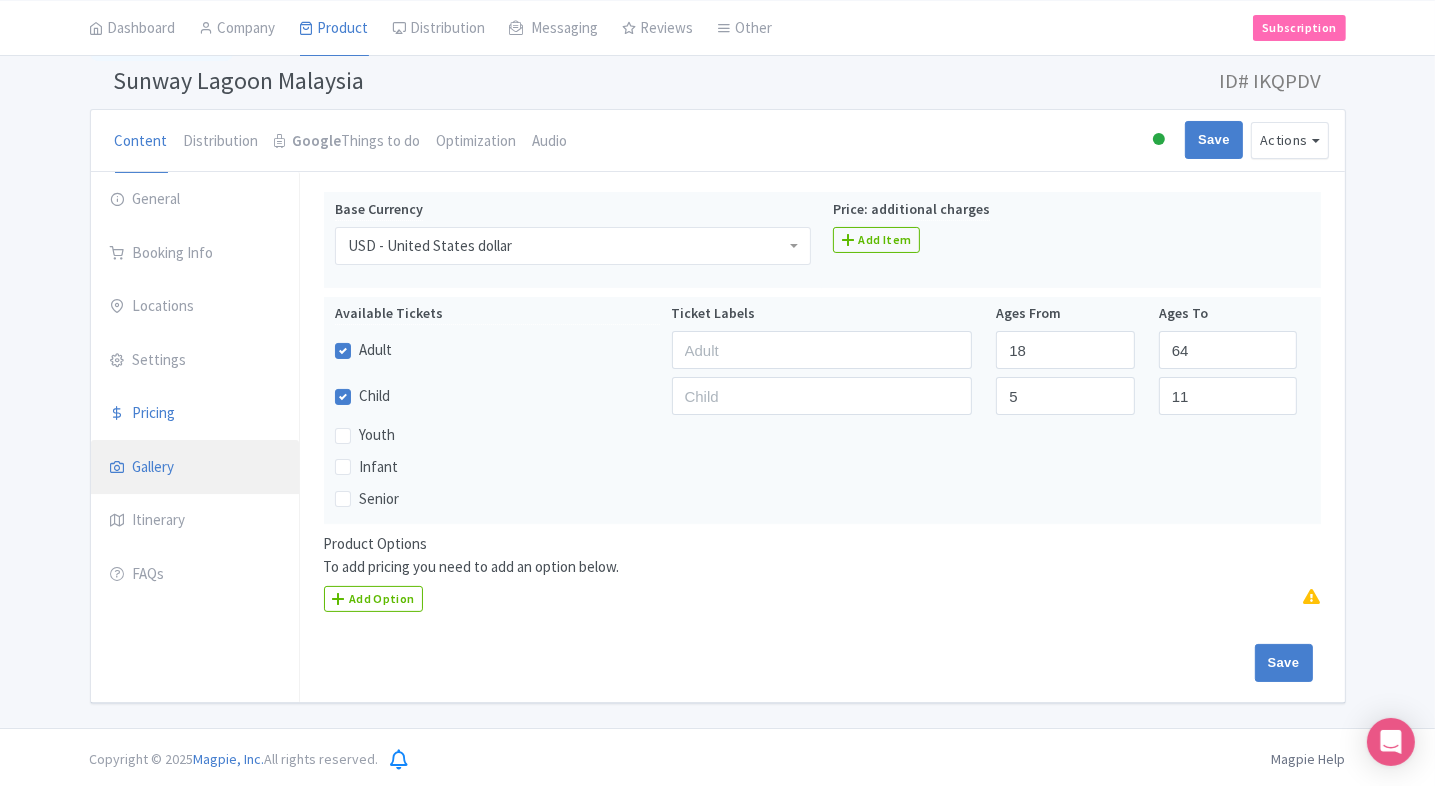 click on "Gallery" at bounding box center [195, 468] 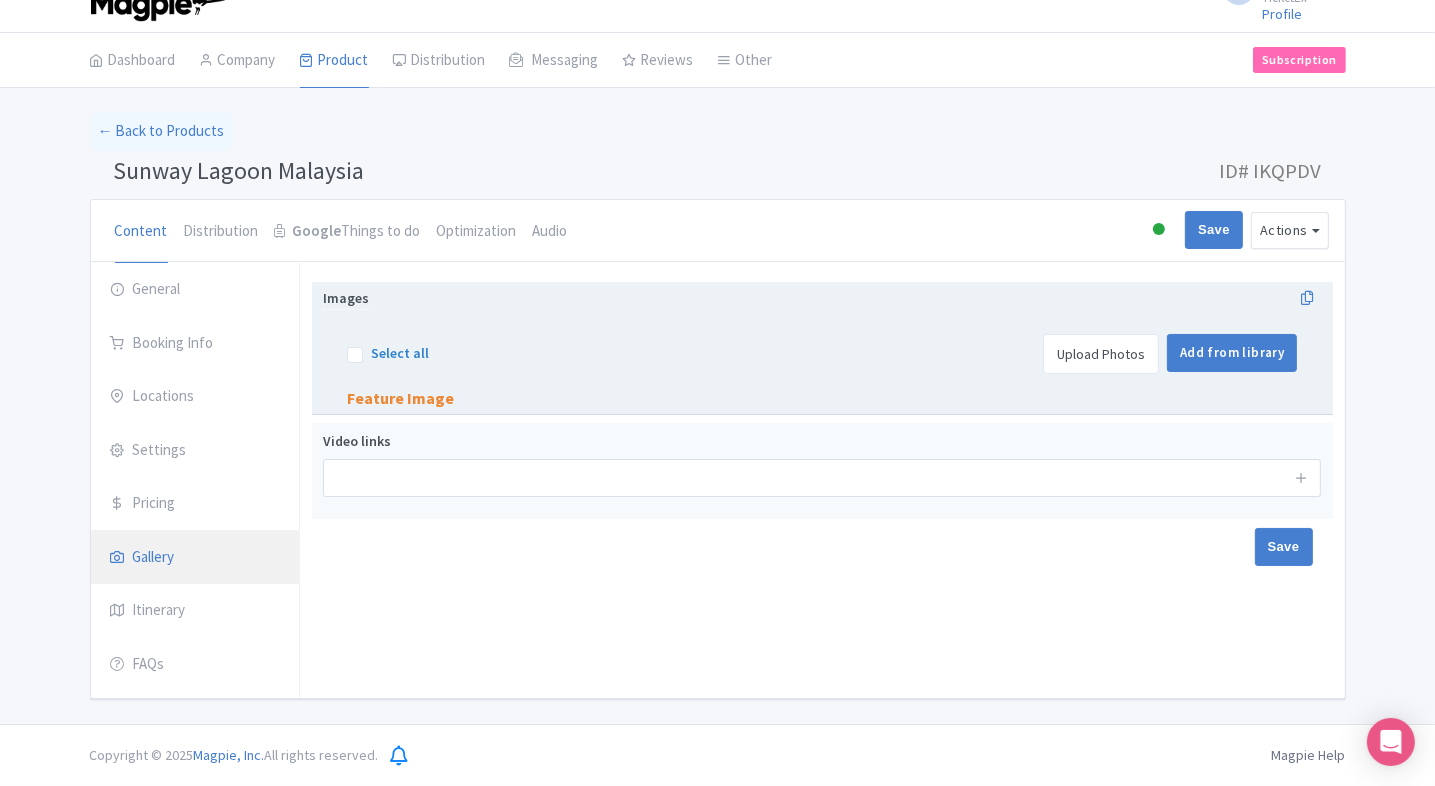 scroll, scrollTop: 28, scrollLeft: 0, axis: vertical 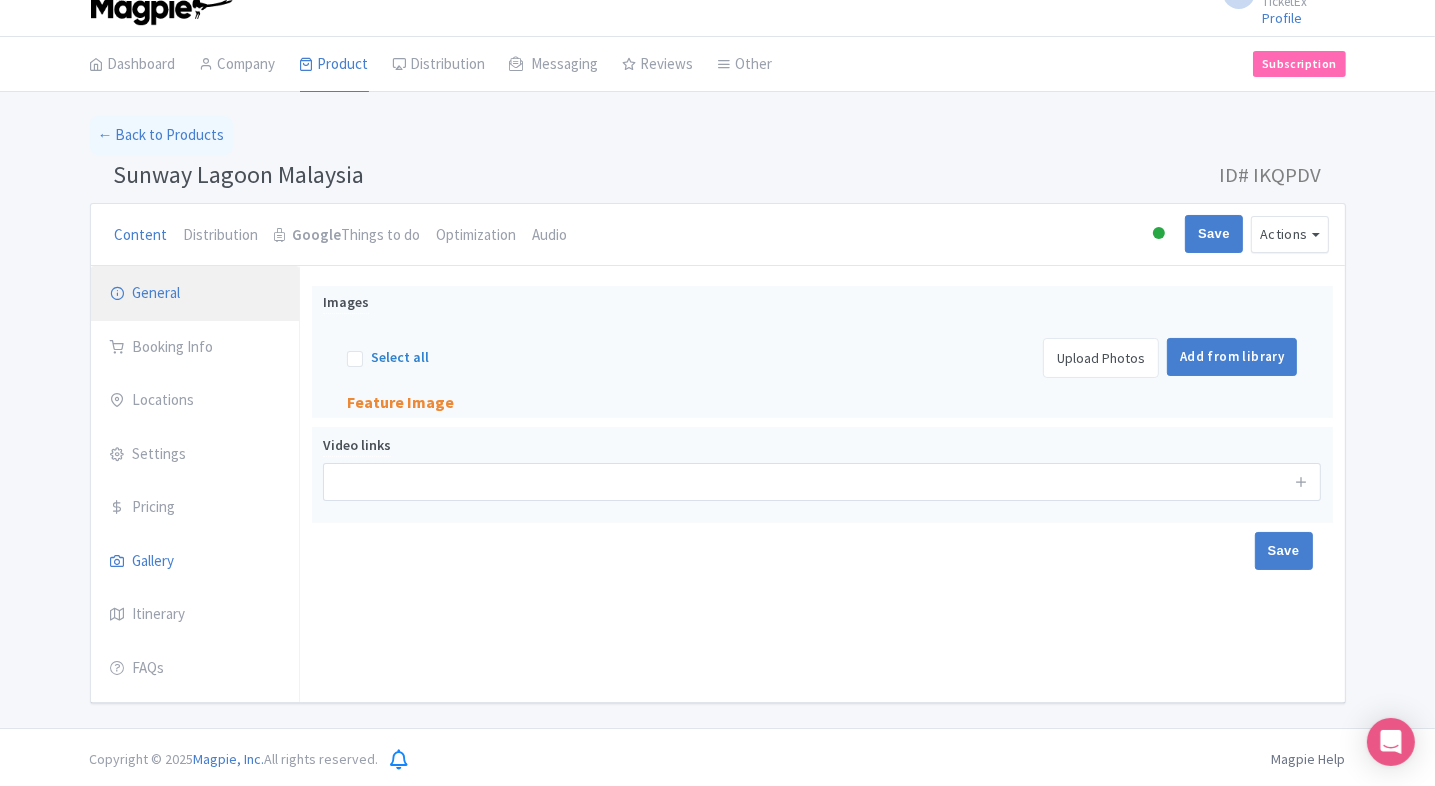 click on "General" at bounding box center [195, 294] 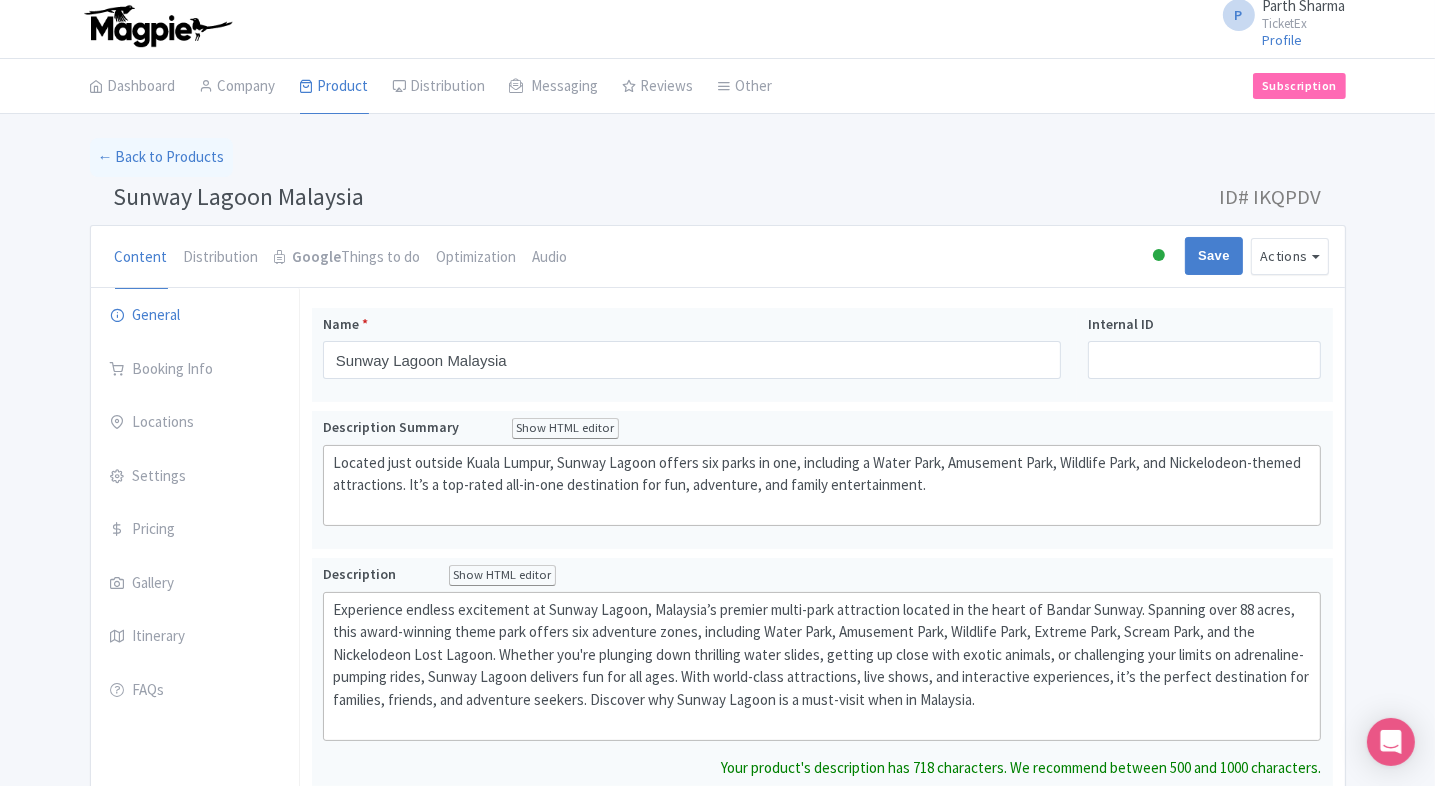 scroll, scrollTop: 0, scrollLeft: 0, axis: both 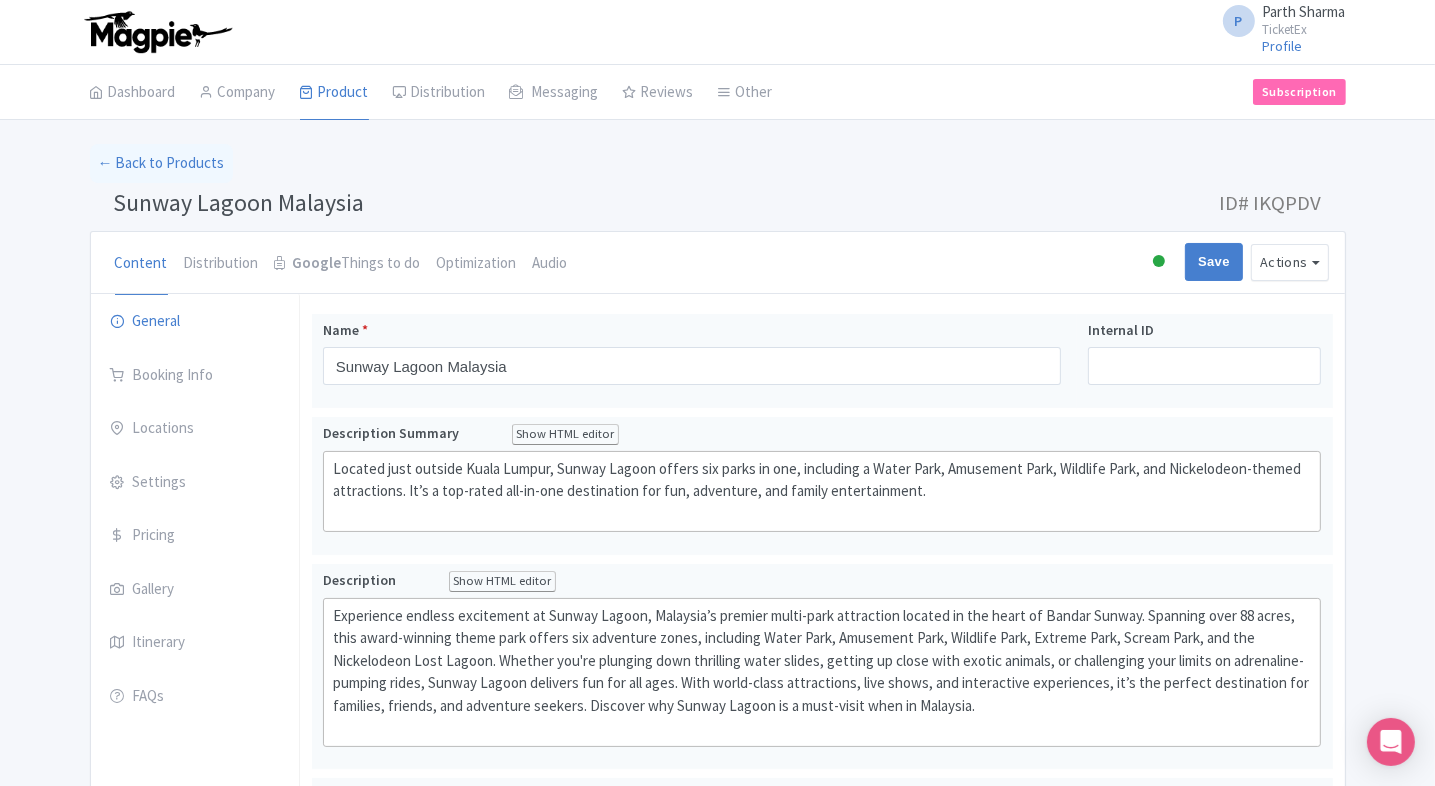 click on "Google  Things to do" at bounding box center (348, 263) 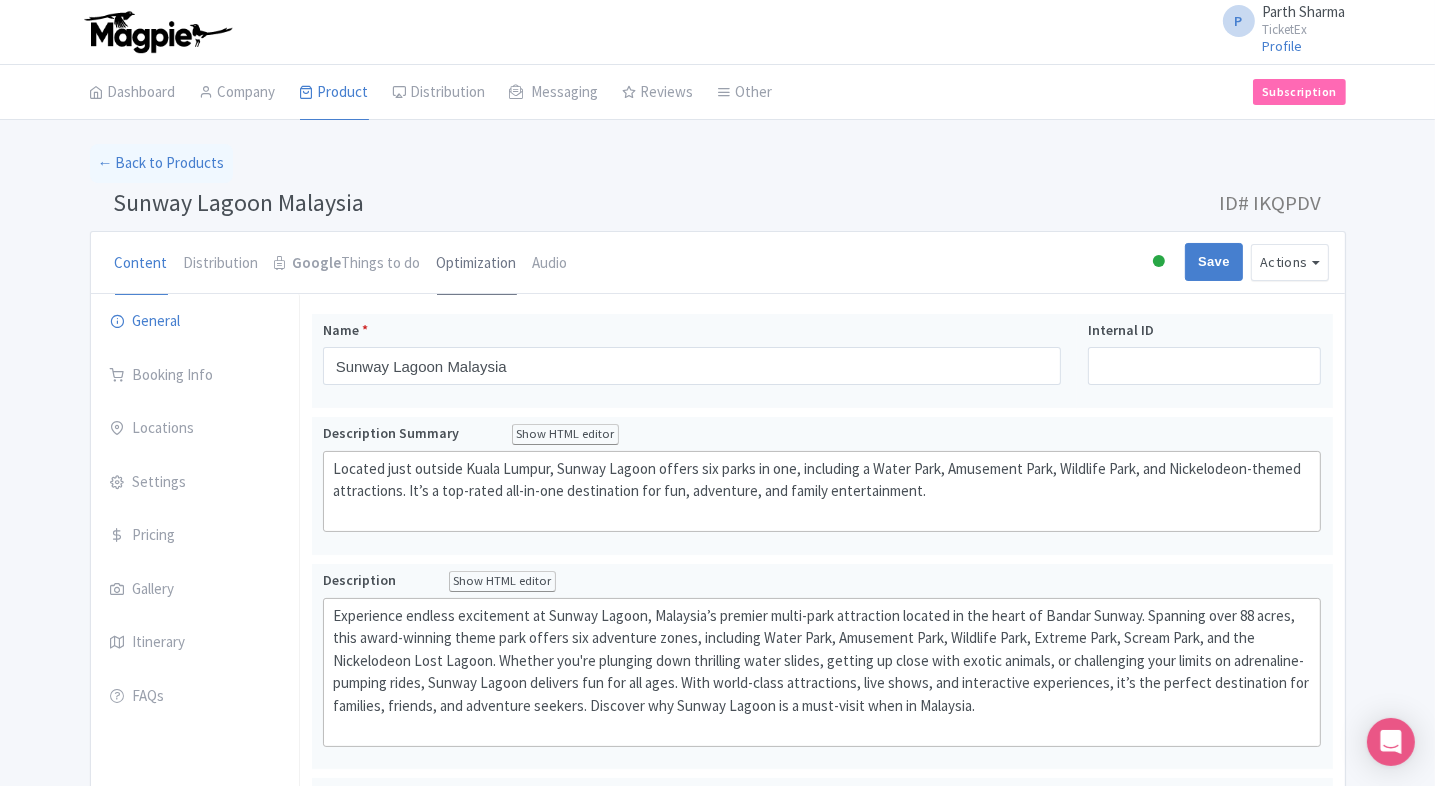 click on "Optimization" at bounding box center (477, 264) 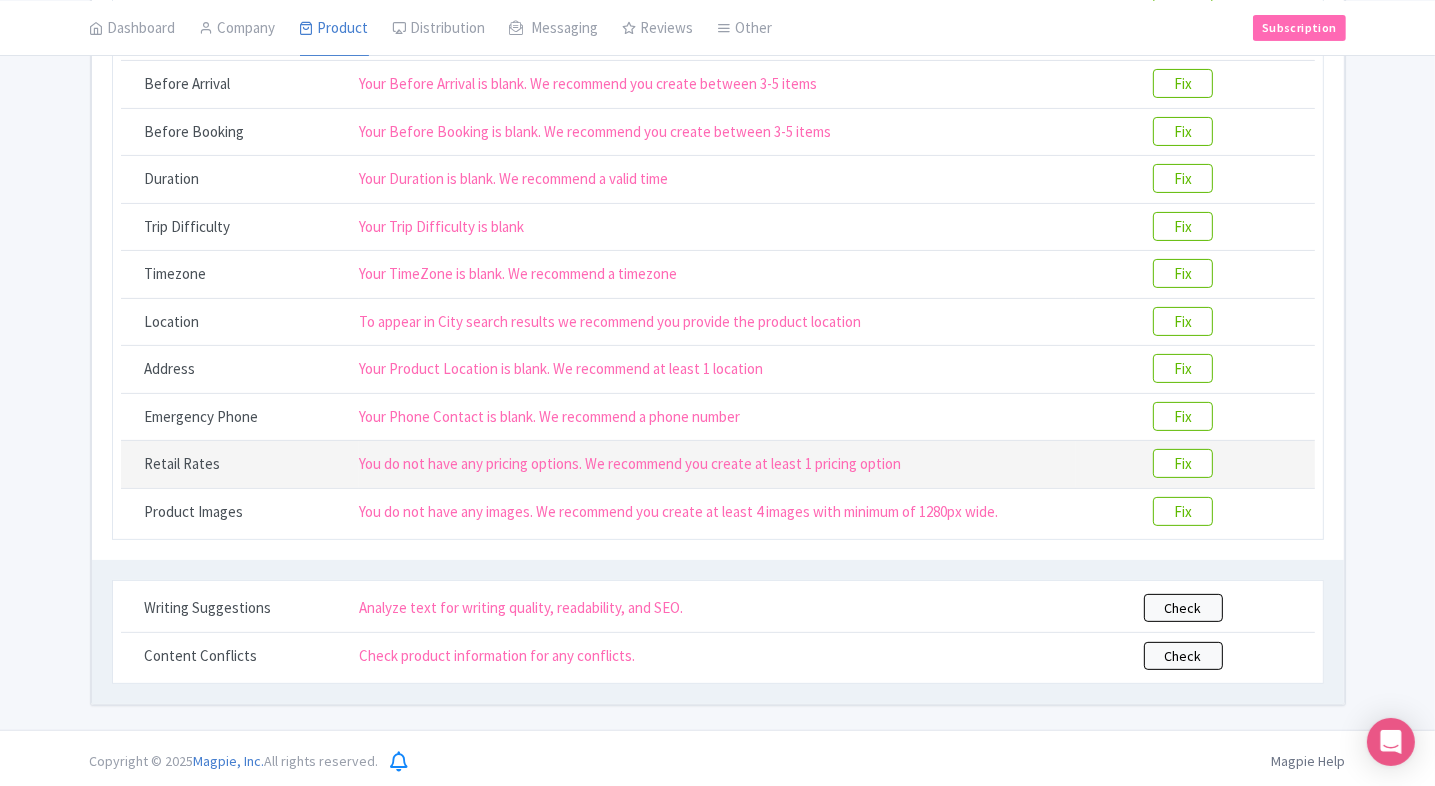 scroll, scrollTop: 0, scrollLeft: 0, axis: both 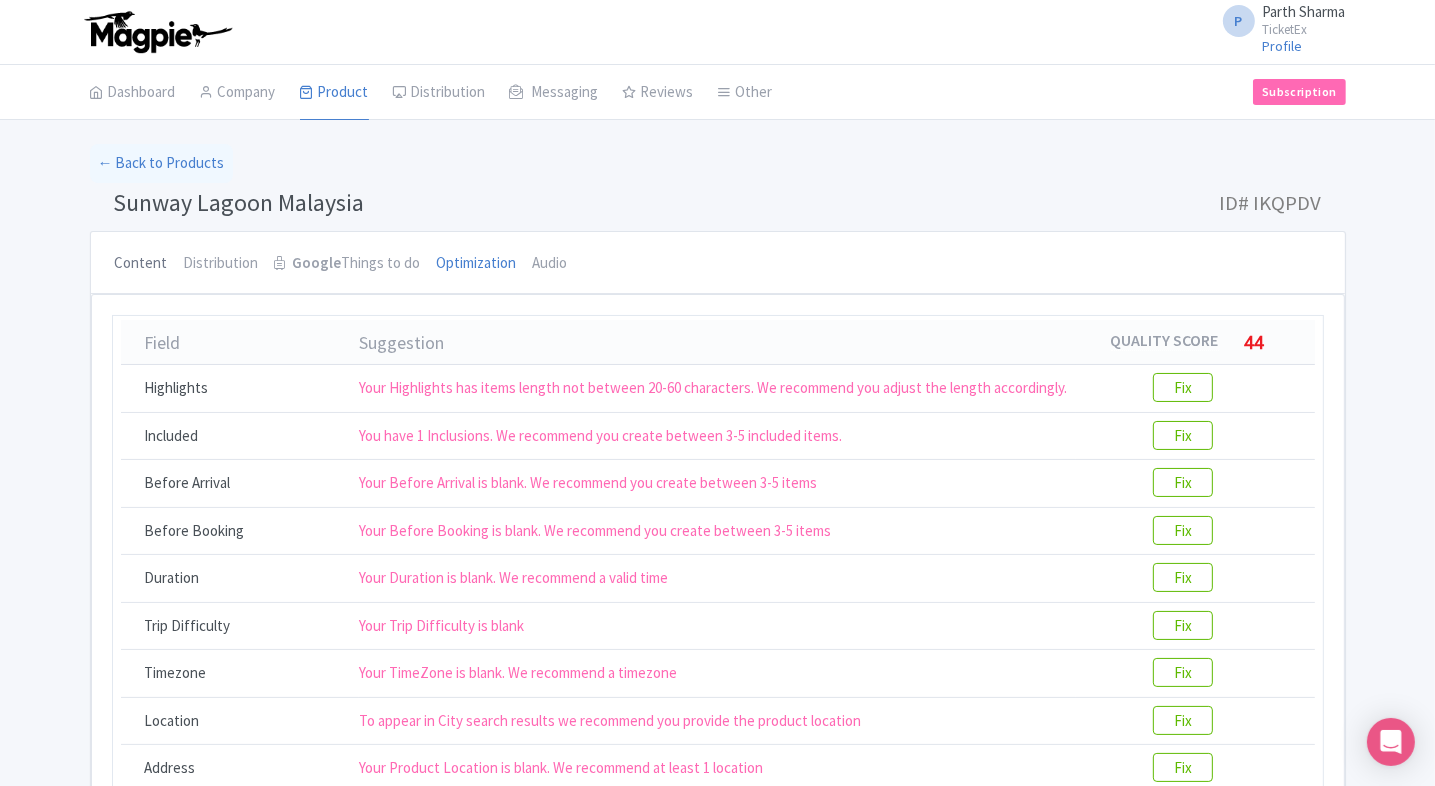 click on "Content" at bounding box center [141, 264] 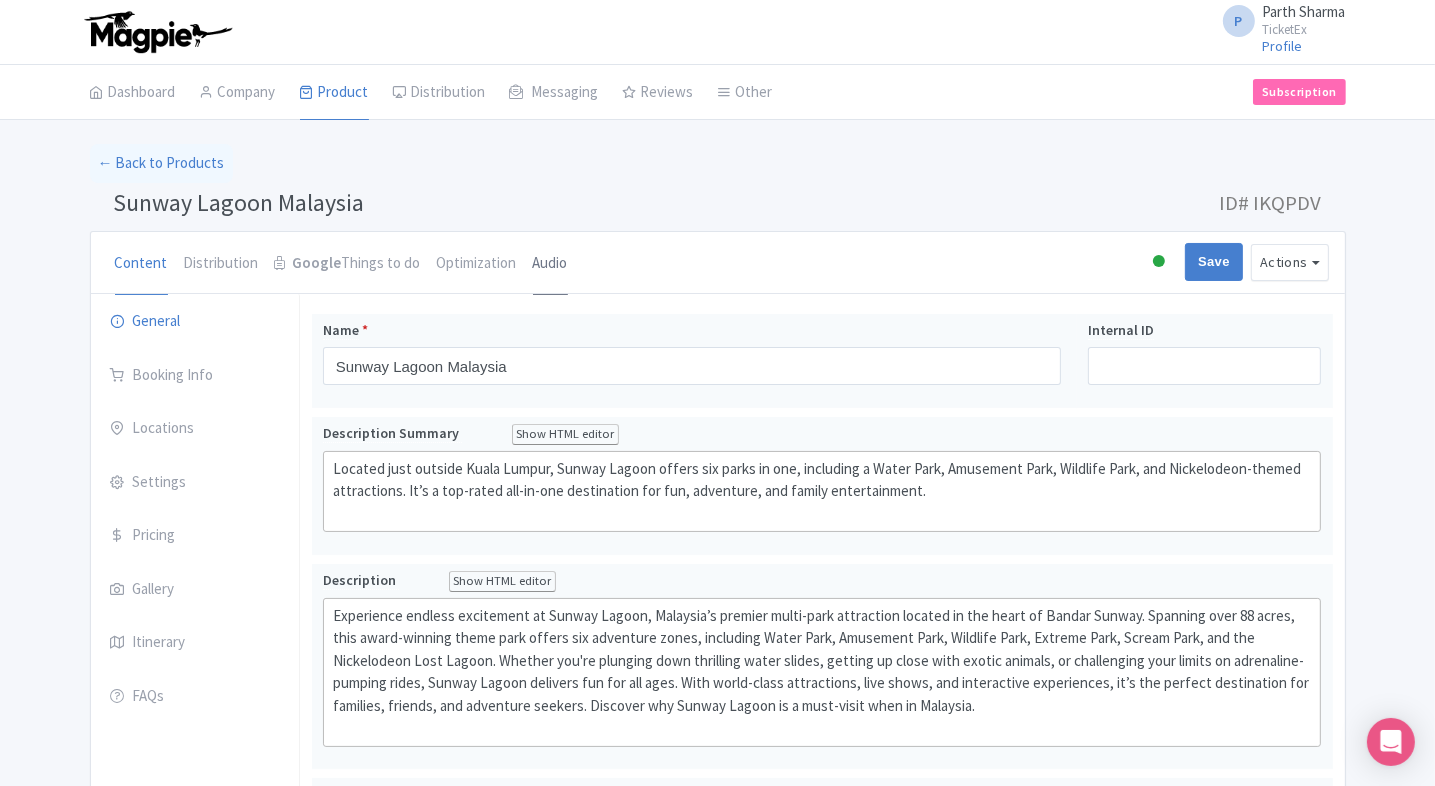 click on "Audio" at bounding box center [550, 264] 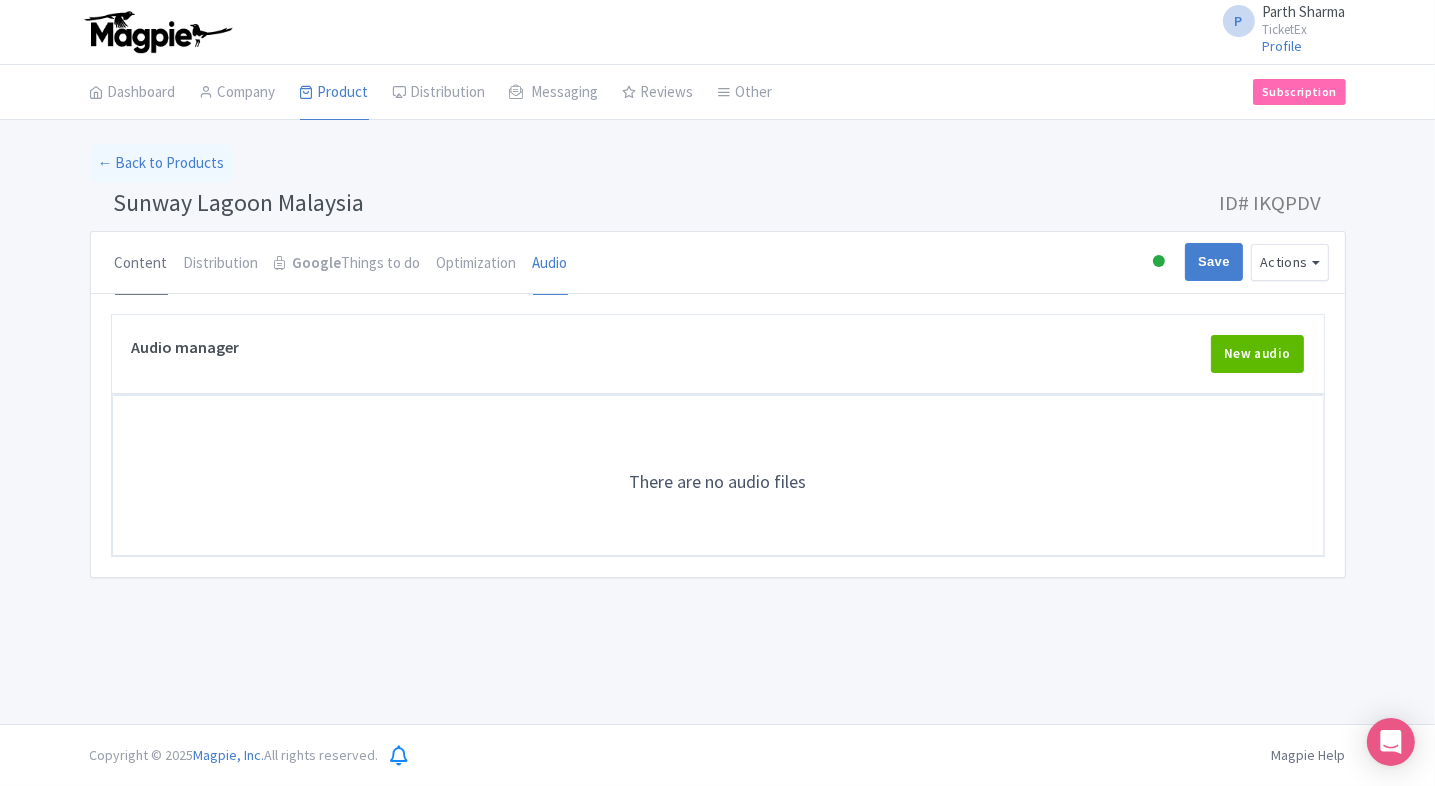 click on "Content" at bounding box center (141, 264) 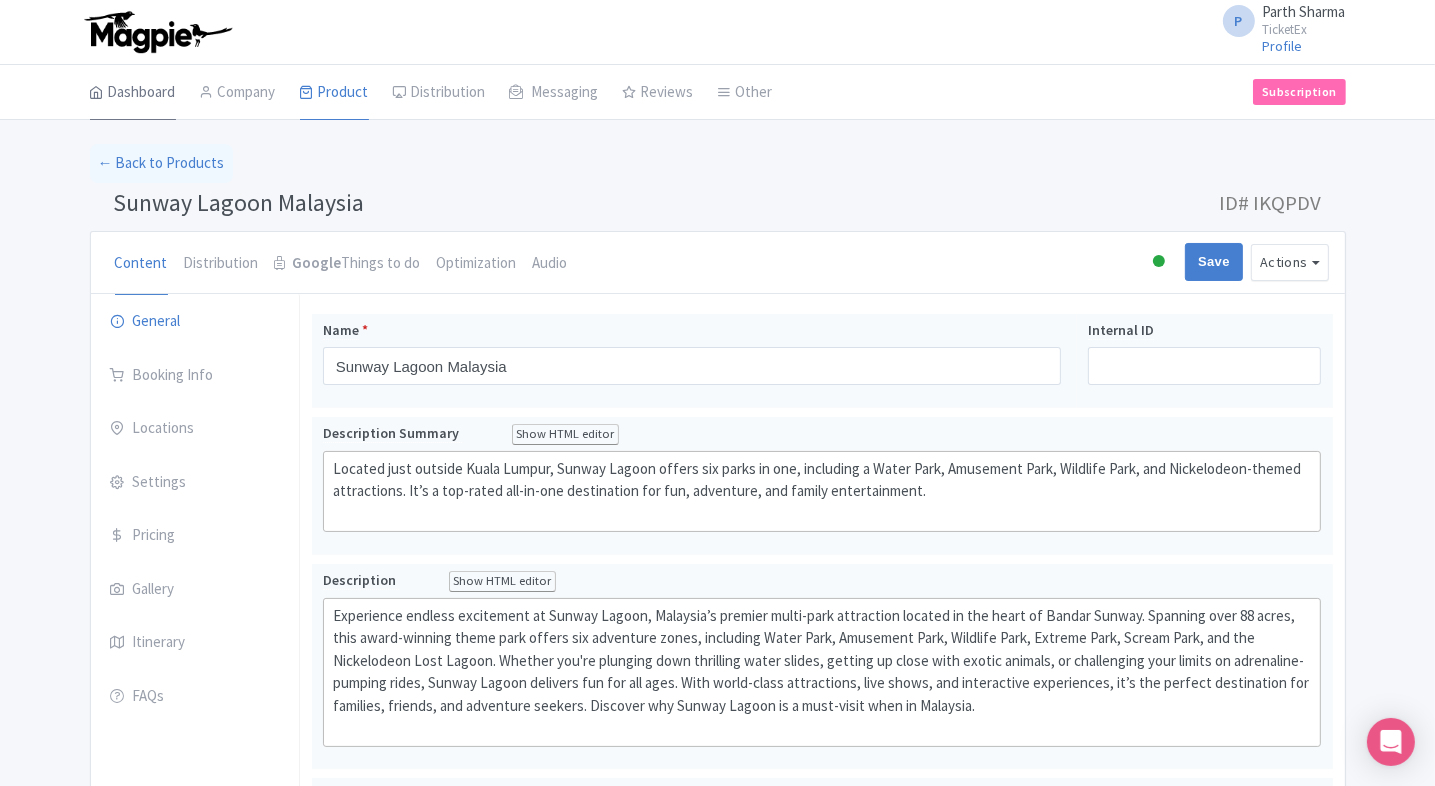 click on "Dashboard" at bounding box center (133, 93) 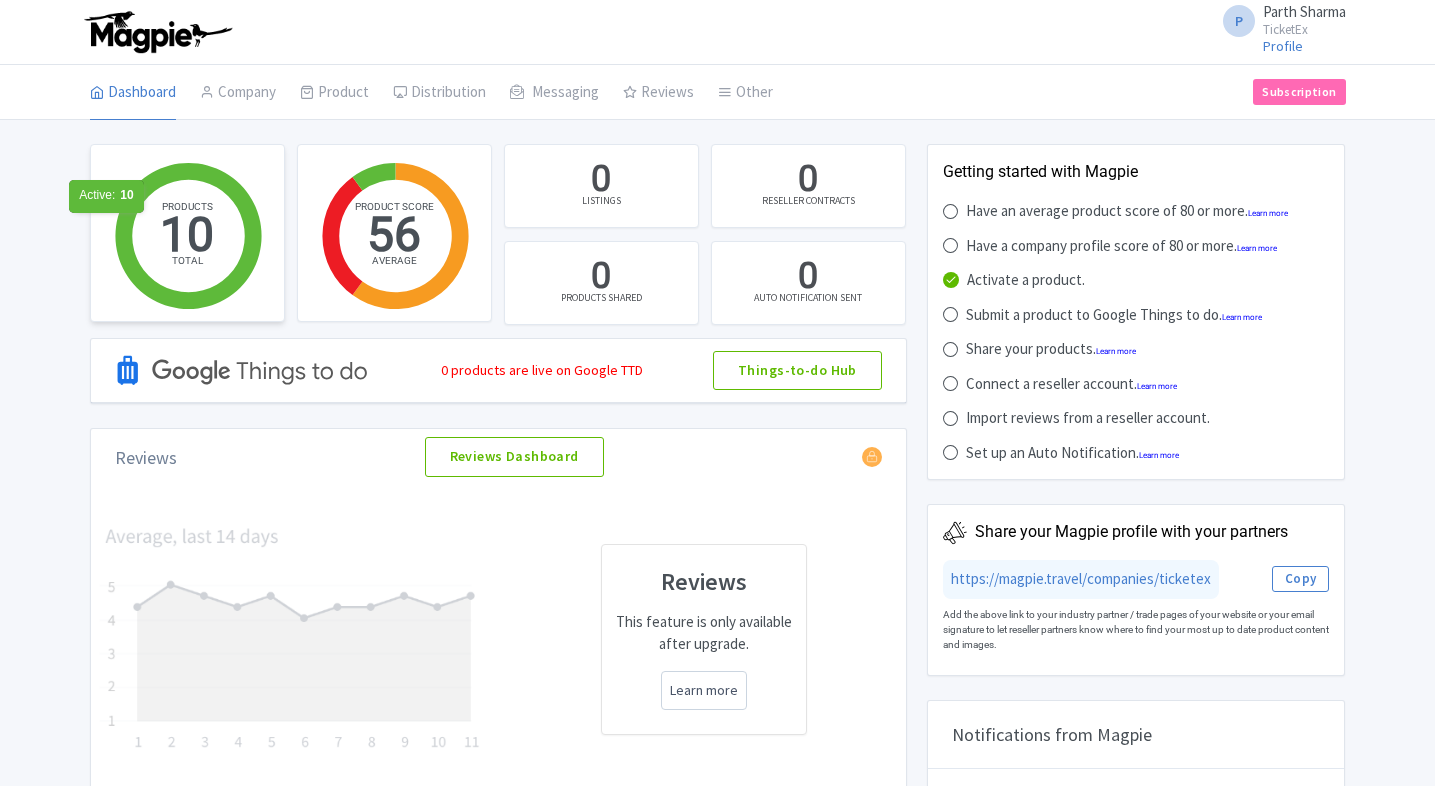 scroll, scrollTop: 0, scrollLeft: 0, axis: both 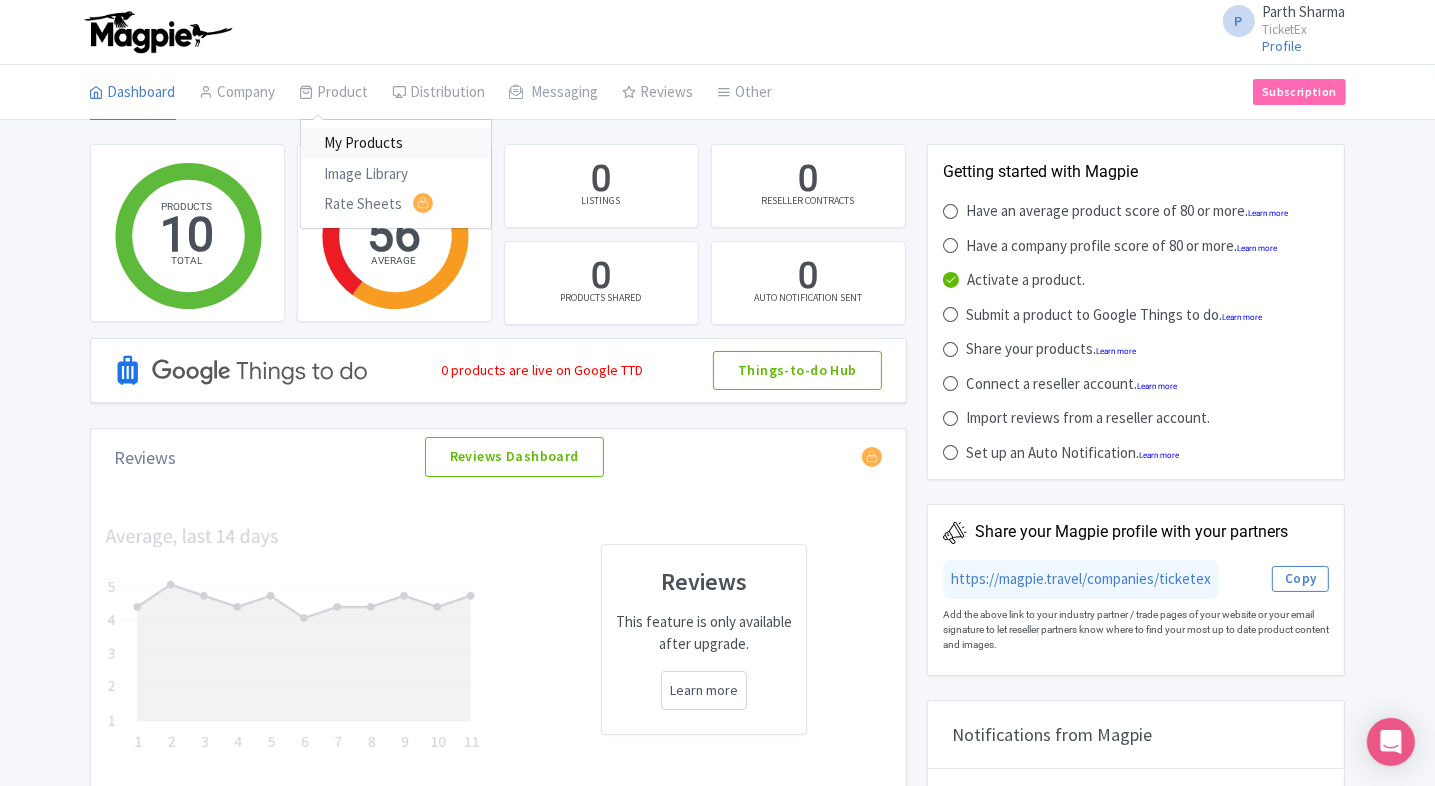 click on "My Products" at bounding box center (396, 143) 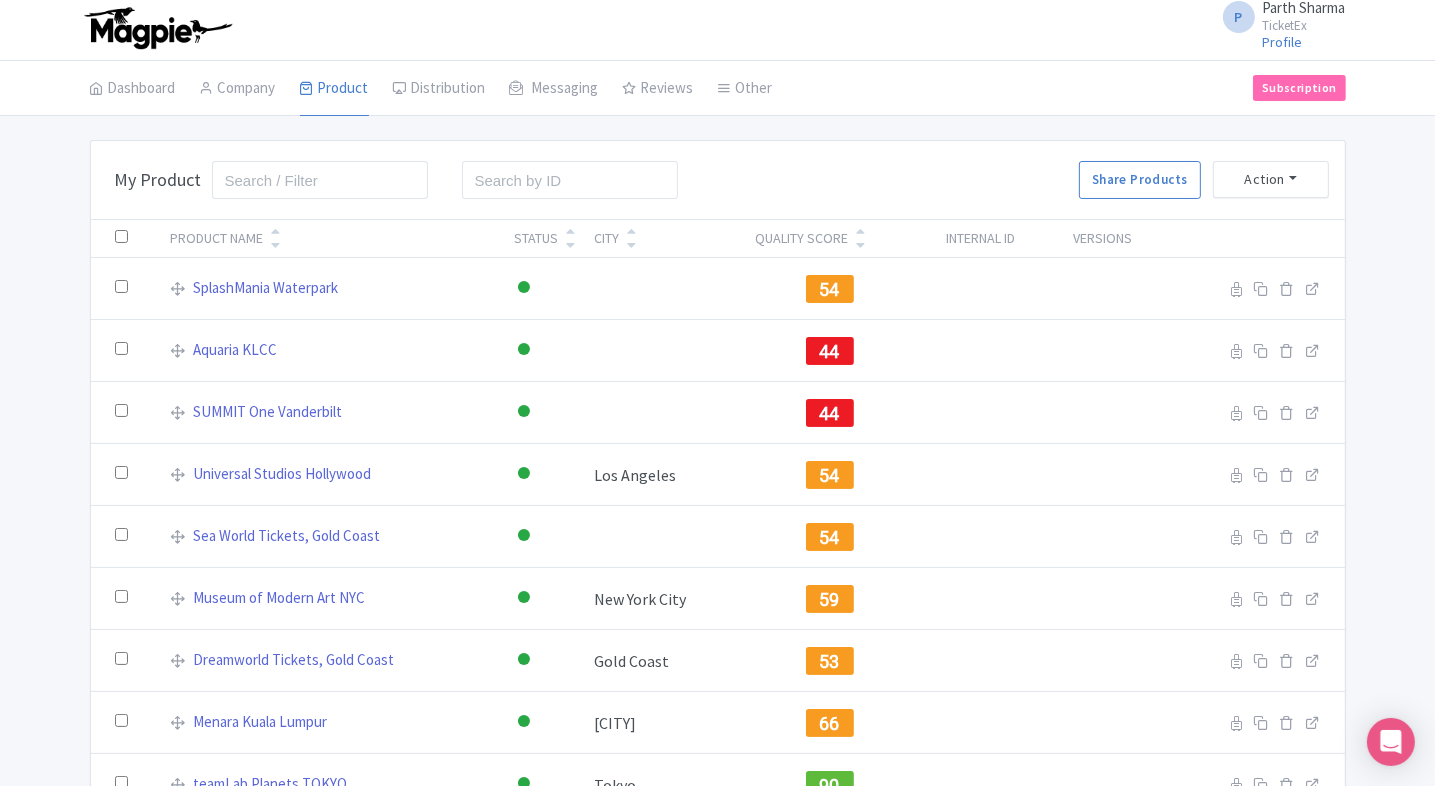 scroll, scrollTop: 3, scrollLeft: 0, axis: vertical 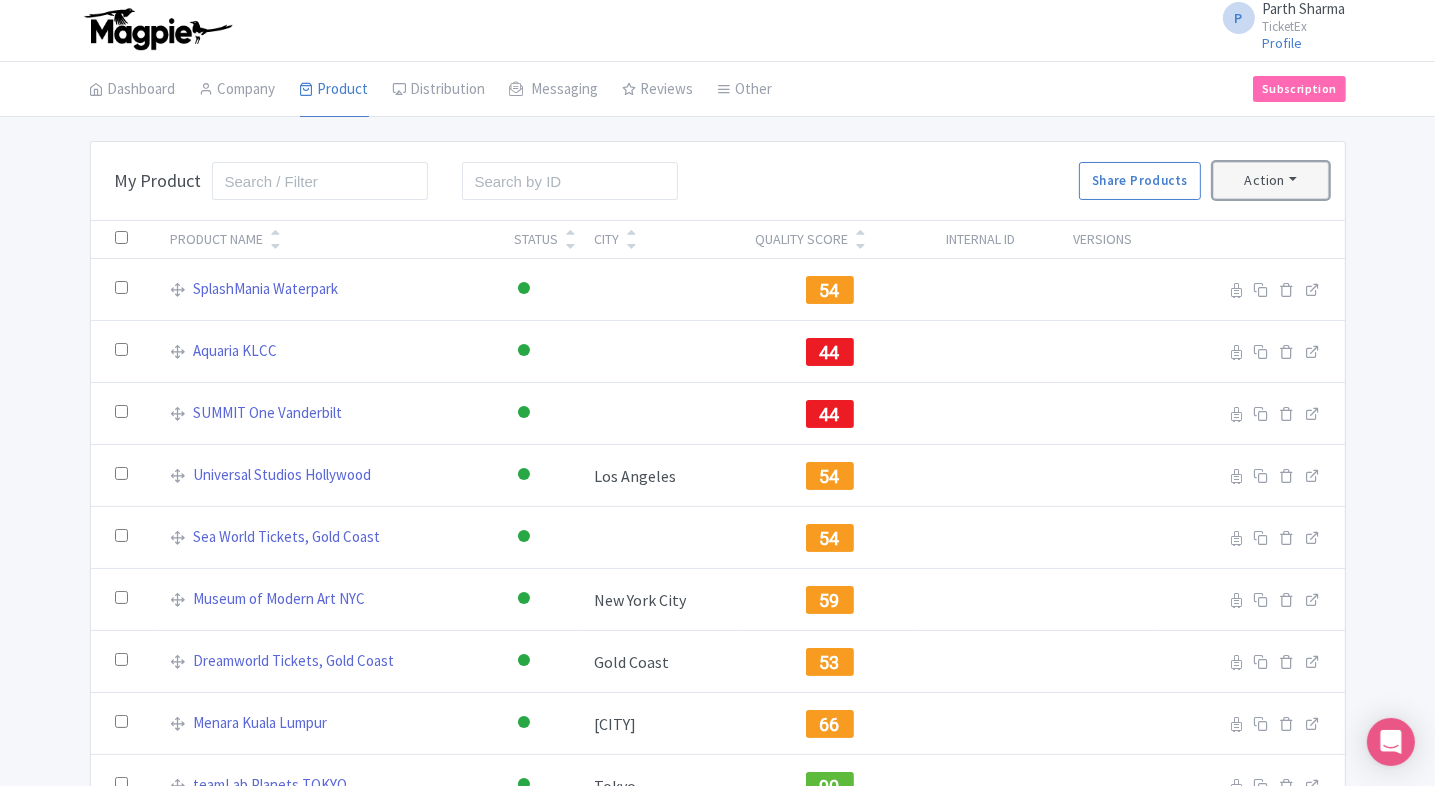 click on "Action" at bounding box center (1271, 180) 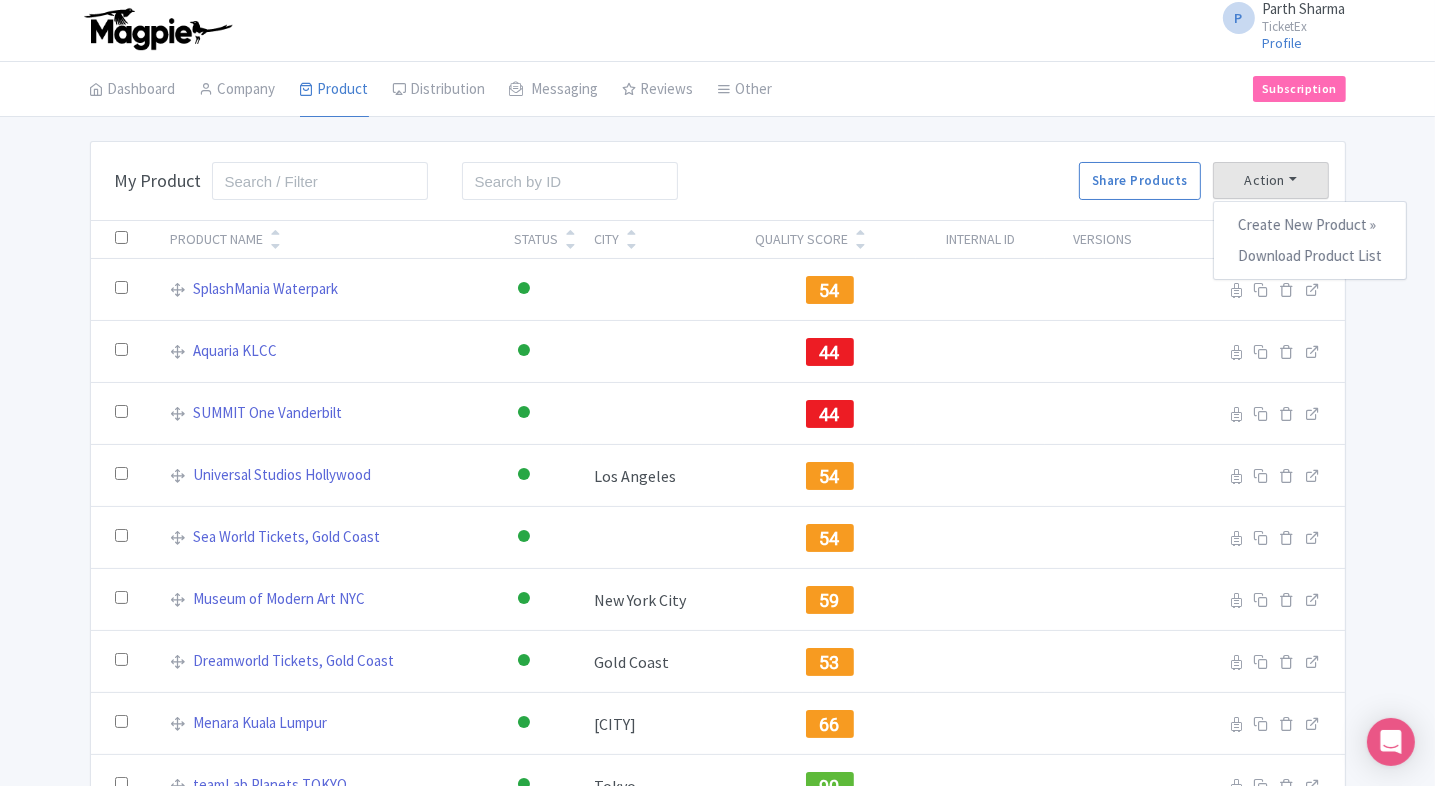 click on "Bulk Actions
Delete
Add to Collection
Share Products
Add to Collection
Collections   *
Add
Cancel
My Product
Search
Search
Share Products
Action
Create New Product  »
Start with blank product
Start with my Default template
Download Product List
Product Name
Status
[CITY]
Quality Score
Internal ID
Versions
SplashMania Waterpark
Active
Inactive
Building
Archived
54
Reseller
Product name on reseller
Extranet
Listing
Edit listing
Stage
Aquaria KLCC
Active
Inactive
Building
Archived
44
Reseller
Product name on reseller
Extranet
Listing
Edit listing" at bounding box center [717, 510] 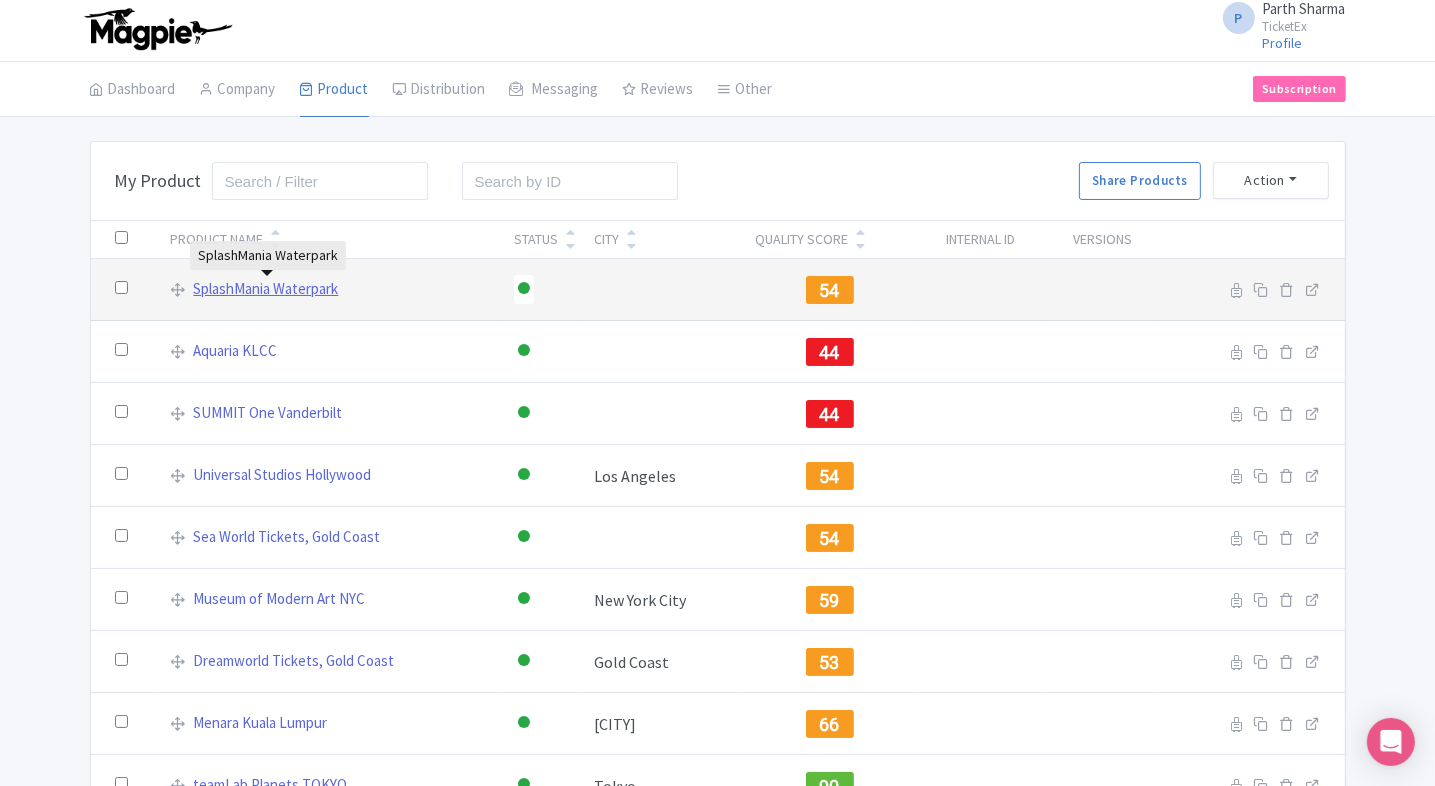 click on "SplashMania Waterpark" at bounding box center [265, 289] 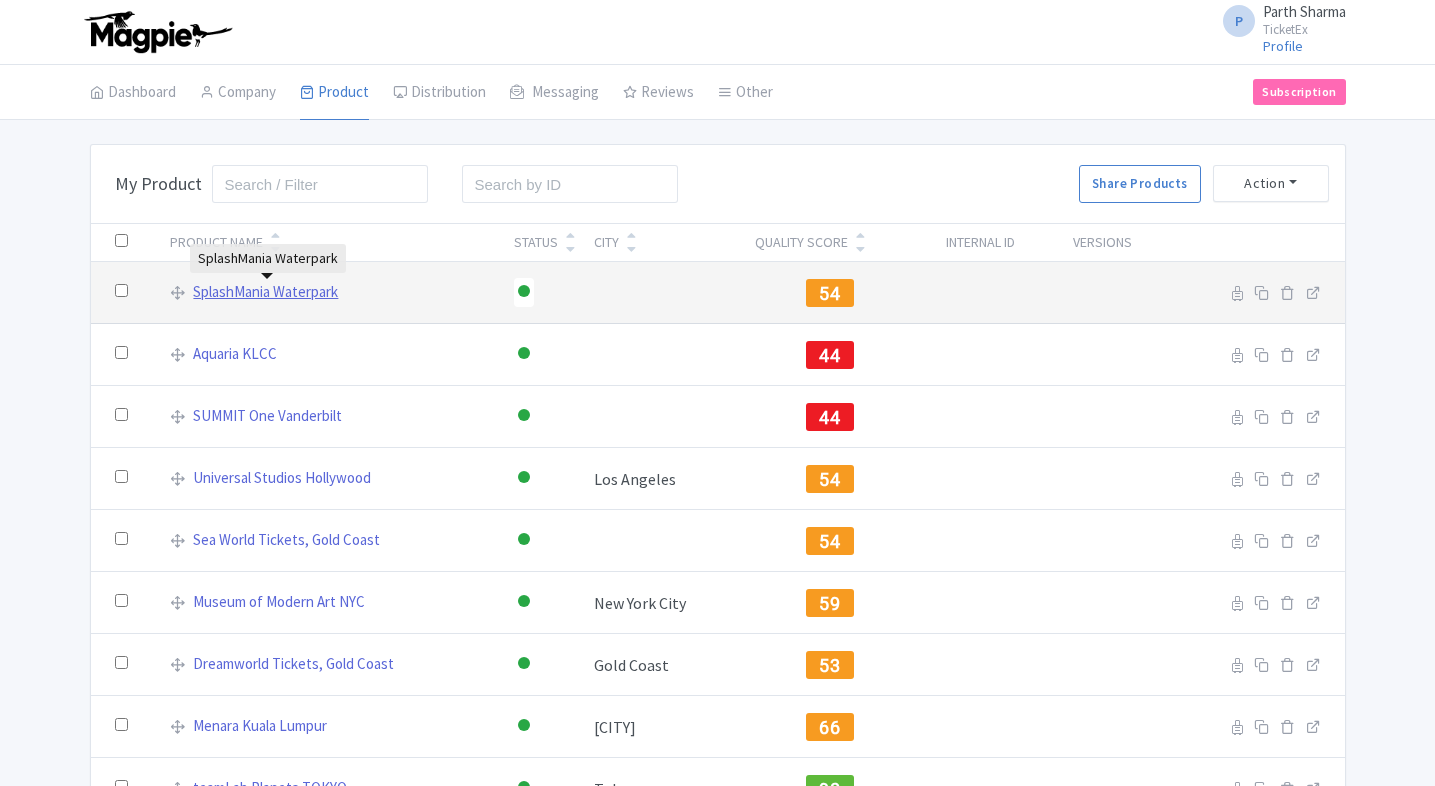 scroll, scrollTop: 0, scrollLeft: 0, axis: both 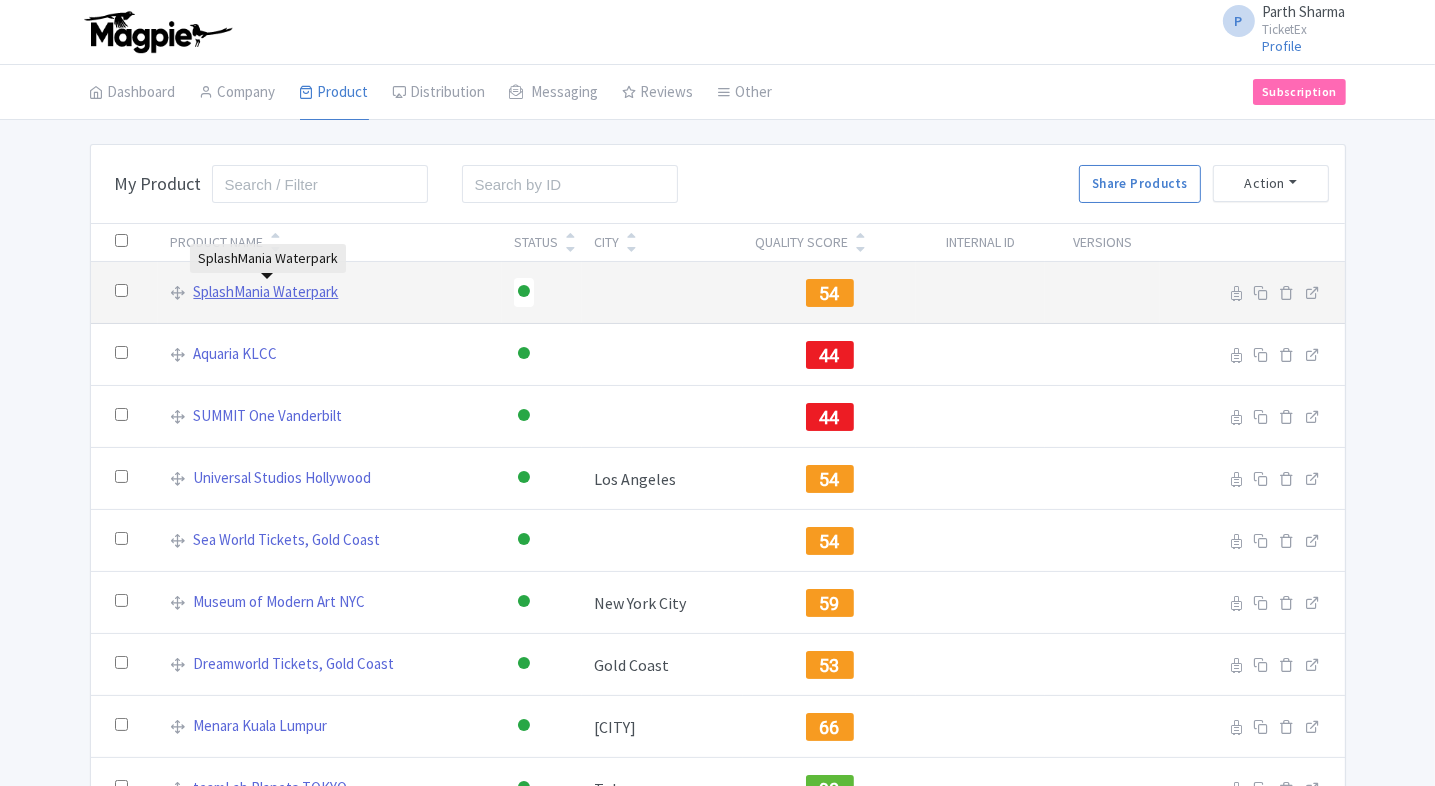 drag, startPoint x: 0, startPoint y: 0, endPoint x: 236, endPoint y: 287, distance: 371.57098 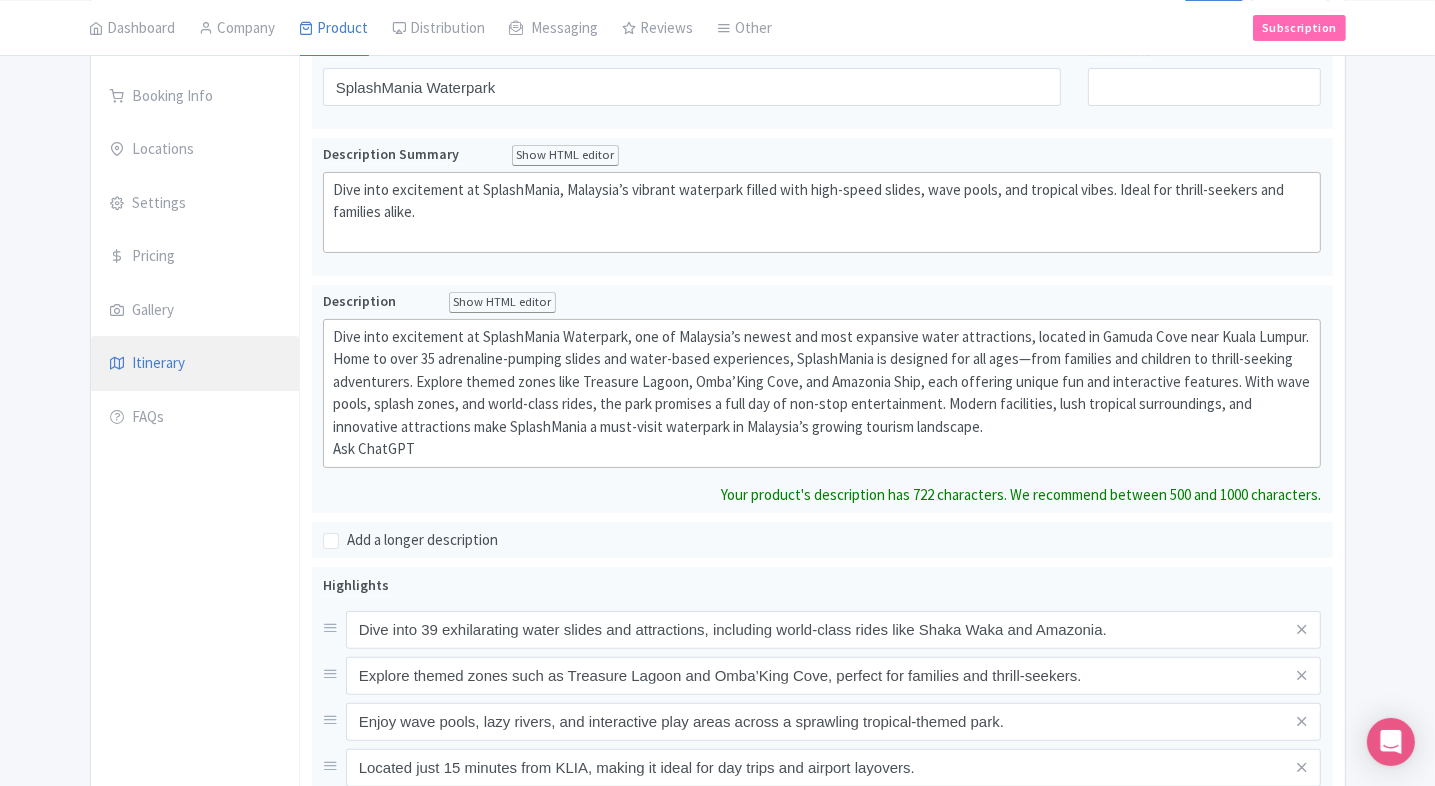 scroll, scrollTop: 114, scrollLeft: 0, axis: vertical 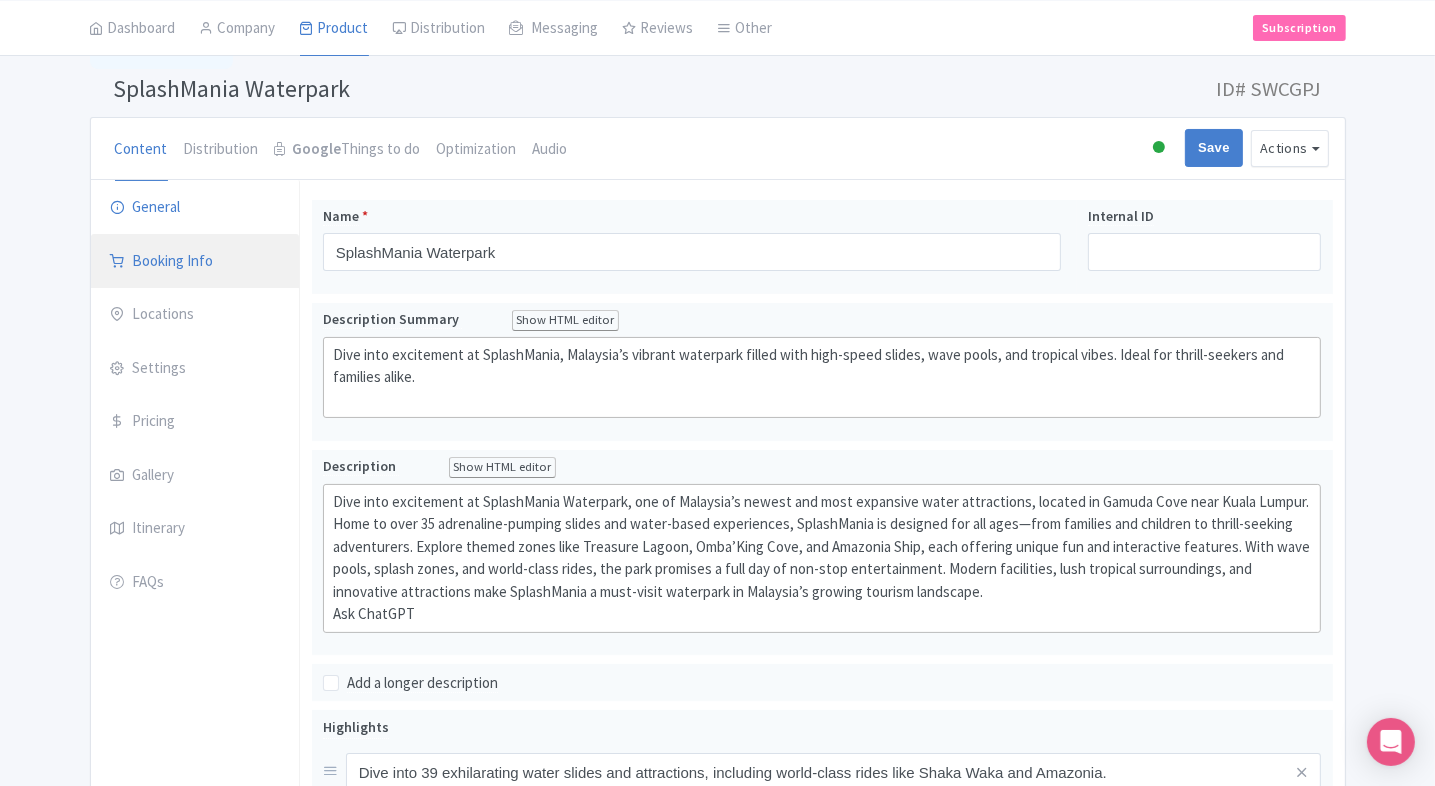 click on "Booking Info" at bounding box center [195, 262] 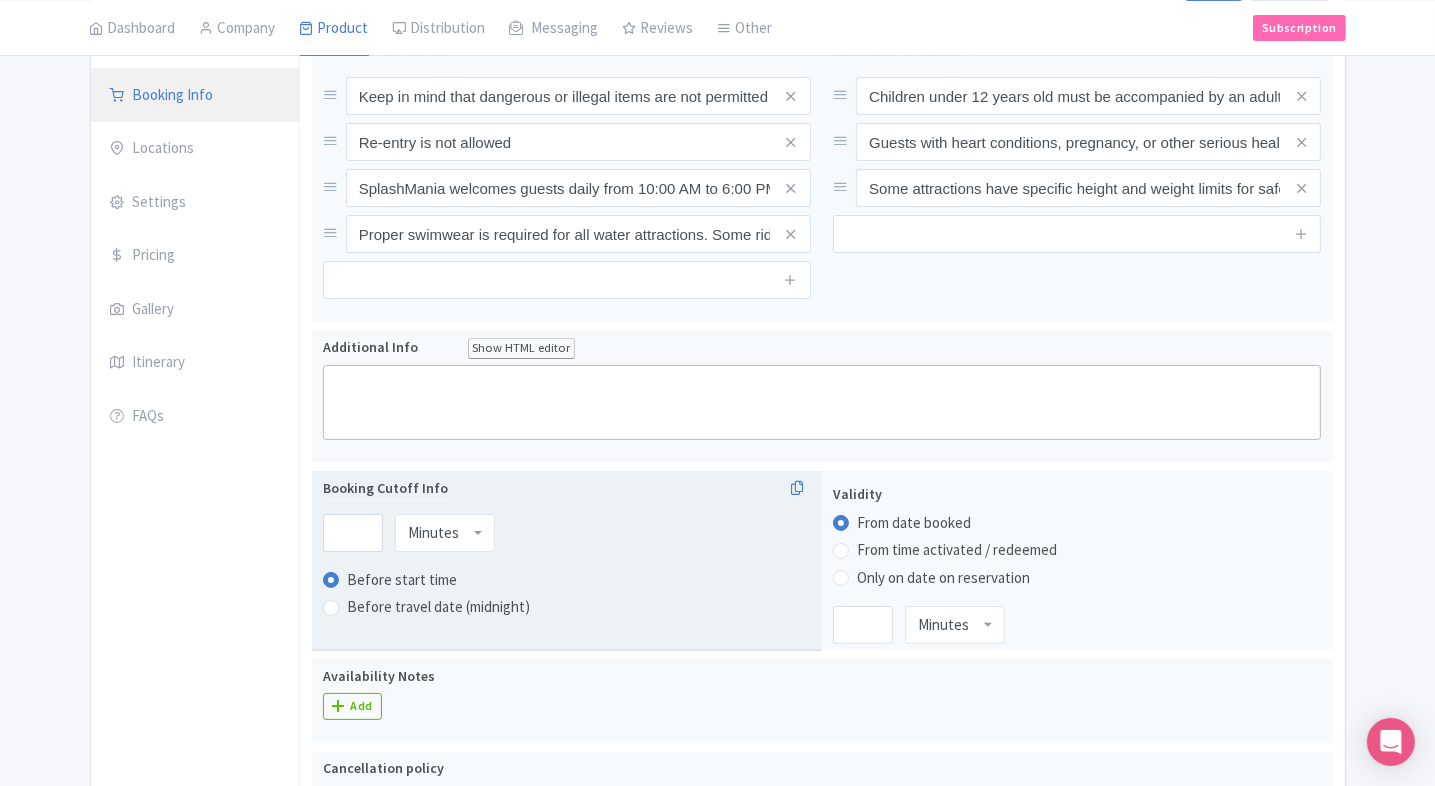 scroll, scrollTop: 252, scrollLeft: 0, axis: vertical 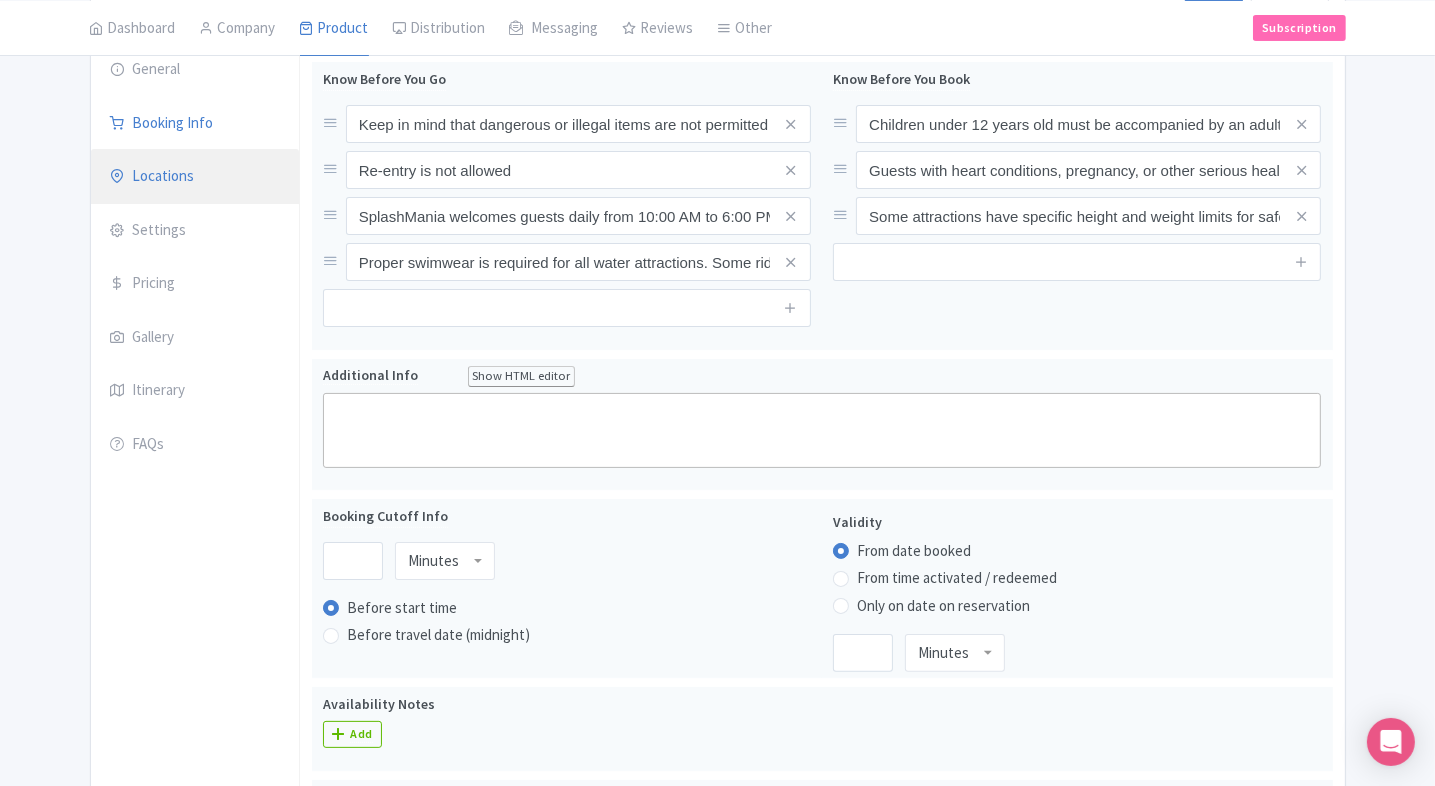 click on "Locations" at bounding box center [195, 177] 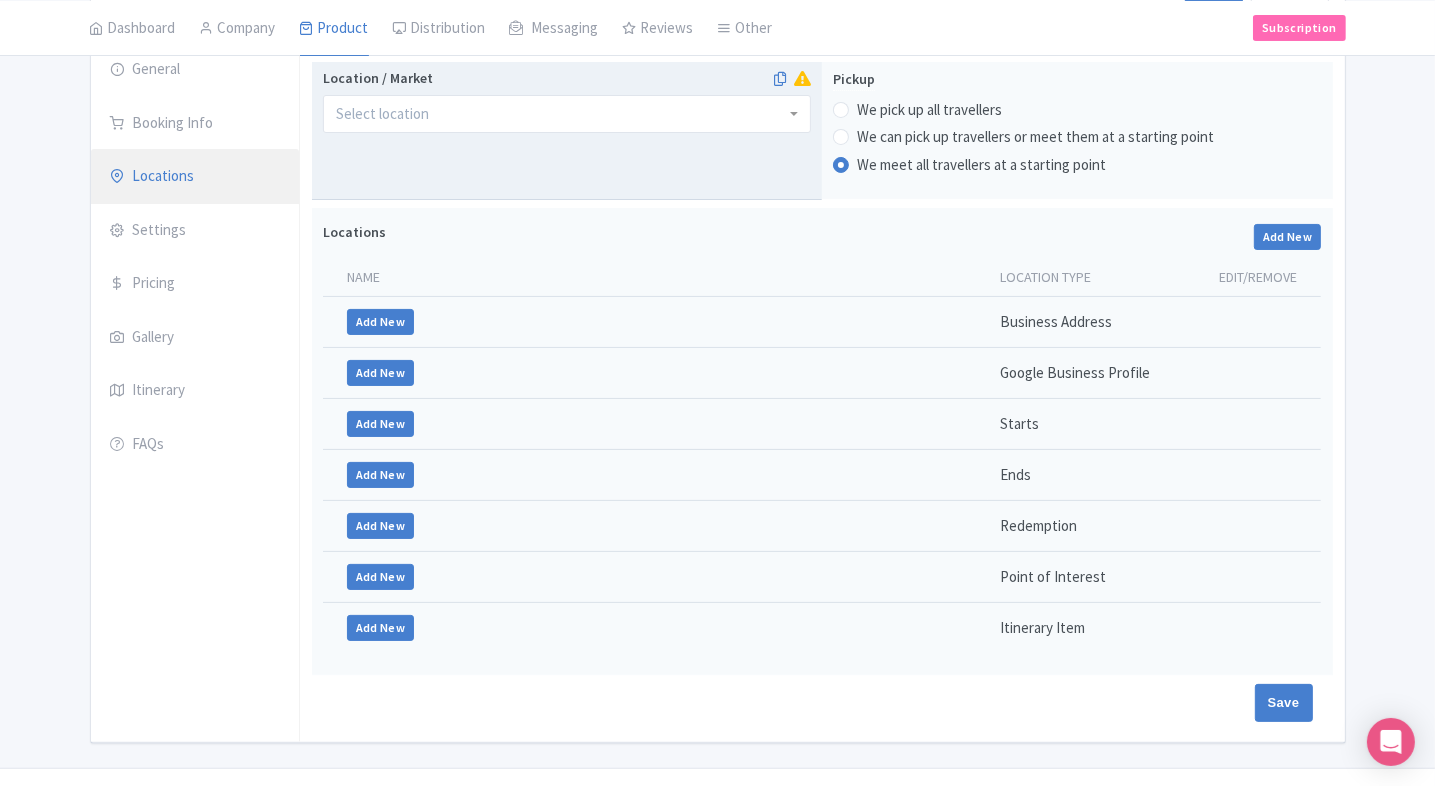 scroll, scrollTop: 179, scrollLeft: 0, axis: vertical 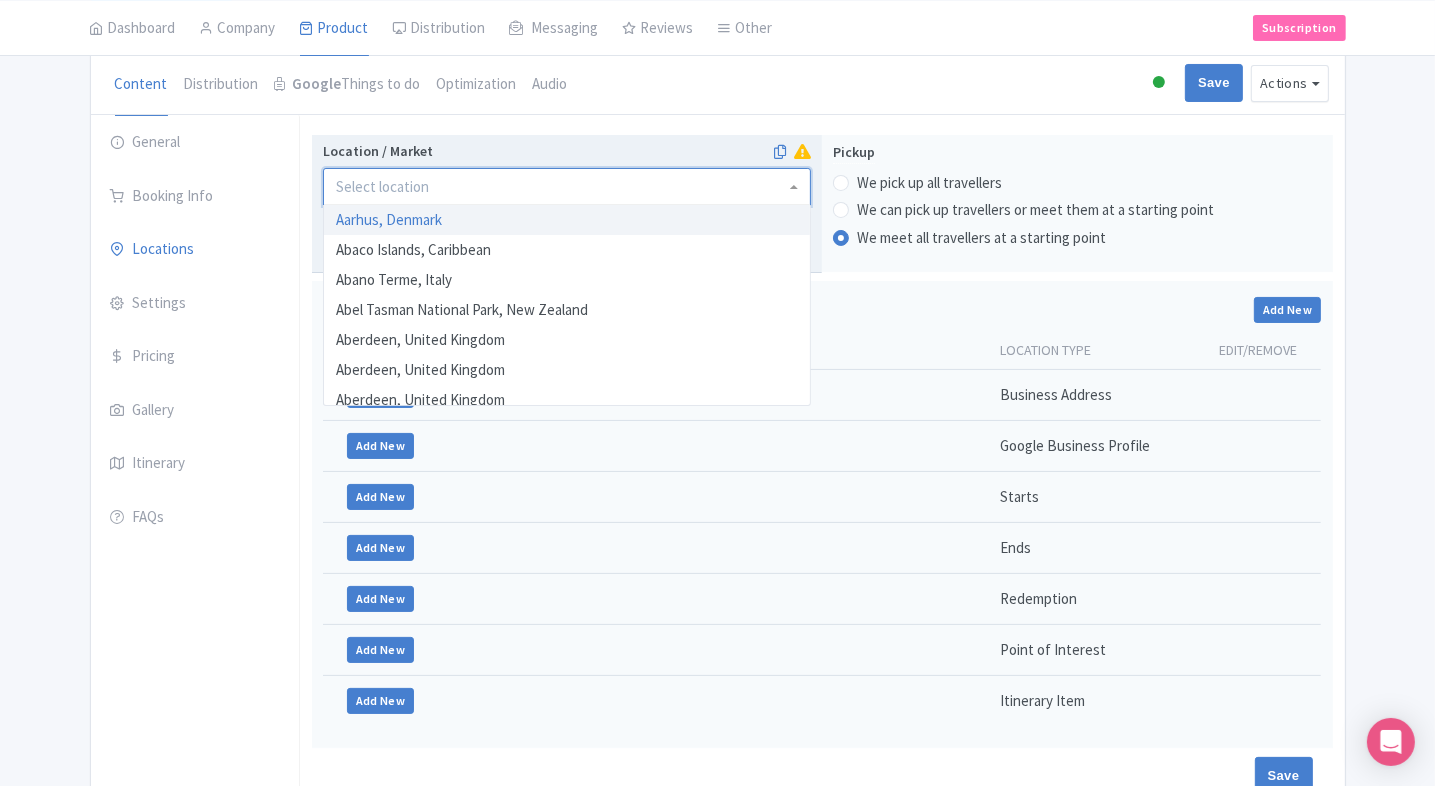 click at bounding box center [567, 187] 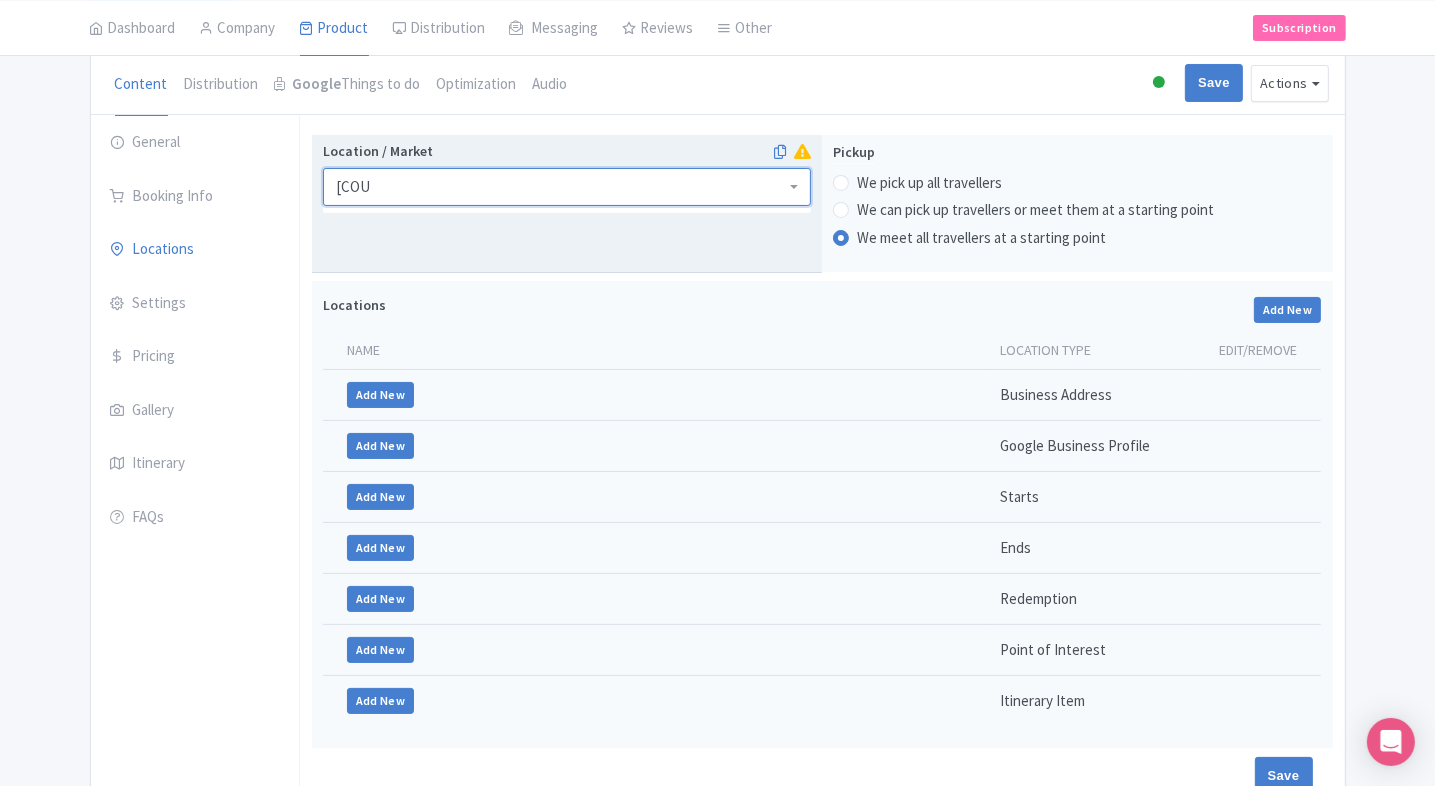 scroll, scrollTop: 0, scrollLeft: 0, axis: both 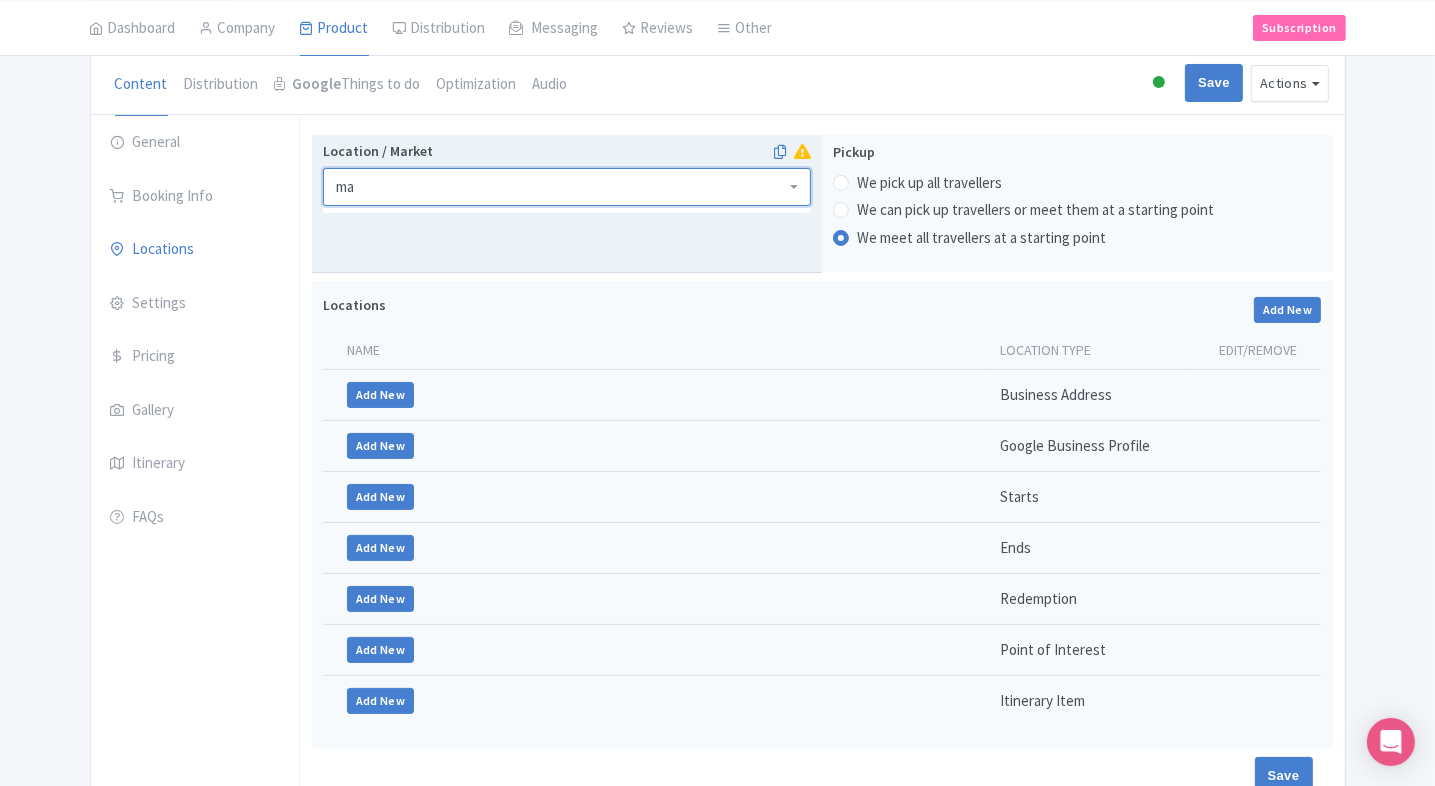 type on "m" 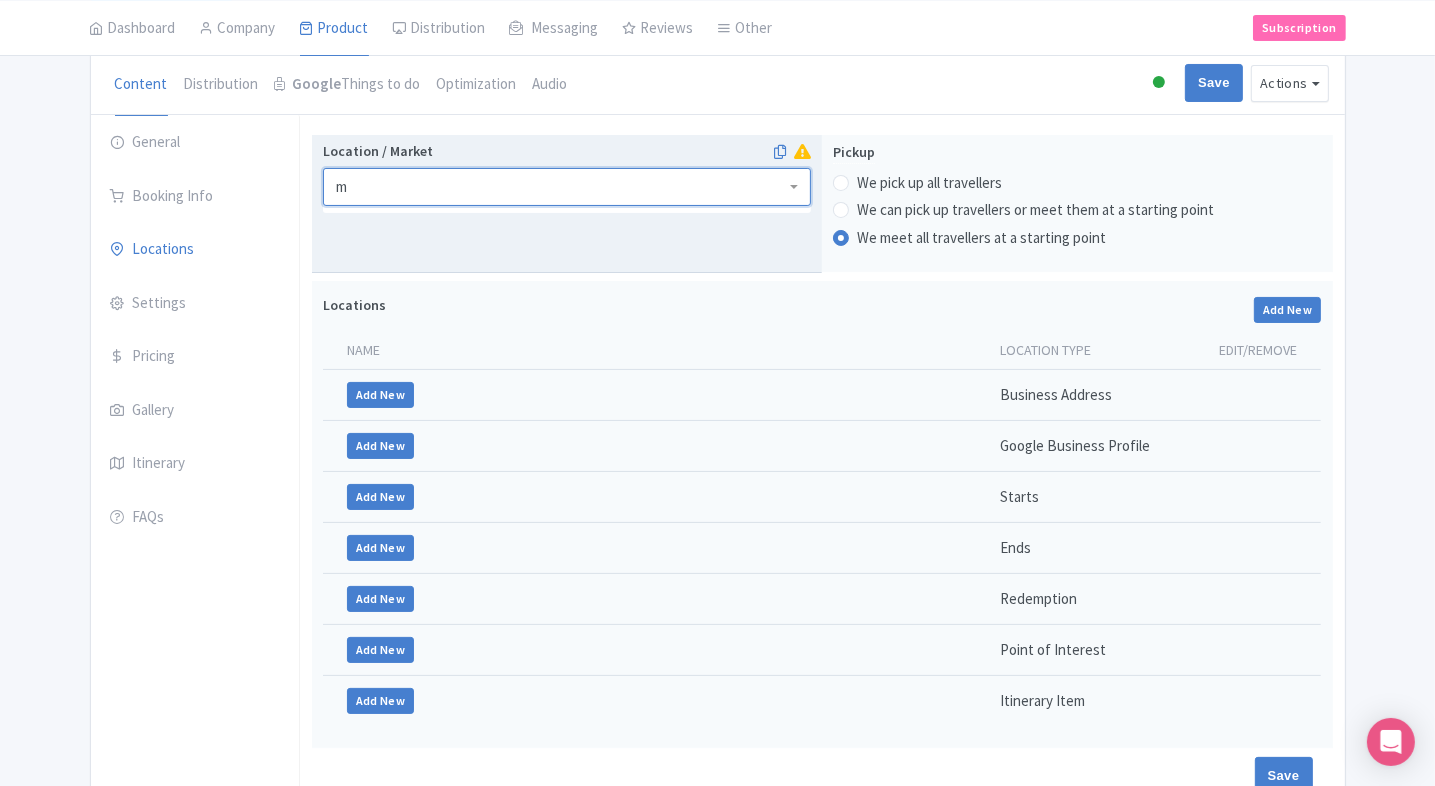 type 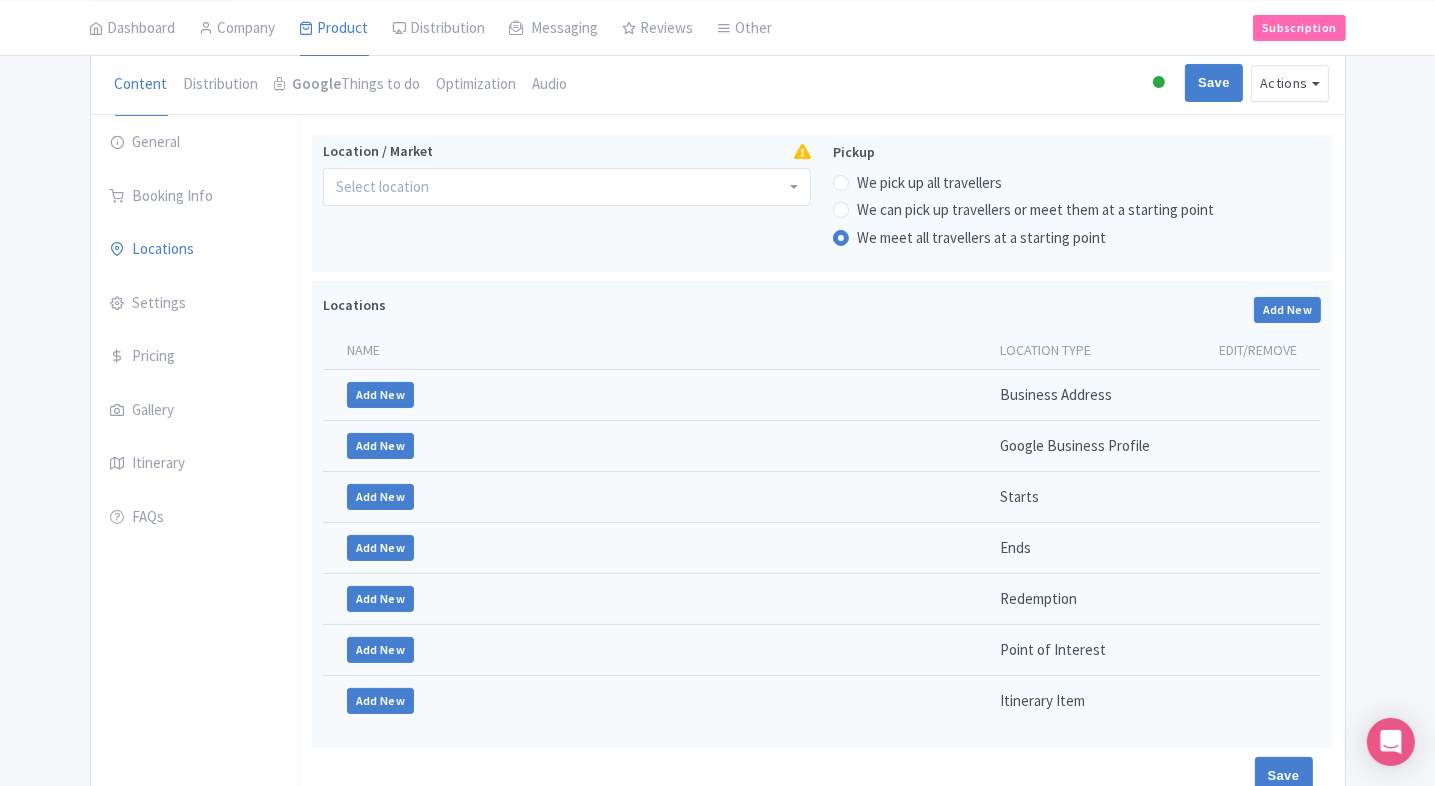 click on "SplashMania Waterpark
Name   *
SplashMania Waterpark
Your product's name has 21 characters. We recommend between 10 and 60 characters.
Internal ID
Dive into excitement at SplashMania, Malaysia’s vibrant waterpark filled with high-speed slides, wave pools, and tropical vibes. Ideal for thrill-seekers and families alike.
Description Summary
Show HTML editor
Bold
Italic
Strikethrough
Link
Heading
Quote
Code
Bullets
Numbers
Decrease Level
Increase Level
Attach Files
Undo
Redo
Link
Unlink
Dive into excitement at SplashMania, Malaysia’s vibrant waterpark filled with high-speed slides, wave pools, and tropical vibes. Ideal for thrill-seekers and families alike.
Description" at bounding box center (822, 465) 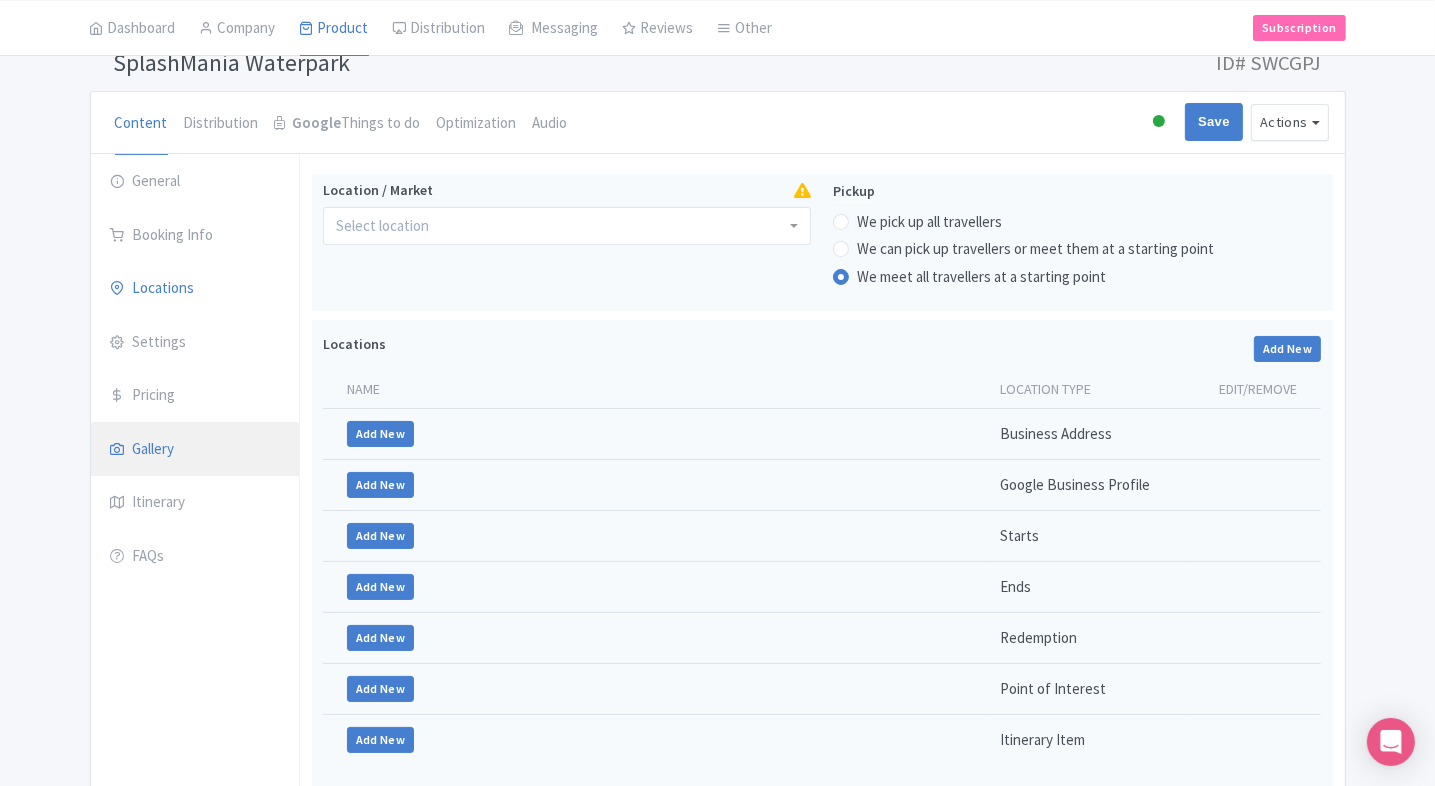 scroll, scrollTop: 140, scrollLeft: 0, axis: vertical 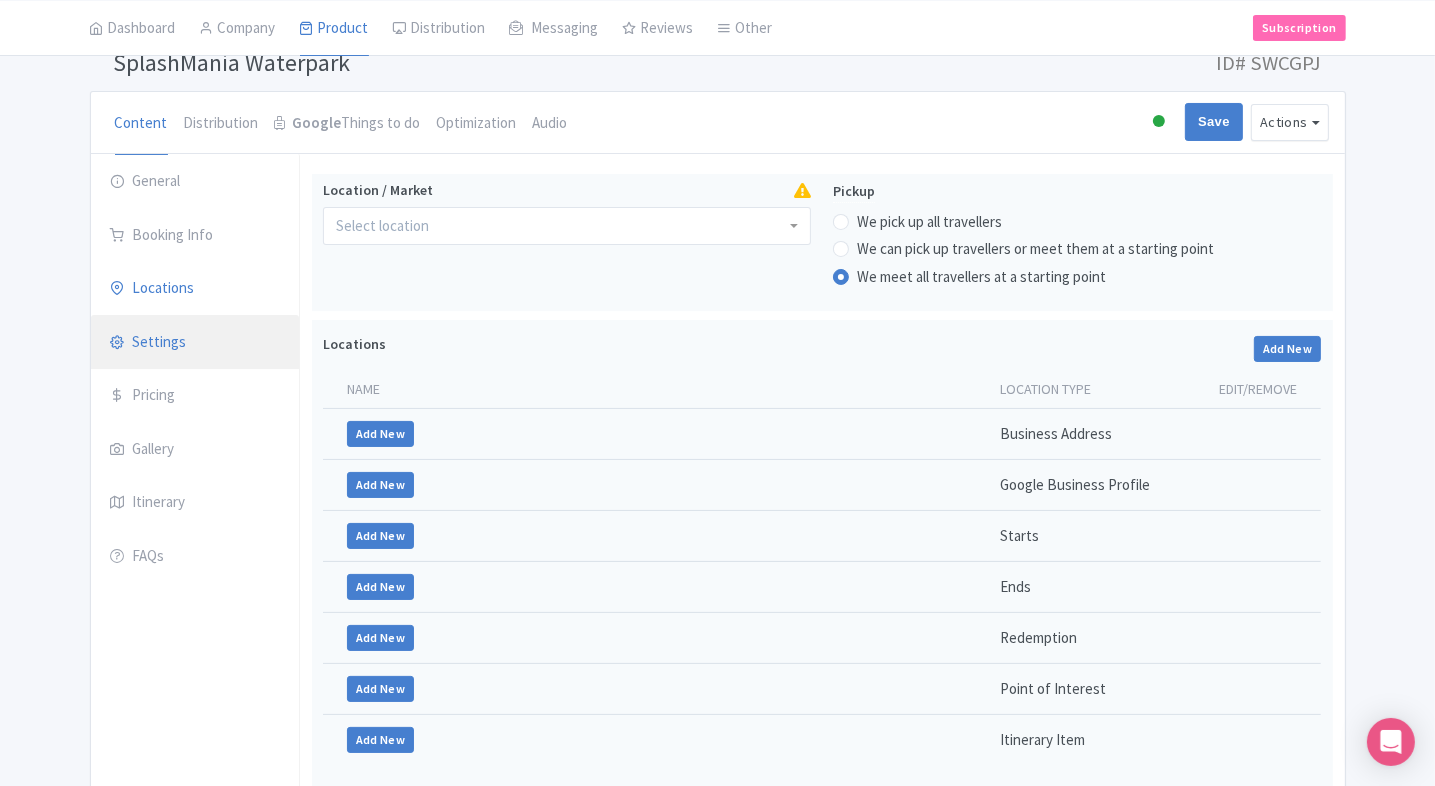 click on "Settings" at bounding box center (195, 343) 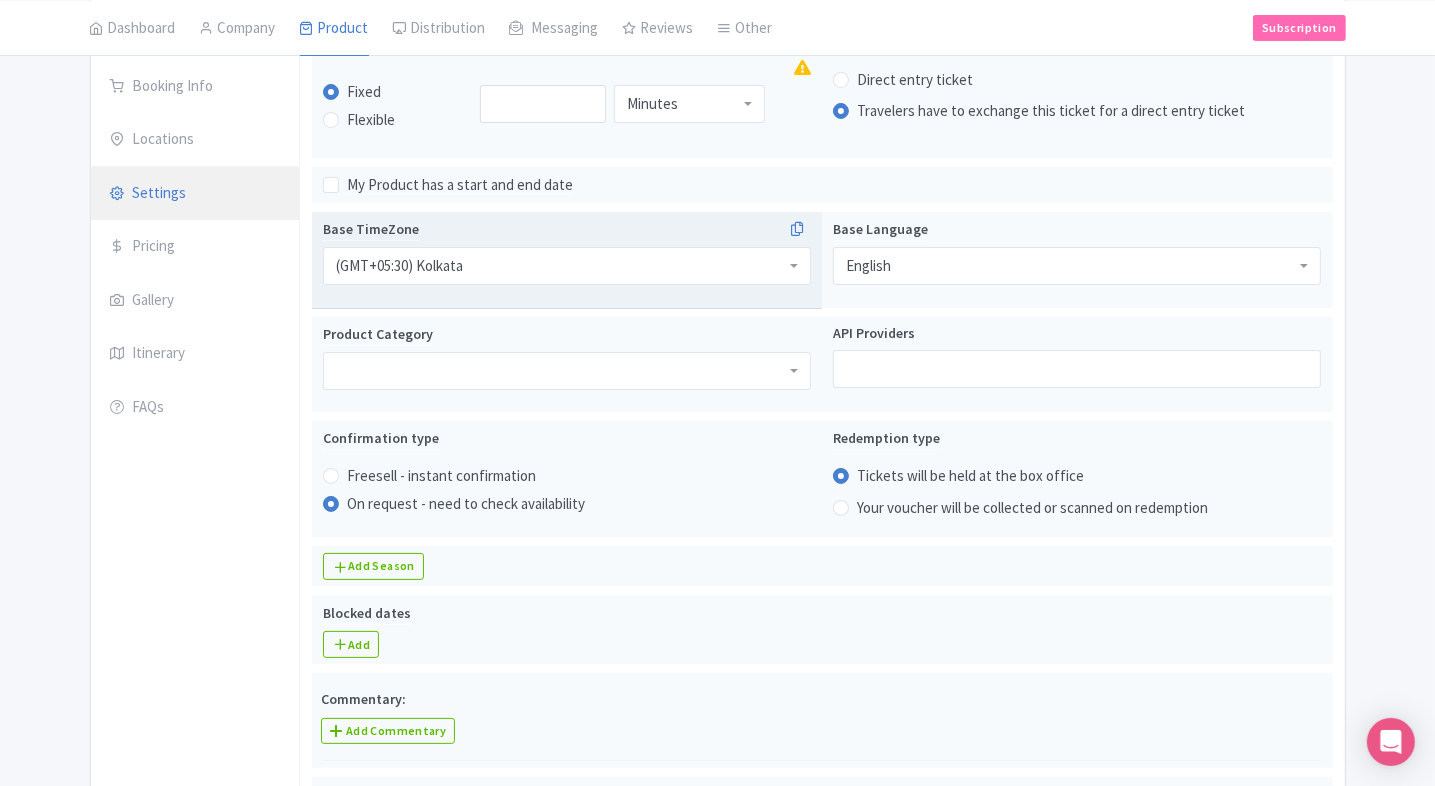 scroll, scrollTop: 216, scrollLeft: 0, axis: vertical 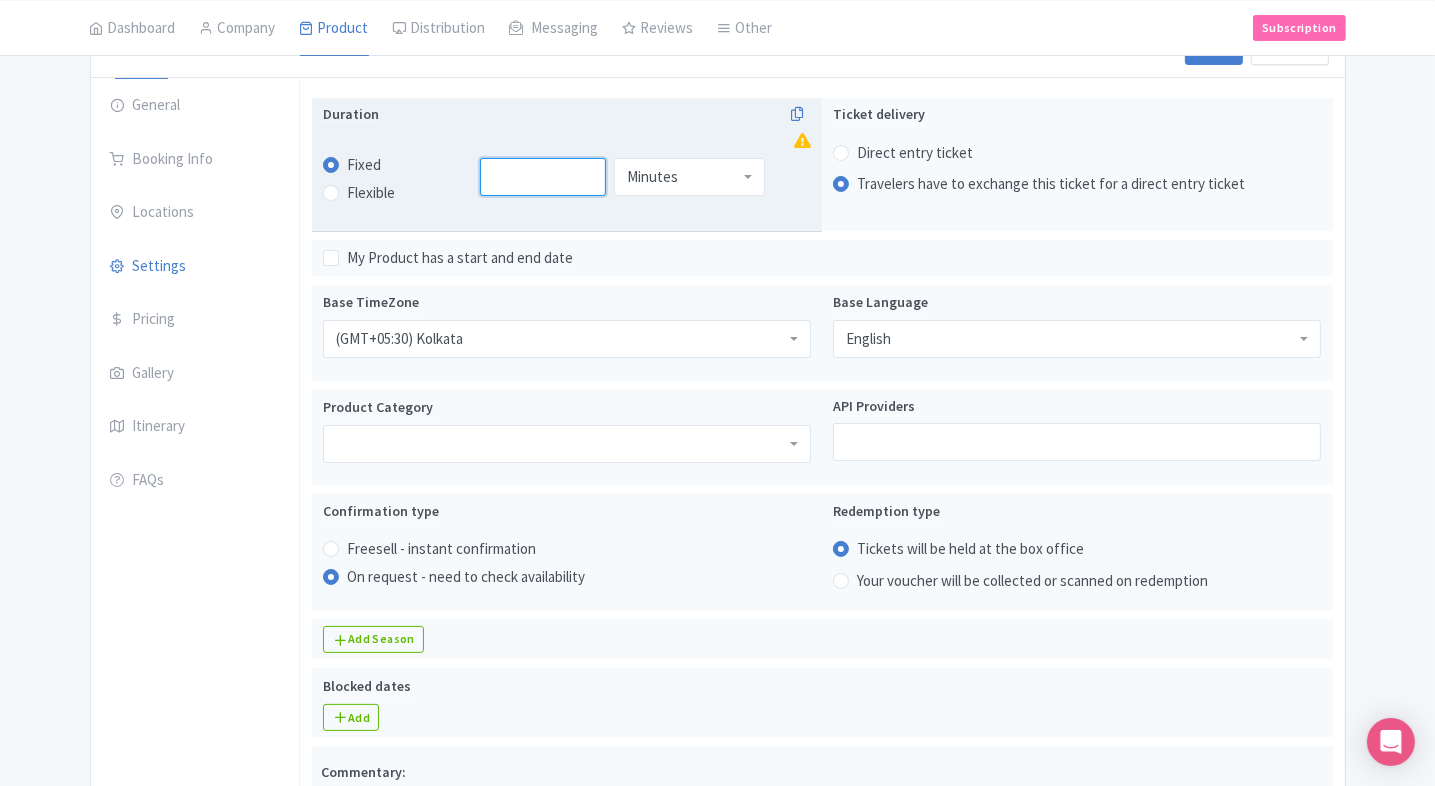 click at bounding box center [543, 177] 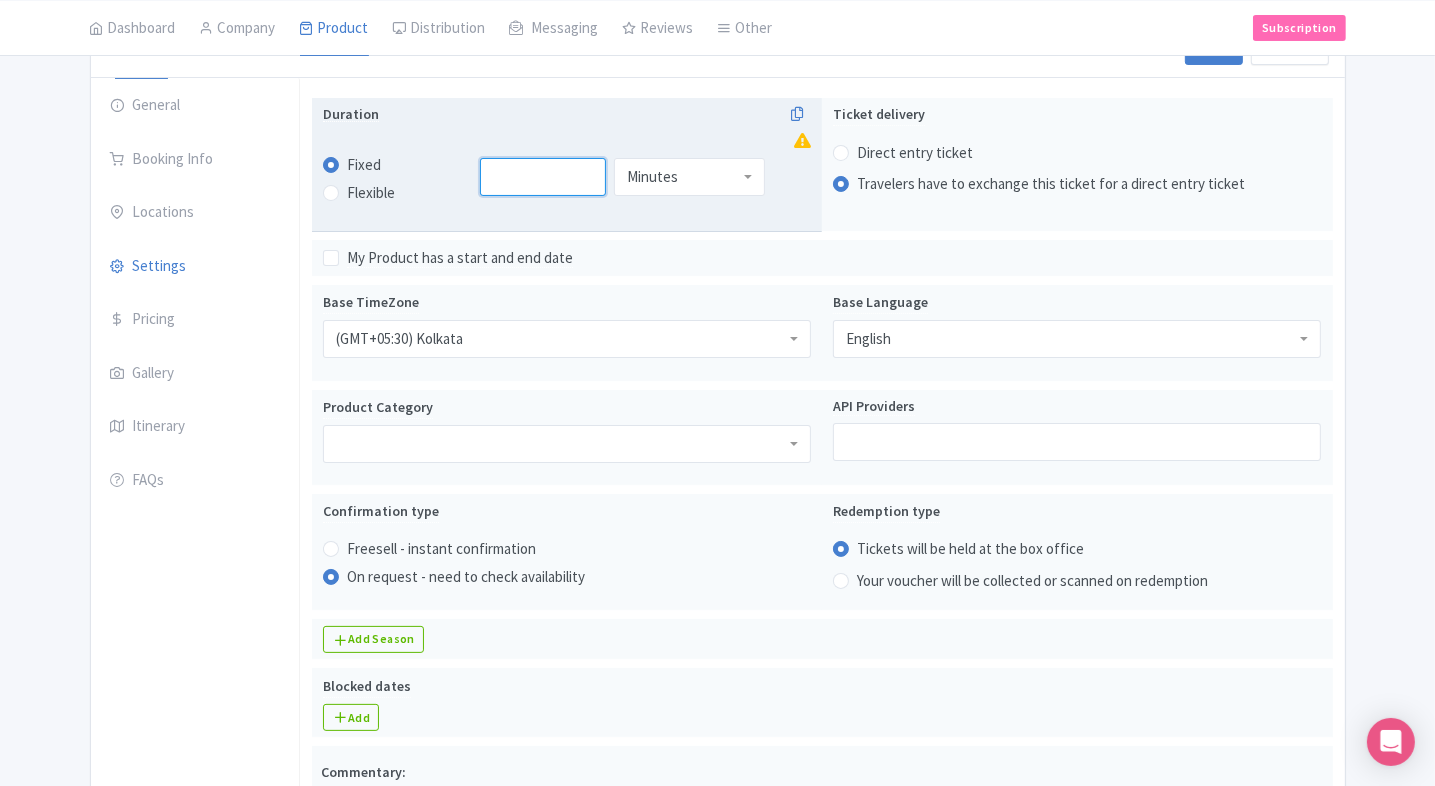 type on "1" 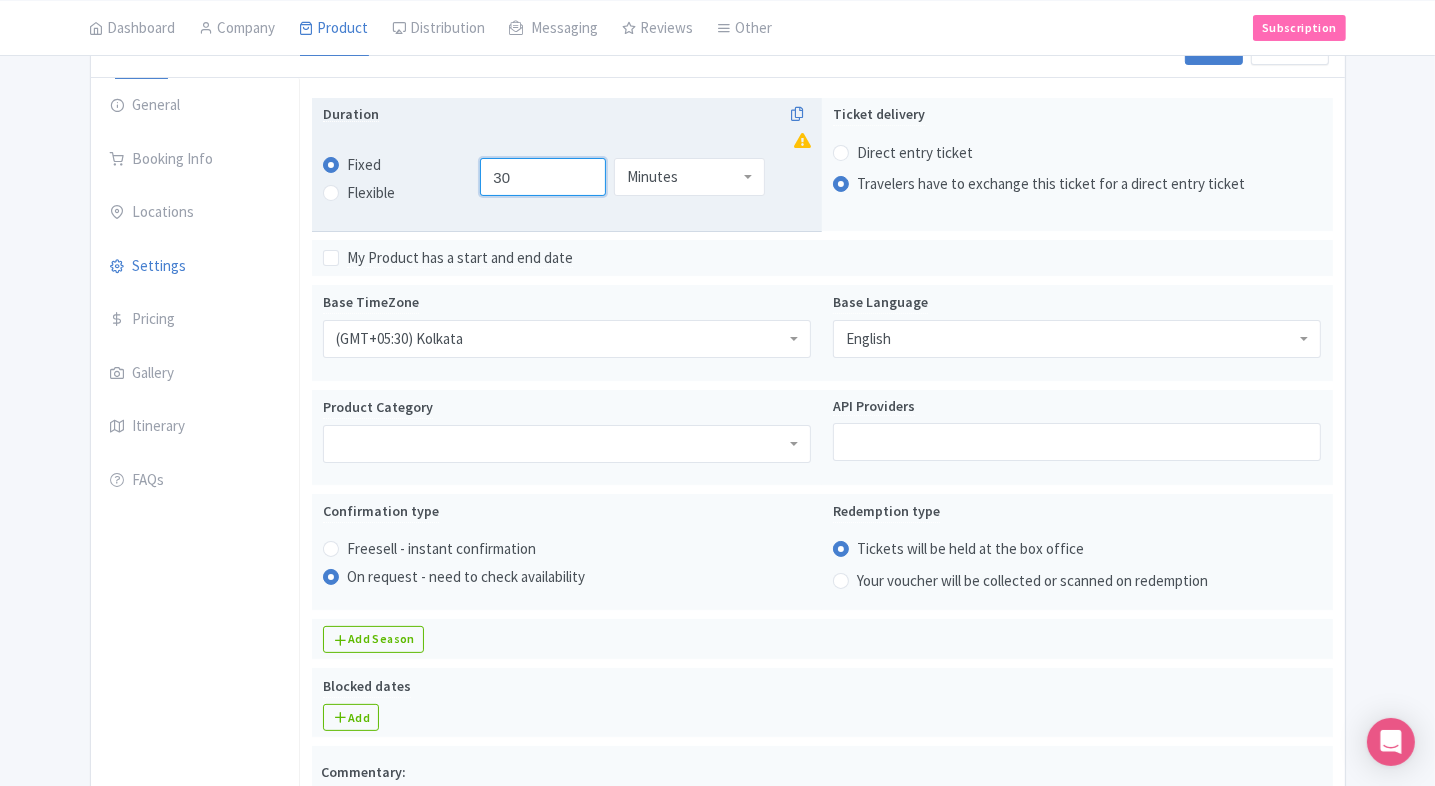 type on "3" 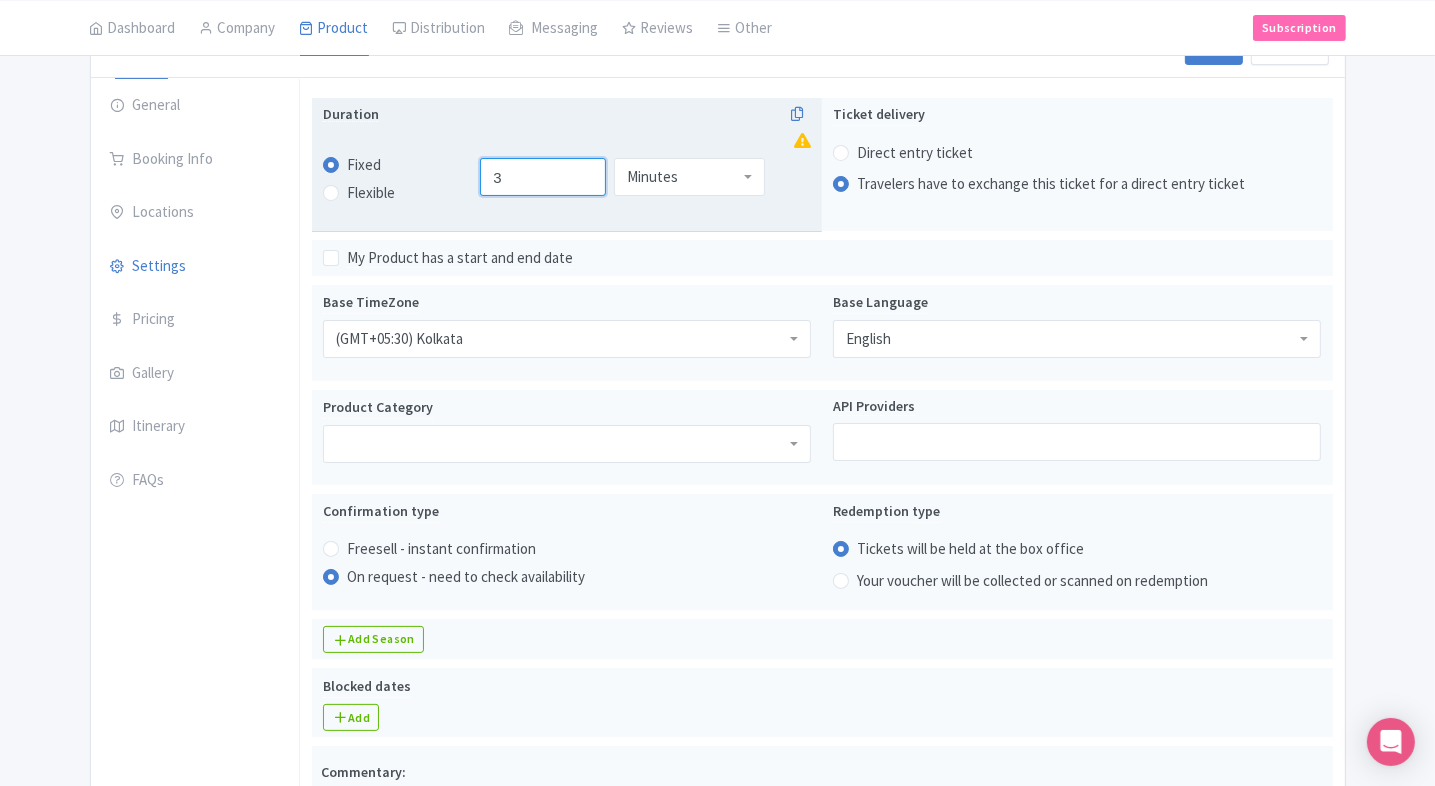 type 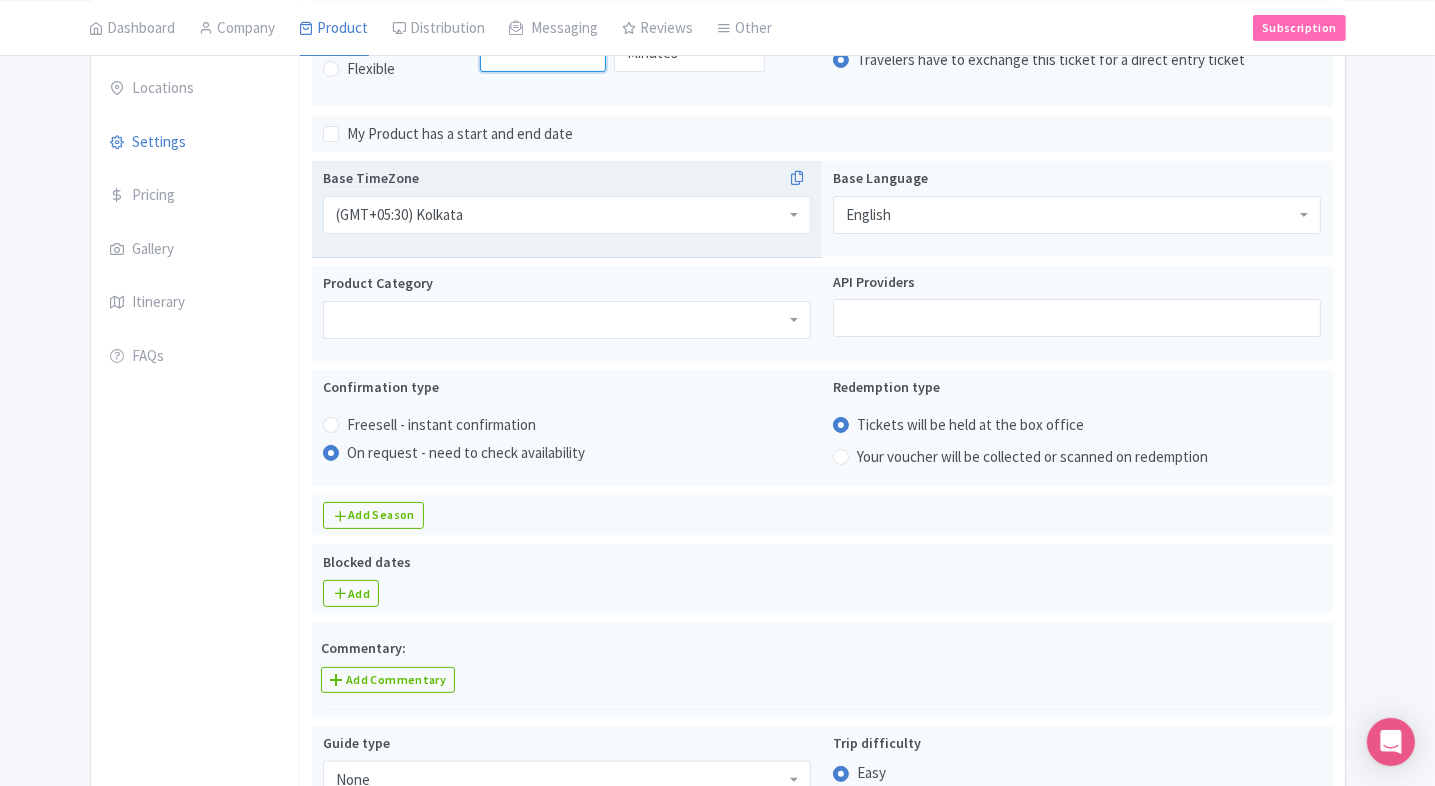 scroll, scrollTop: 347, scrollLeft: 0, axis: vertical 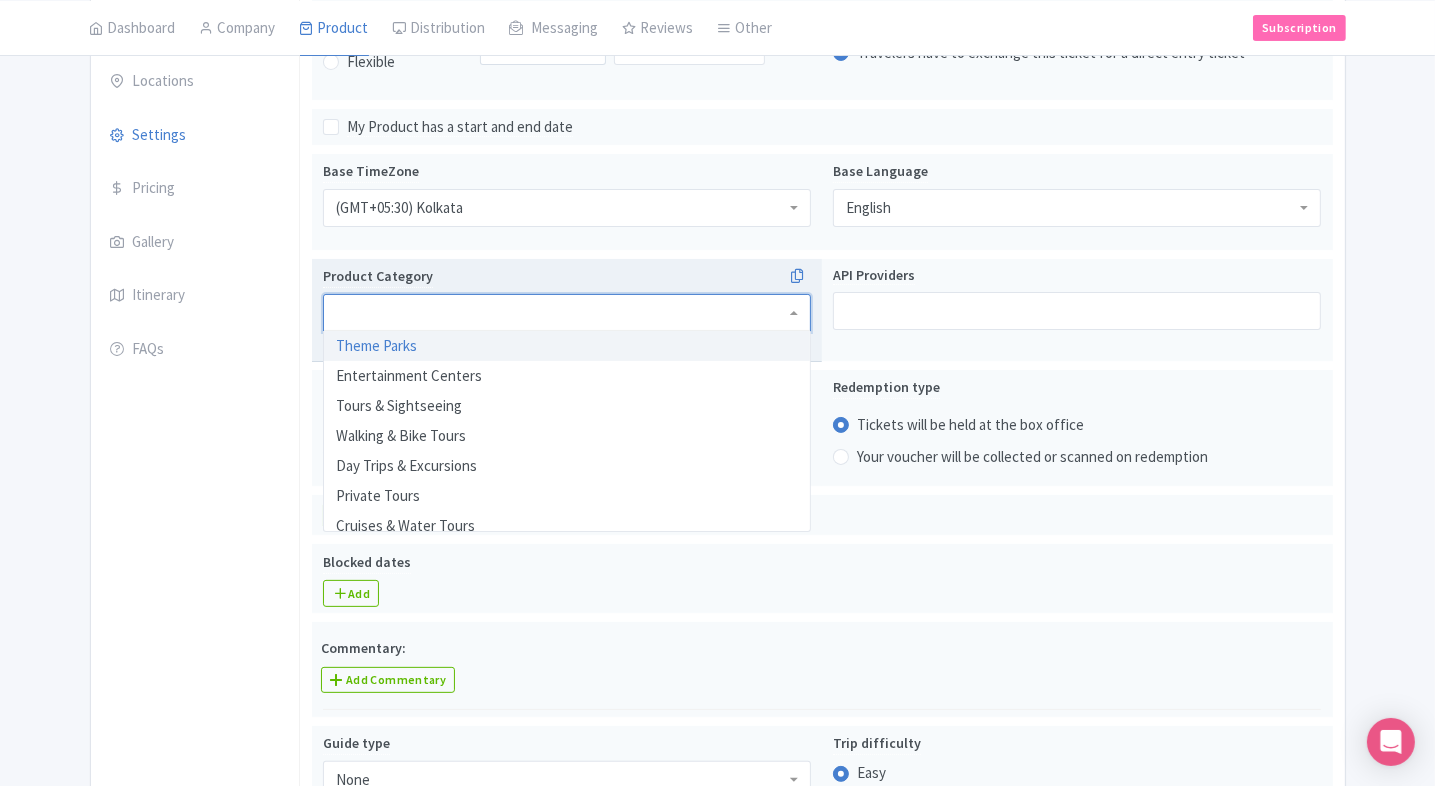 click at bounding box center [567, 313] 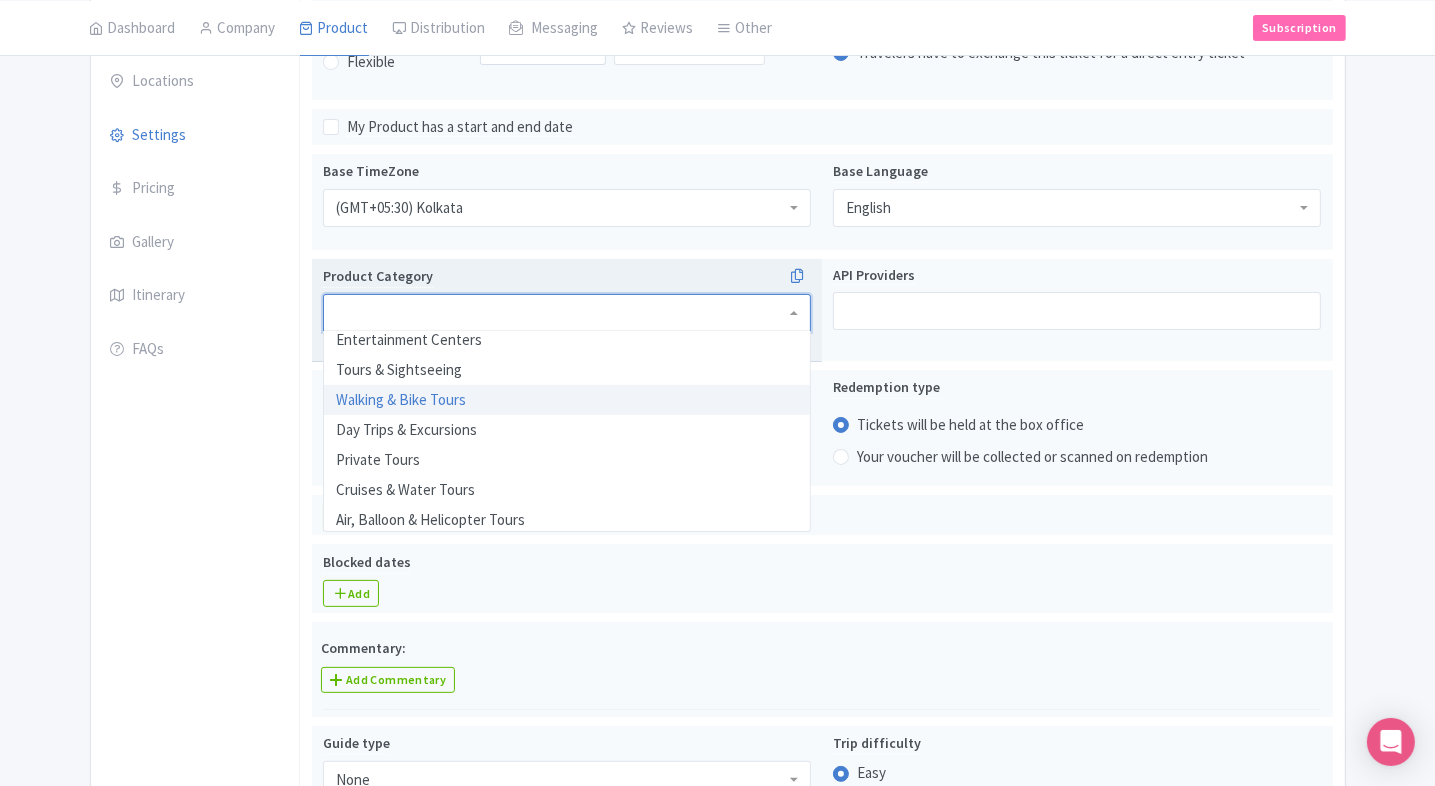 scroll, scrollTop: 0, scrollLeft: 0, axis: both 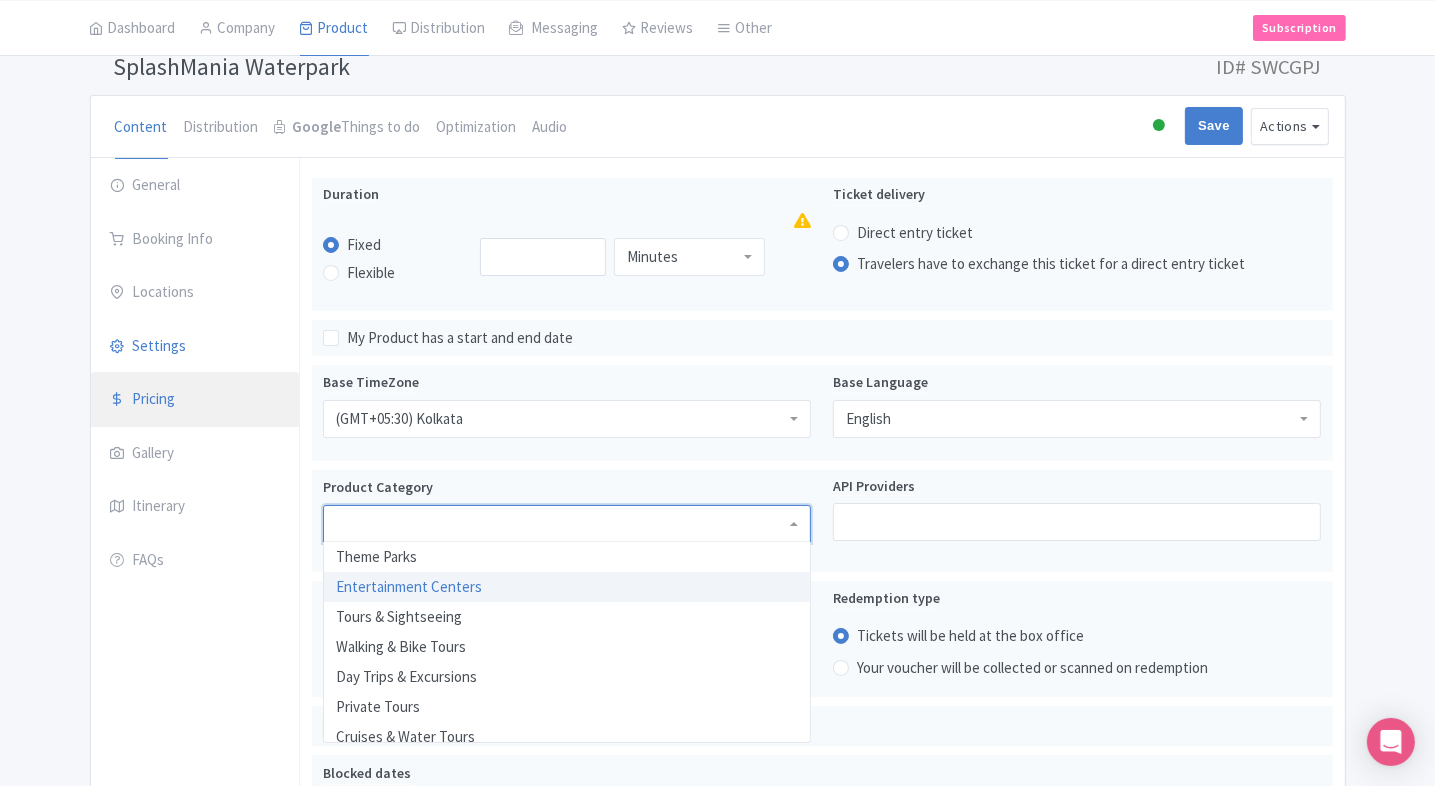 click on "Pricing" at bounding box center (195, 400) 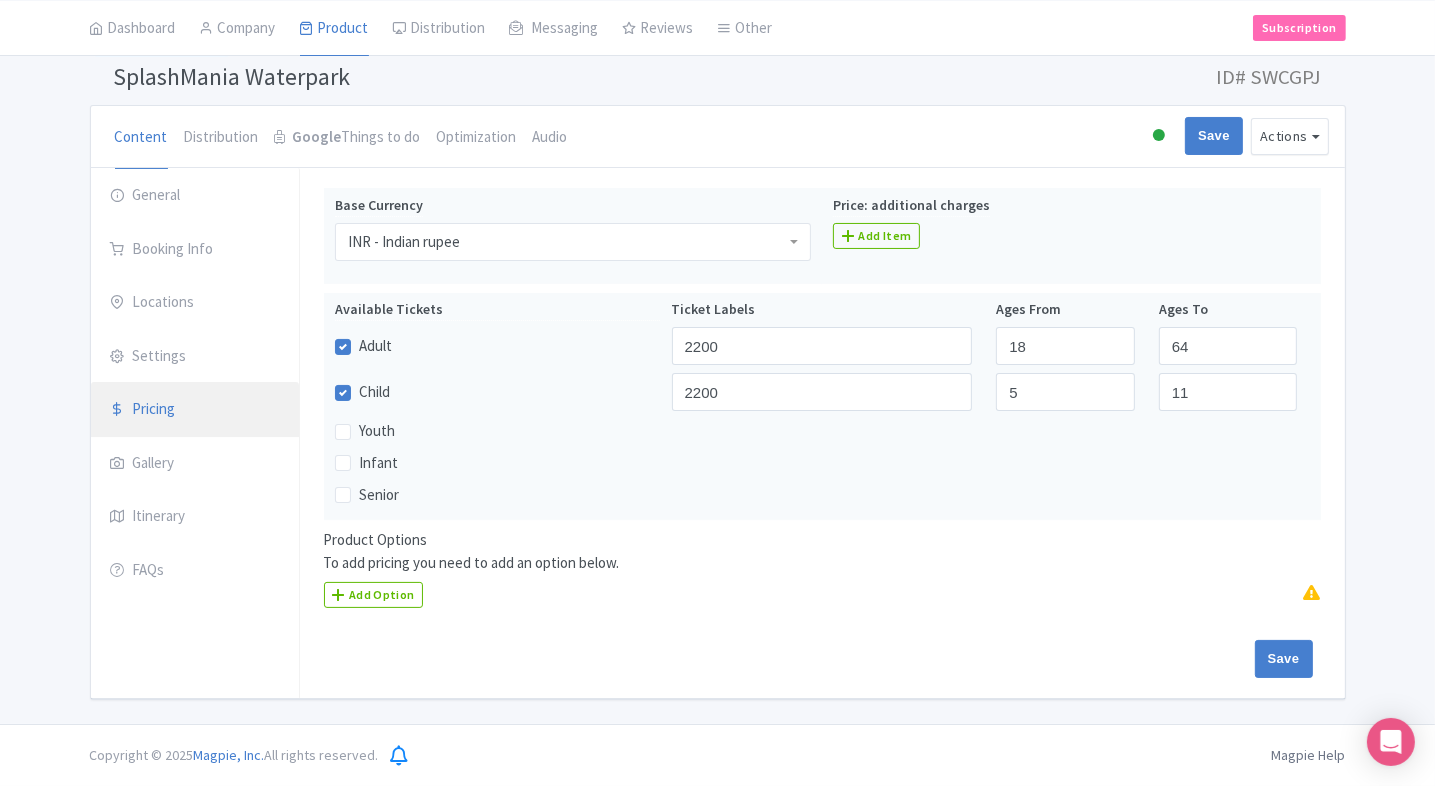 scroll, scrollTop: 122, scrollLeft: 0, axis: vertical 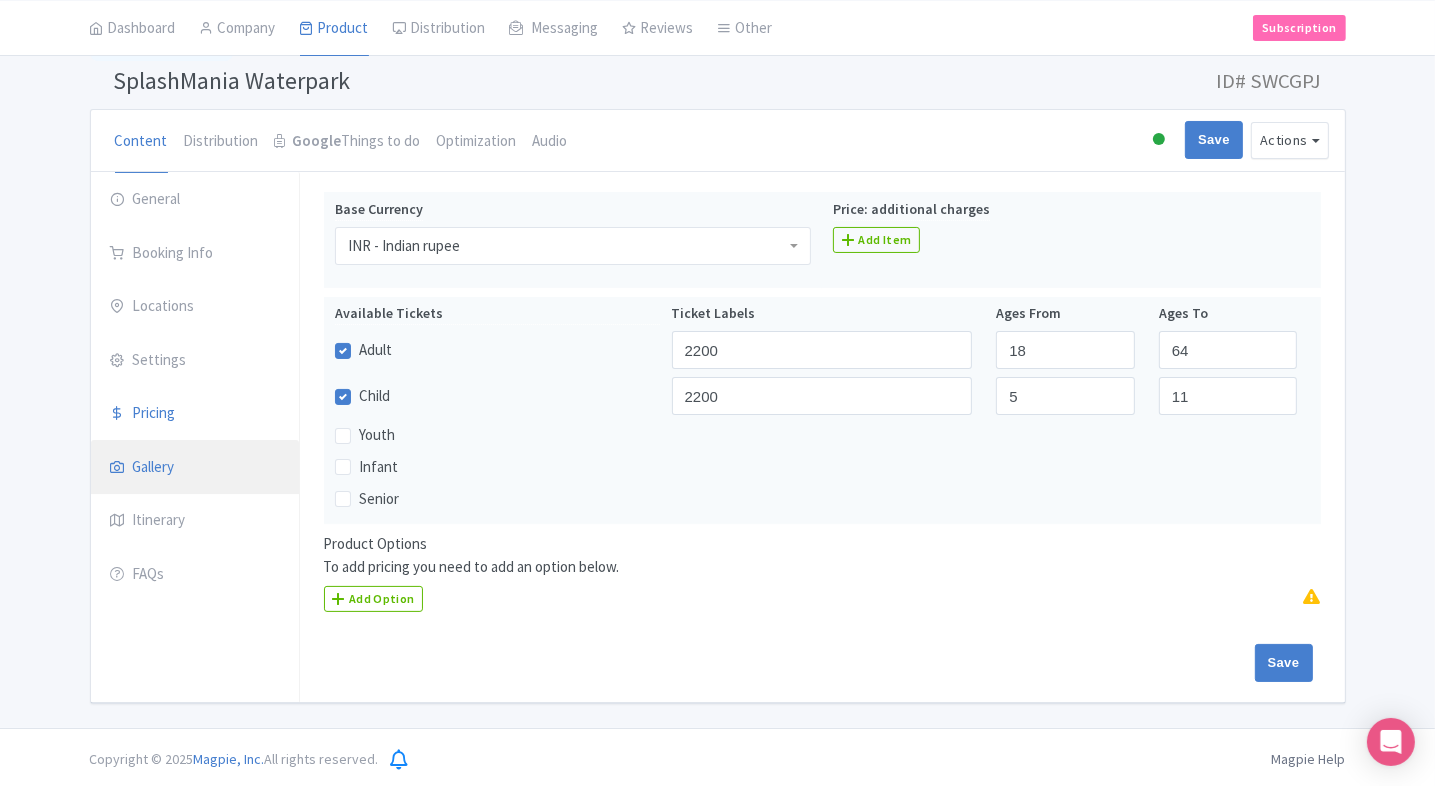 click on "Gallery" at bounding box center [195, 468] 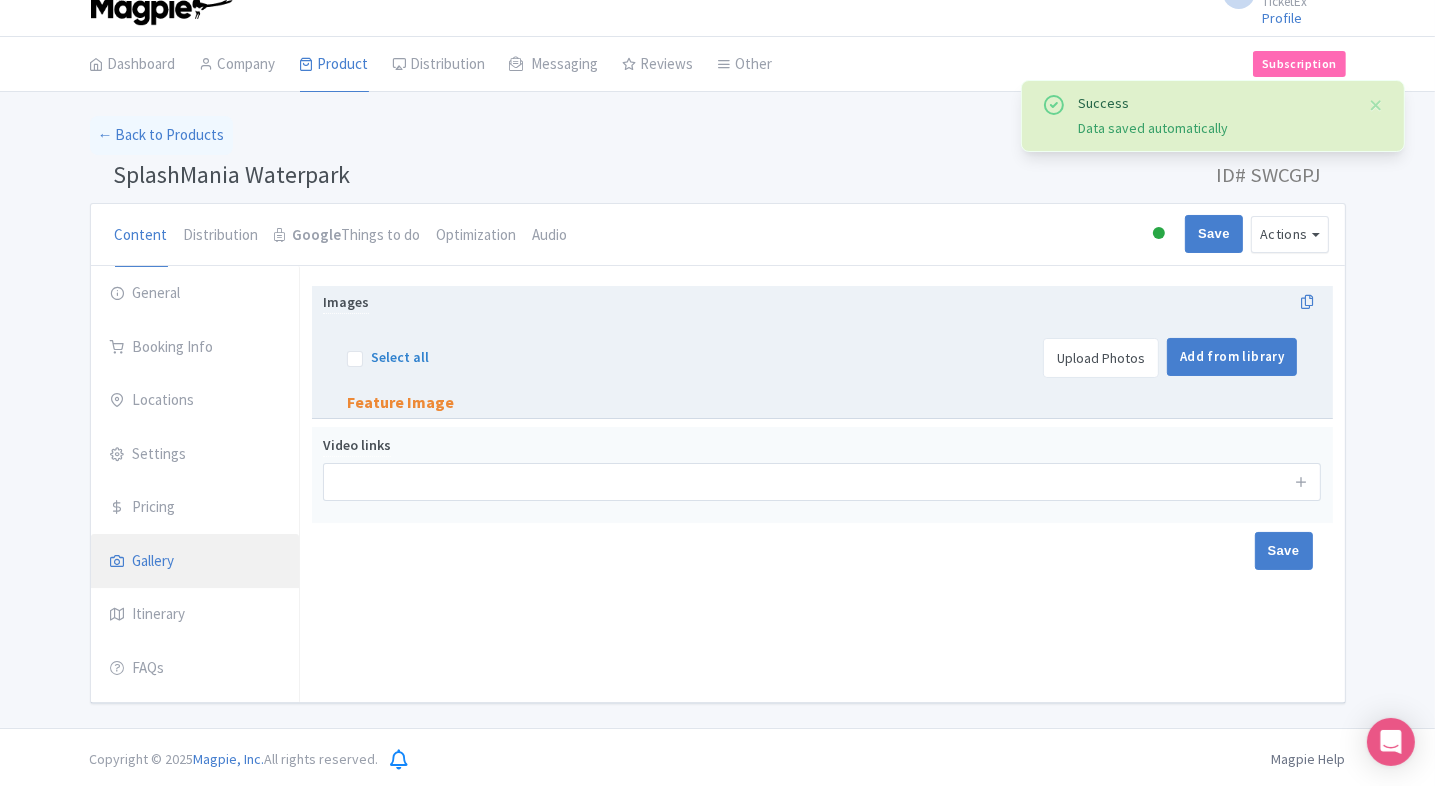 scroll, scrollTop: 0, scrollLeft: 0, axis: both 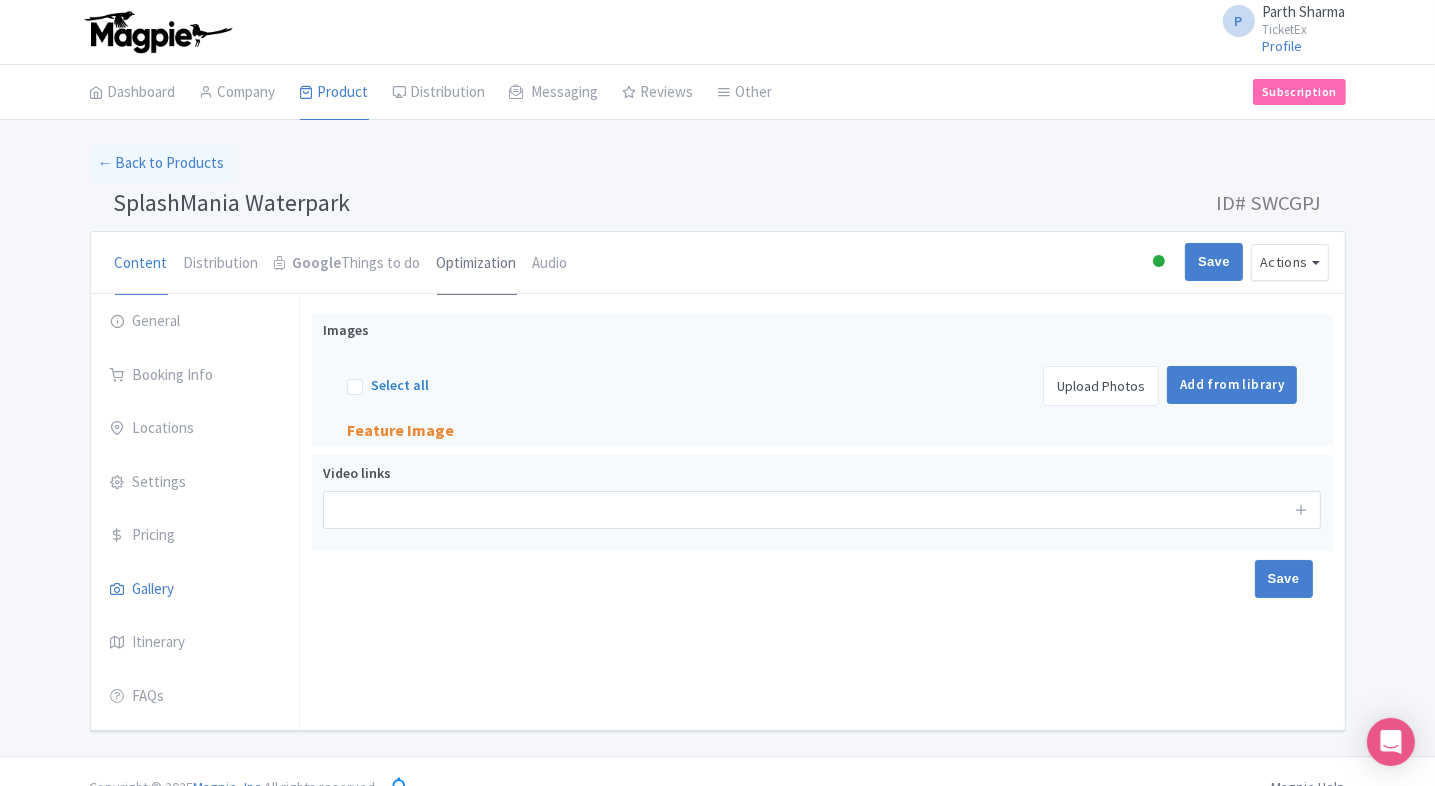 click on "Optimization" at bounding box center [477, 264] 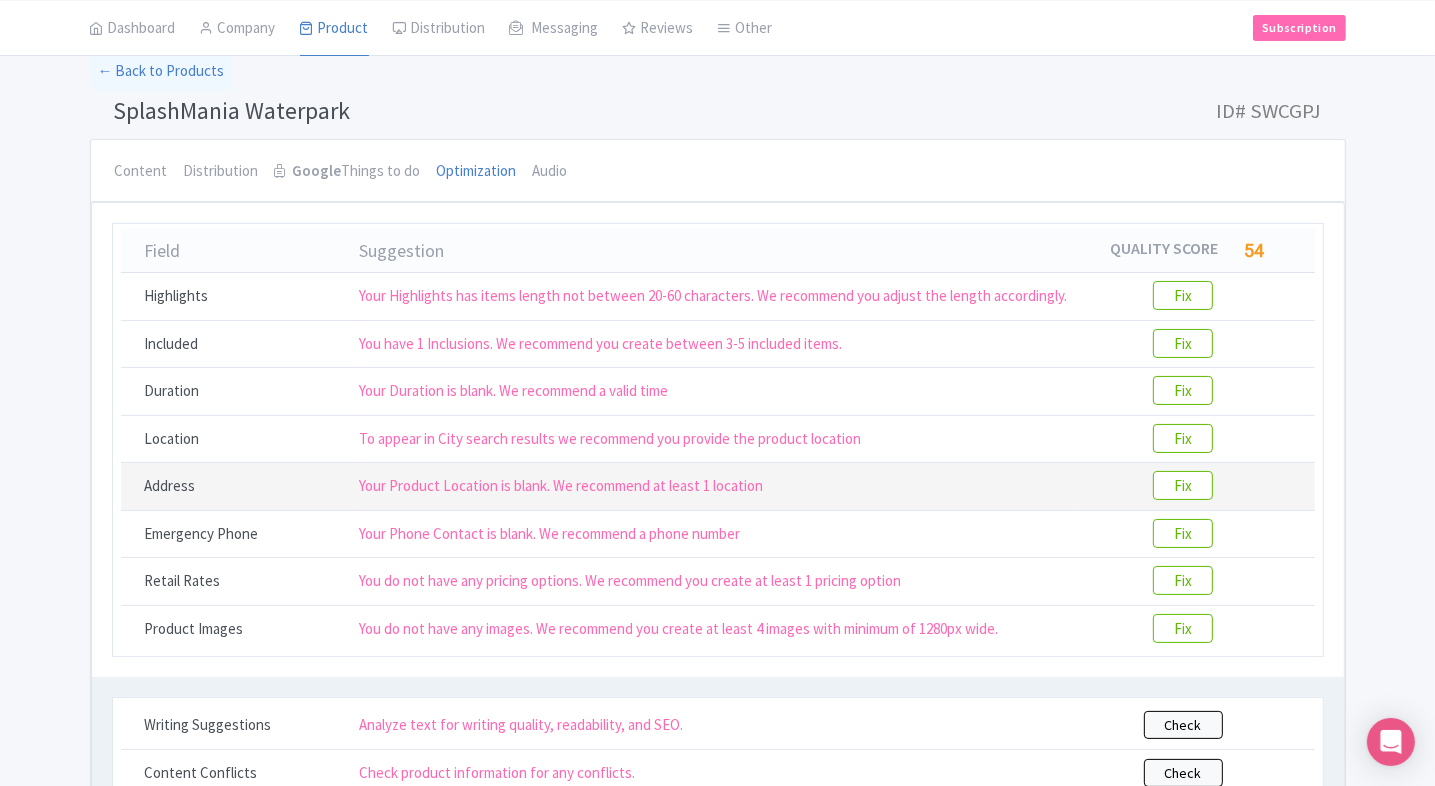 scroll, scrollTop: 131, scrollLeft: 0, axis: vertical 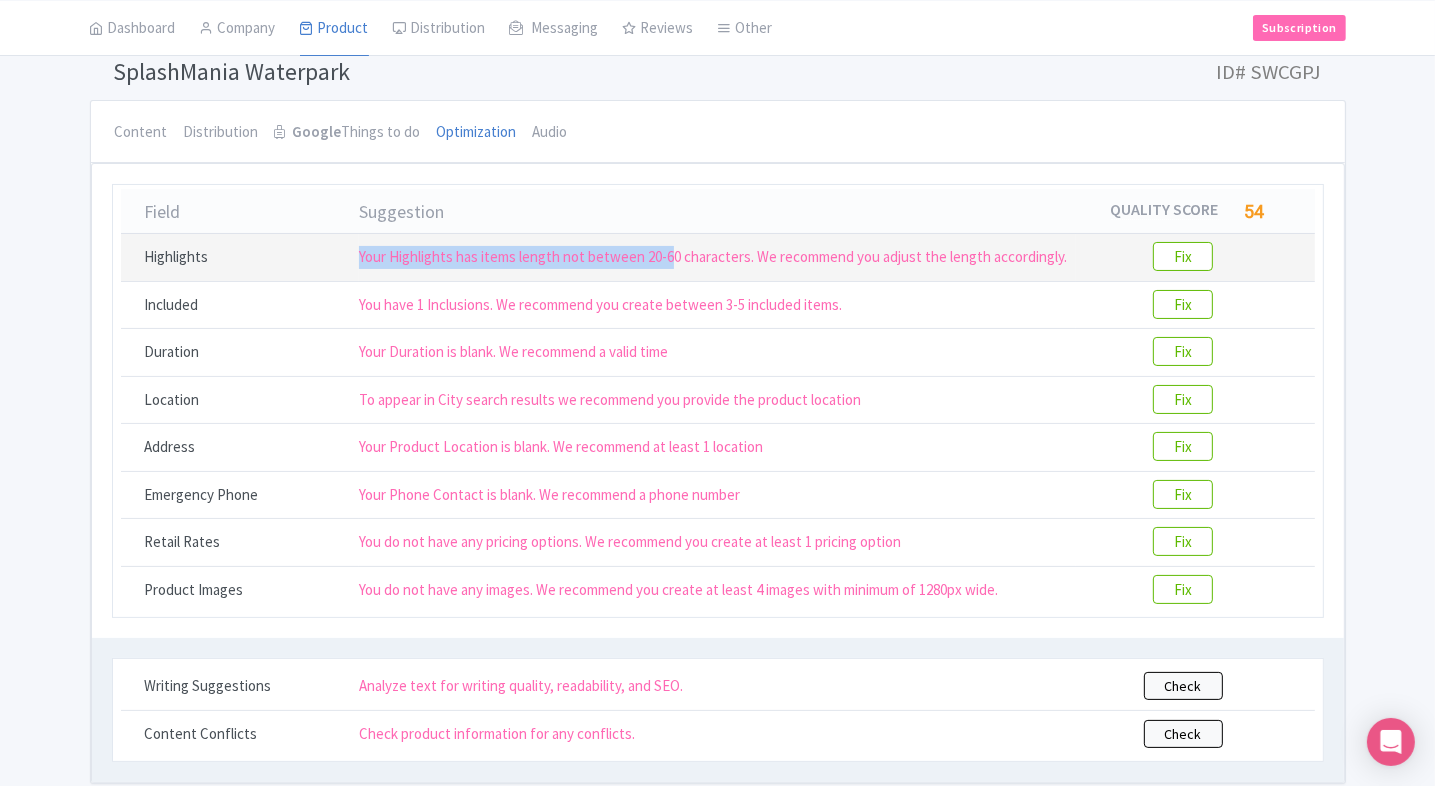 drag, startPoint x: 359, startPoint y: 247, endPoint x: 668, endPoint y: 263, distance: 309.41397 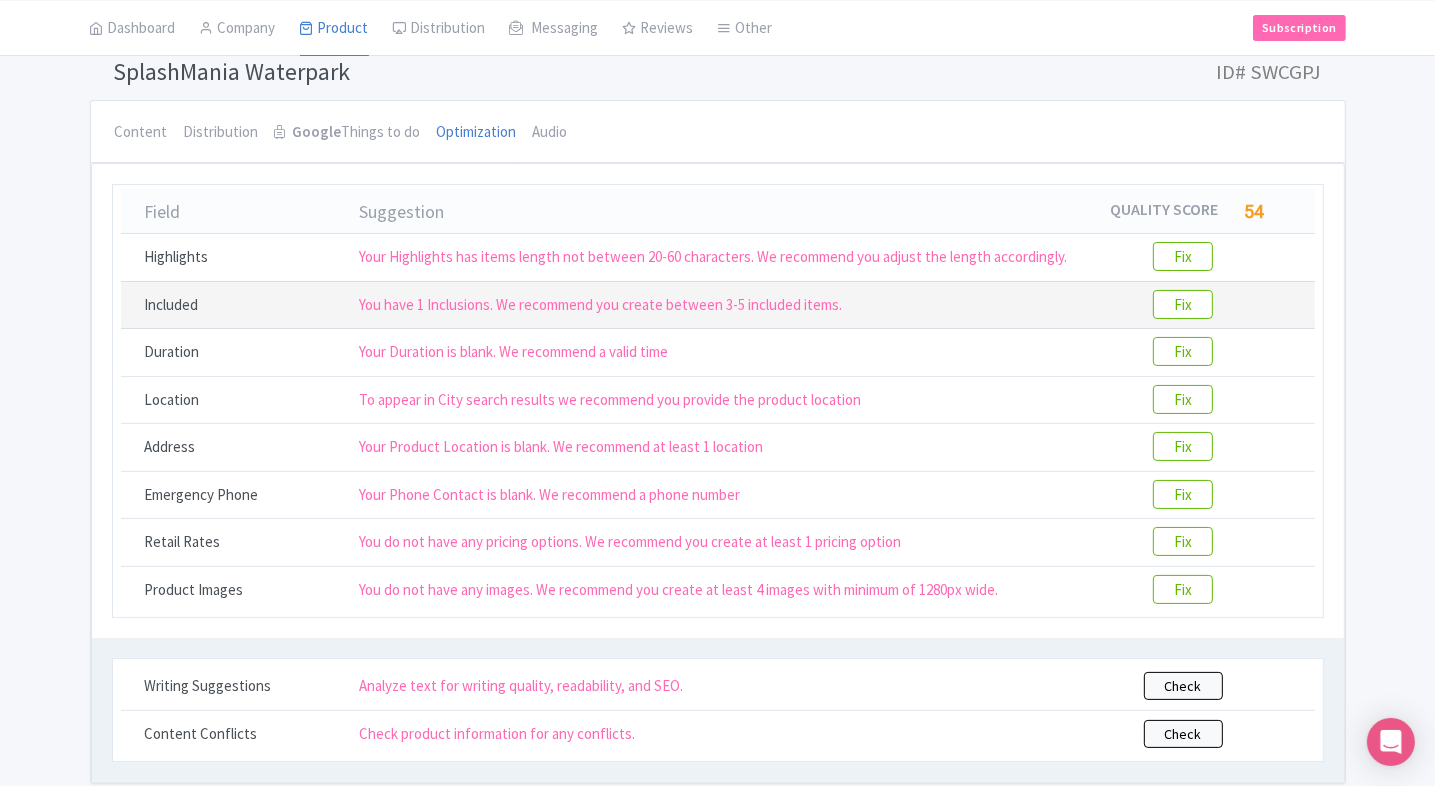 click on "Fix" at bounding box center (1195, 305) 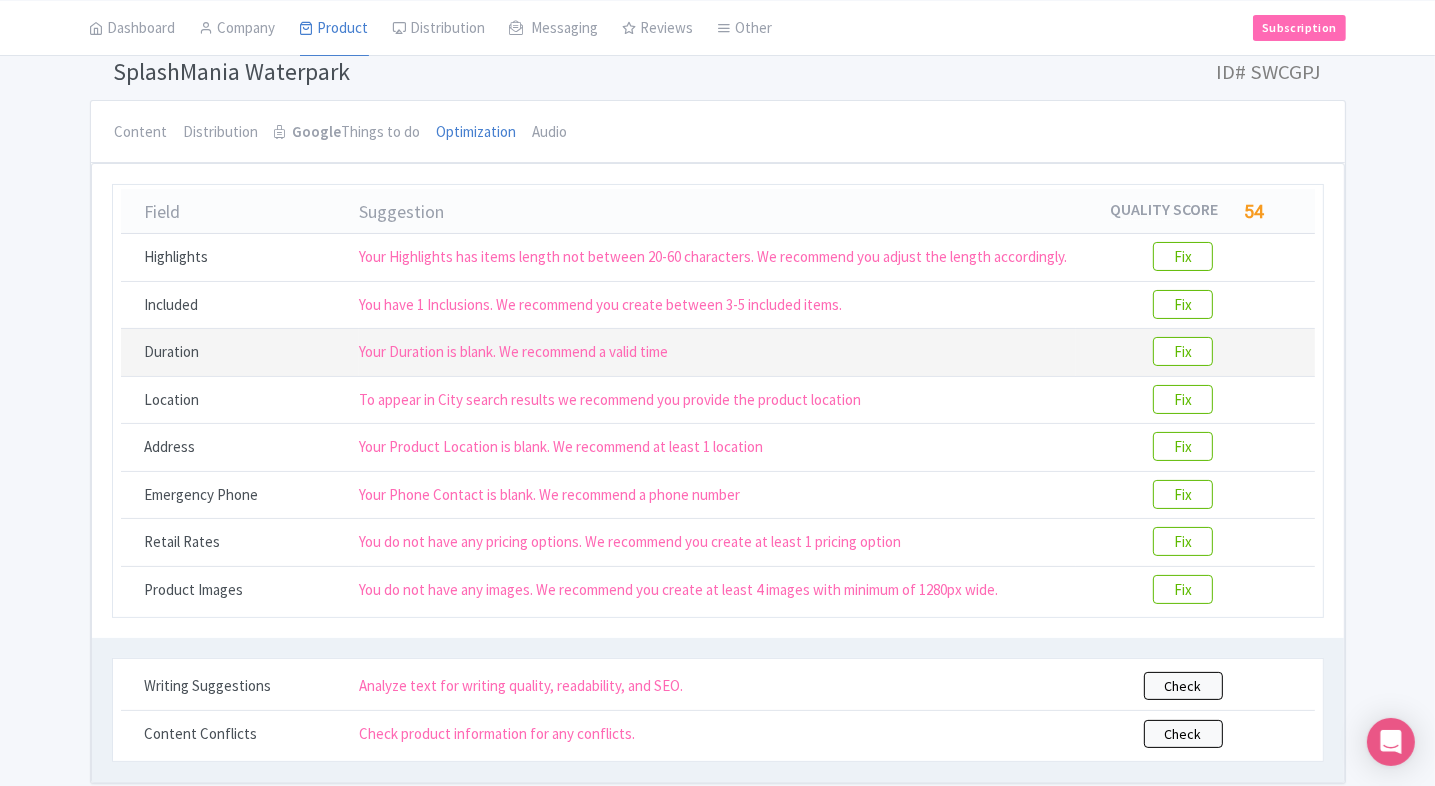 scroll, scrollTop: 0, scrollLeft: 0, axis: both 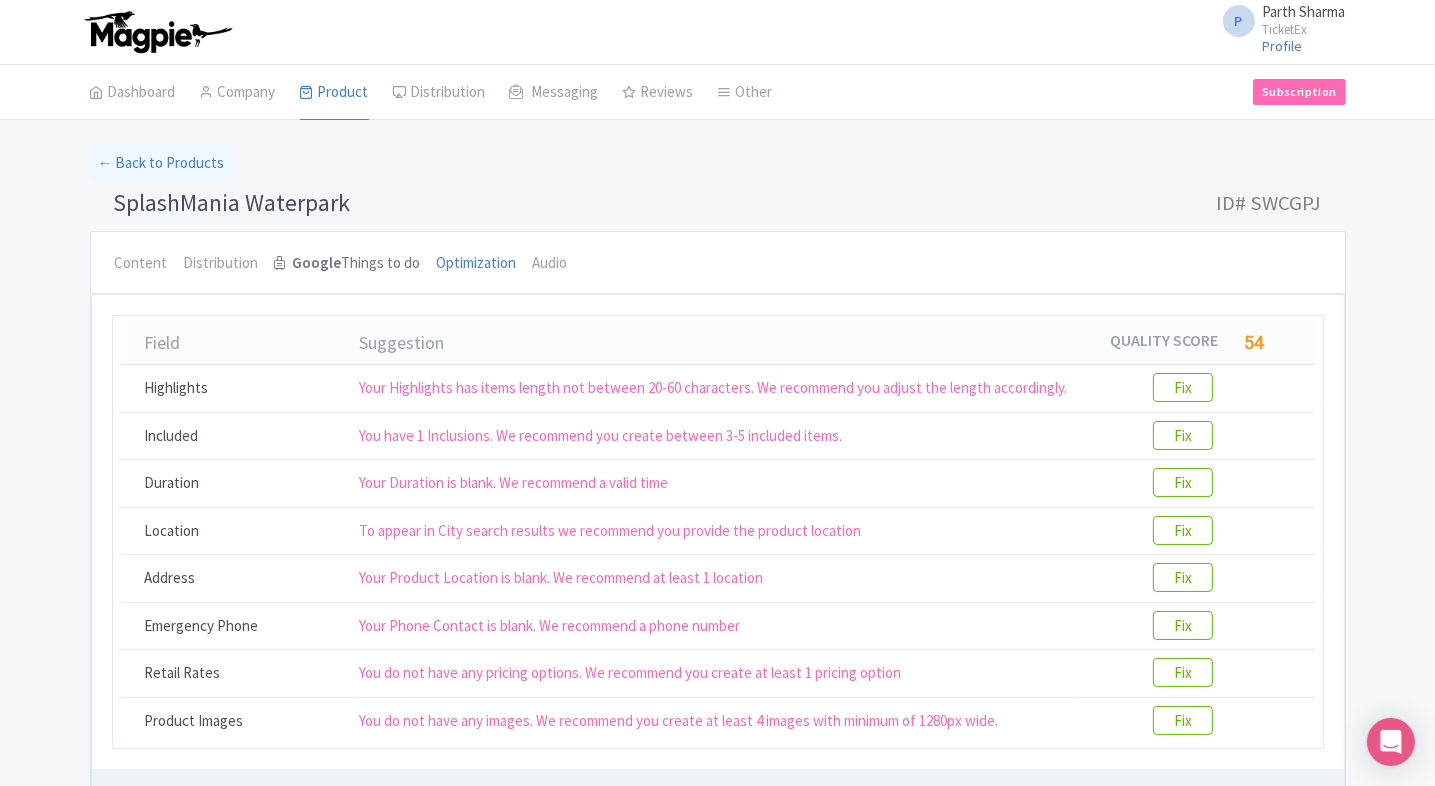 click on "Google  Things to do" at bounding box center [348, 264] 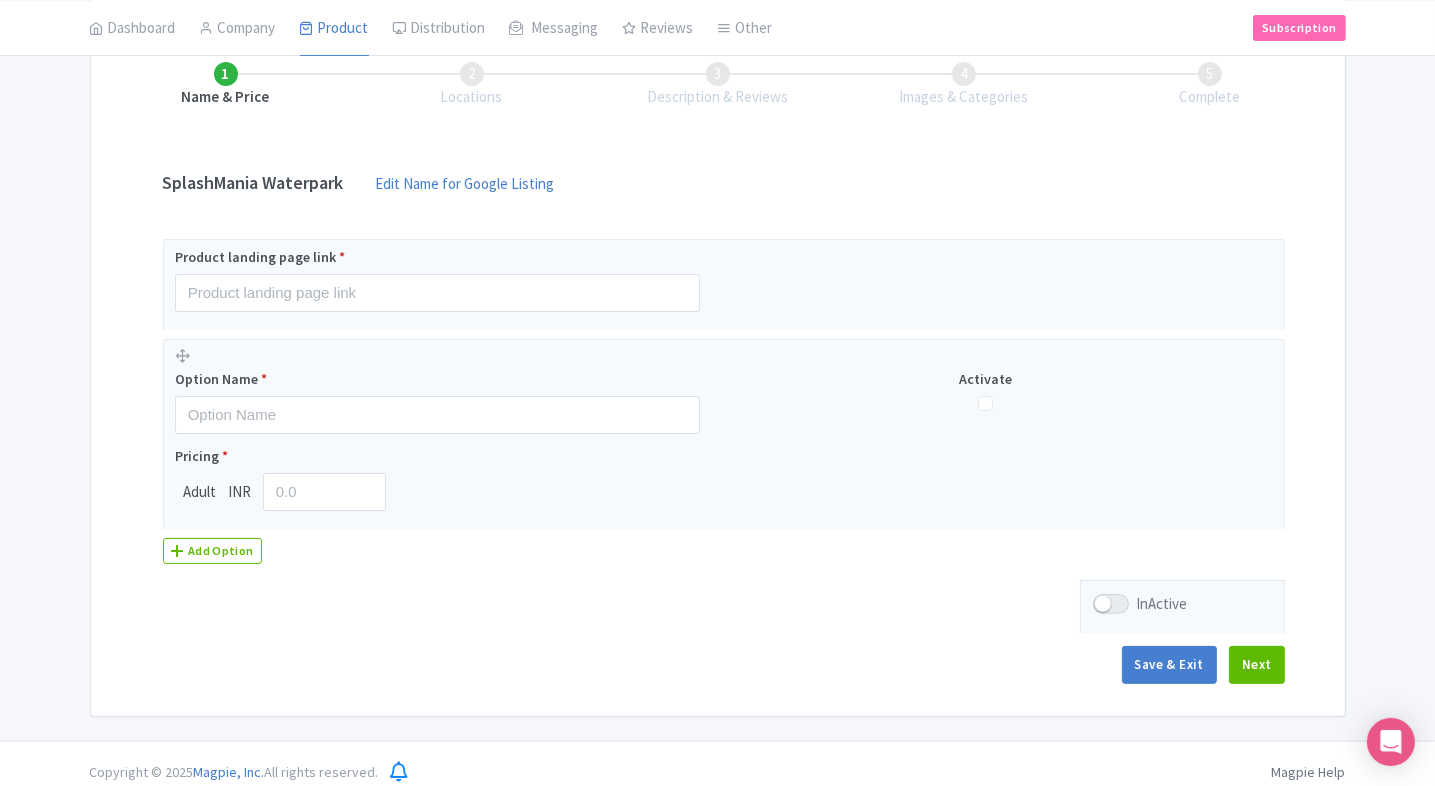 scroll, scrollTop: 300, scrollLeft: 0, axis: vertical 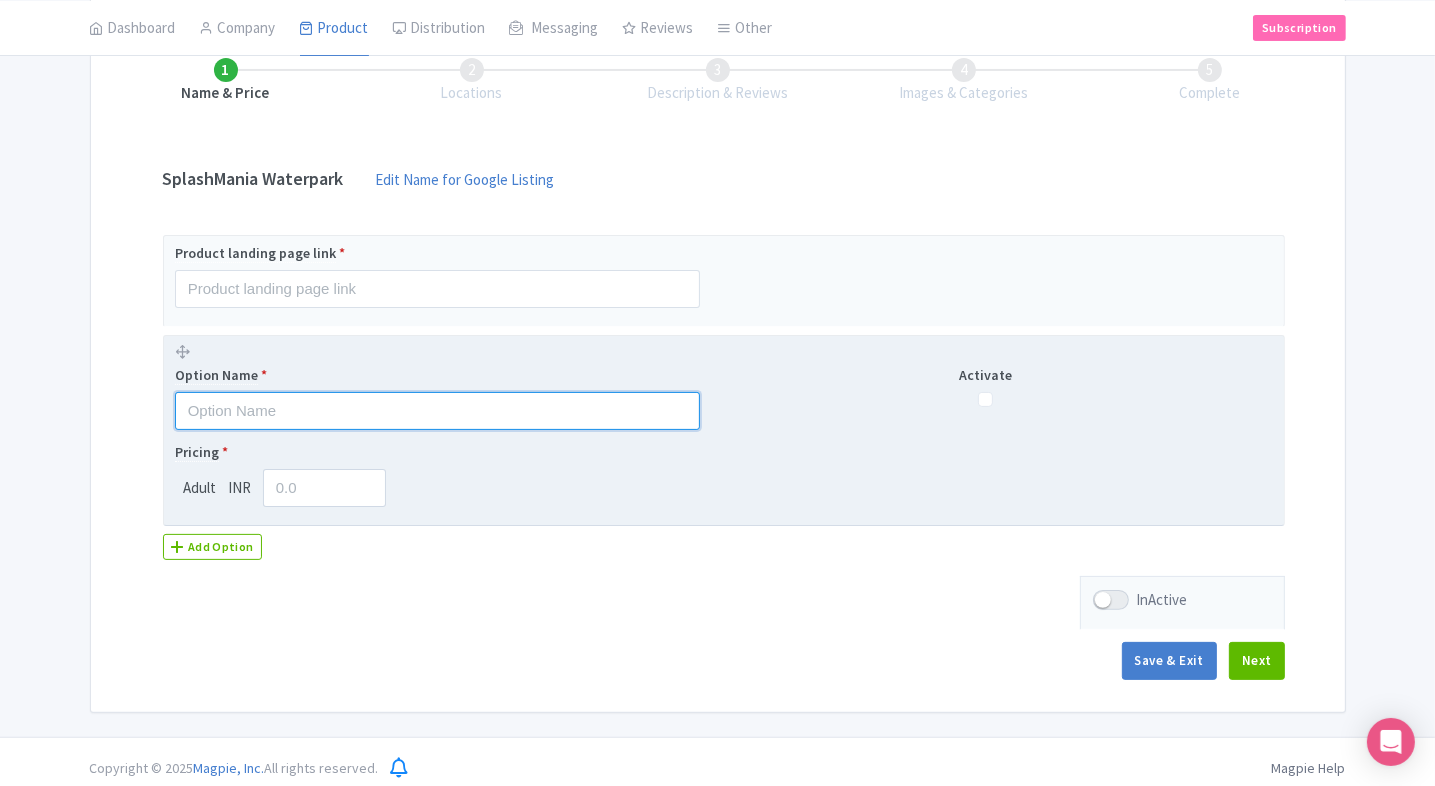 click at bounding box center (437, 411) 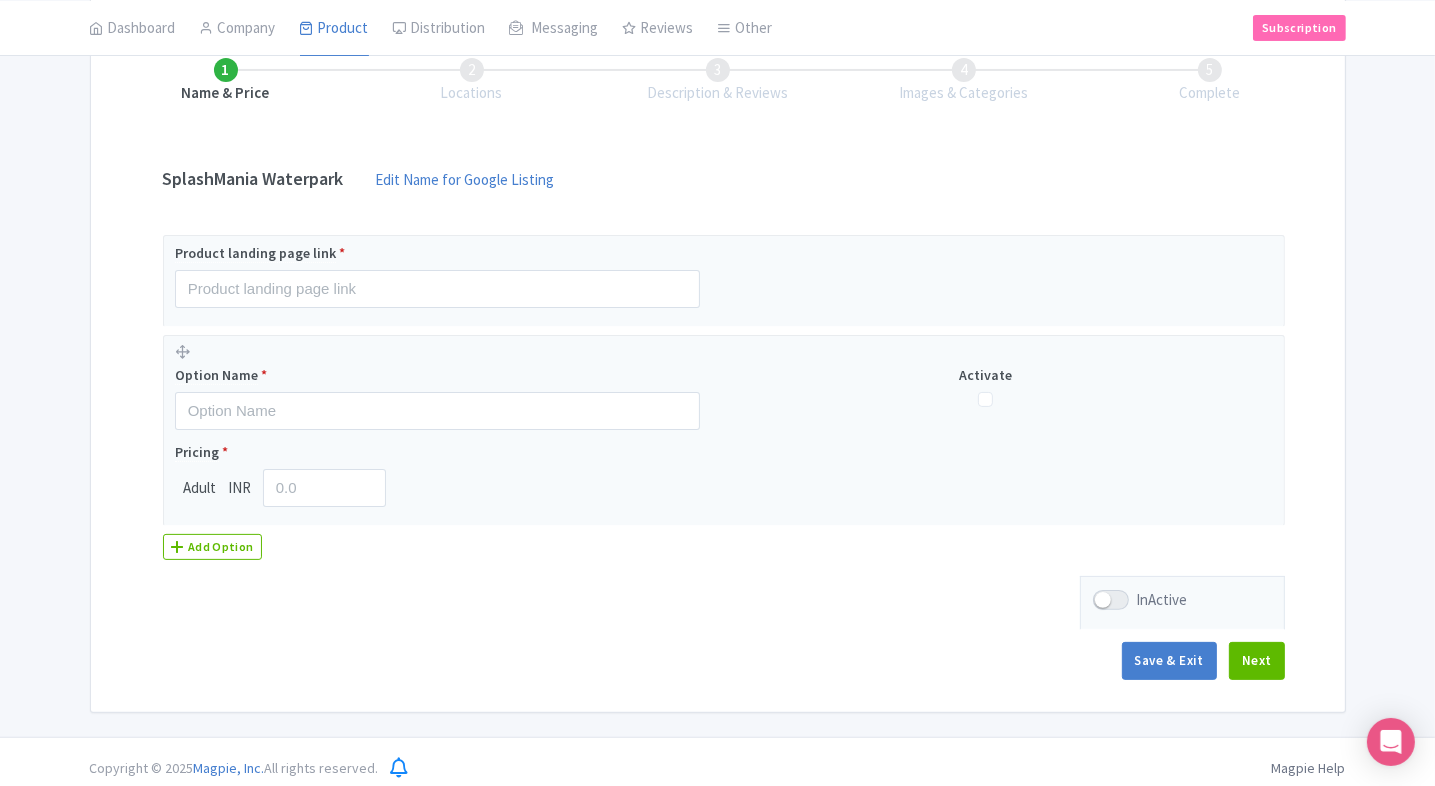 click on "Name & Price
Locations
Description & Reviews
Images & Categories
Complete
SplashMania Waterpark
Edit Name for Google Listing
Edit Name for Google Listing
Regular Product Name:
SplashMania Waterpark
Save
Product landing page link
*
Option Name
*
Activate
Pricing
*
Adult
INR
Add Option
InActive
Save & Exit
Next" at bounding box center [718, 359] 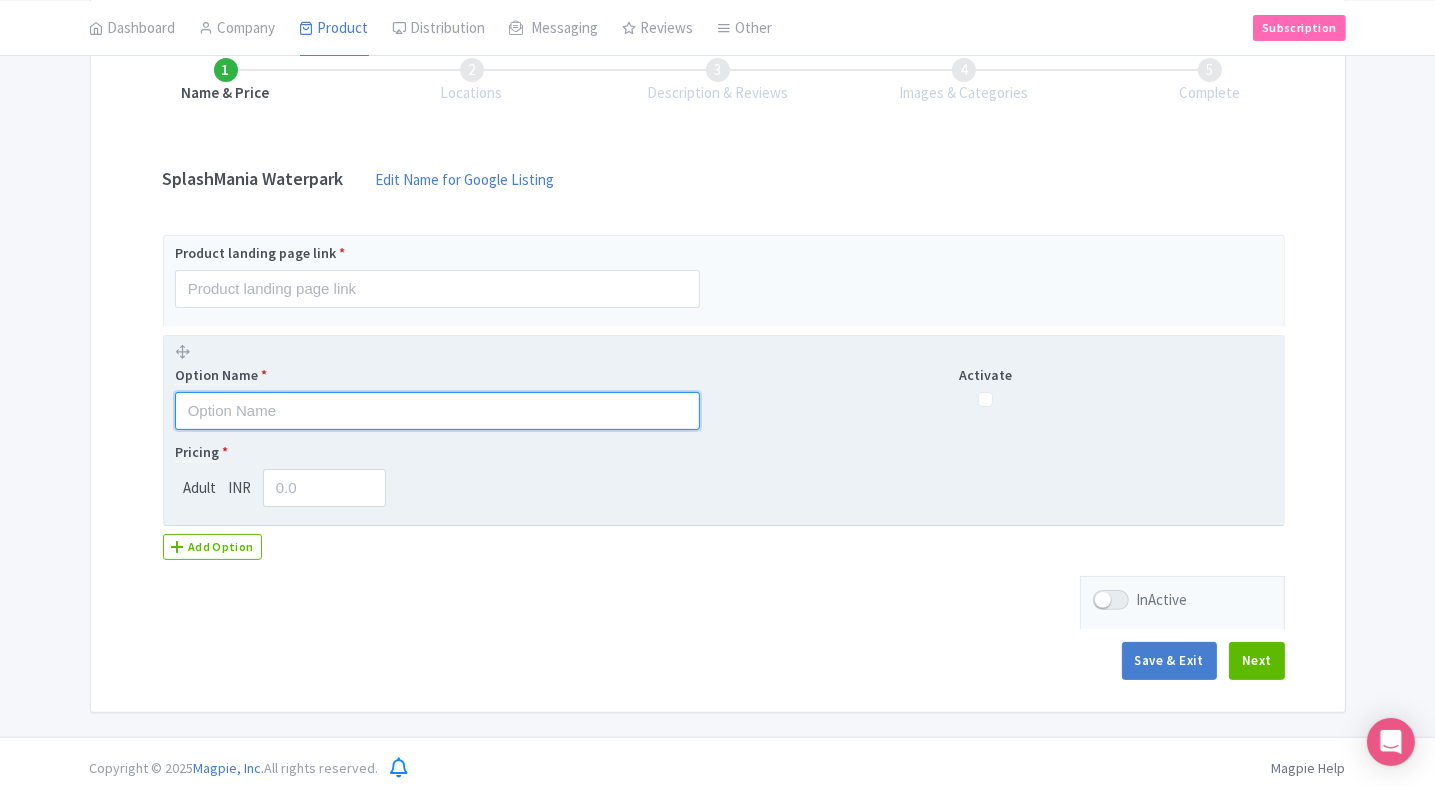 click at bounding box center [437, 411] 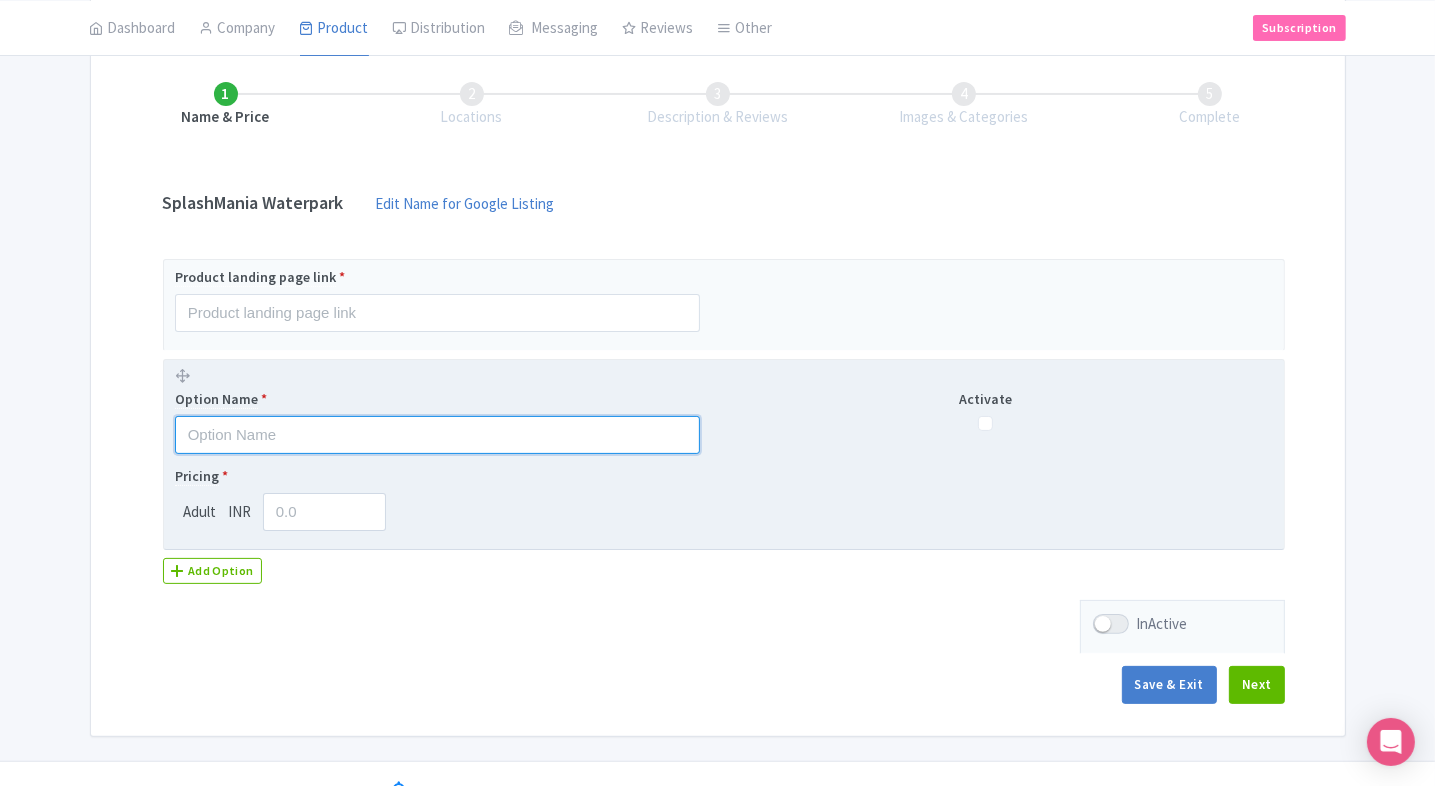 scroll, scrollTop: 278, scrollLeft: 0, axis: vertical 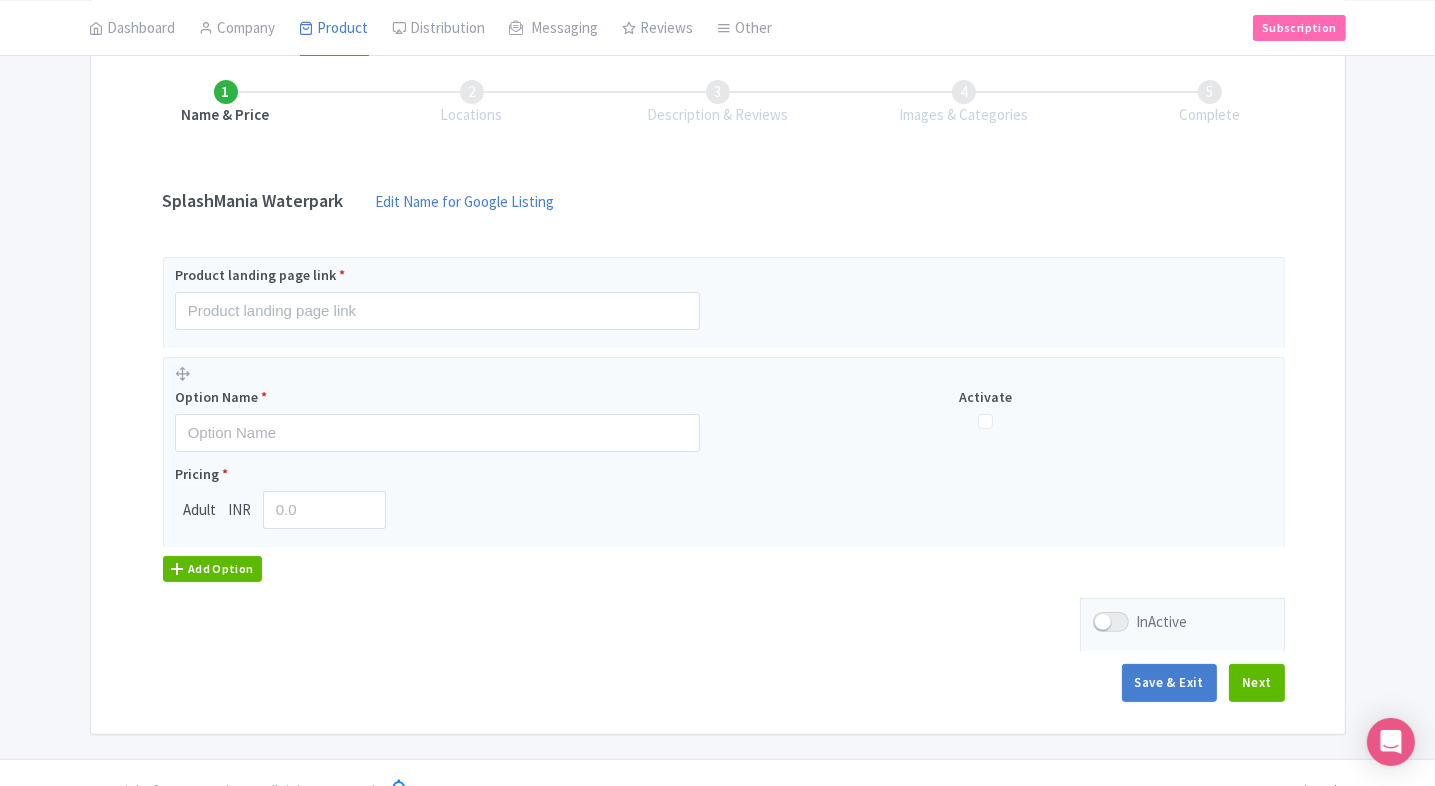 click on "Add Option" at bounding box center [213, 569] 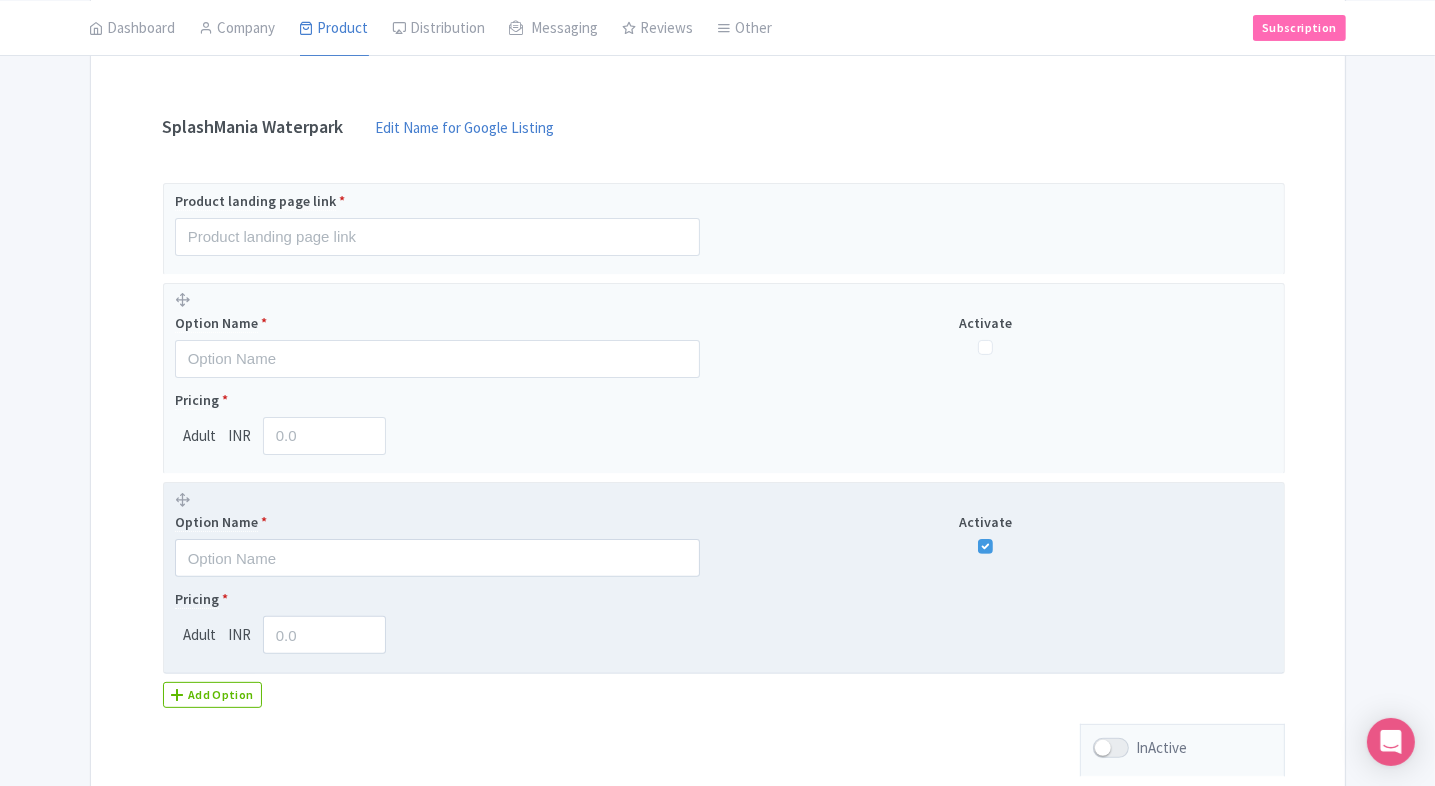 scroll, scrollTop: 366, scrollLeft: 0, axis: vertical 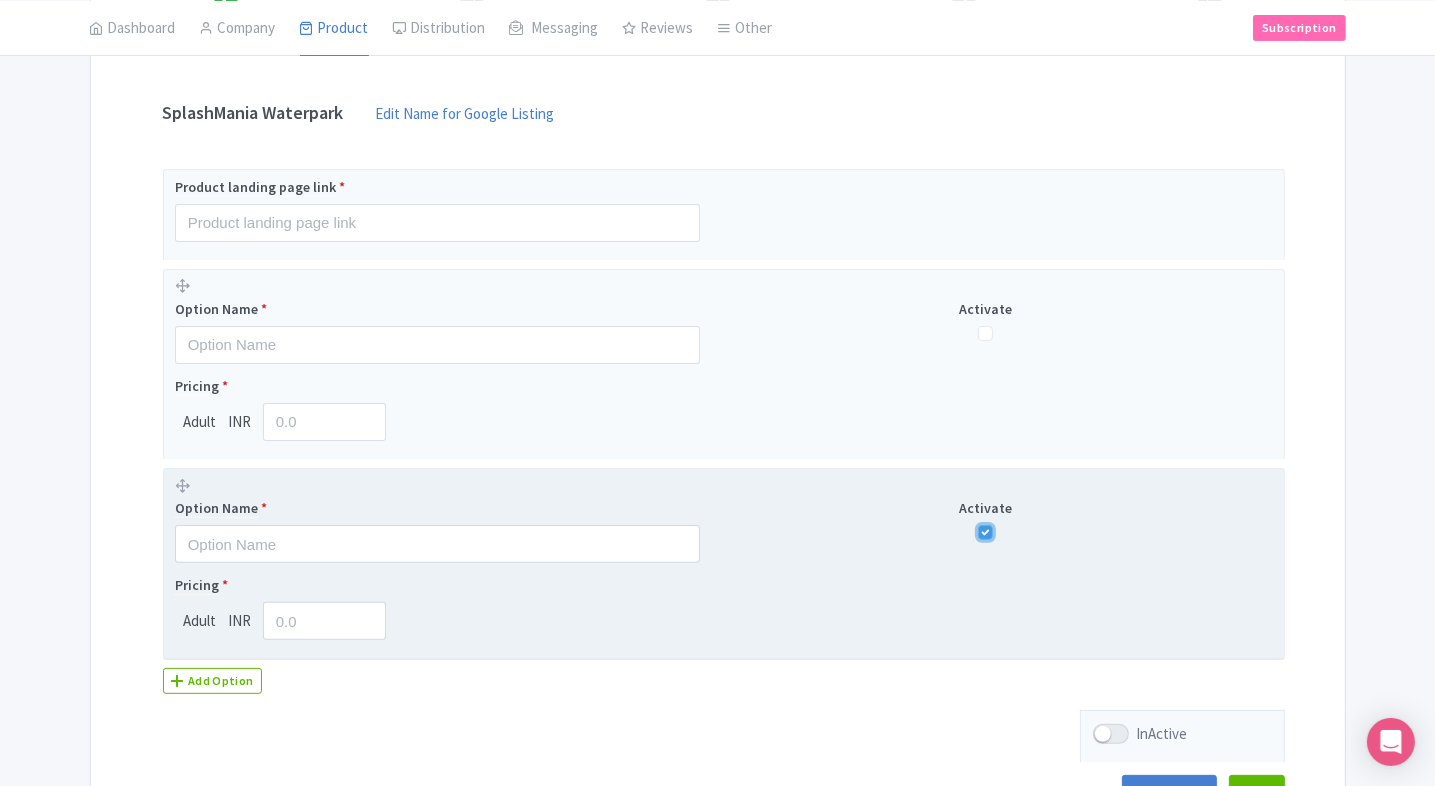 click at bounding box center [985, 532] 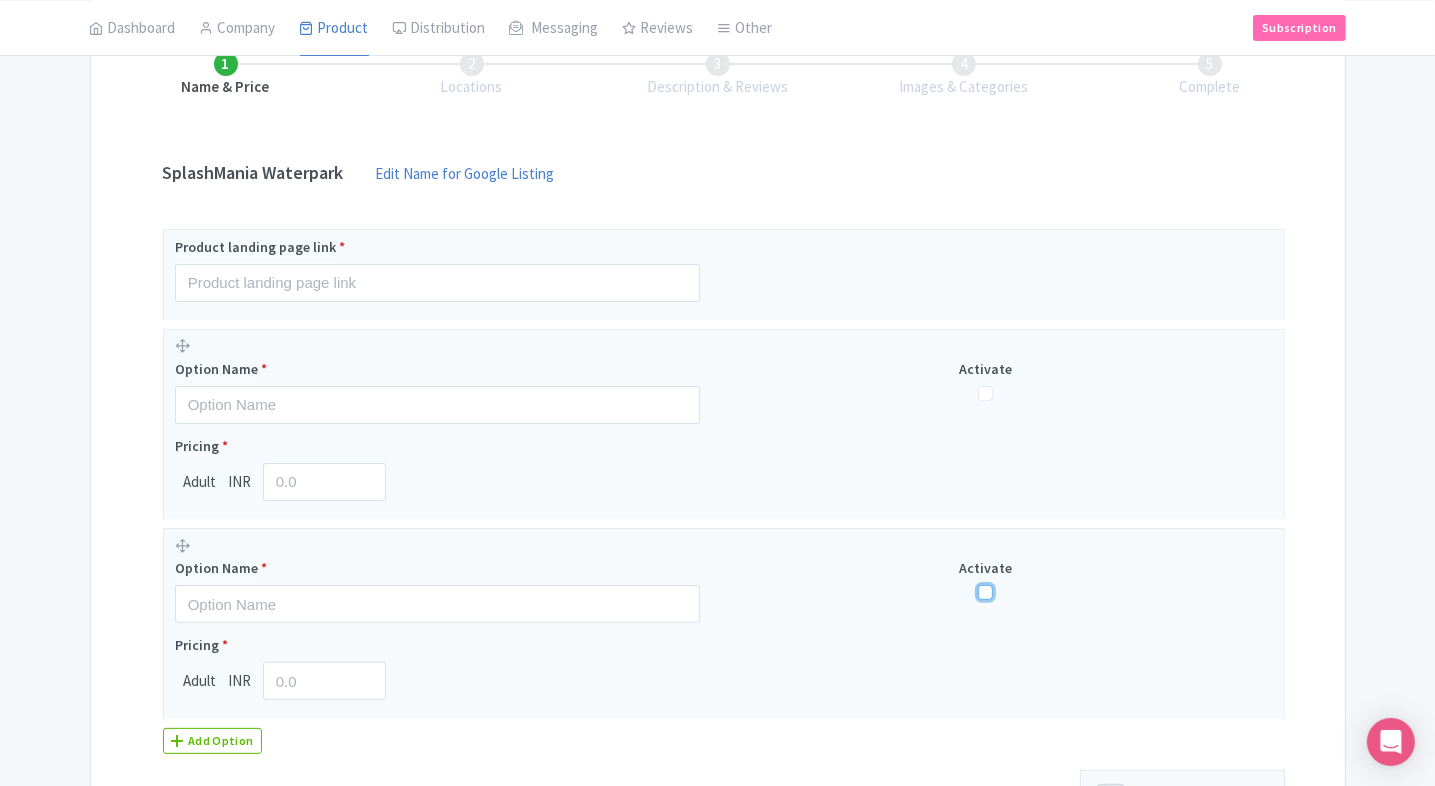 scroll, scrollTop: 304, scrollLeft: 0, axis: vertical 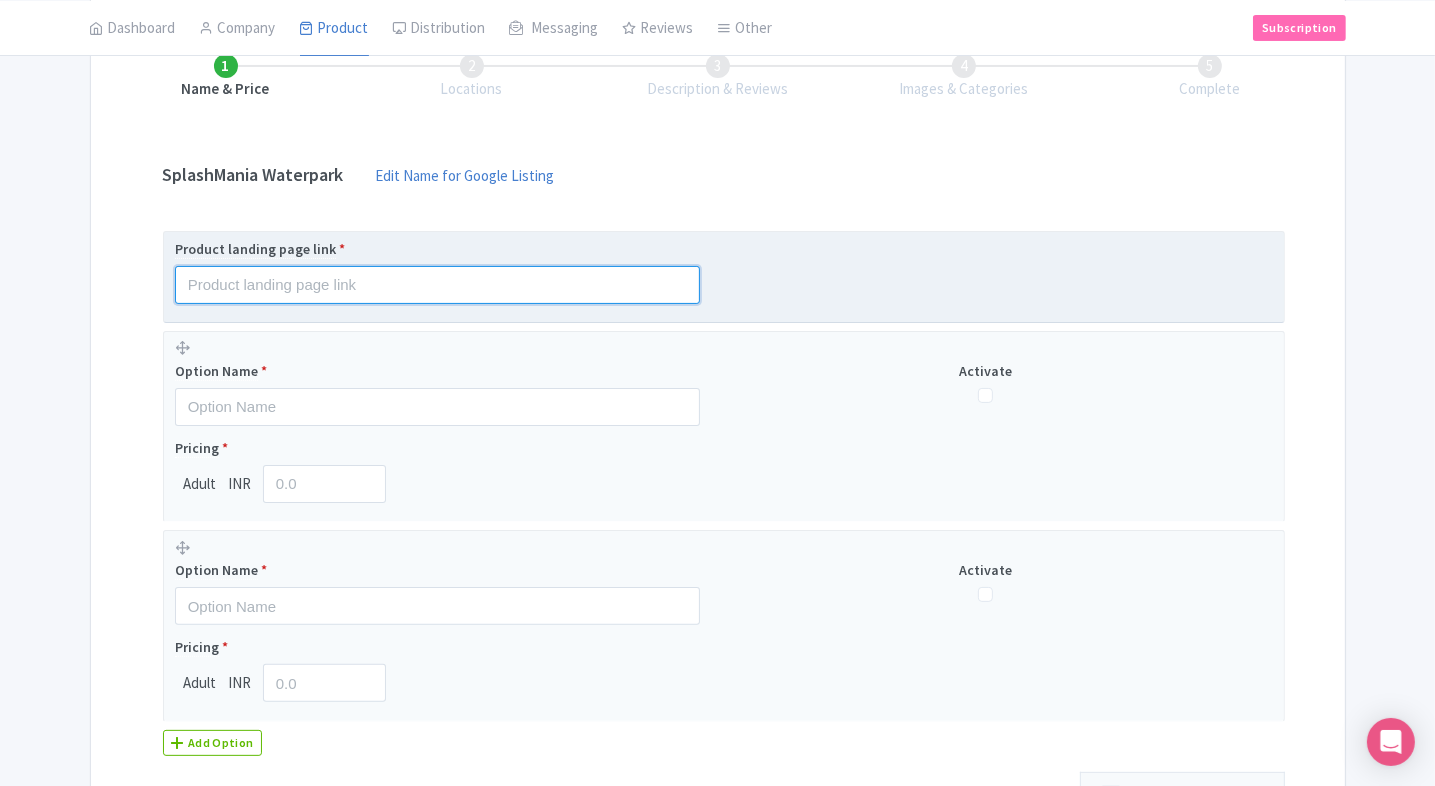 click at bounding box center [437, 285] 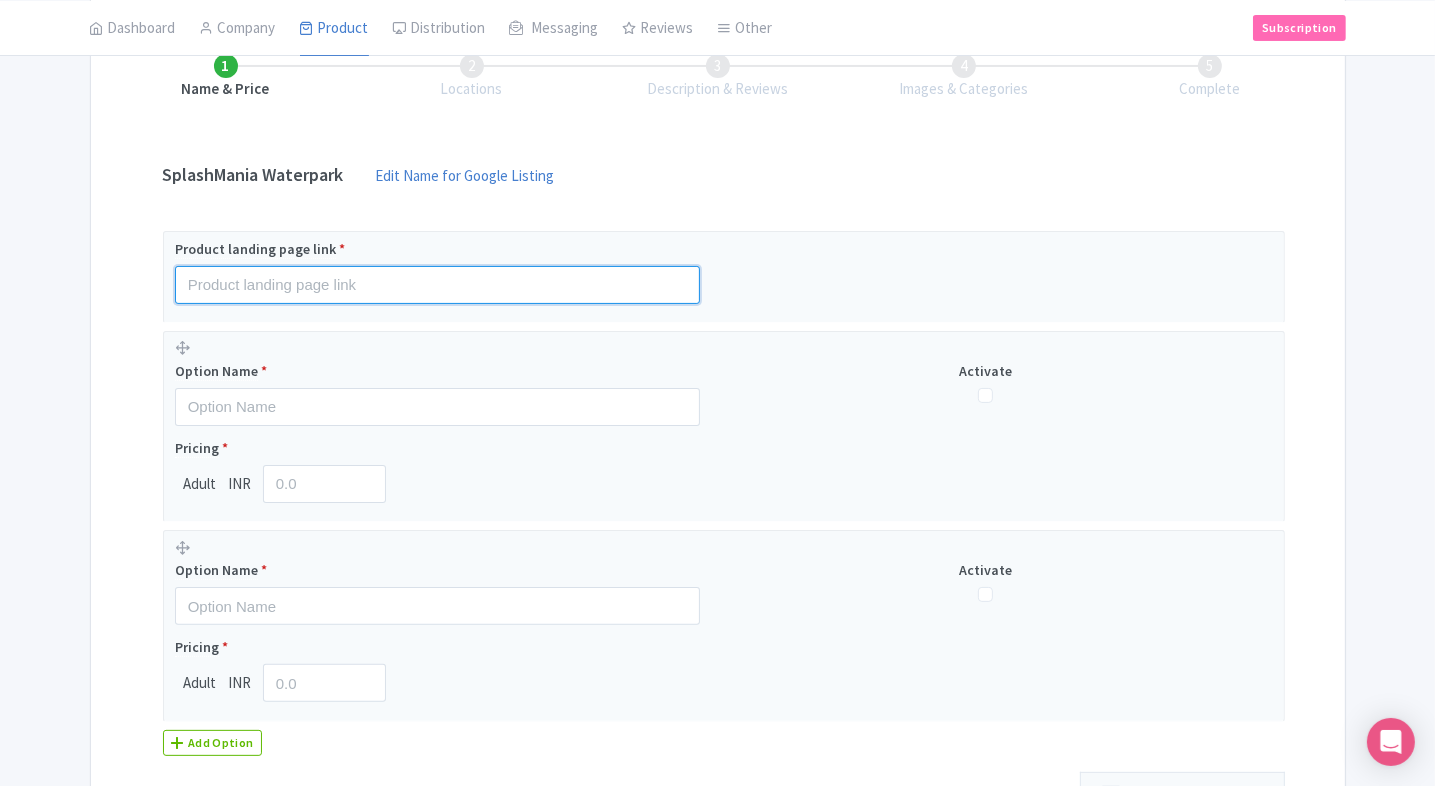 scroll, scrollTop: 508, scrollLeft: 0, axis: vertical 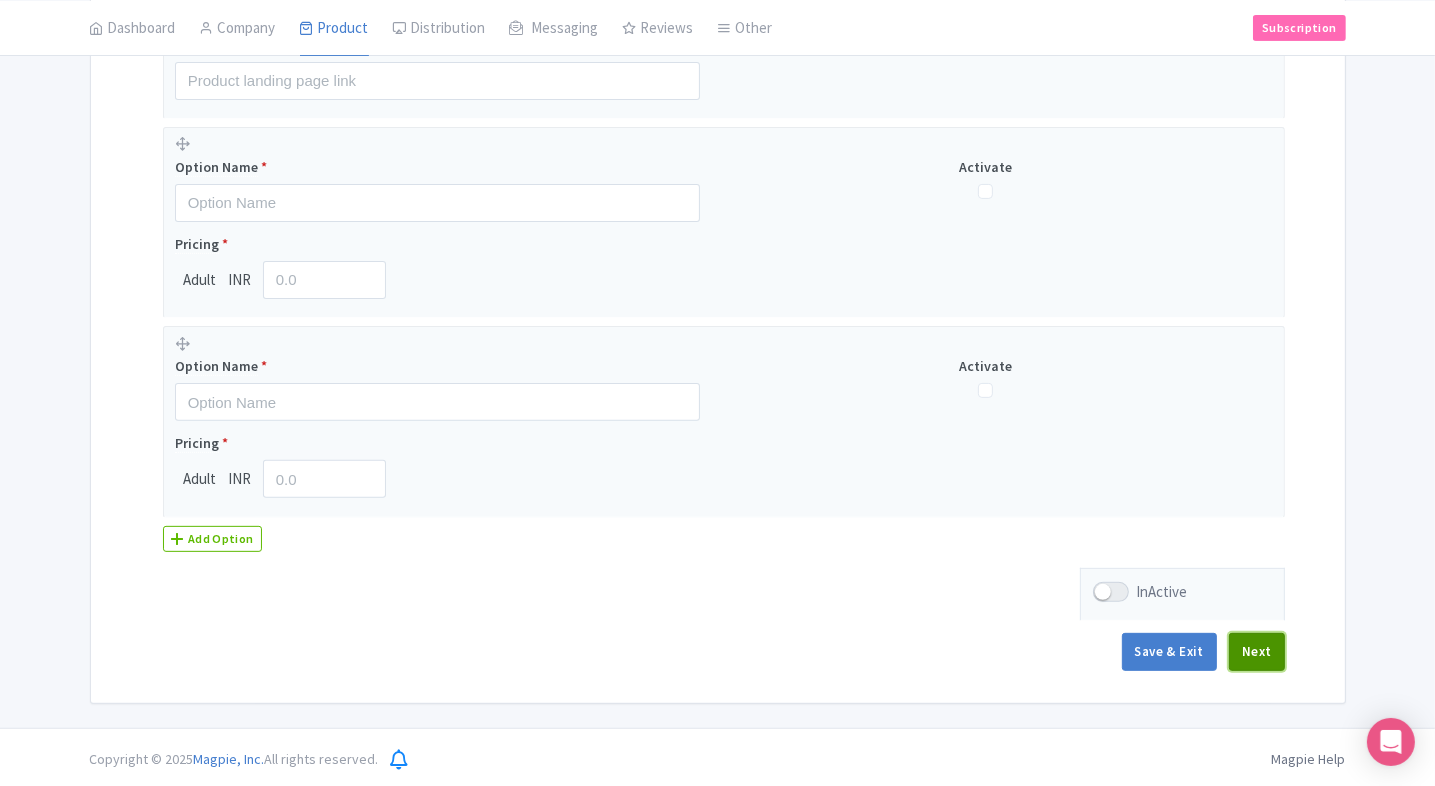 click on "Next" at bounding box center [1257, 652] 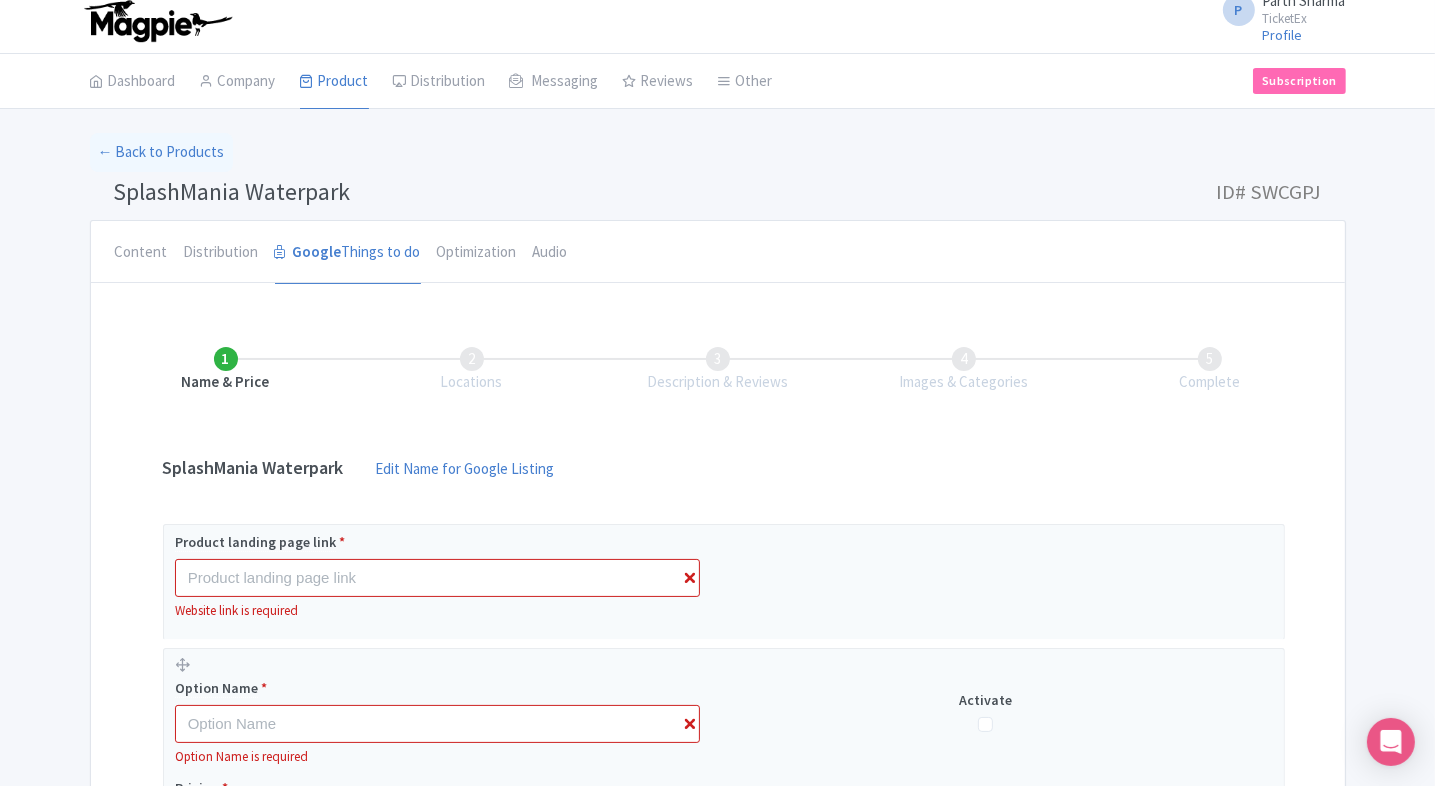 scroll, scrollTop: 0, scrollLeft: 0, axis: both 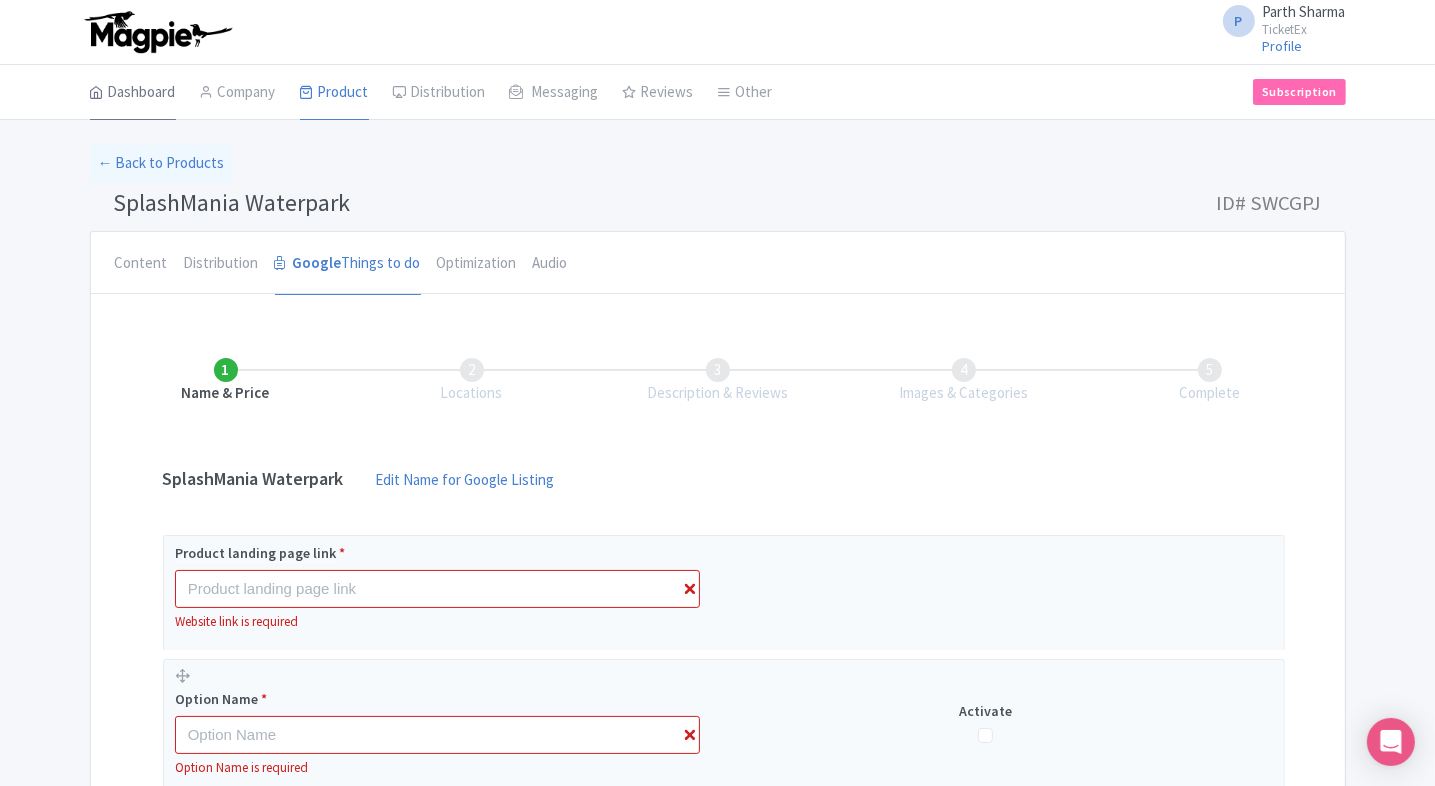 click on "Dashboard" at bounding box center [133, 93] 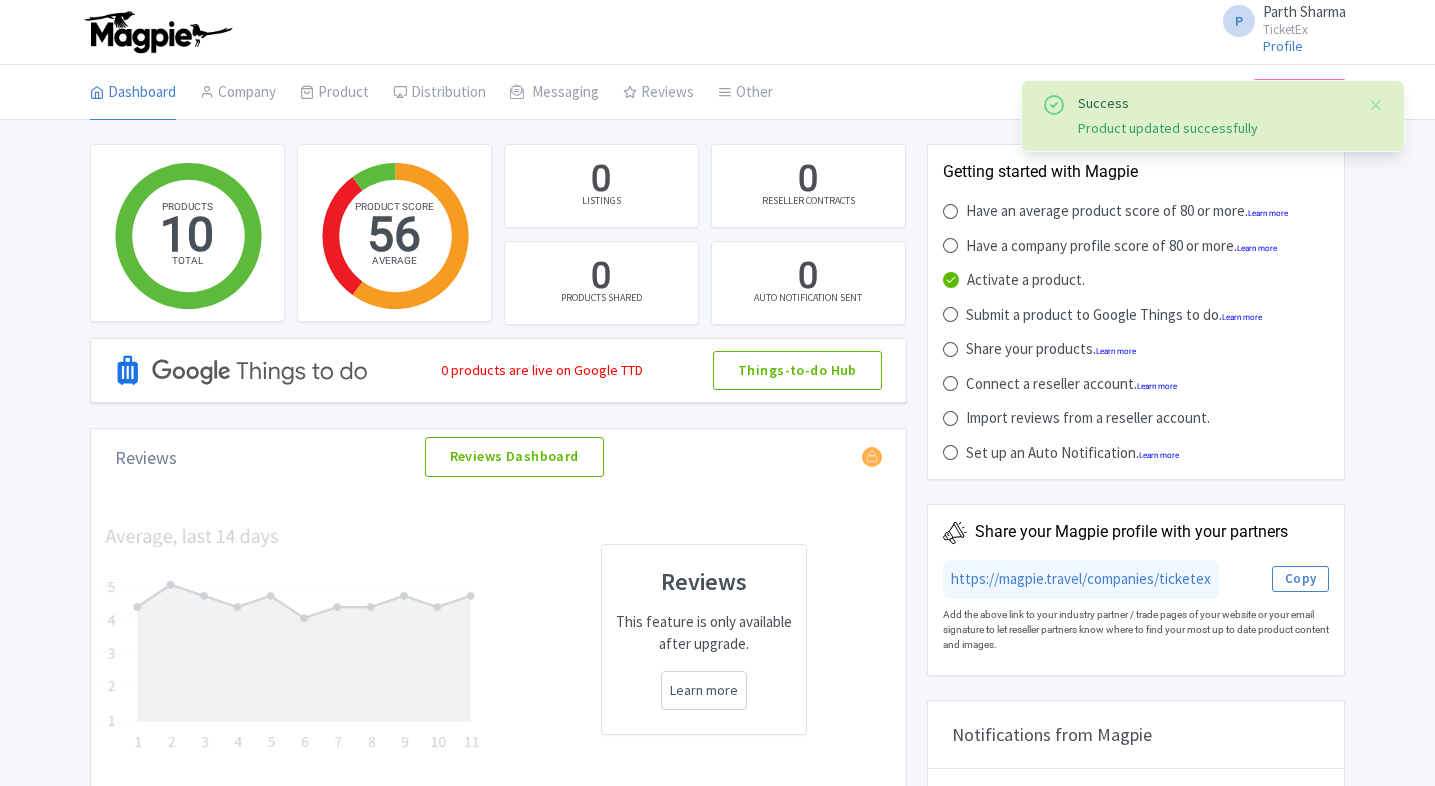 scroll, scrollTop: 0, scrollLeft: 0, axis: both 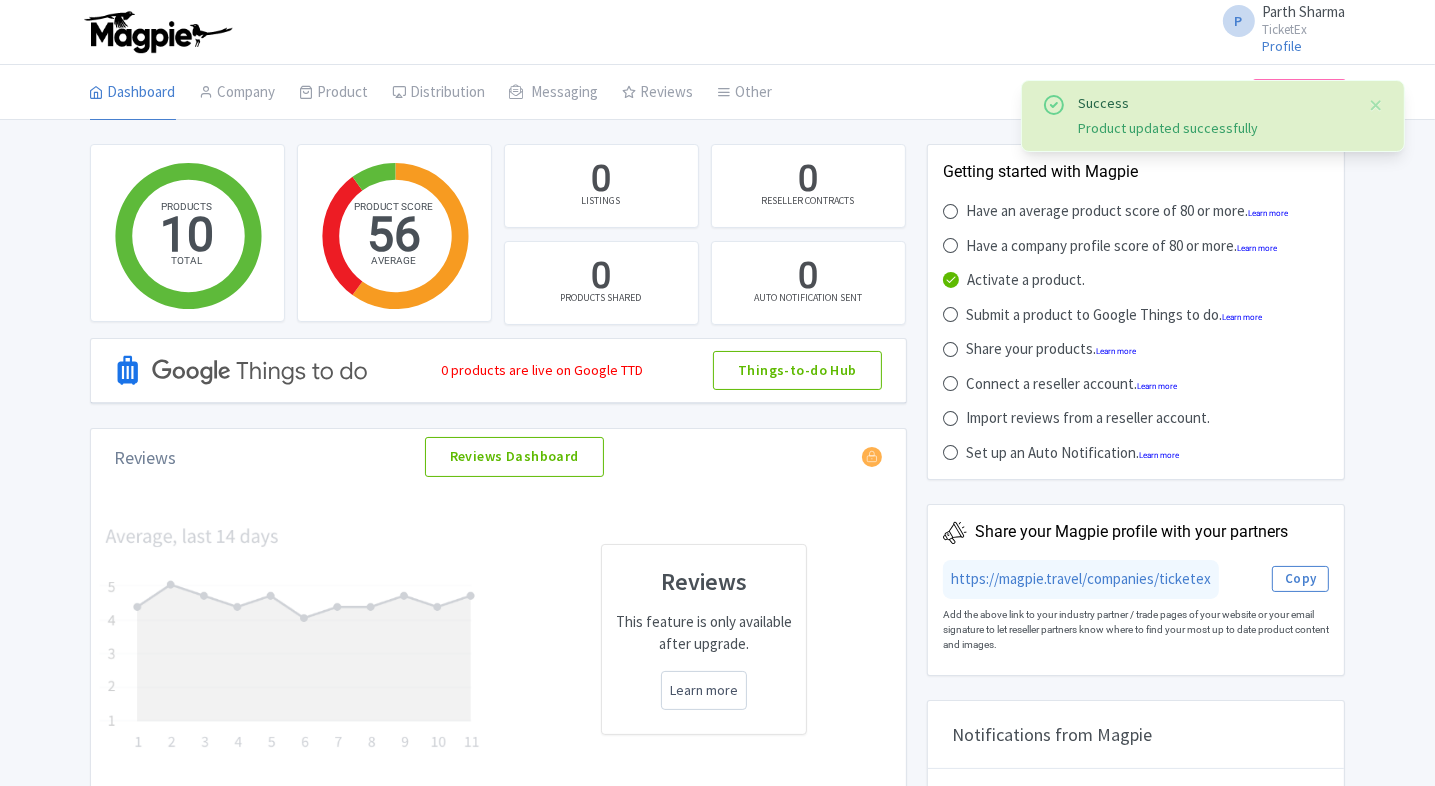 click on "My Products" at bounding box center [0, 0] 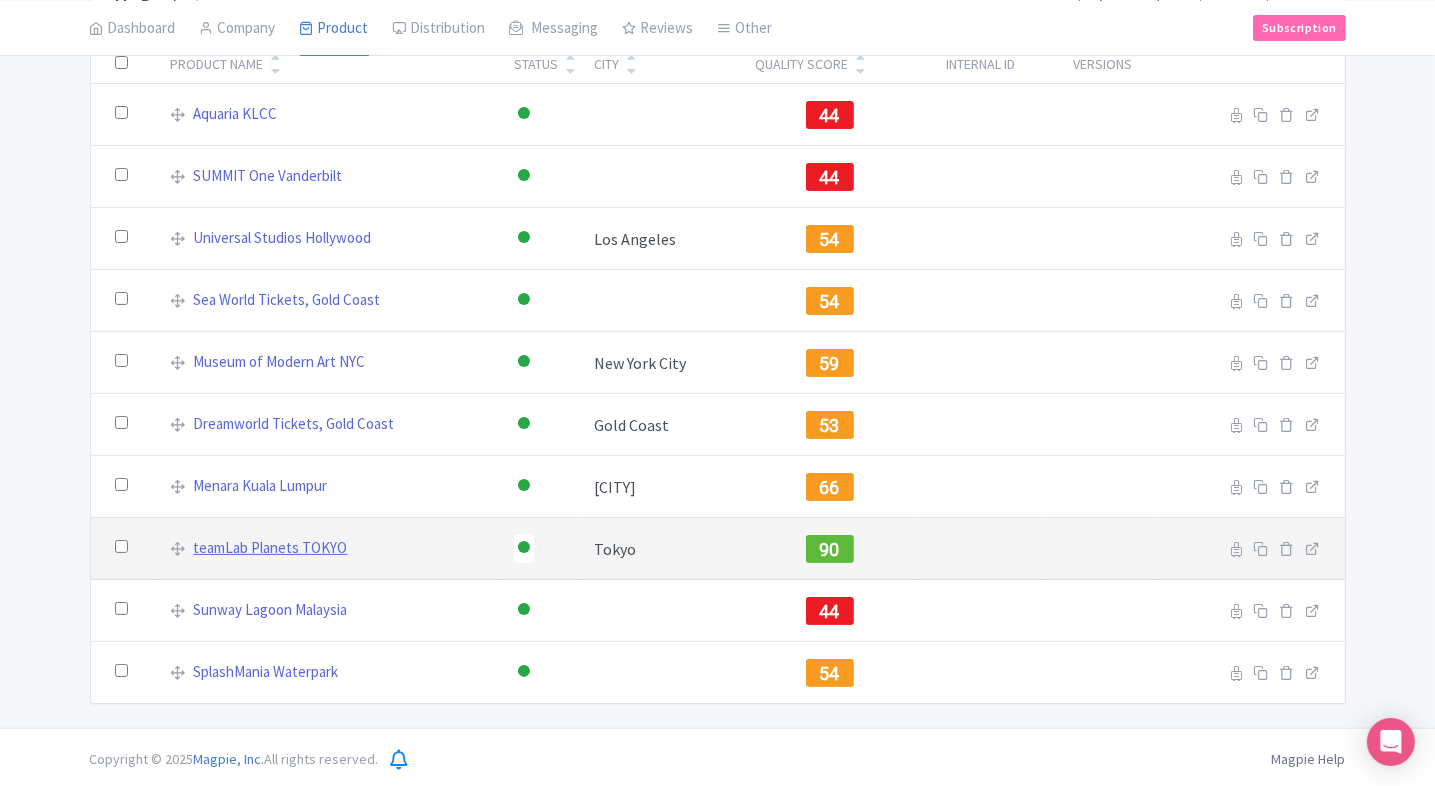 scroll, scrollTop: 178, scrollLeft: 0, axis: vertical 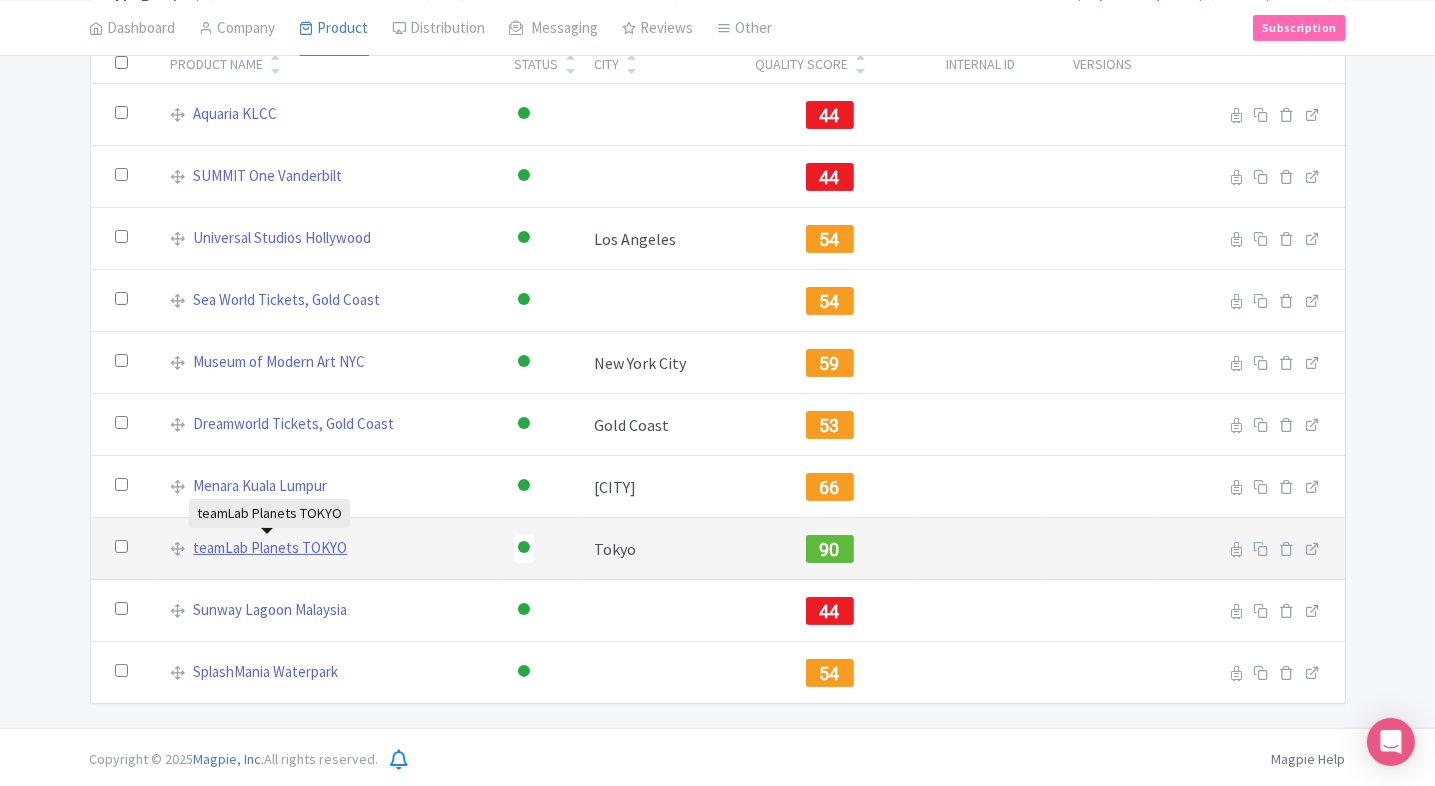 click on "teamLab Planets TOKYO" at bounding box center (270, 548) 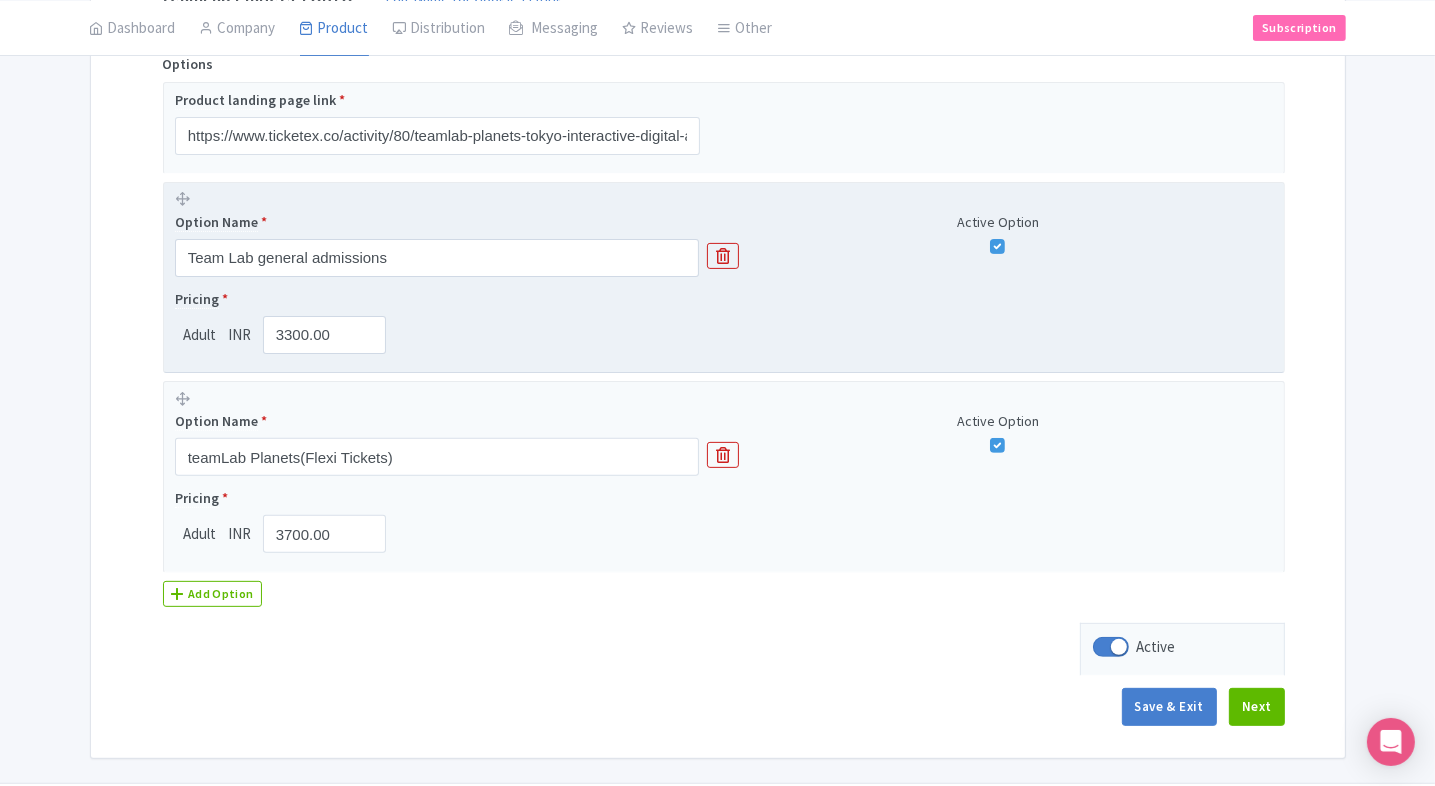 scroll, scrollTop: 484, scrollLeft: 0, axis: vertical 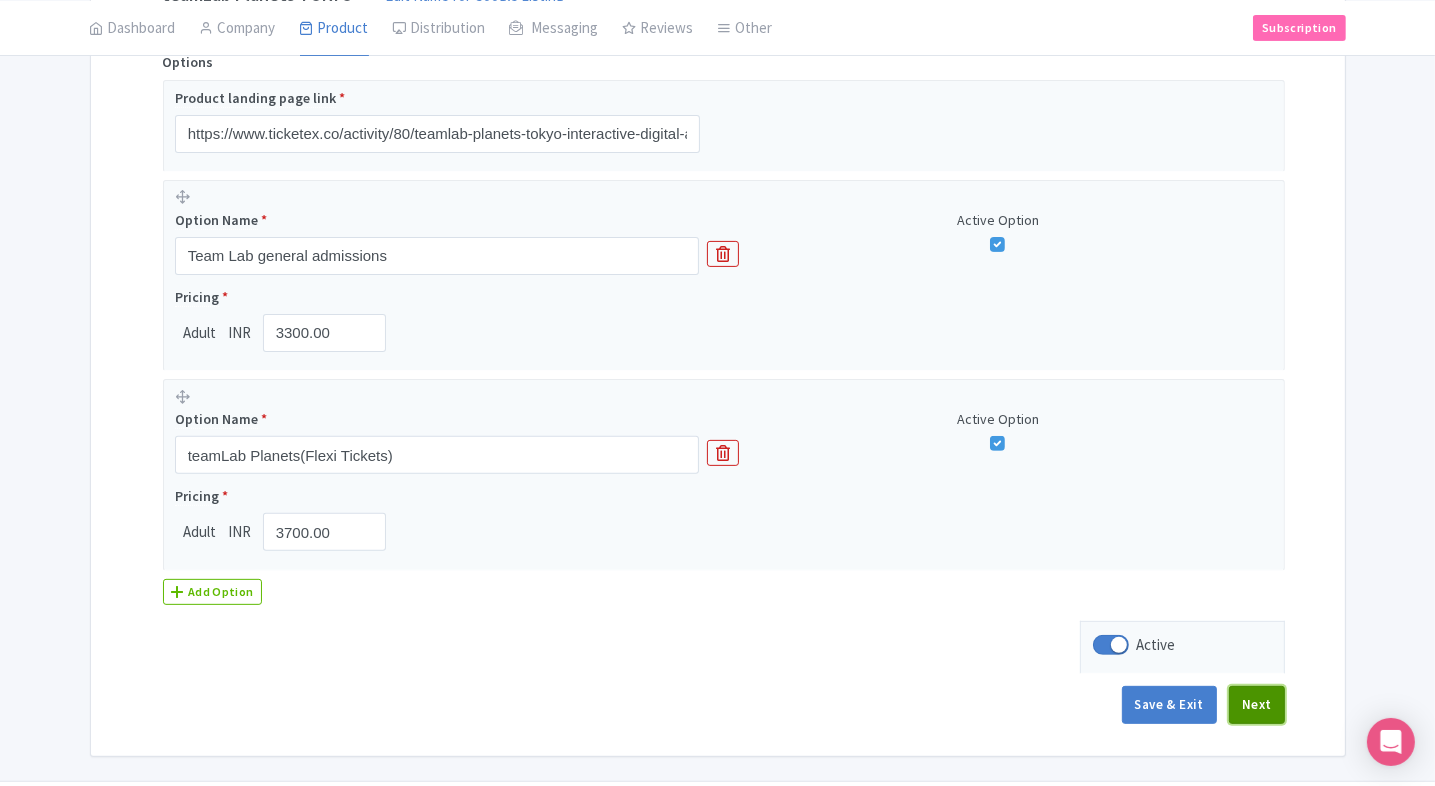 click on "Next" at bounding box center (1257, 705) 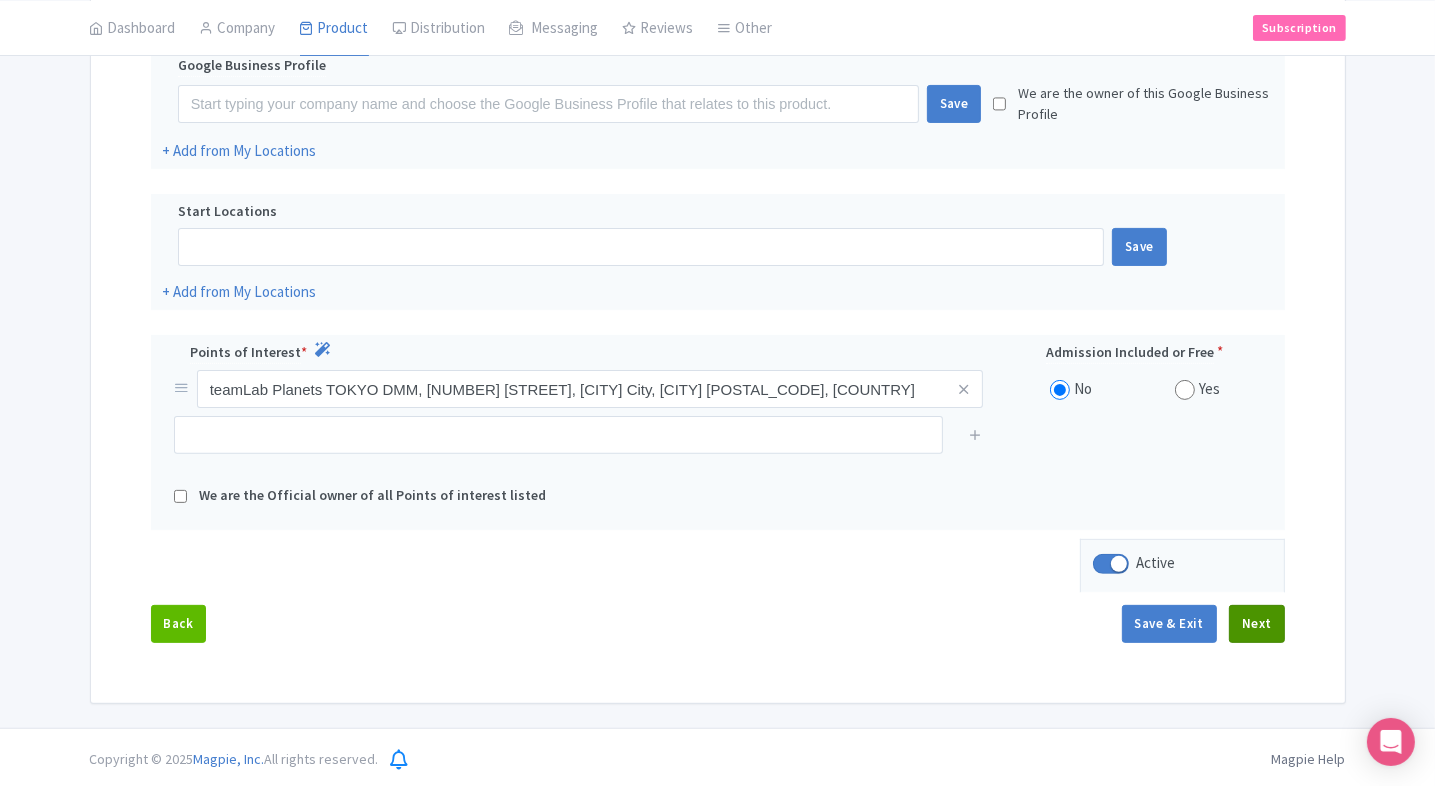 scroll, scrollTop: 455, scrollLeft: 0, axis: vertical 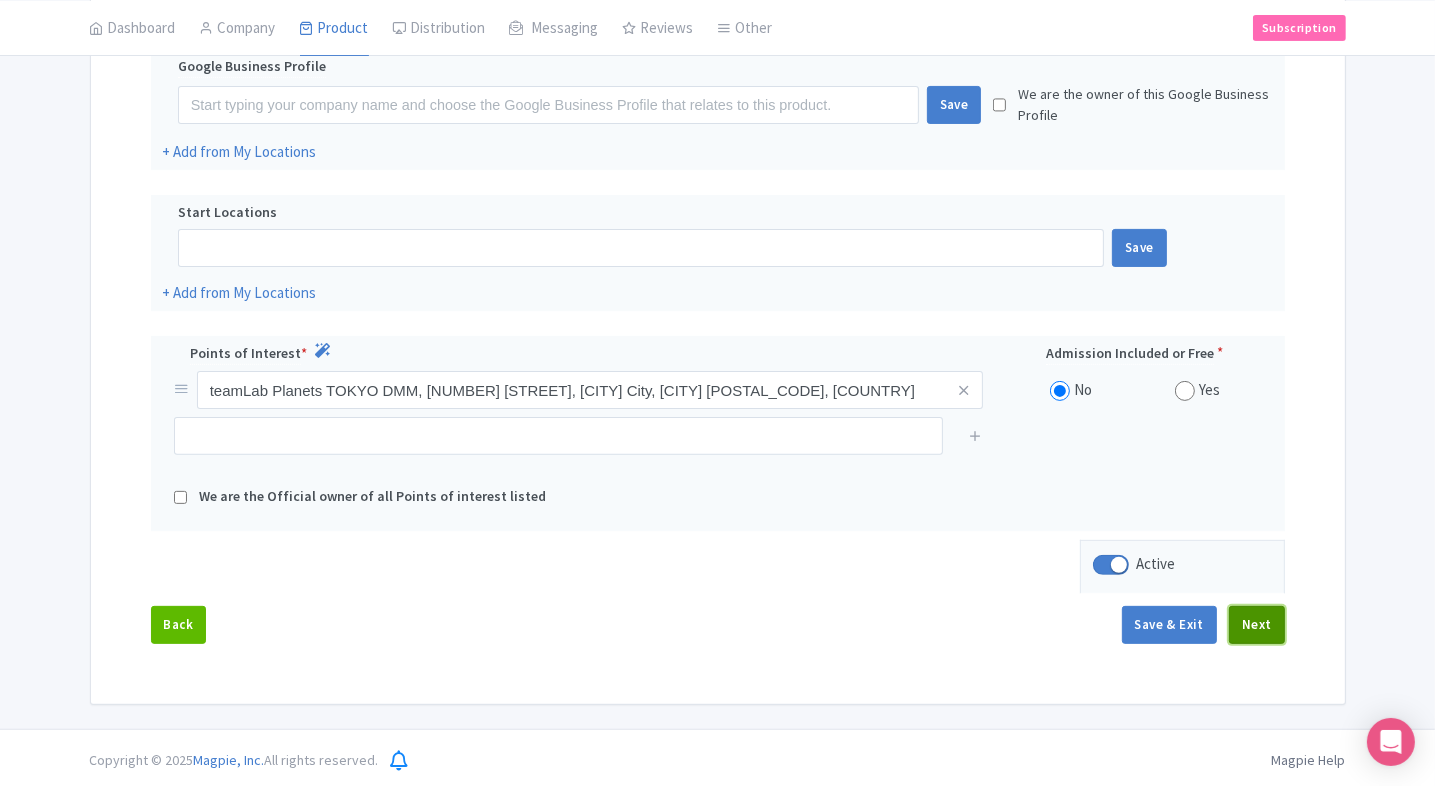 click on "Next" at bounding box center (1257, 625) 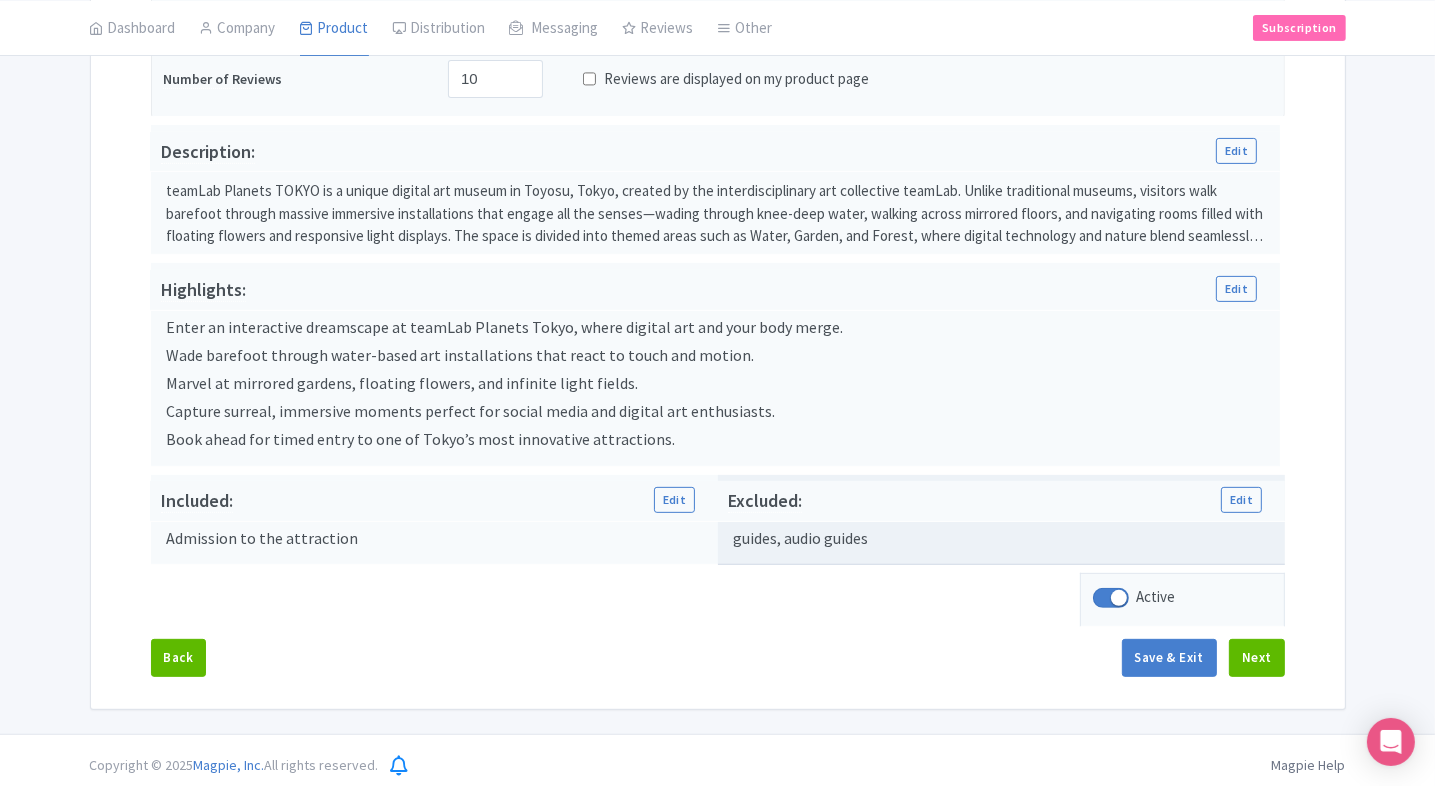 scroll, scrollTop: 540, scrollLeft: 0, axis: vertical 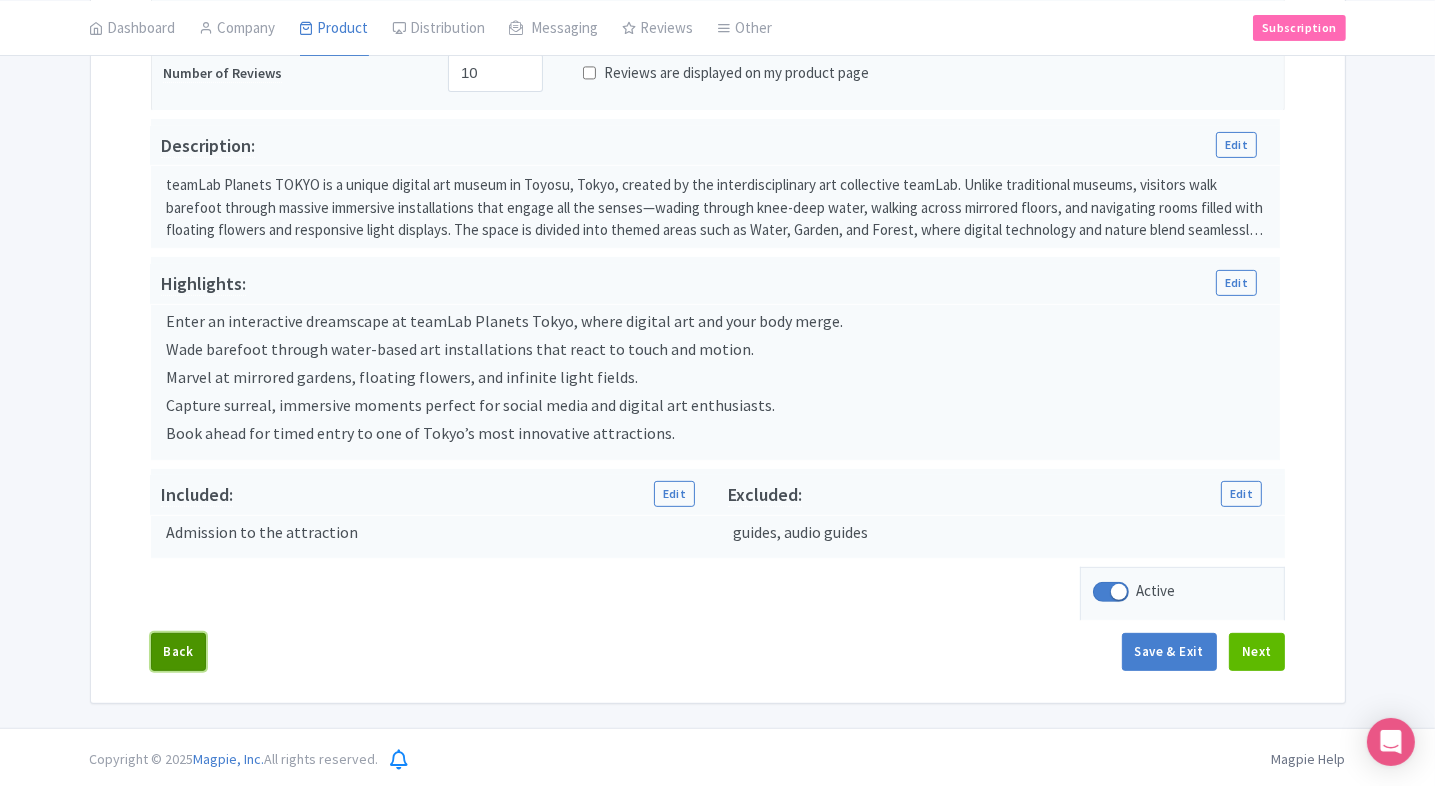 click on "Back" at bounding box center [179, 652] 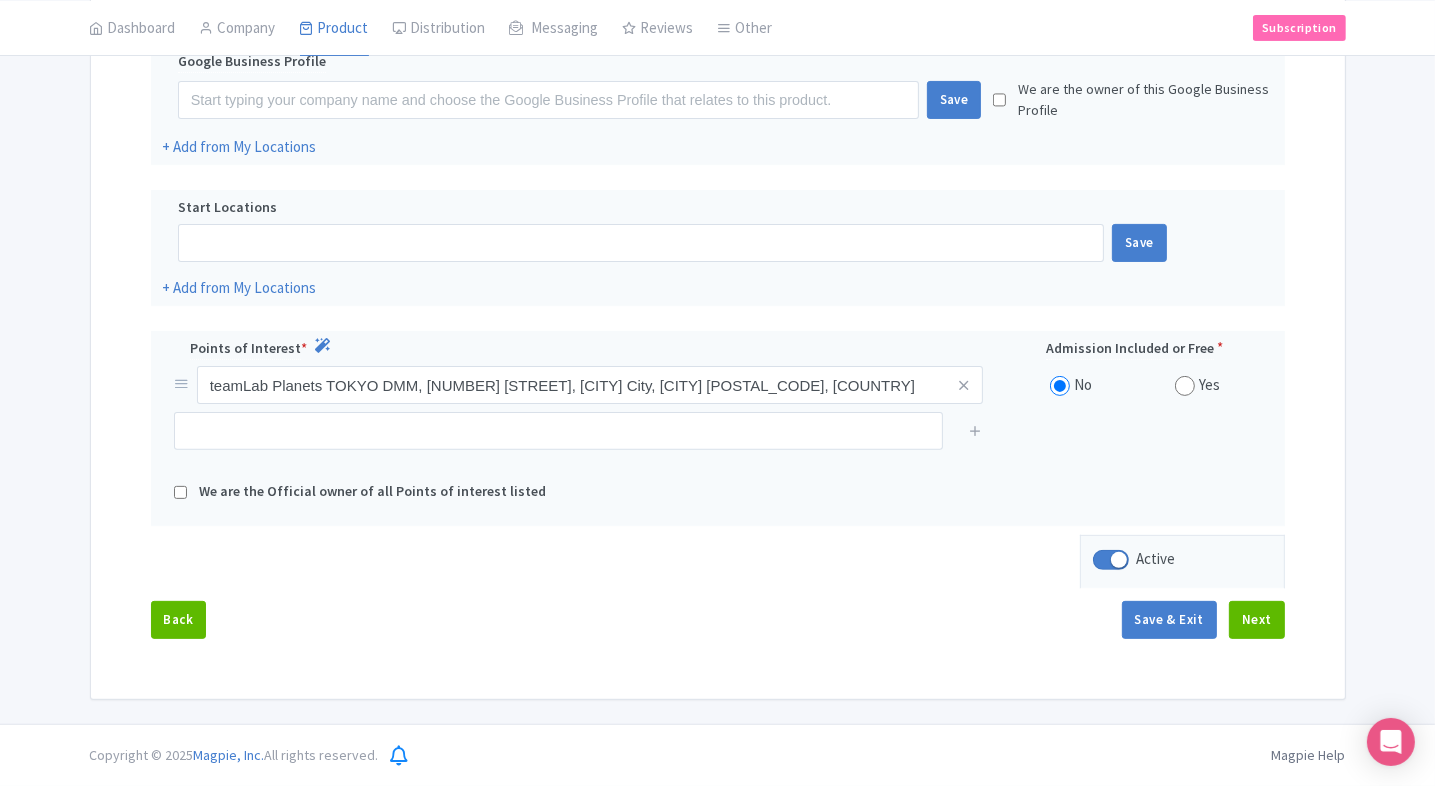 scroll, scrollTop: 456, scrollLeft: 0, axis: vertical 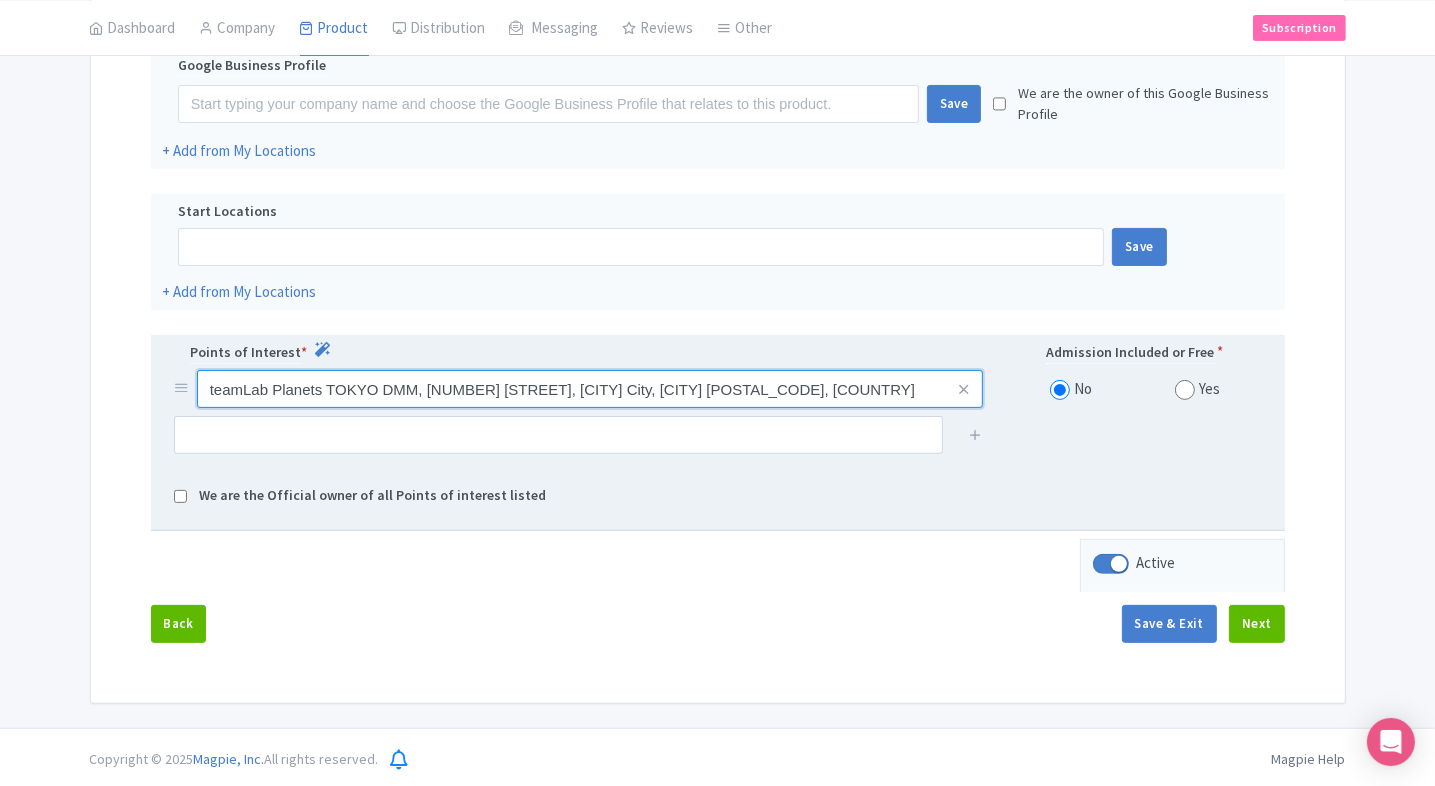 drag, startPoint x: 217, startPoint y: 385, endPoint x: 856, endPoint y: 401, distance: 639.20026 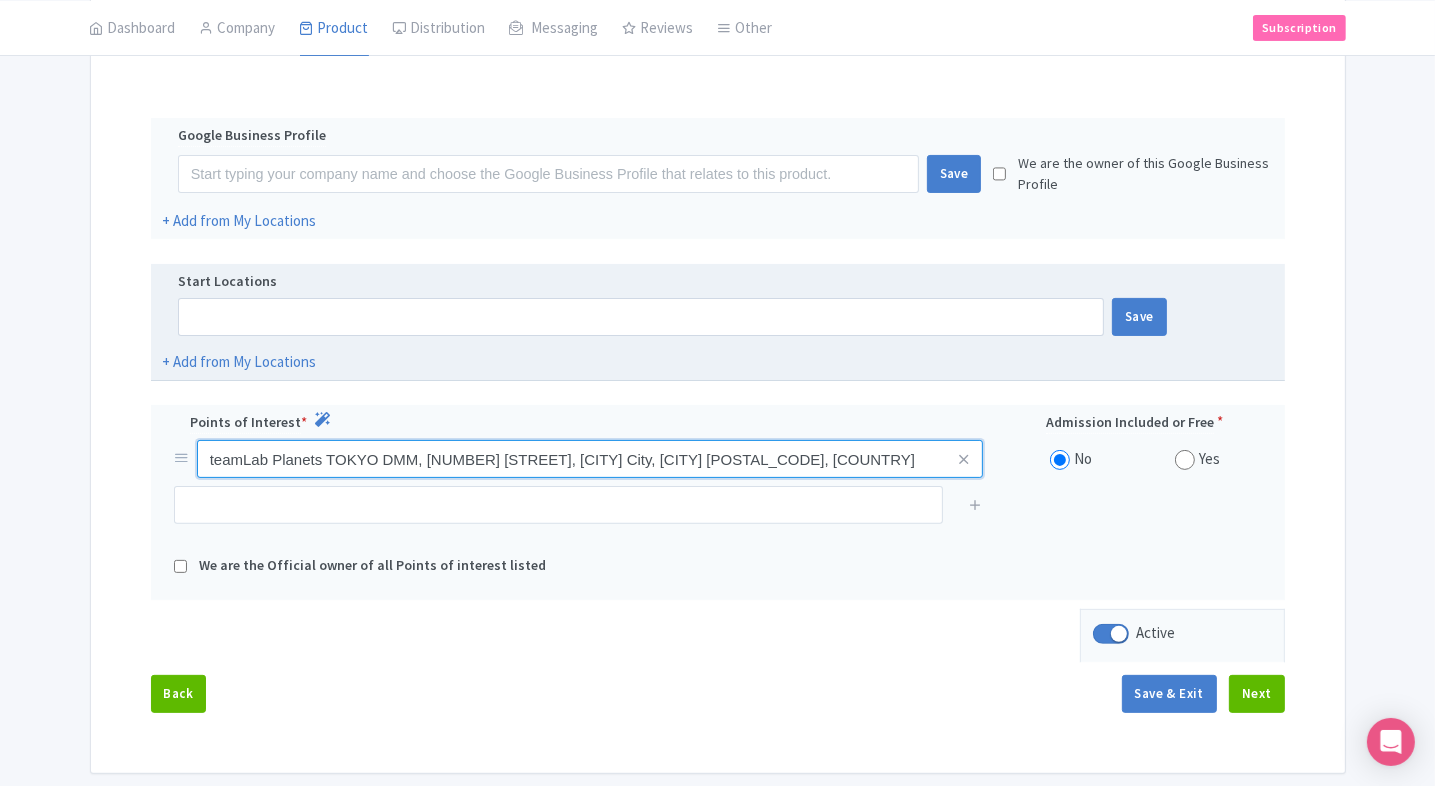 scroll, scrollTop: 388, scrollLeft: 0, axis: vertical 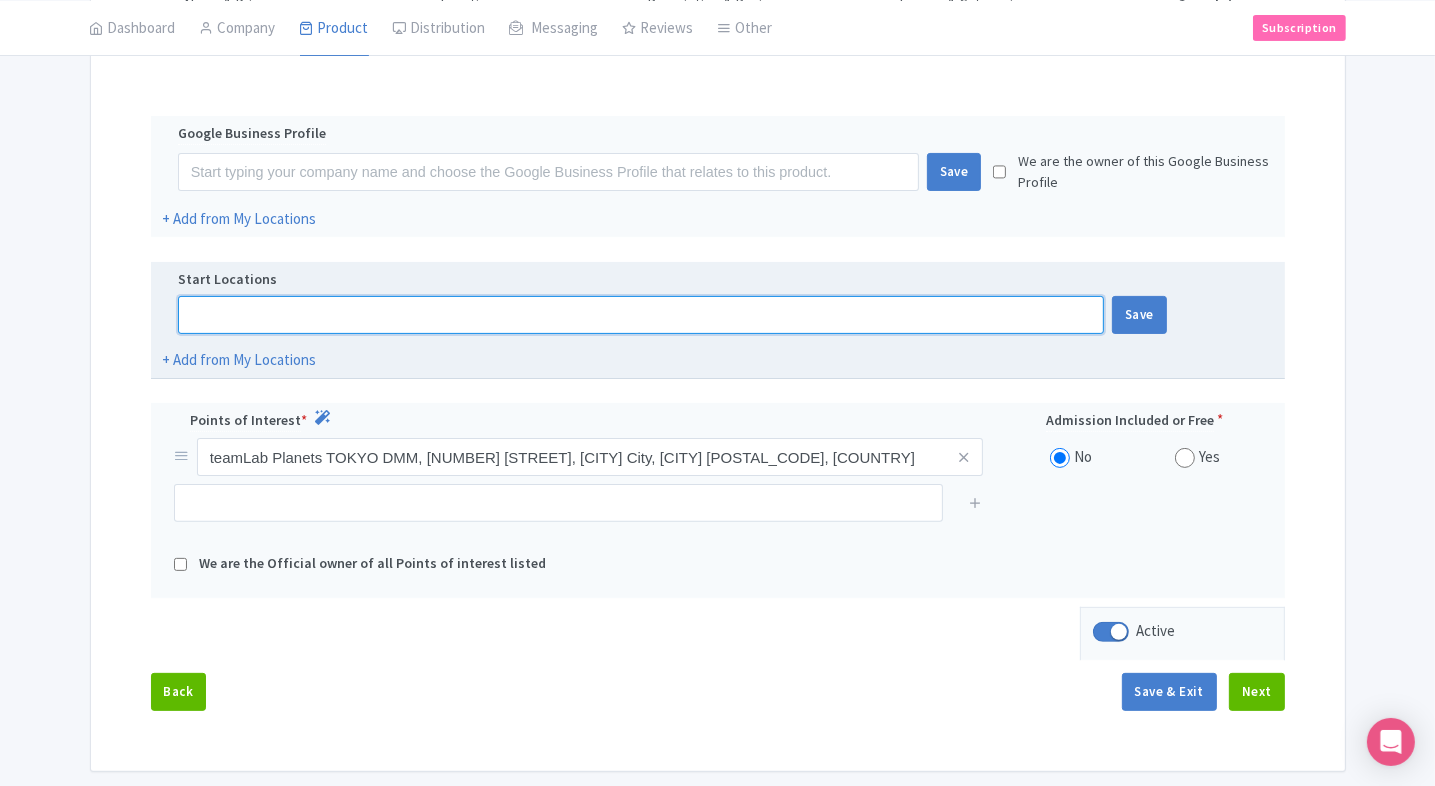 click at bounding box center (641, 315) 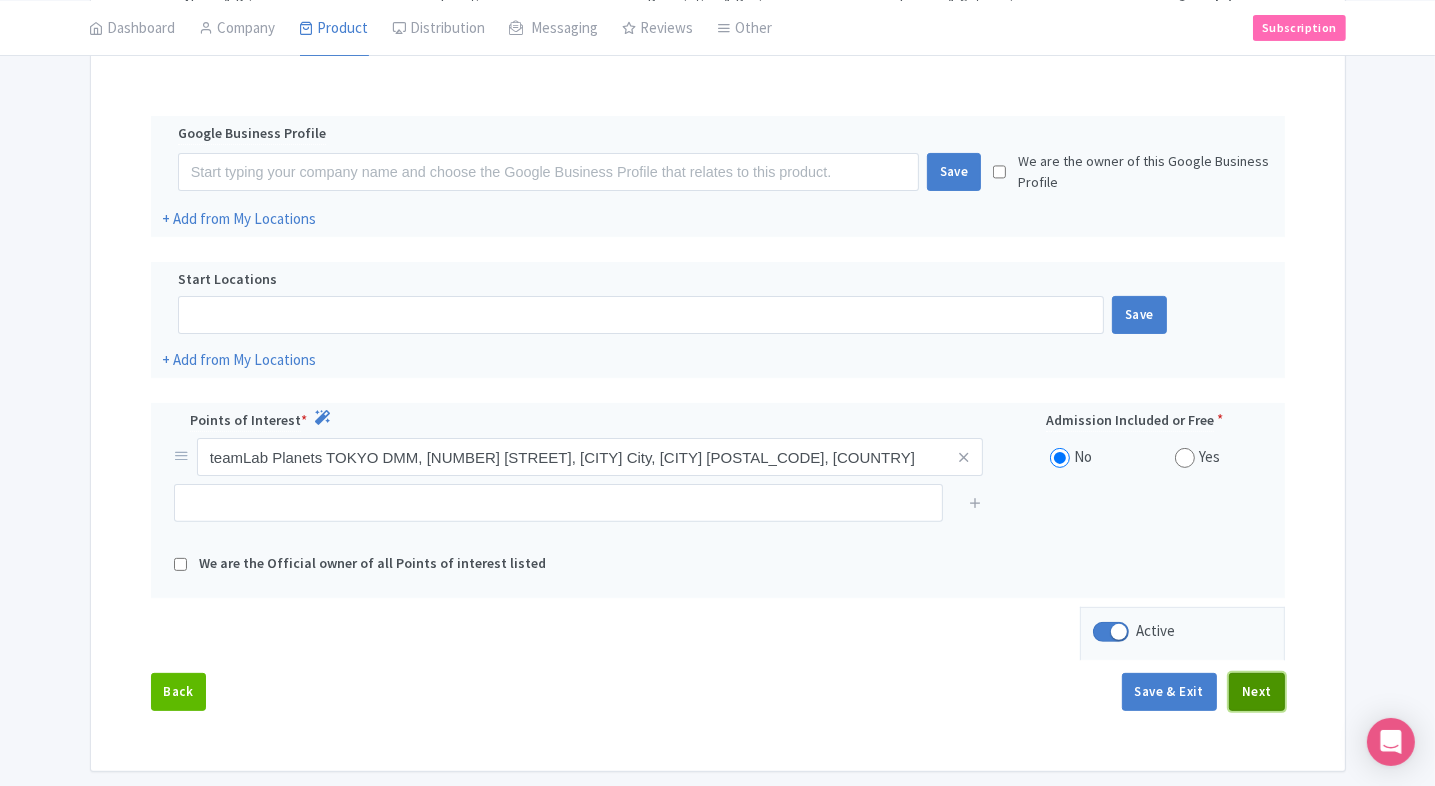 click on "Next" at bounding box center (1257, 692) 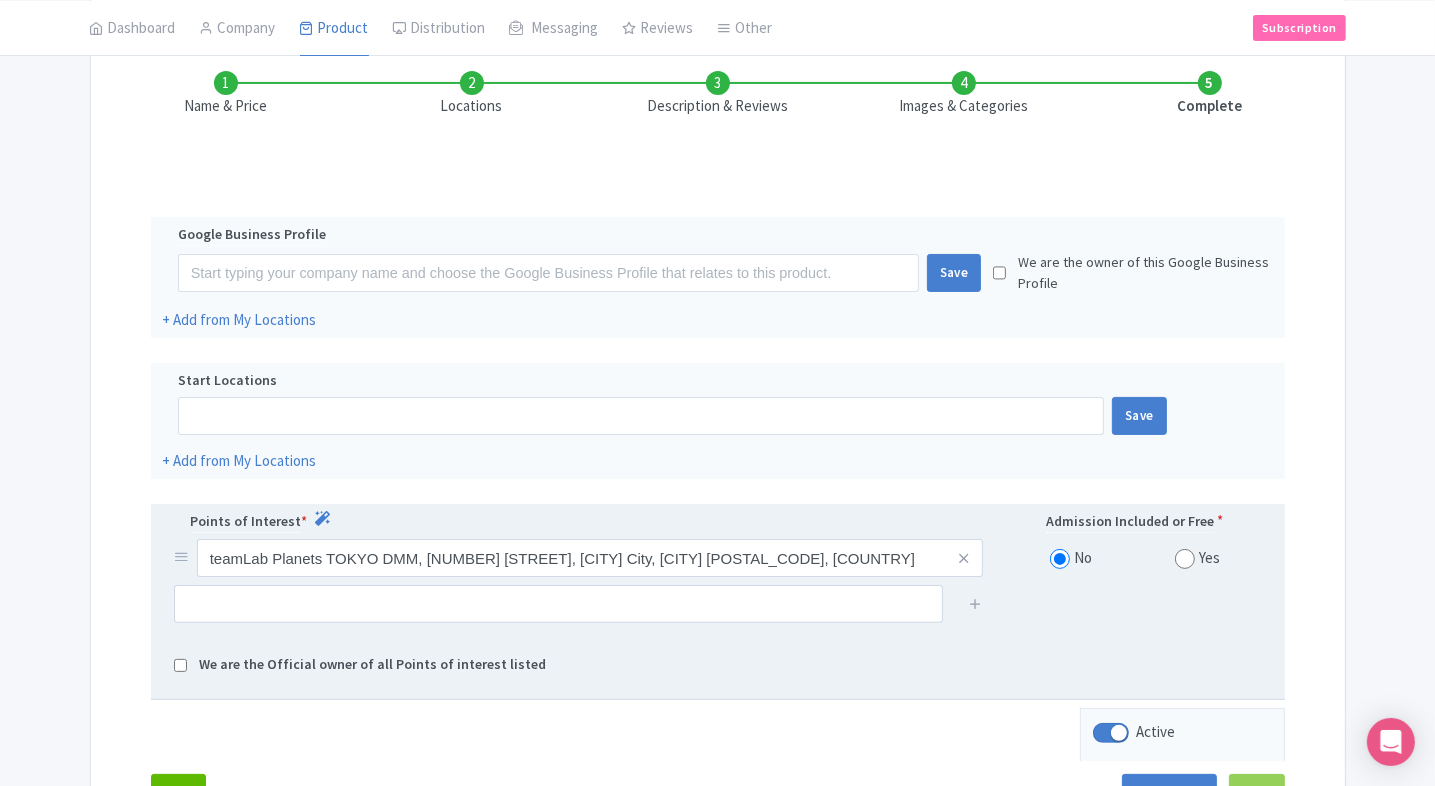 scroll, scrollTop: 286, scrollLeft: 0, axis: vertical 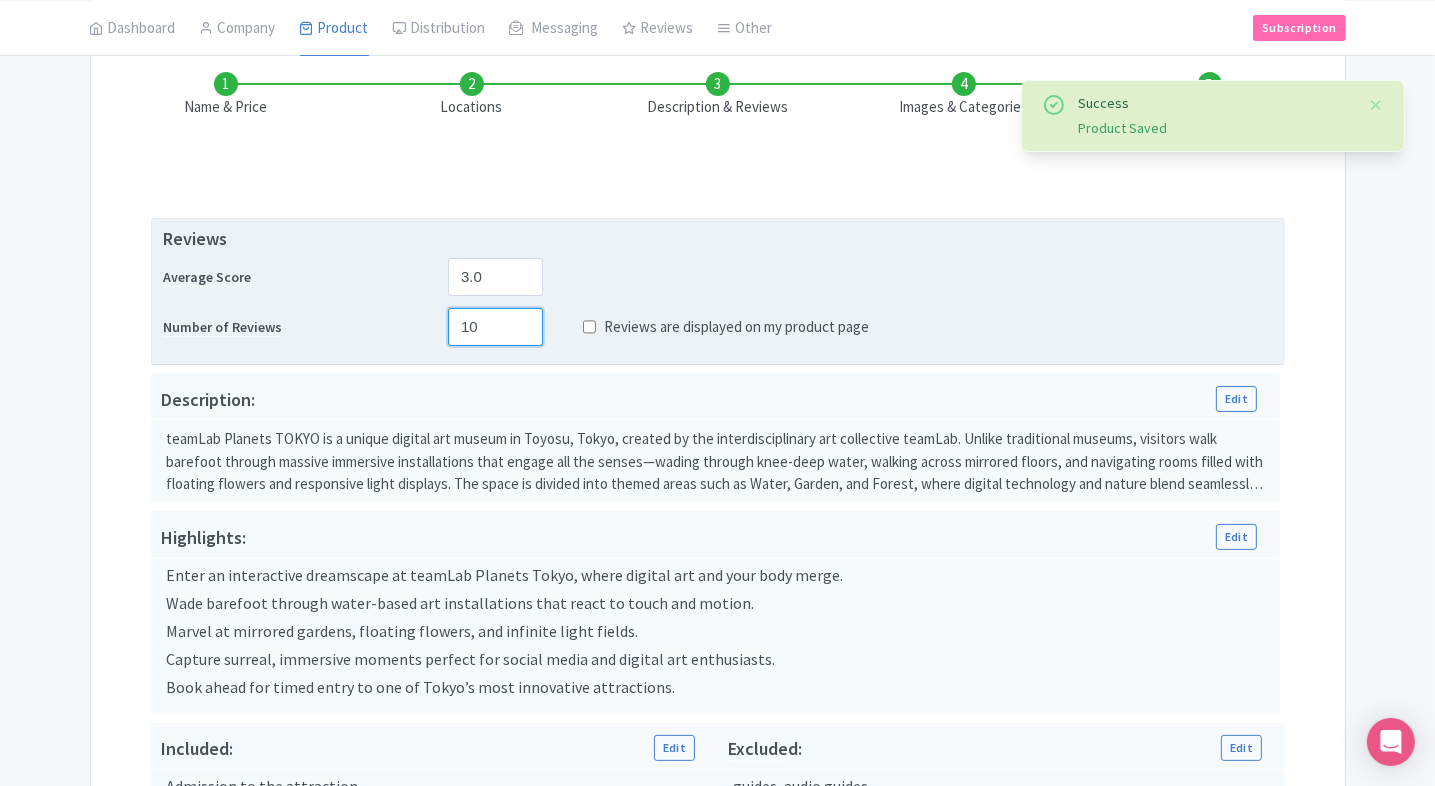 click on "10" at bounding box center (495, 327) 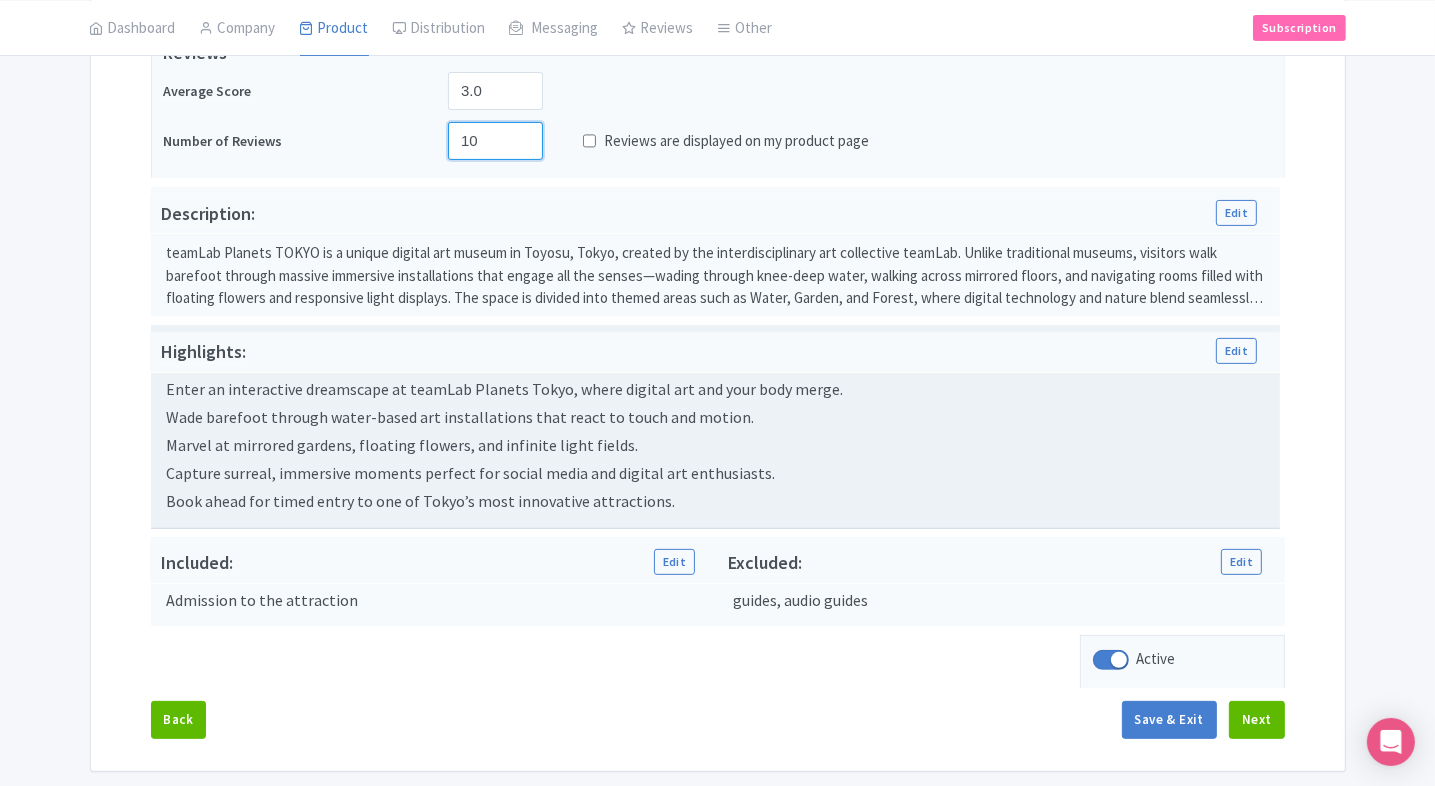 scroll, scrollTop: 540, scrollLeft: 0, axis: vertical 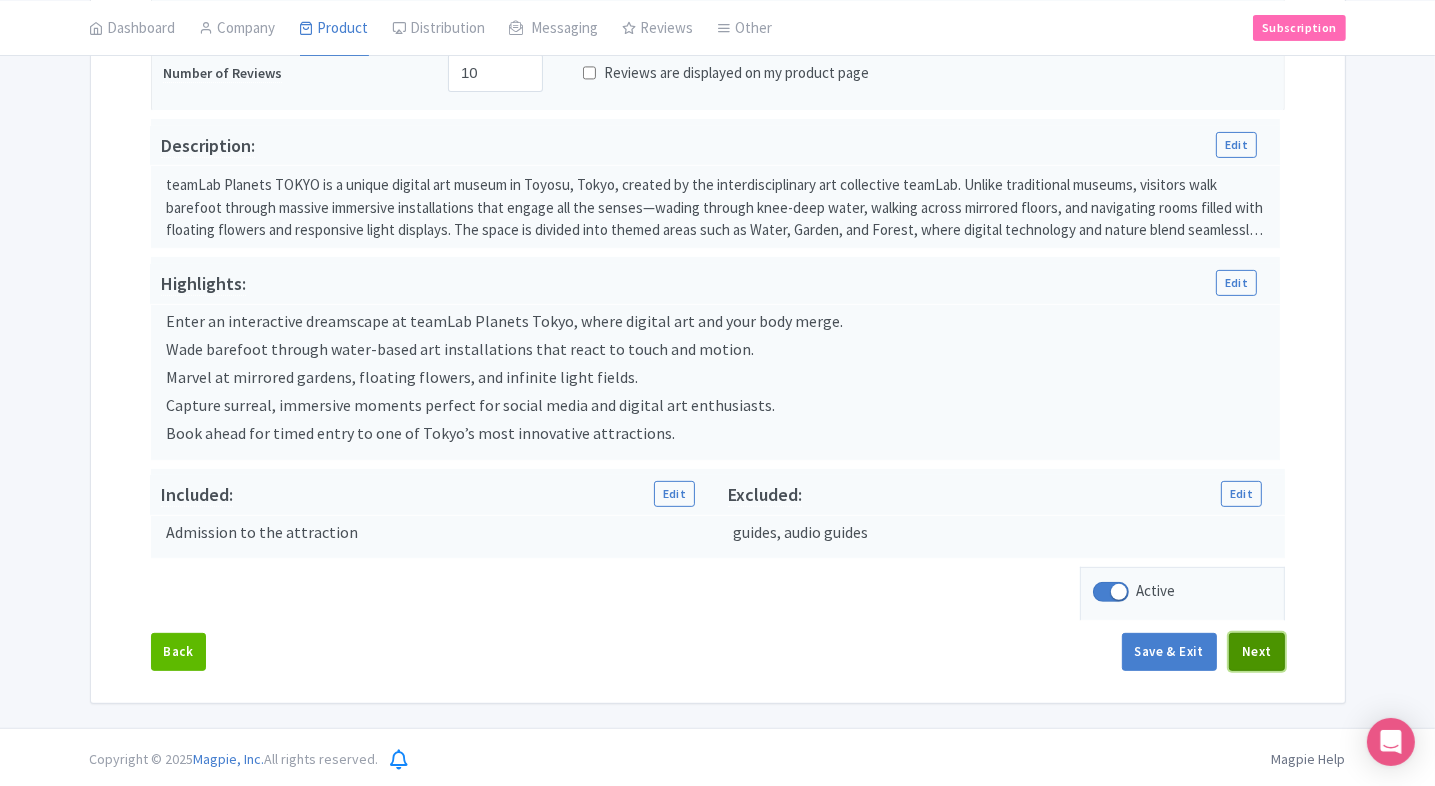 click on "Next" at bounding box center (1257, 652) 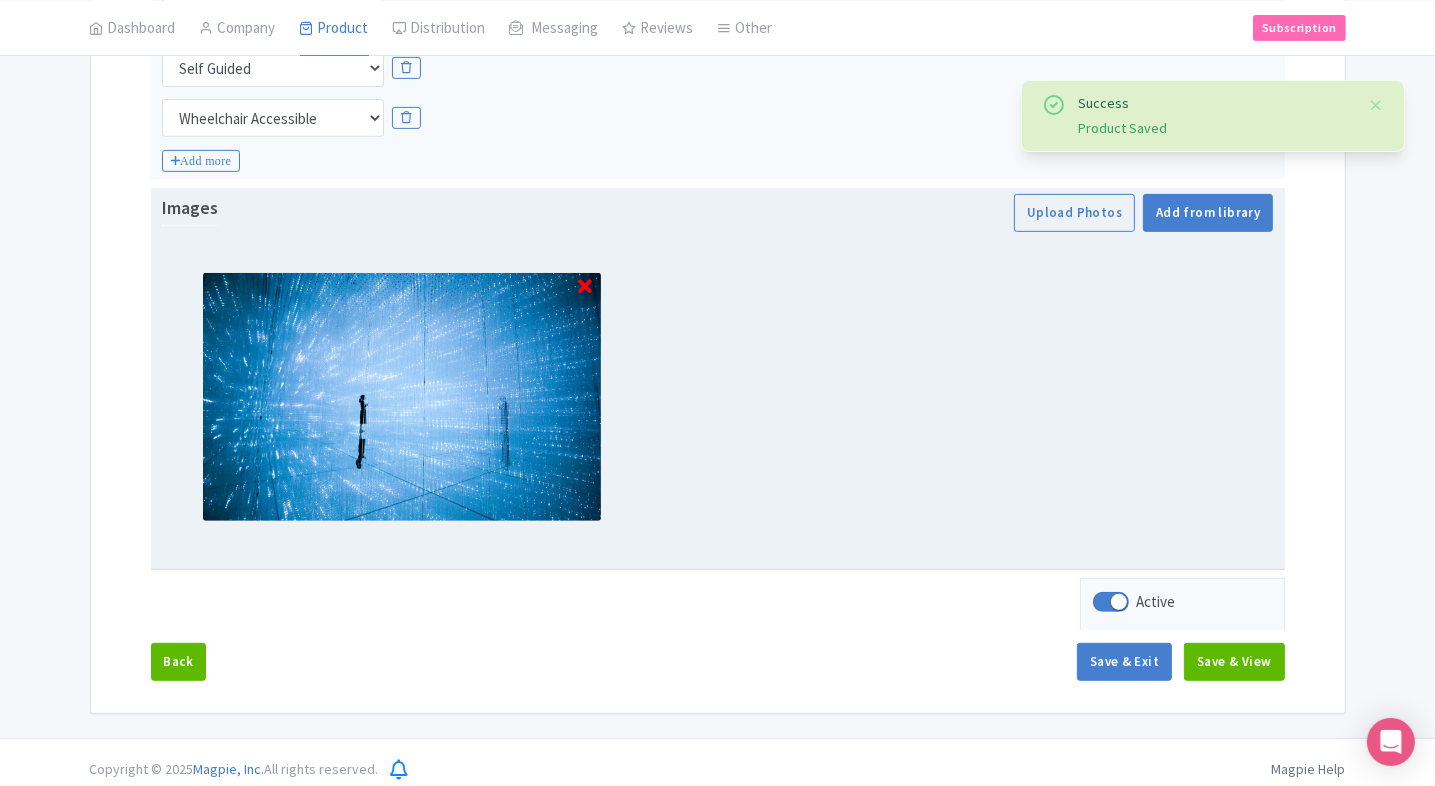 scroll, scrollTop: 798, scrollLeft: 0, axis: vertical 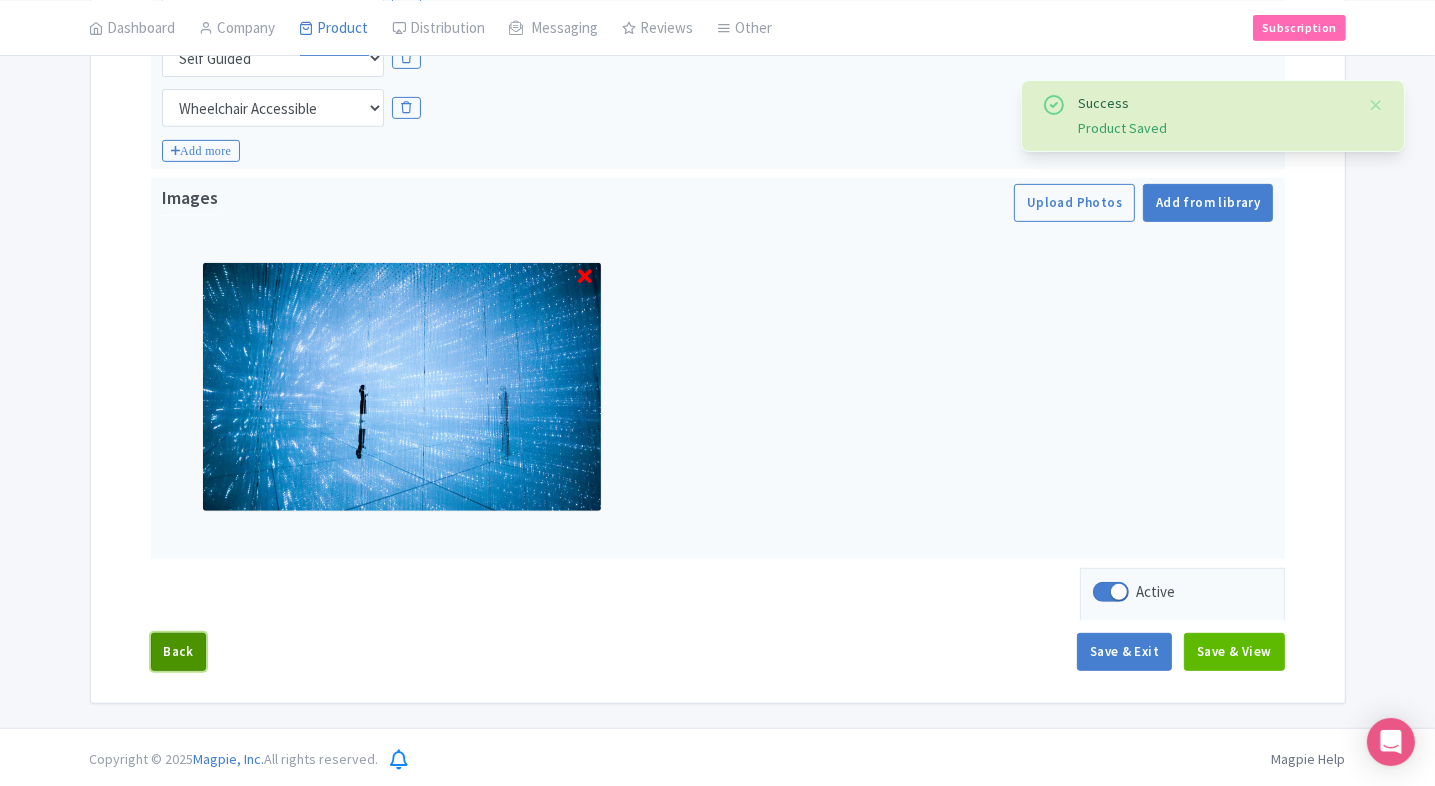 click on "Back" at bounding box center (179, 652) 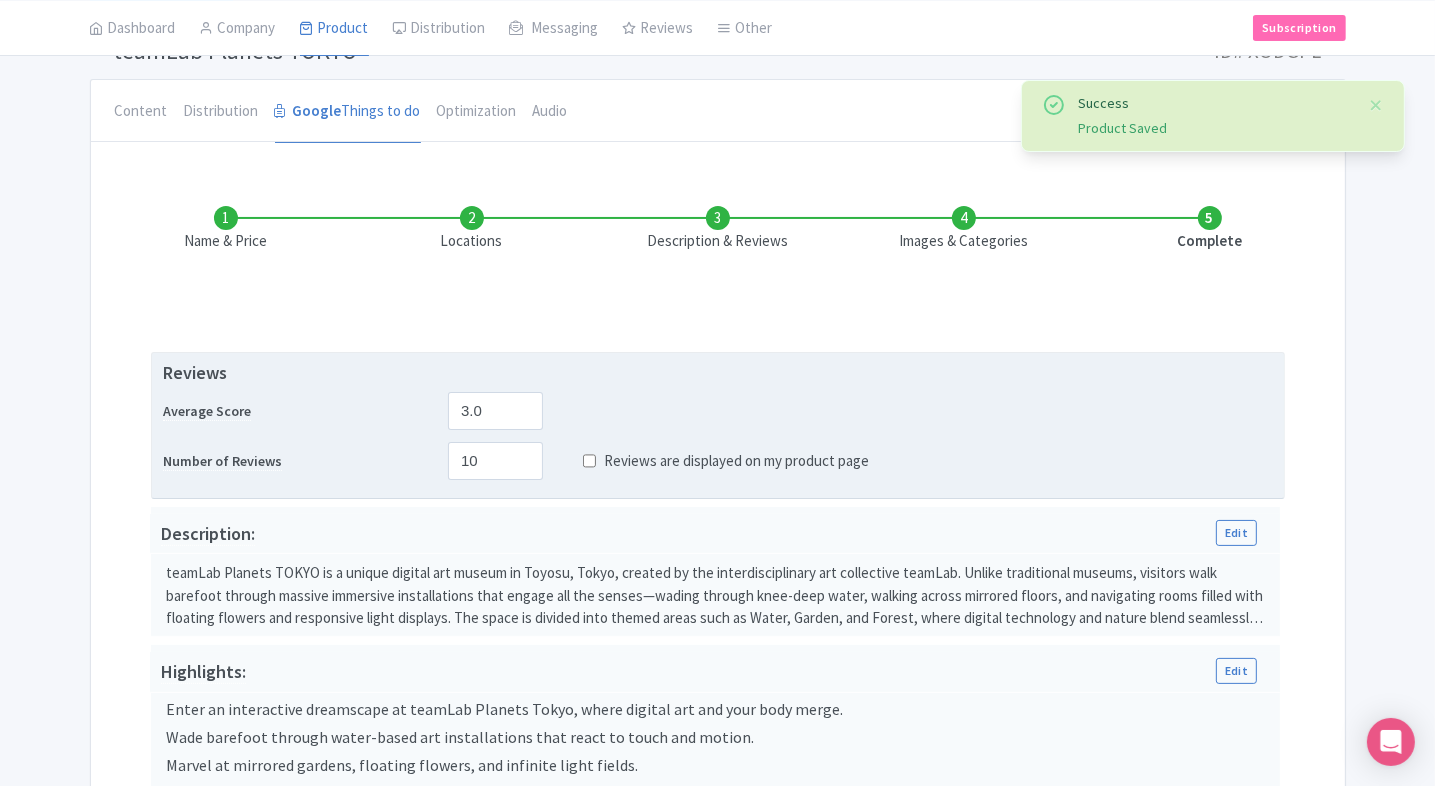 scroll, scrollTop: 152, scrollLeft: 0, axis: vertical 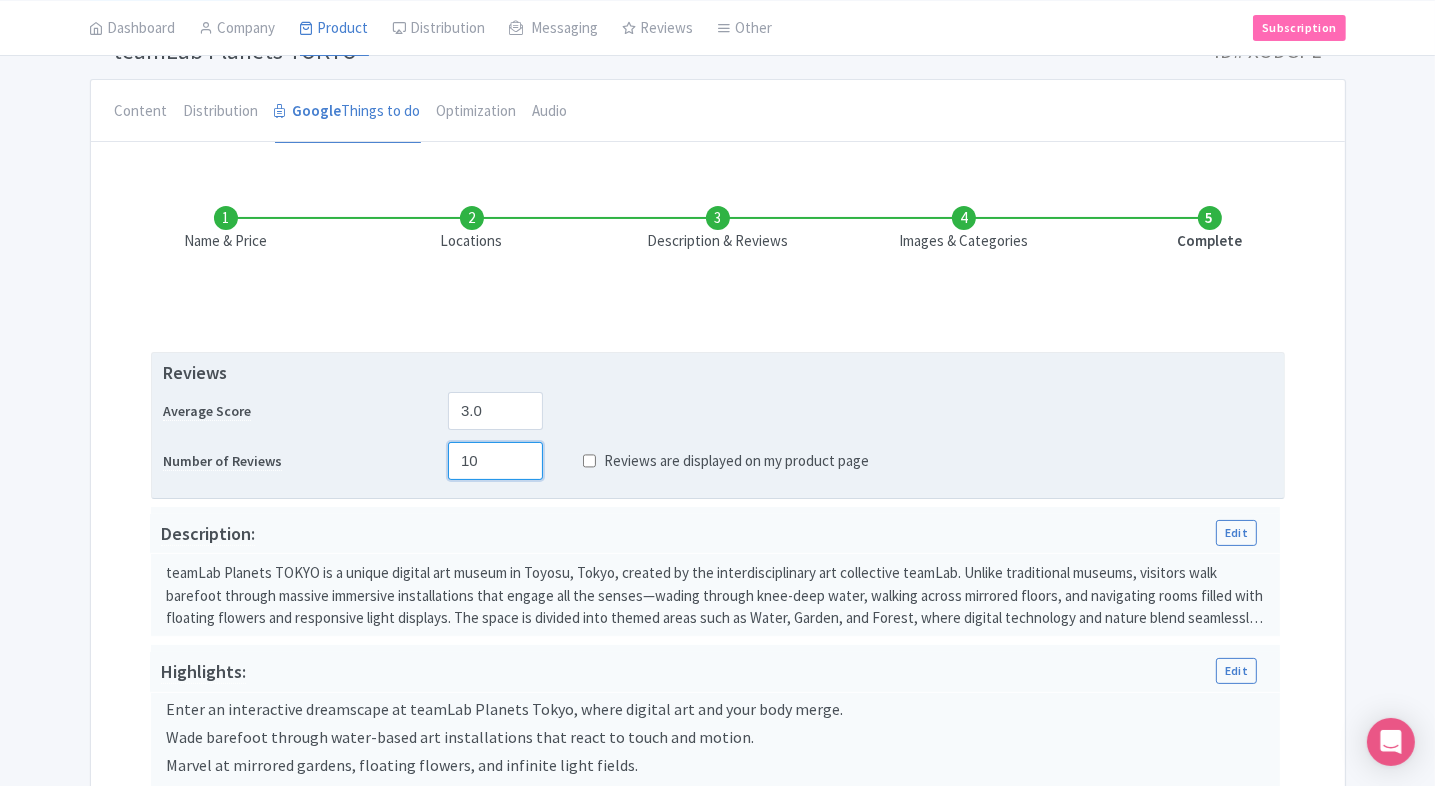 click on "10" at bounding box center [495, 461] 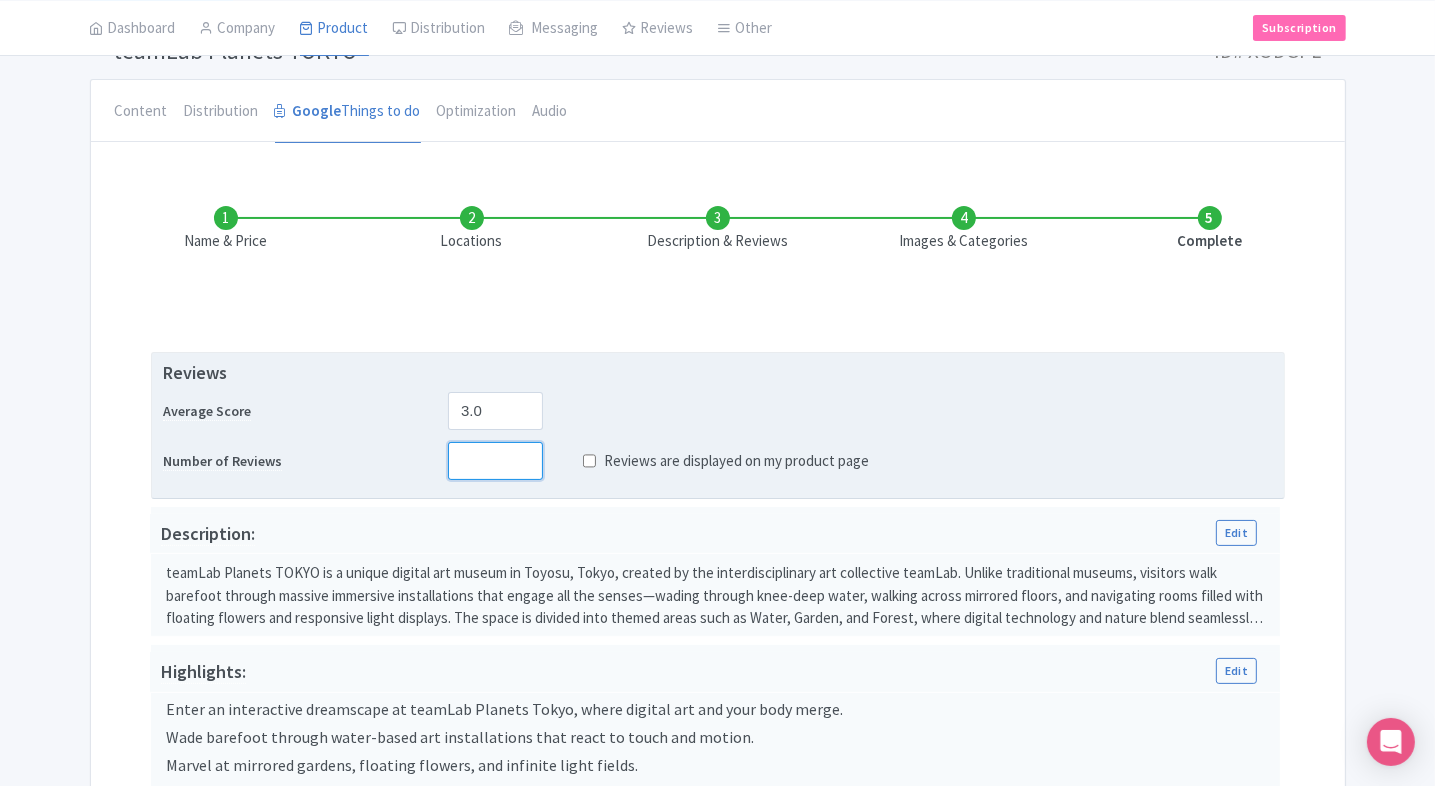 type on "5" 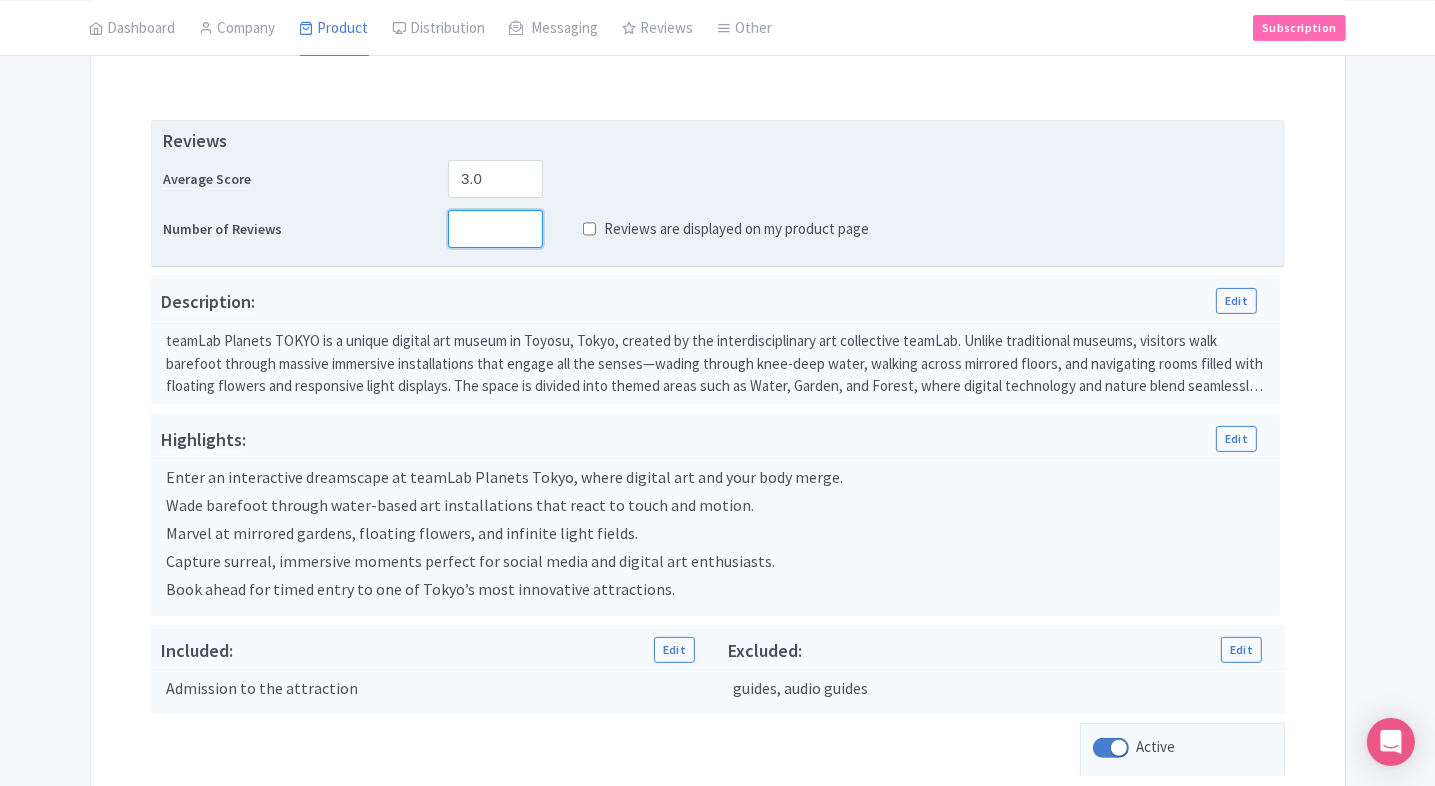 scroll, scrollTop: 386, scrollLeft: 0, axis: vertical 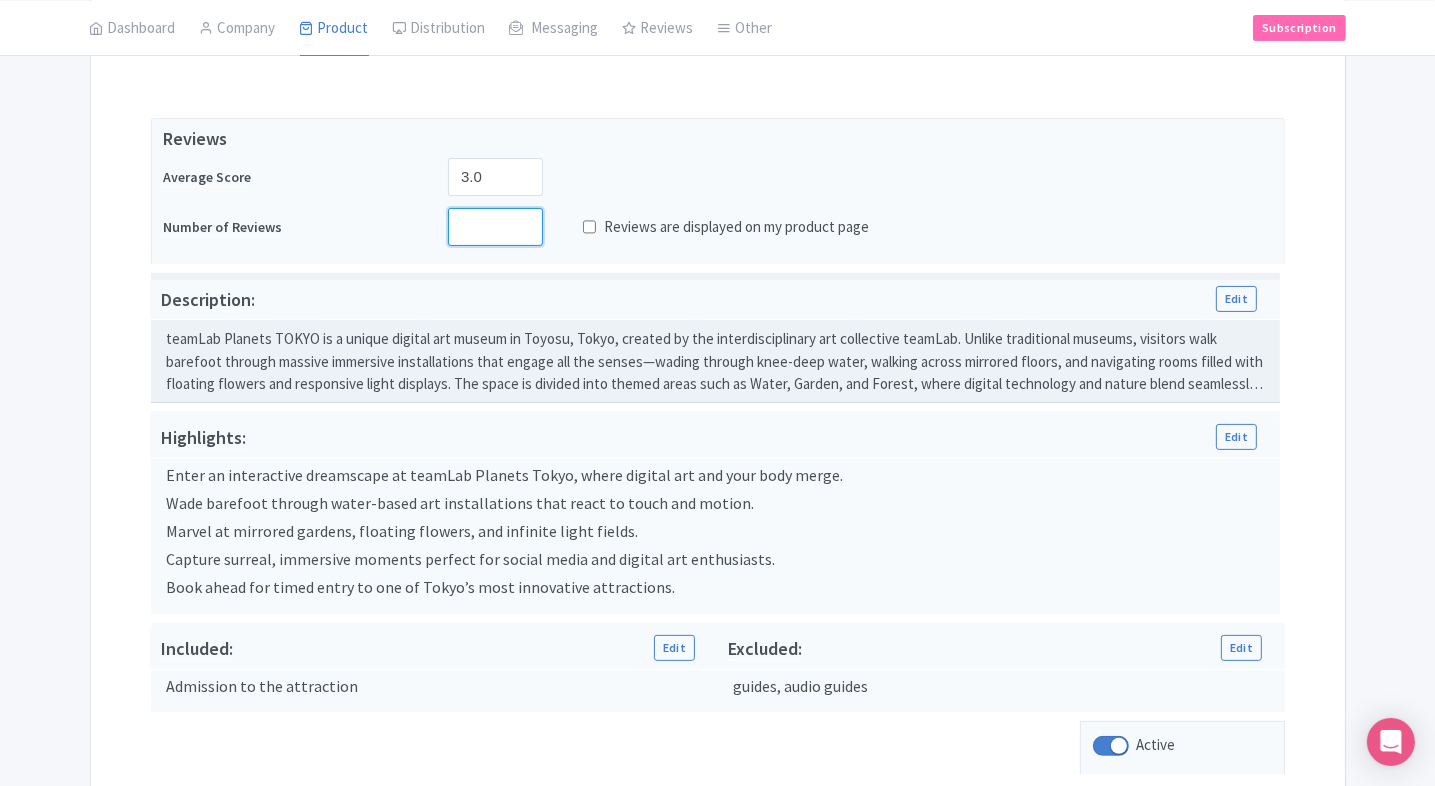 type on "4" 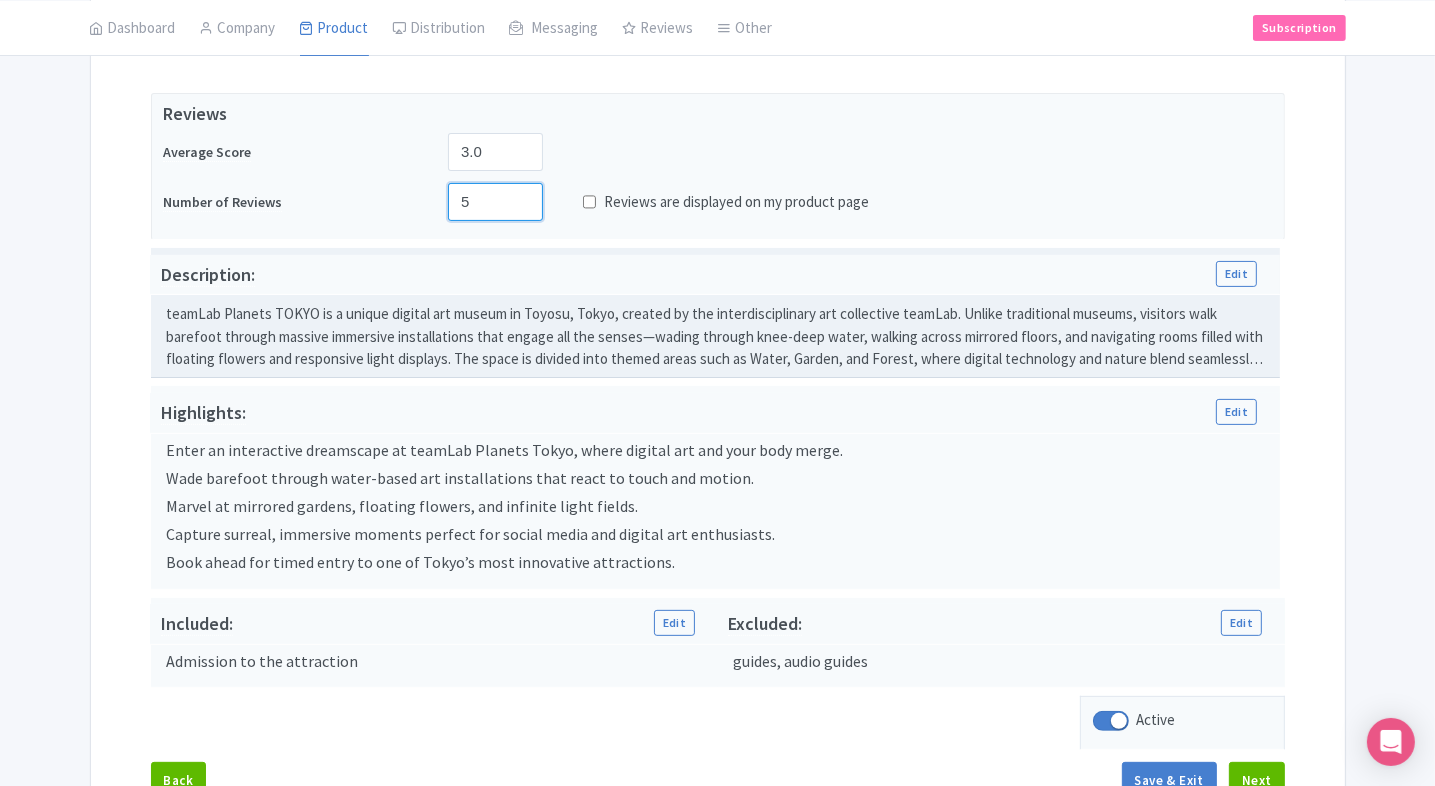 scroll, scrollTop: 396, scrollLeft: 0, axis: vertical 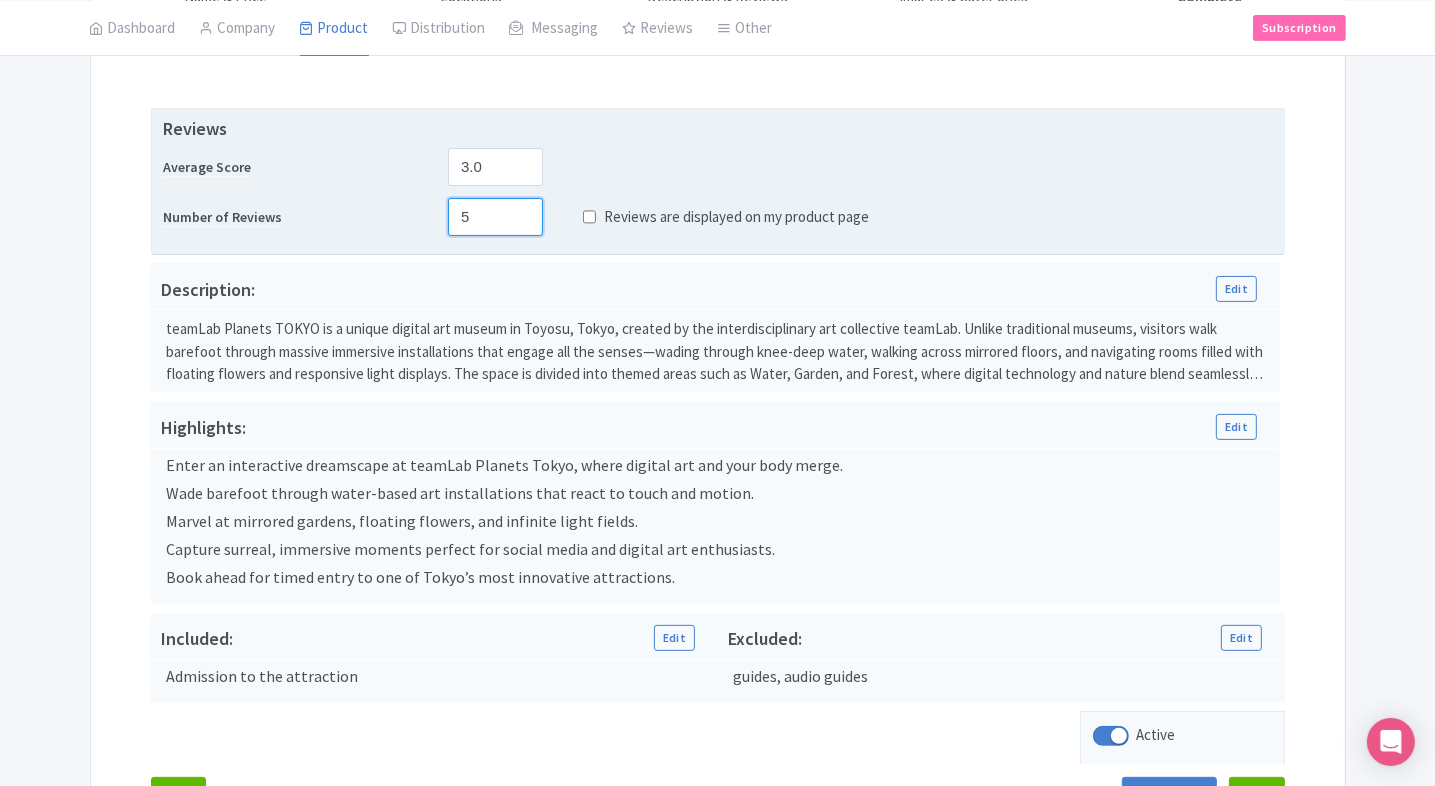 type on "5" 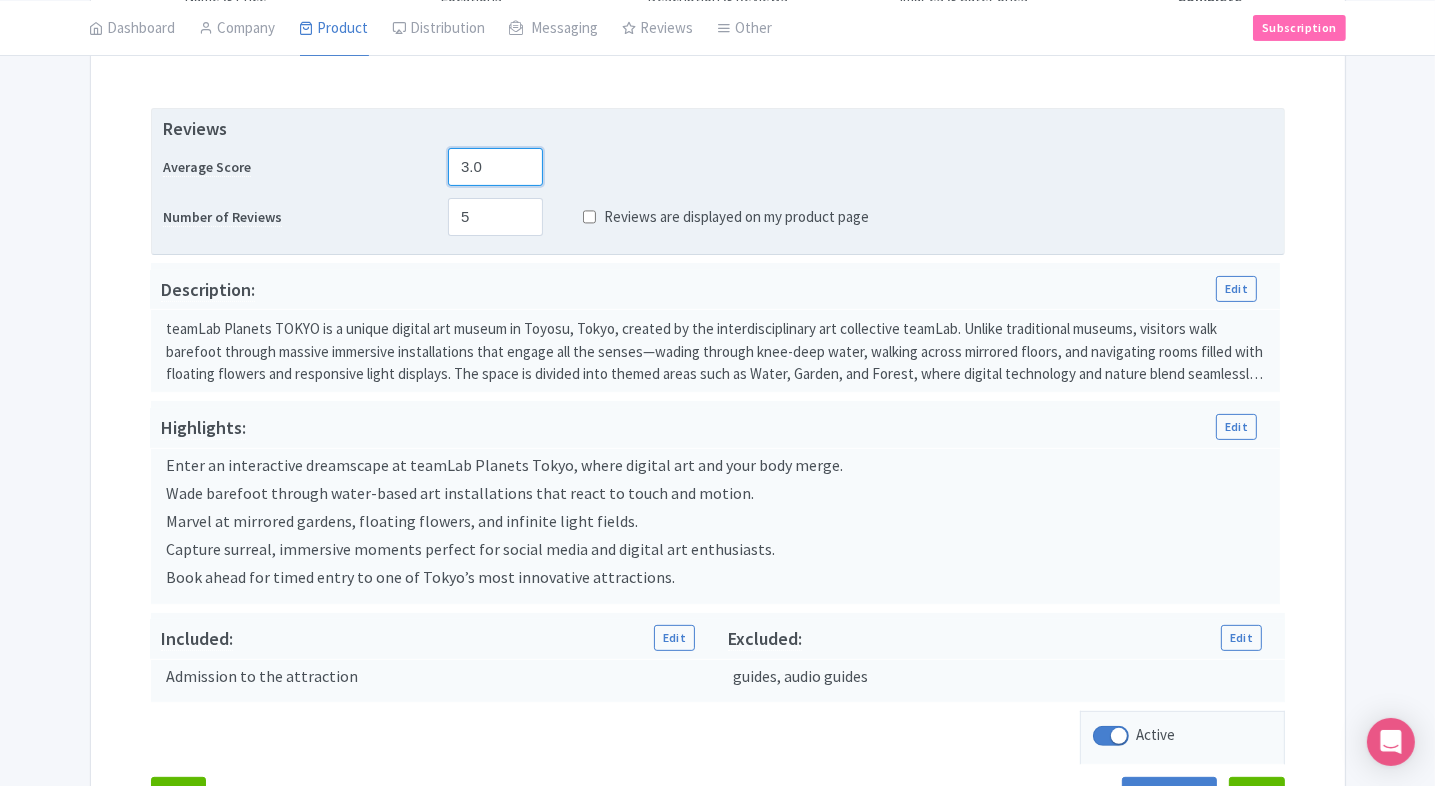 click on "3.0" at bounding box center [495, 167] 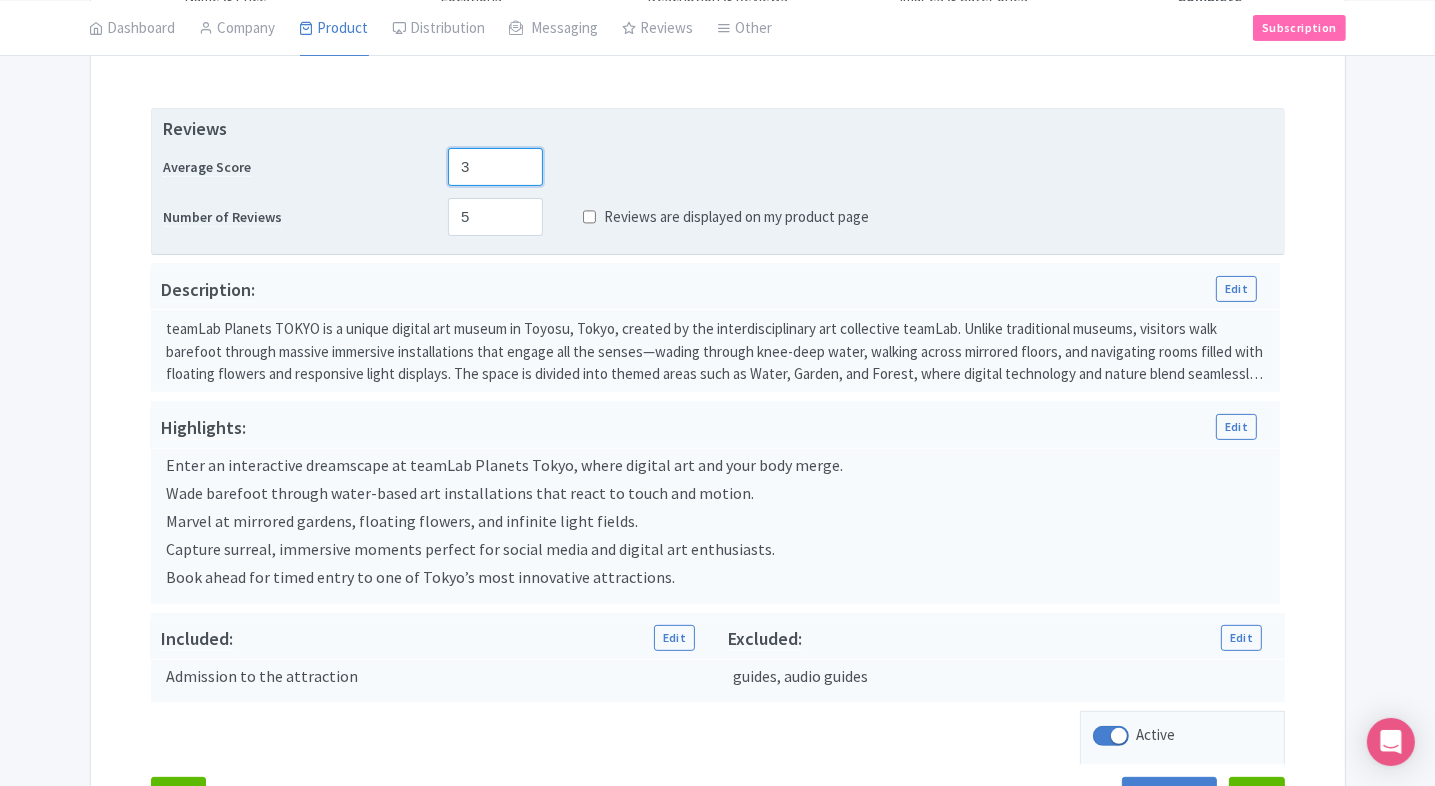 type on "3.0" 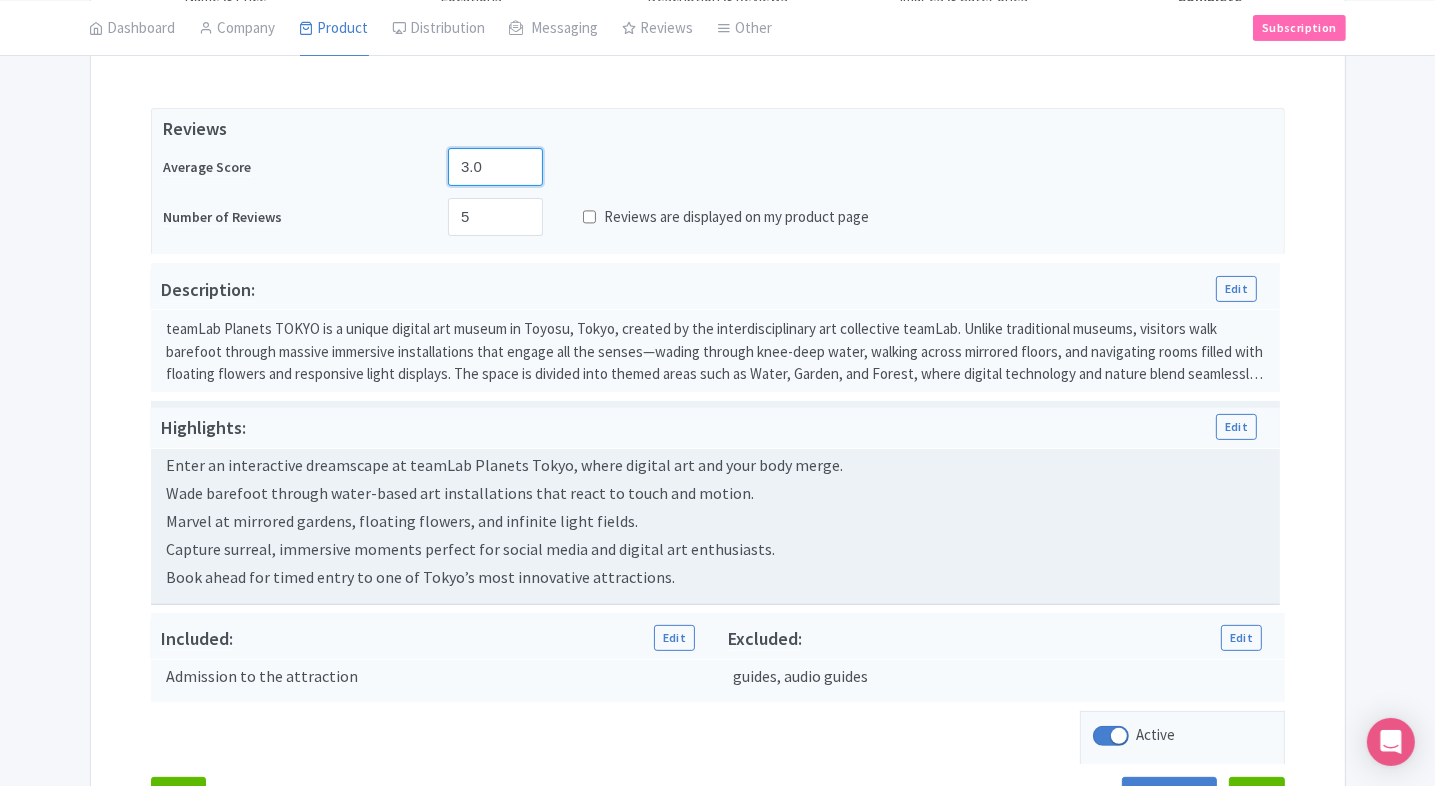 scroll, scrollTop: 540, scrollLeft: 0, axis: vertical 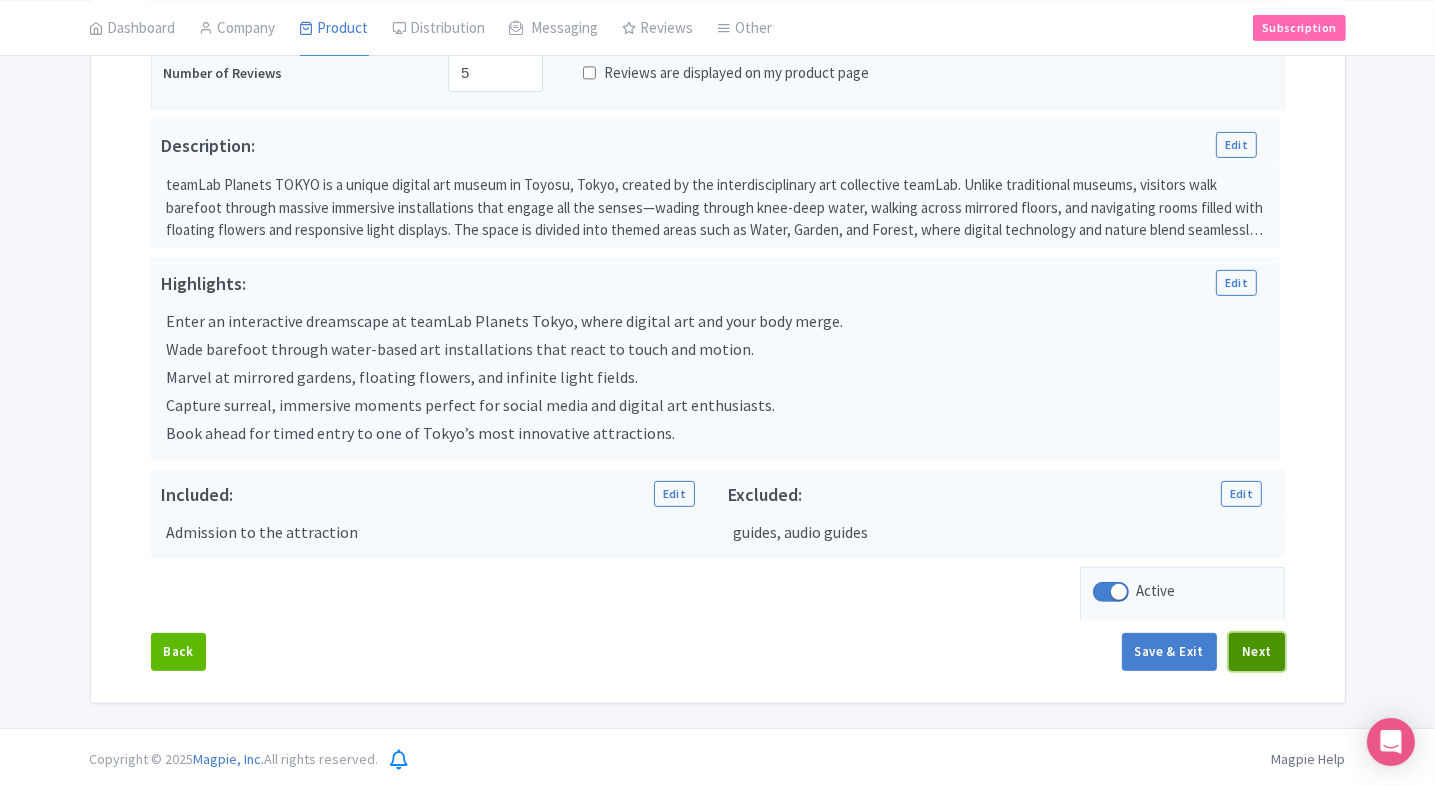 click on "Next" at bounding box center (1257, 652) 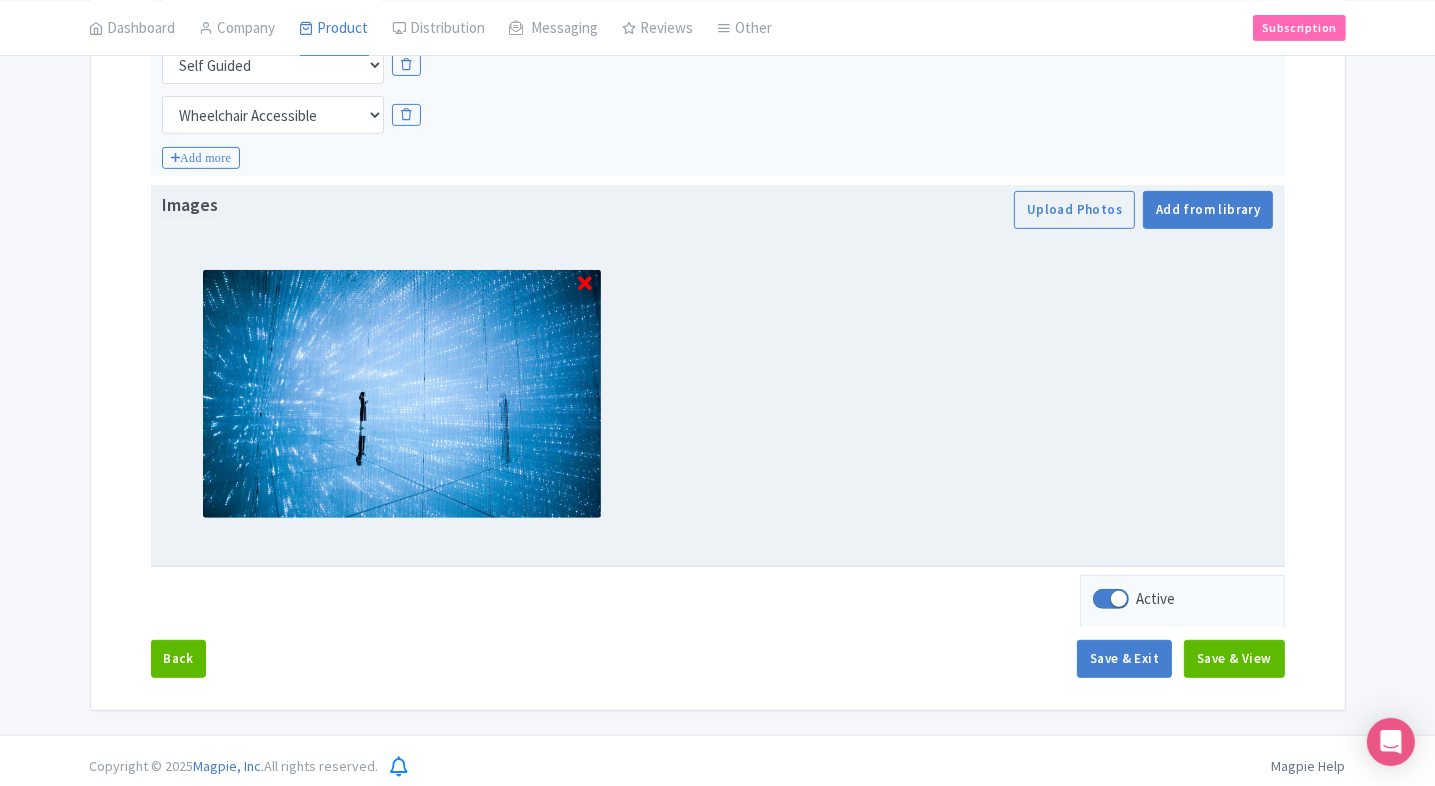 scroll, scrollTop: 798, scrollLeft: 0, axis: vertical 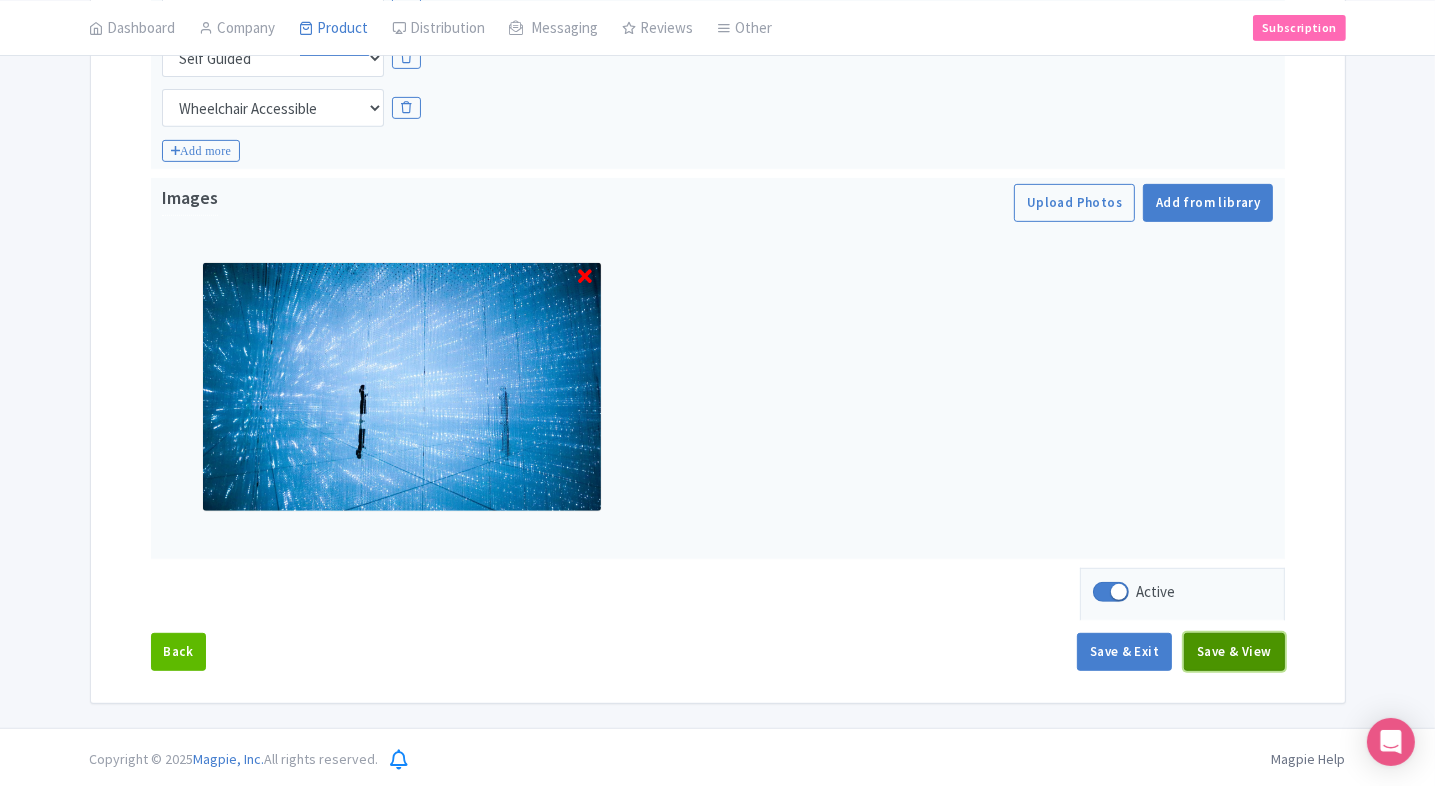click on "Save & View" at bounding box center (1234, 652) 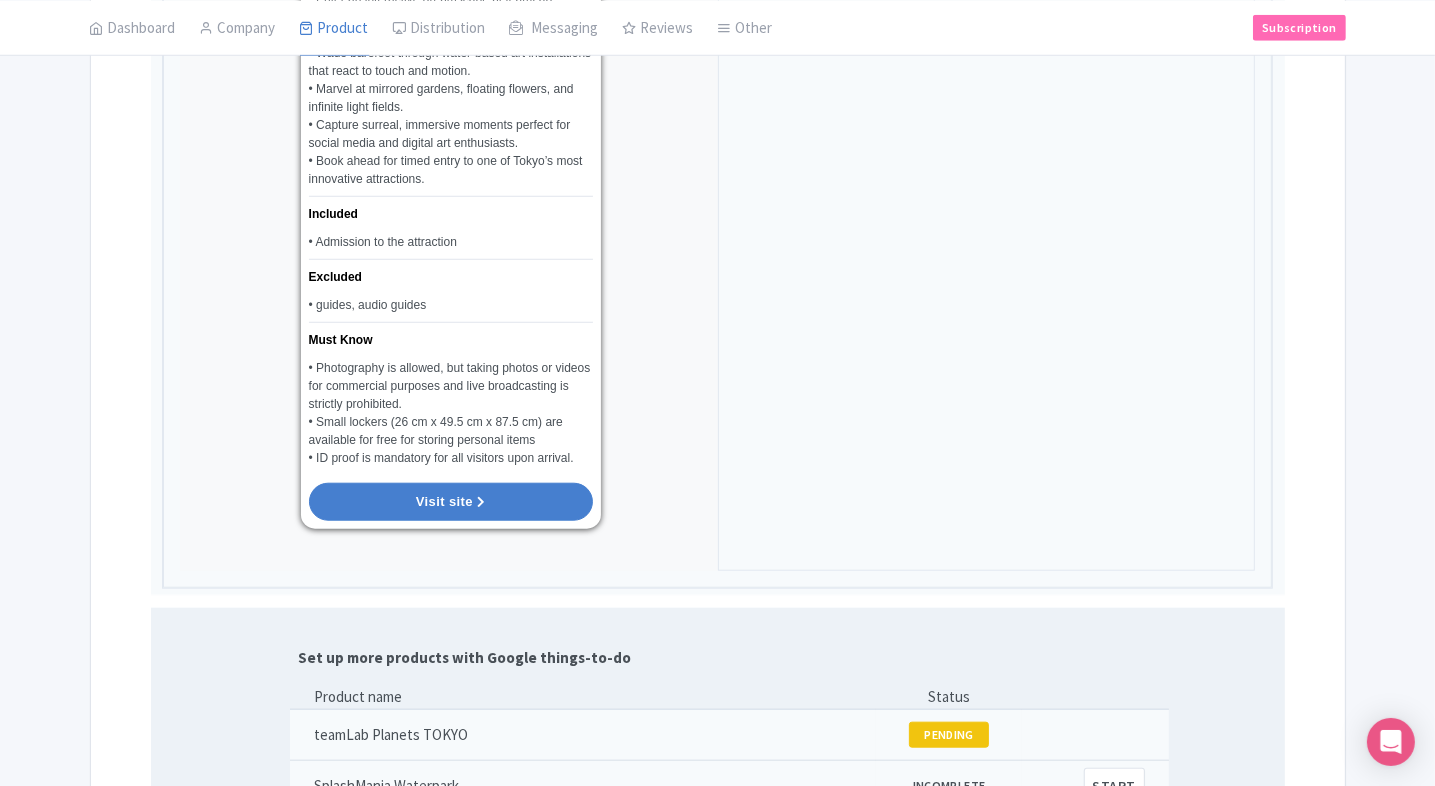 scroll, scrollTop: 1652, scrollLeft: 0, axis: vertical 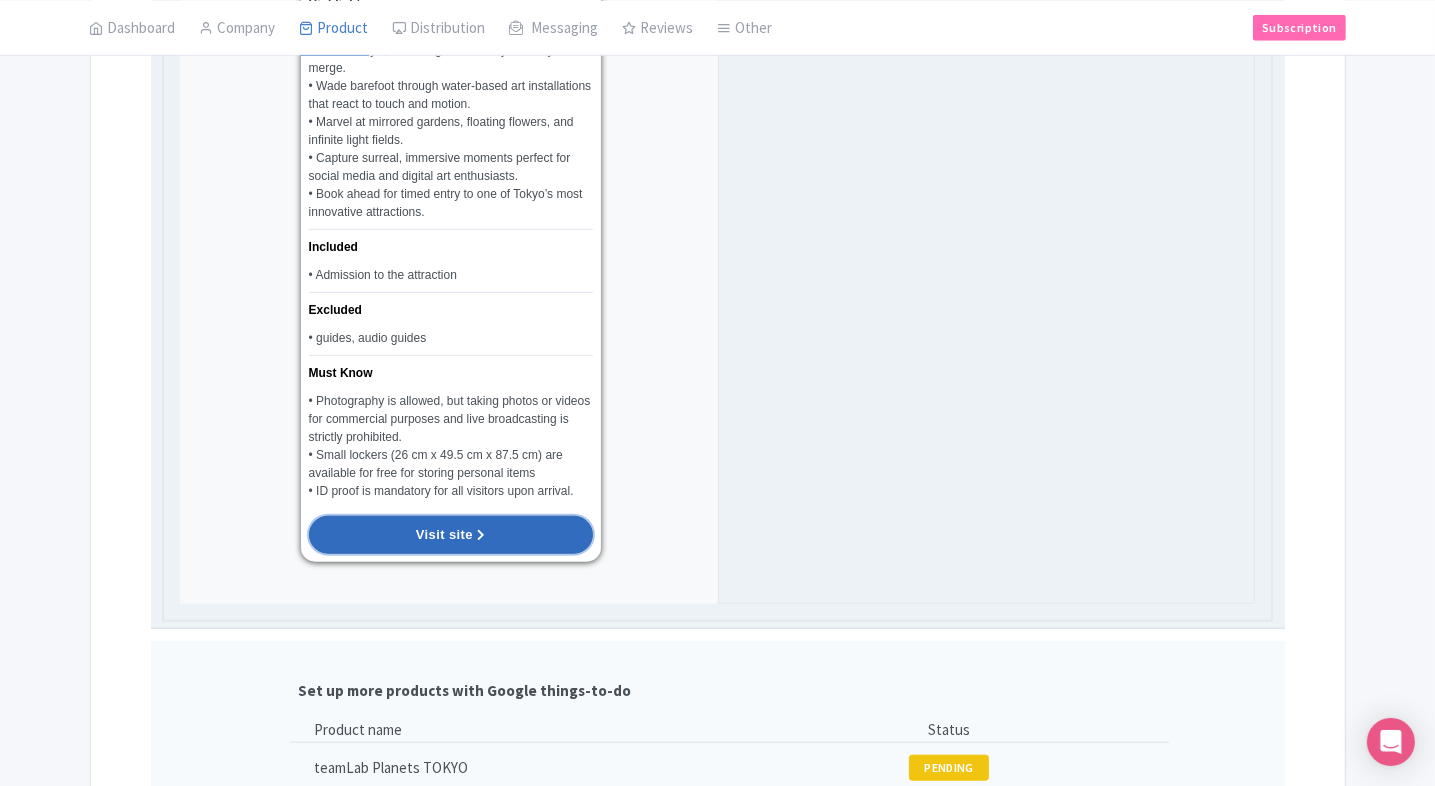 click on "Visit site" at bounding box center (444, 534) 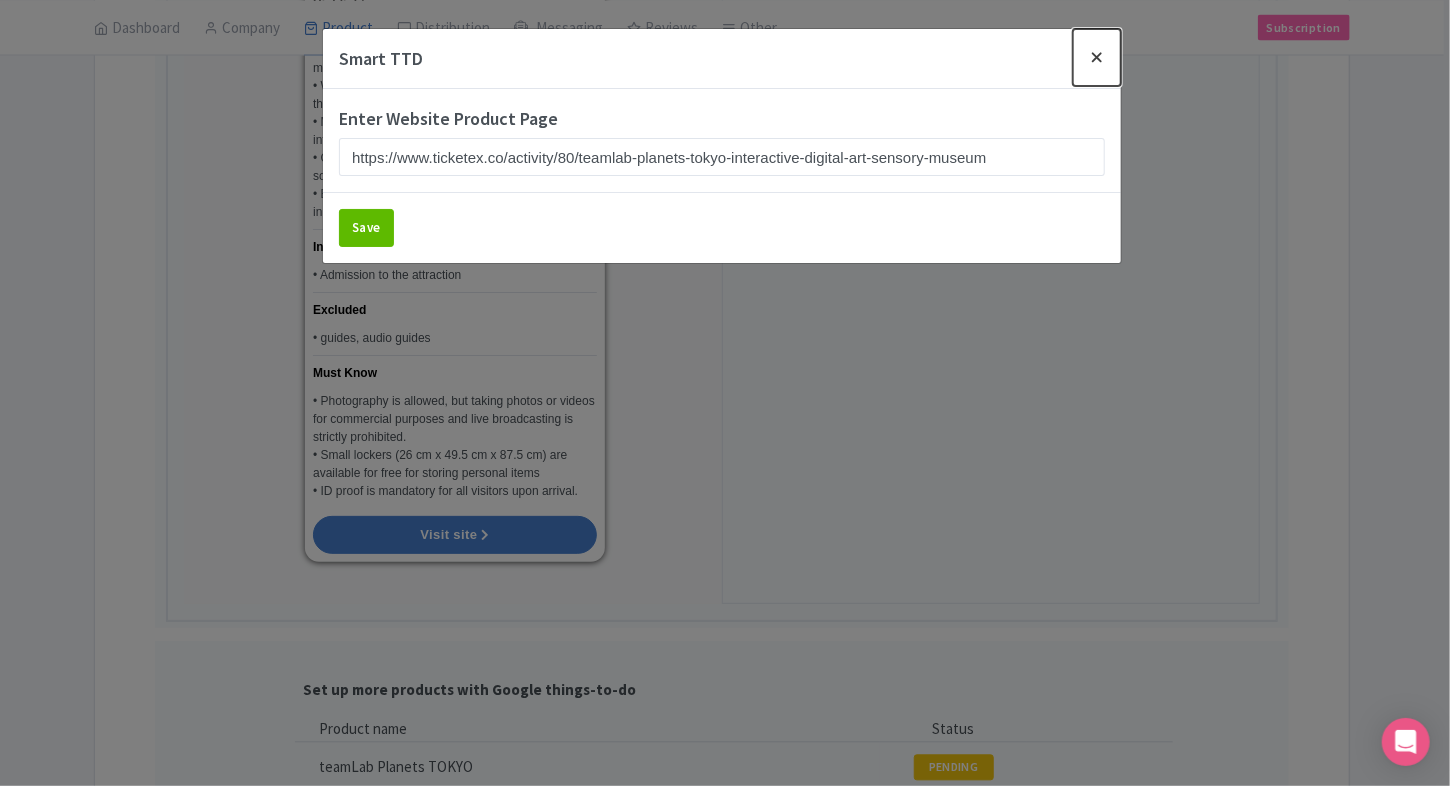 drag, startPoint x: 1094, startPoint y: 38, endPoint x: 1094, endPoint y: 55, distance: 17 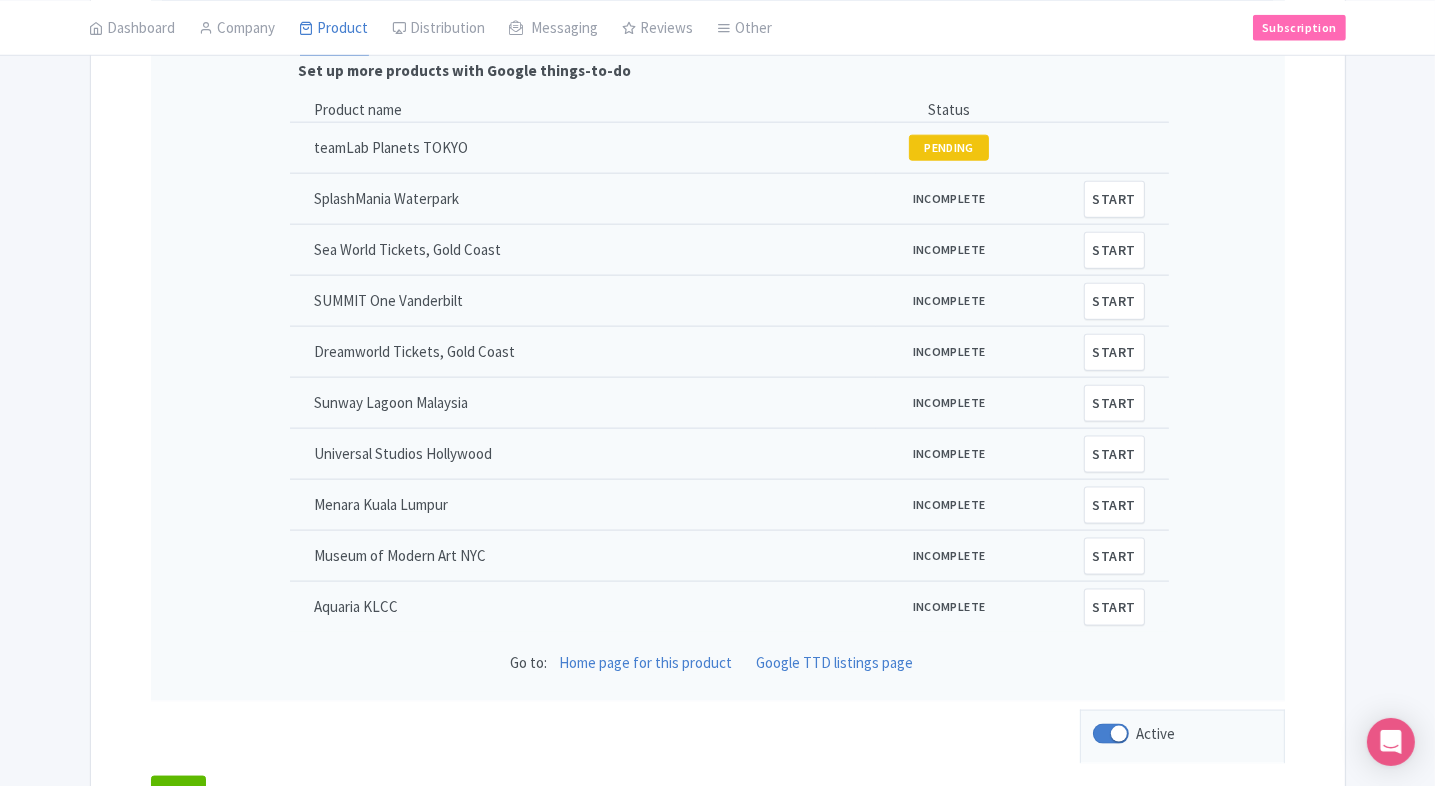 scroll, scrollTop: 2407, scrollLeft: 0, axis: vertical 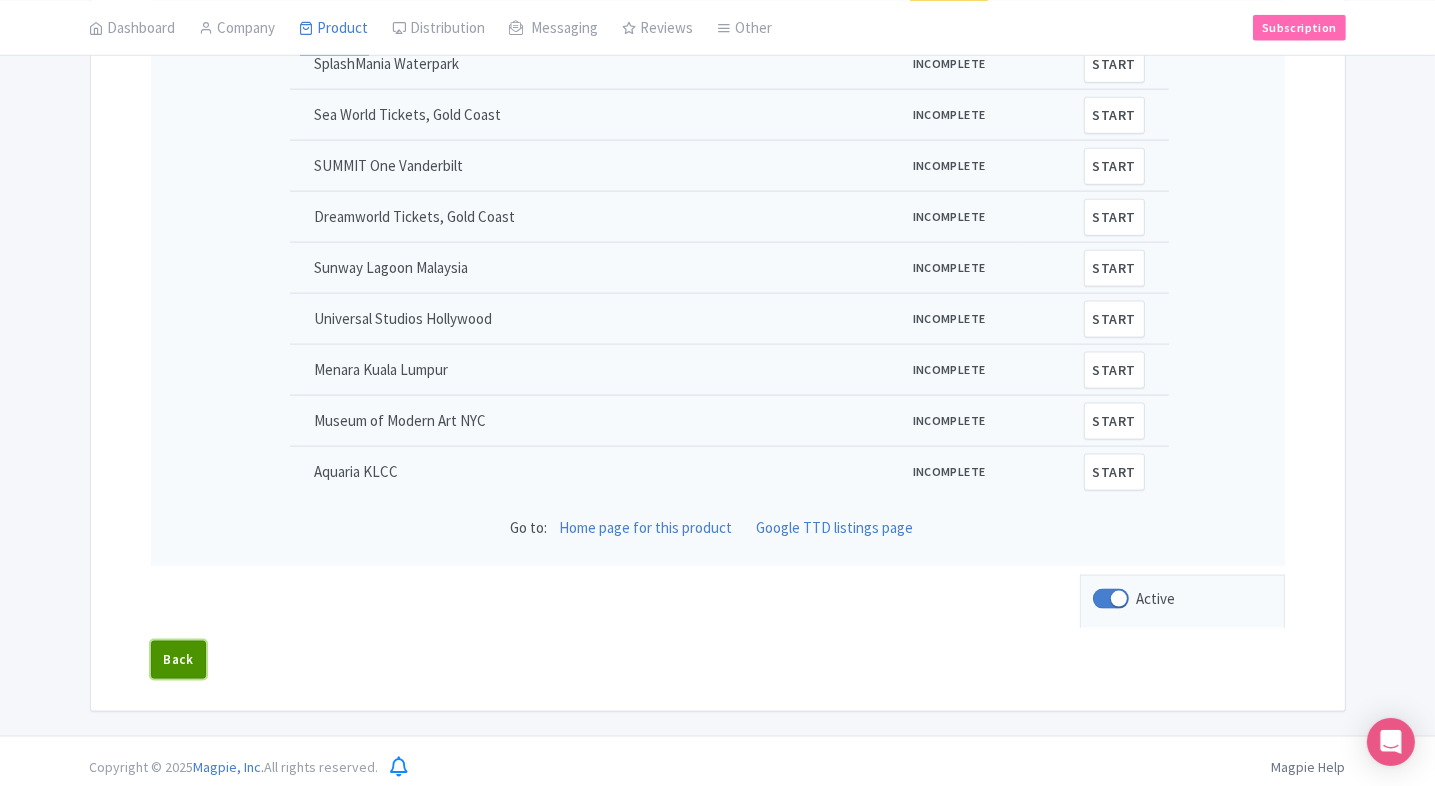 click on "Back" at bounding box center [179, 660] 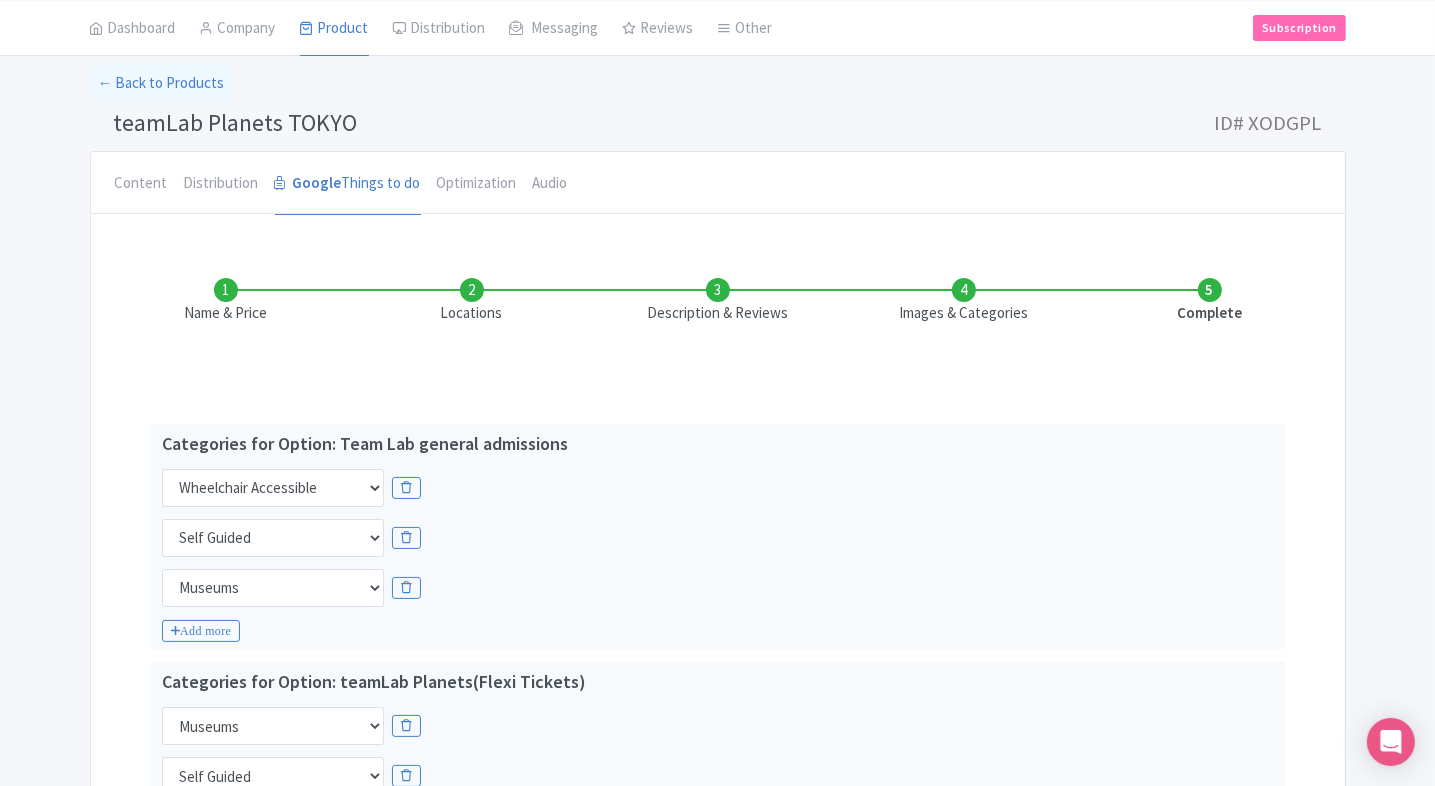 scroll, scrollTop: 84, scrollLeft: 0, axis: vertical 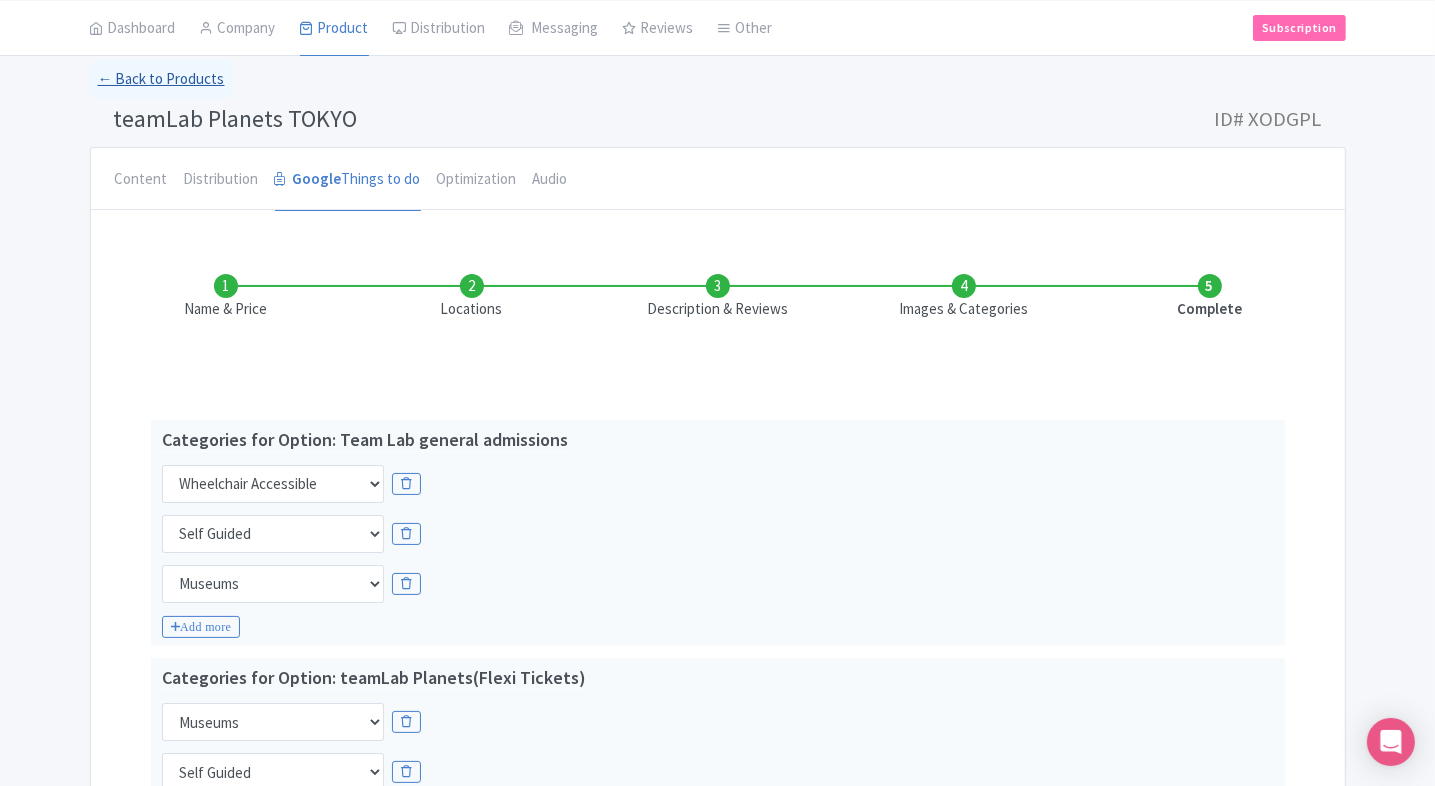 click on "← Back to Products" at bounding box center (161, 79) 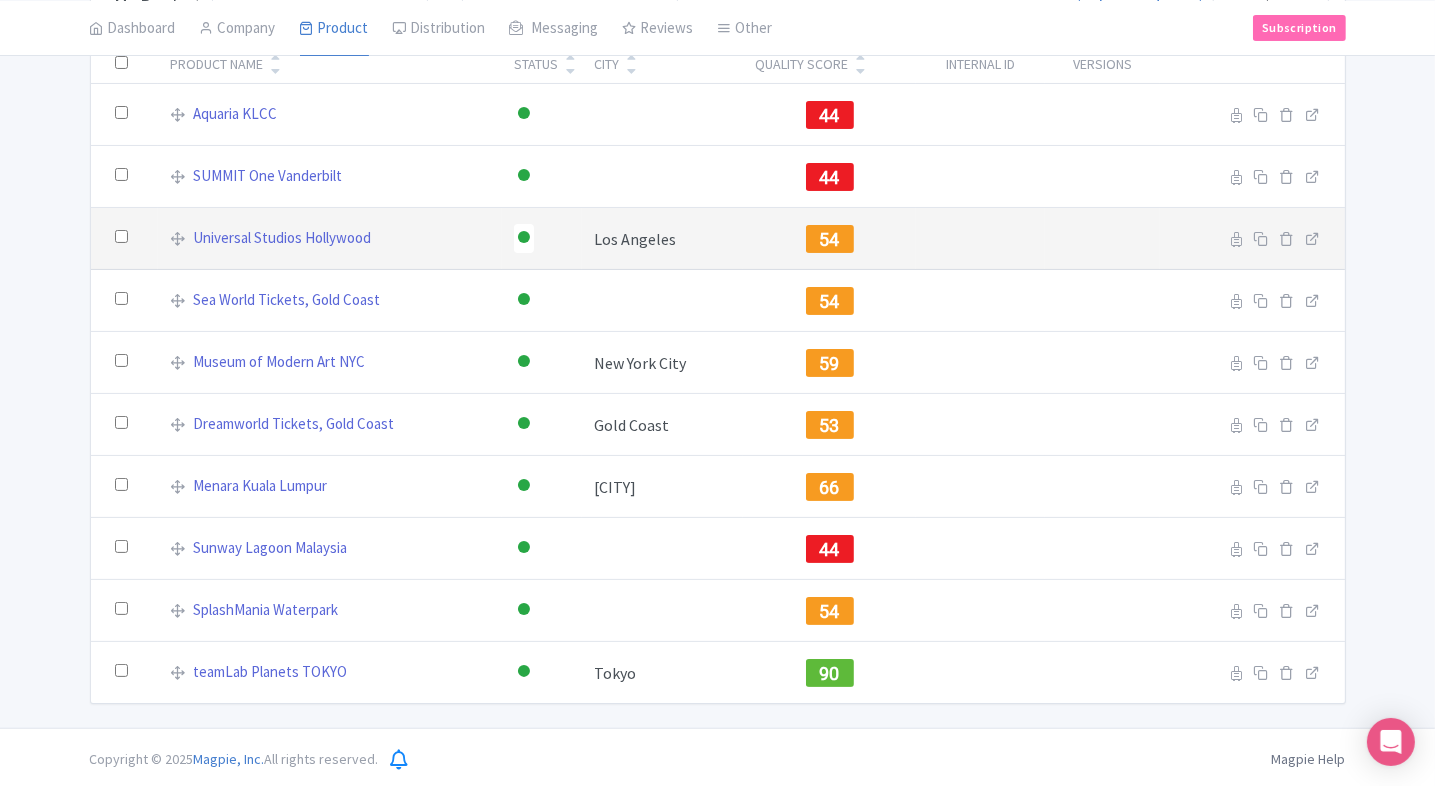 scroll, scrollTop: 0, scrollLeft: 0, axis: both 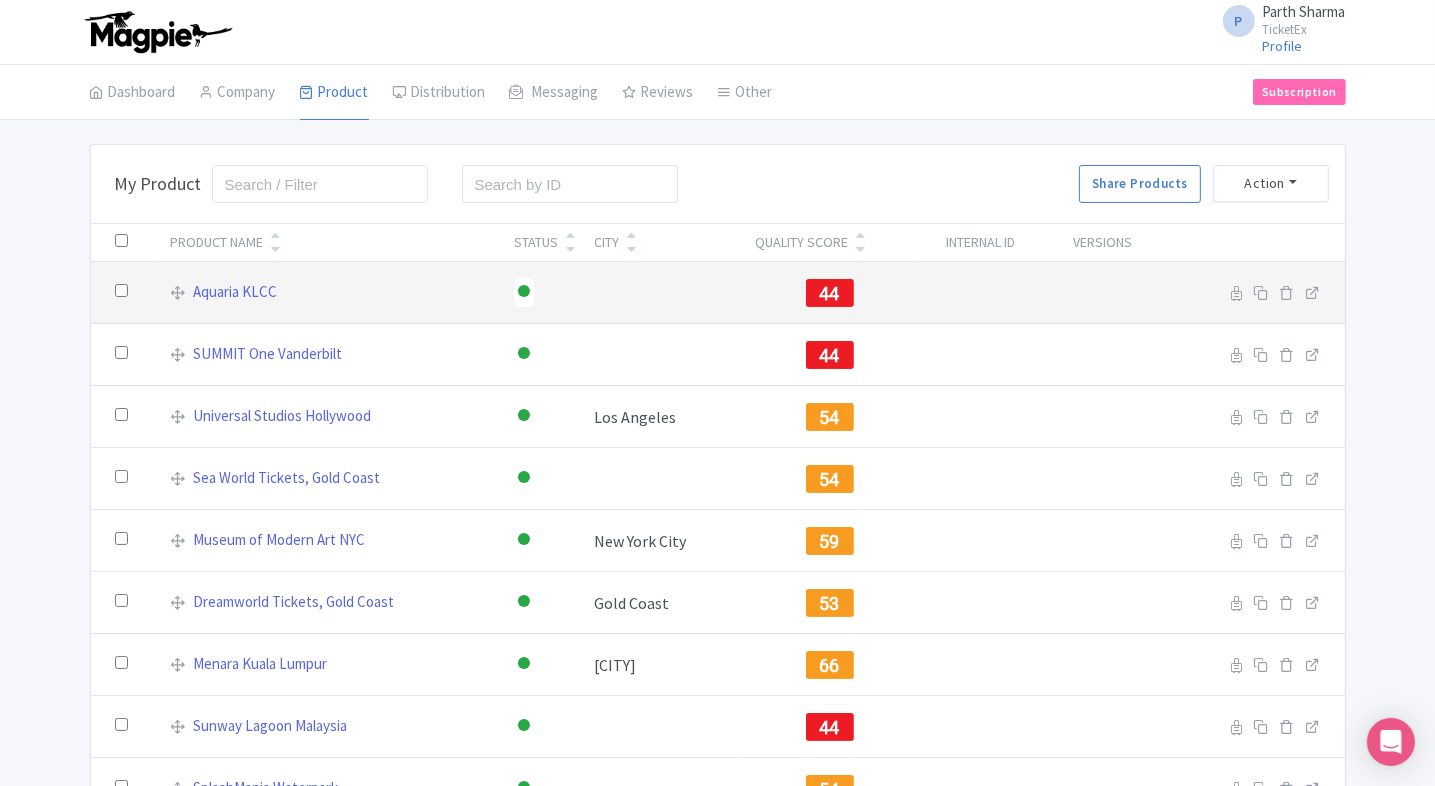 click on "Aquaria KLCC" at bounding box center [330, 293] 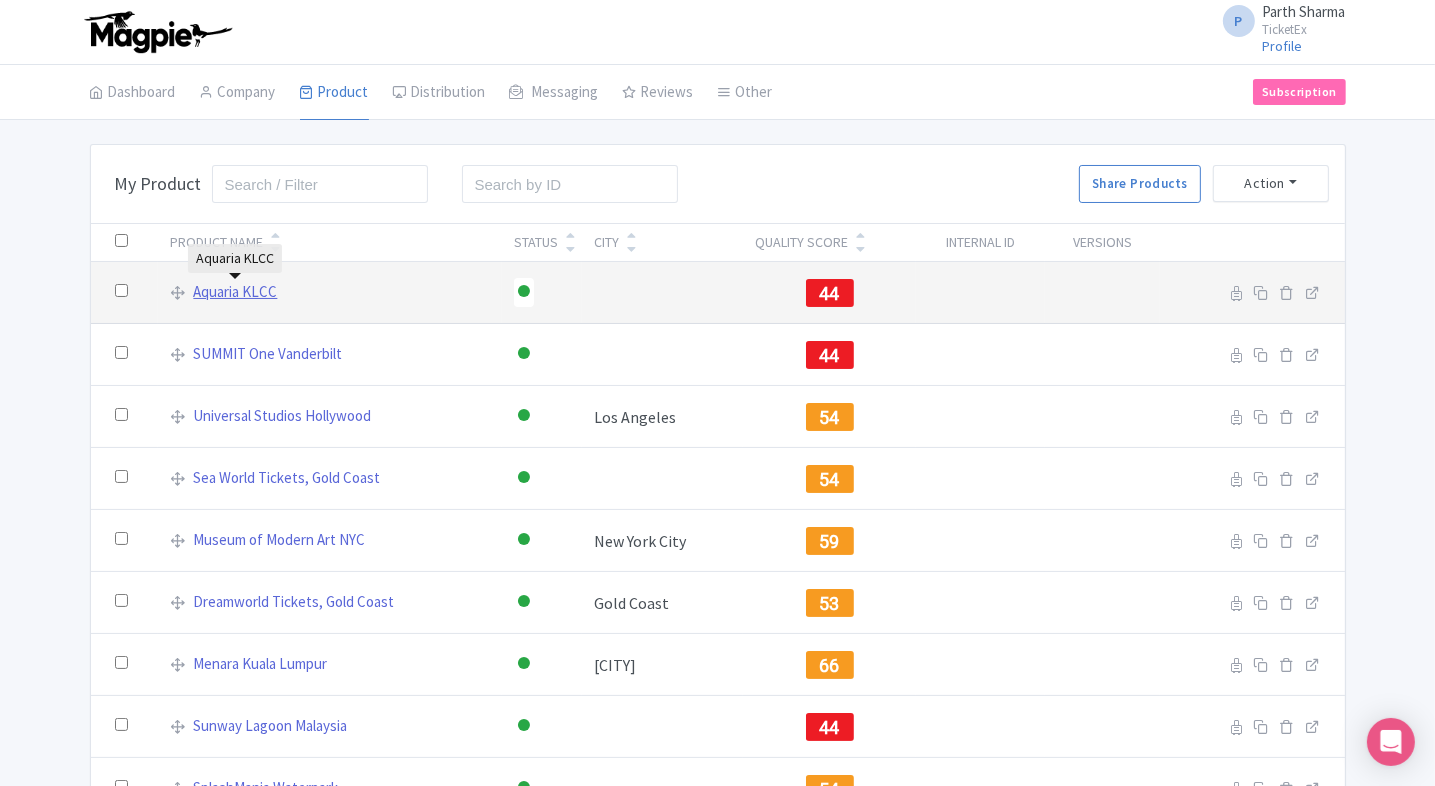 click on "Aquaria KLCC" at bounding box center [235, 292] 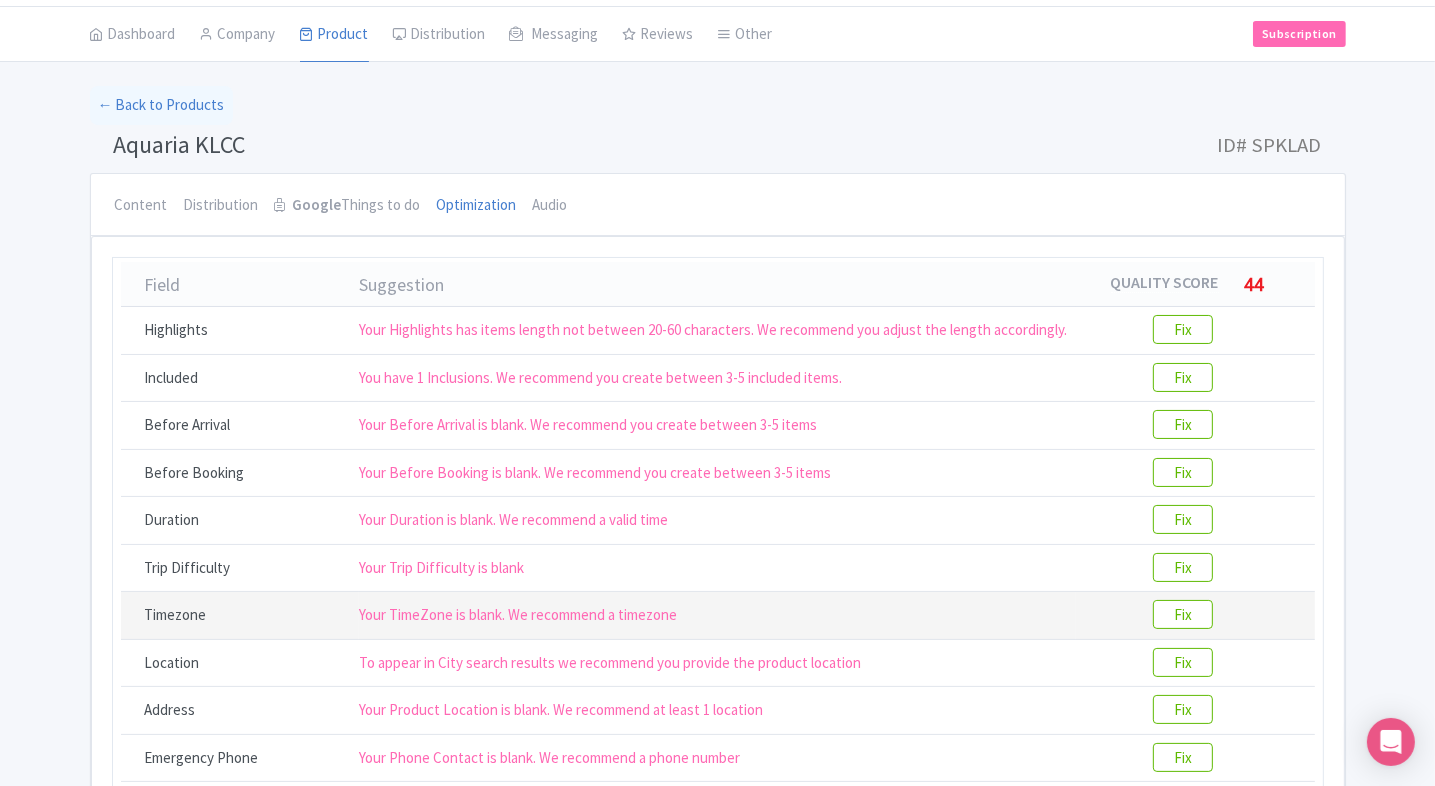 scroll, scrollTop: 56, scrollLeft: 0, axis: vertical 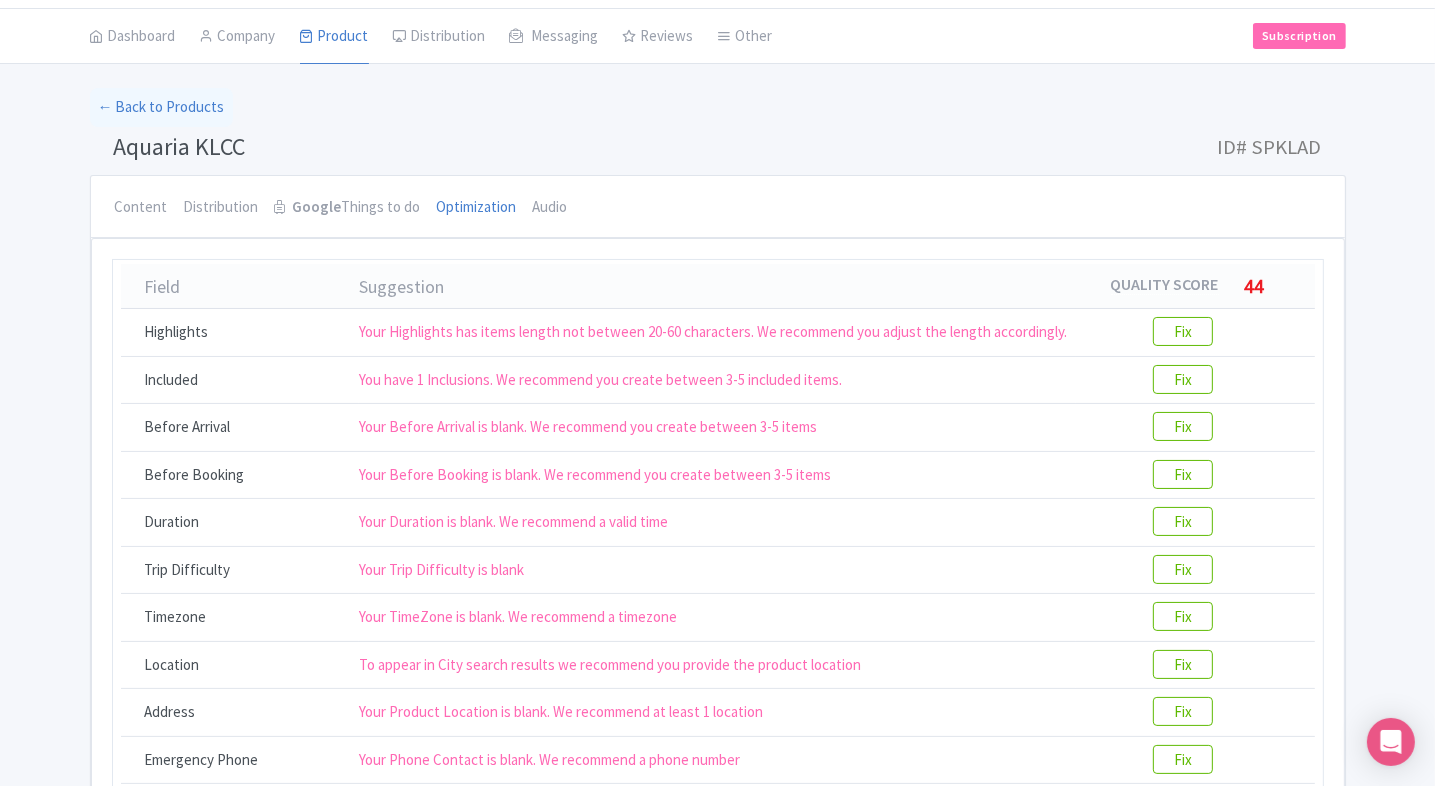 click on "Google  Things to do" at bounding box center [348, 207] 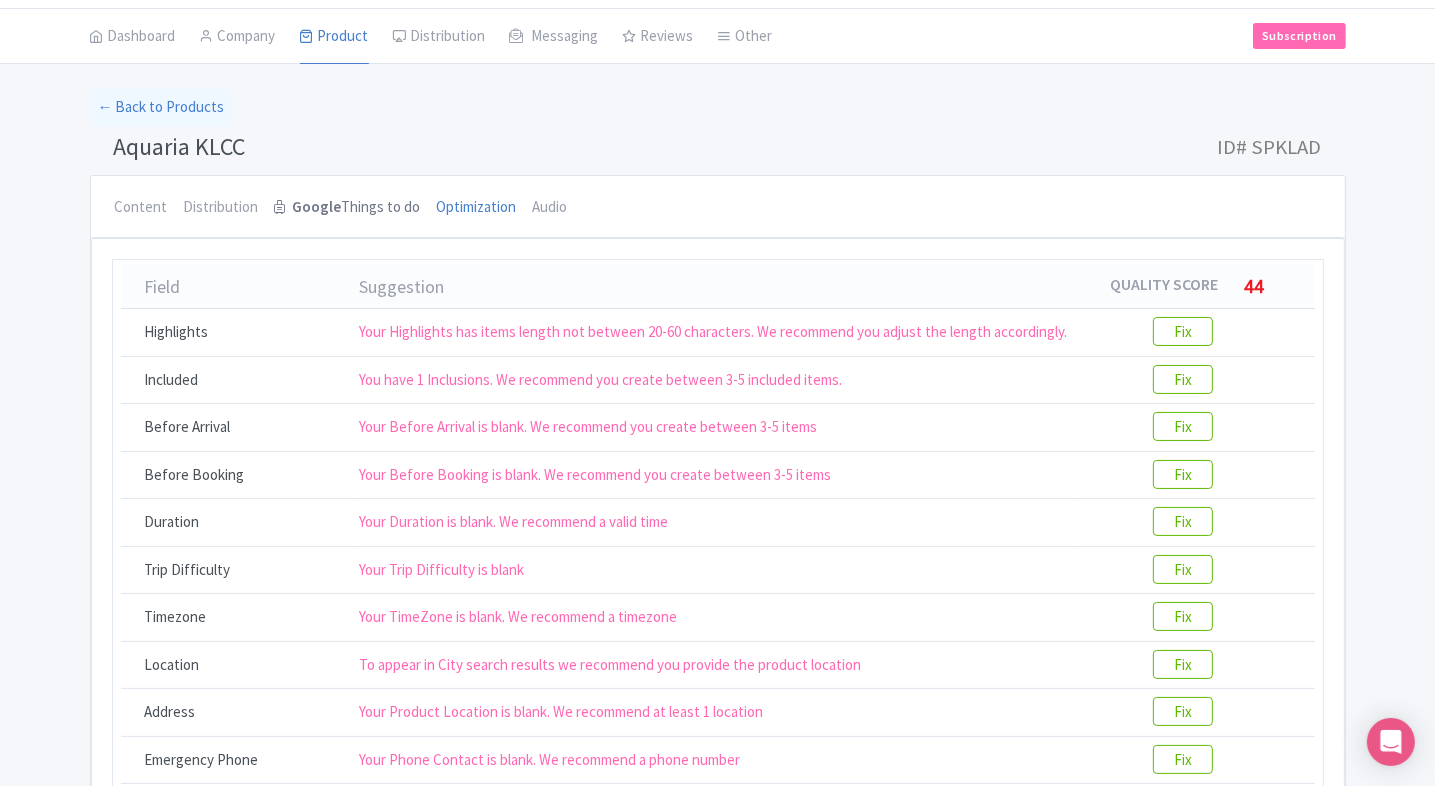 click on "Google  Things to do" at bounding box center [348, 208] 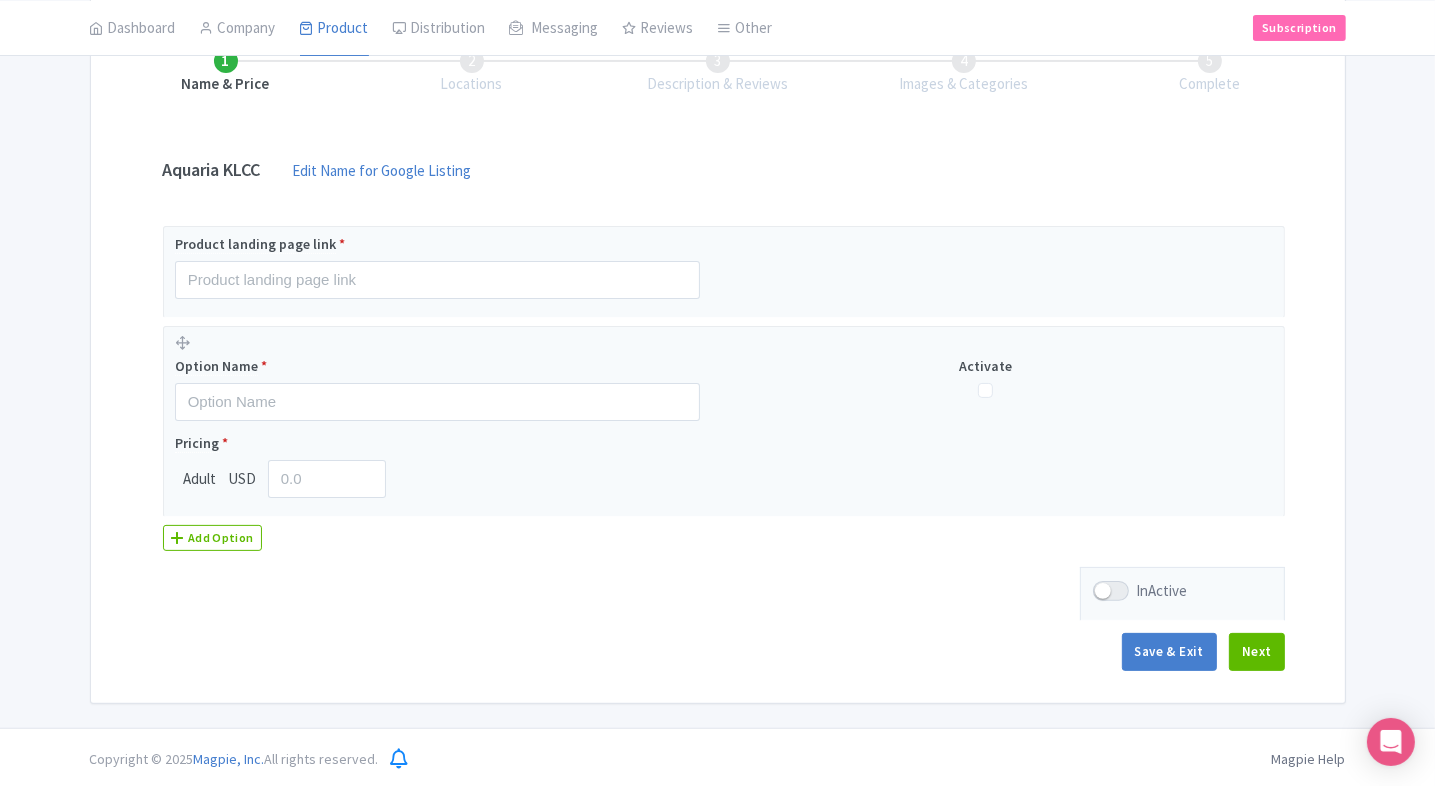 scroll, scrollTop: 0, scrollLeft: 0, axis: both 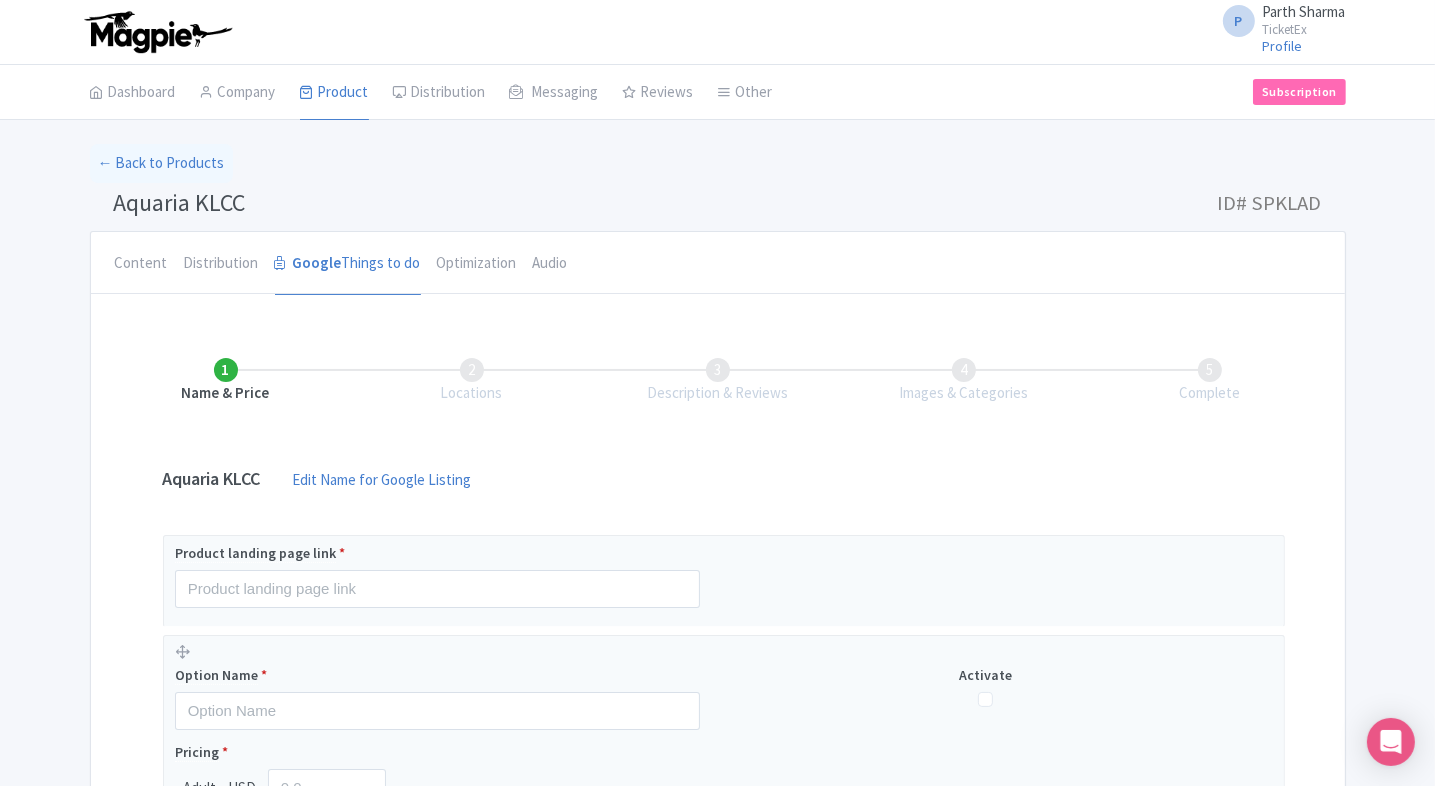 click on "P" at bounding box center [1239, 21] 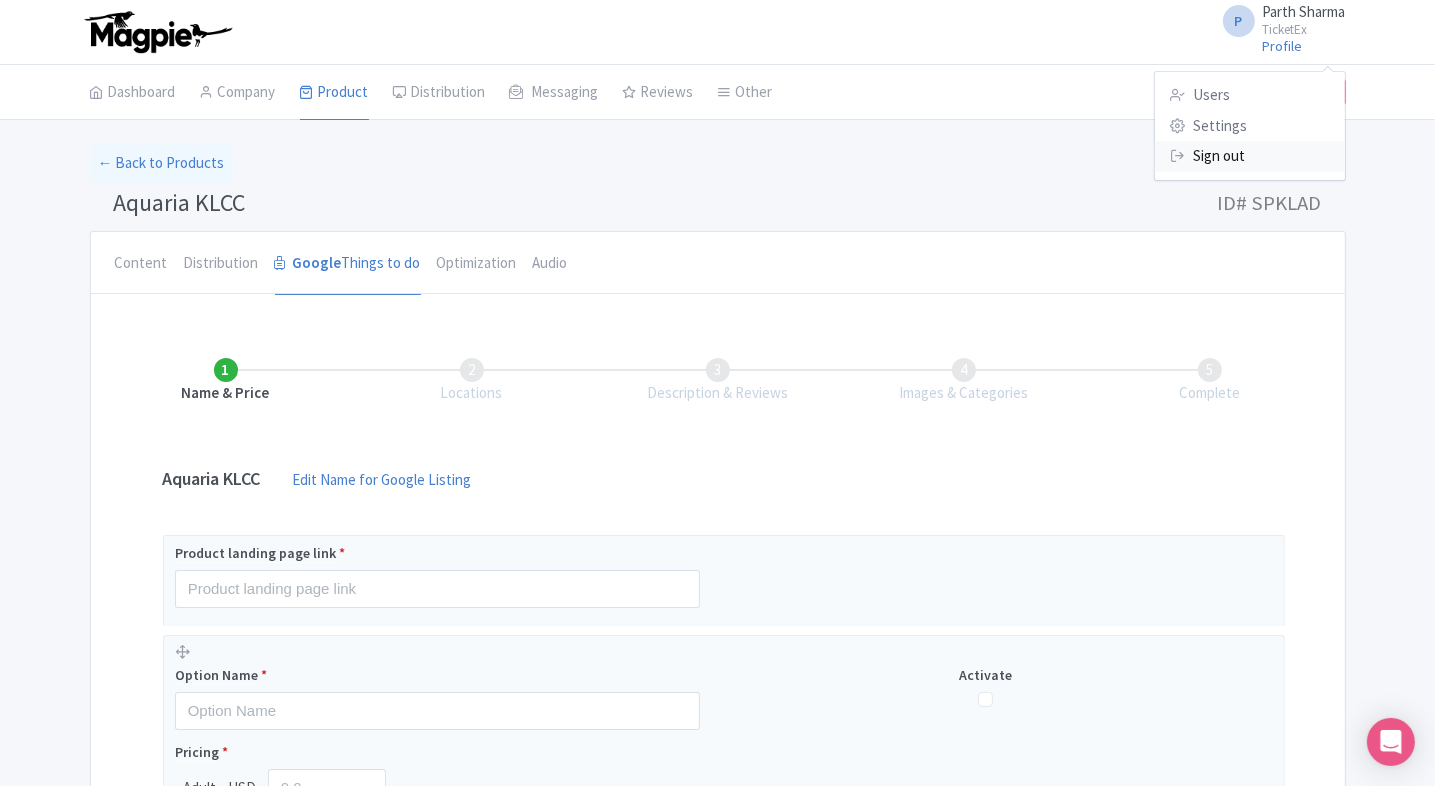 click on "Sign out" at bounding box center [1250, 156] 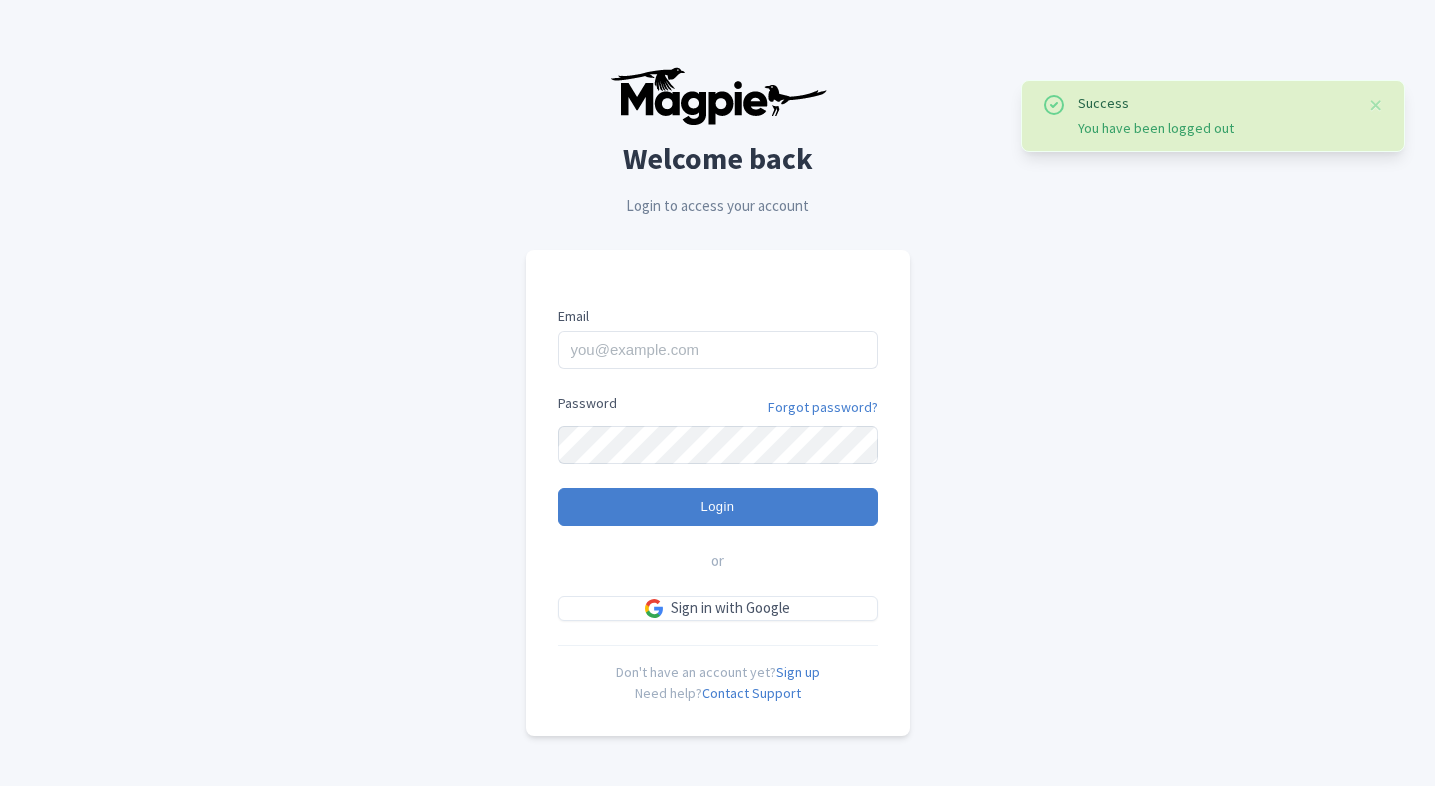 scroll, scrollTop: 0, scrollLeft: 0, axis: both 